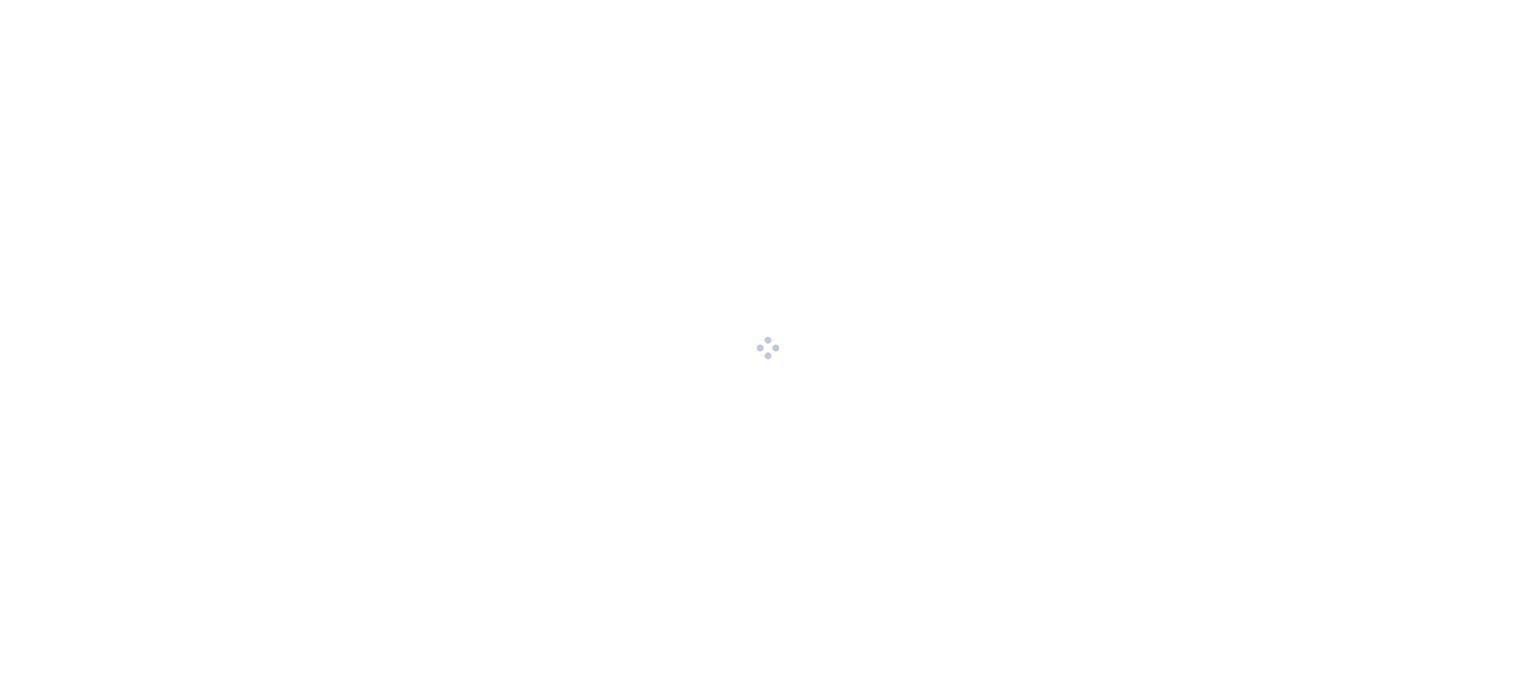 scroll, scrollTop: 0, scrollLeft: 0, axis: both 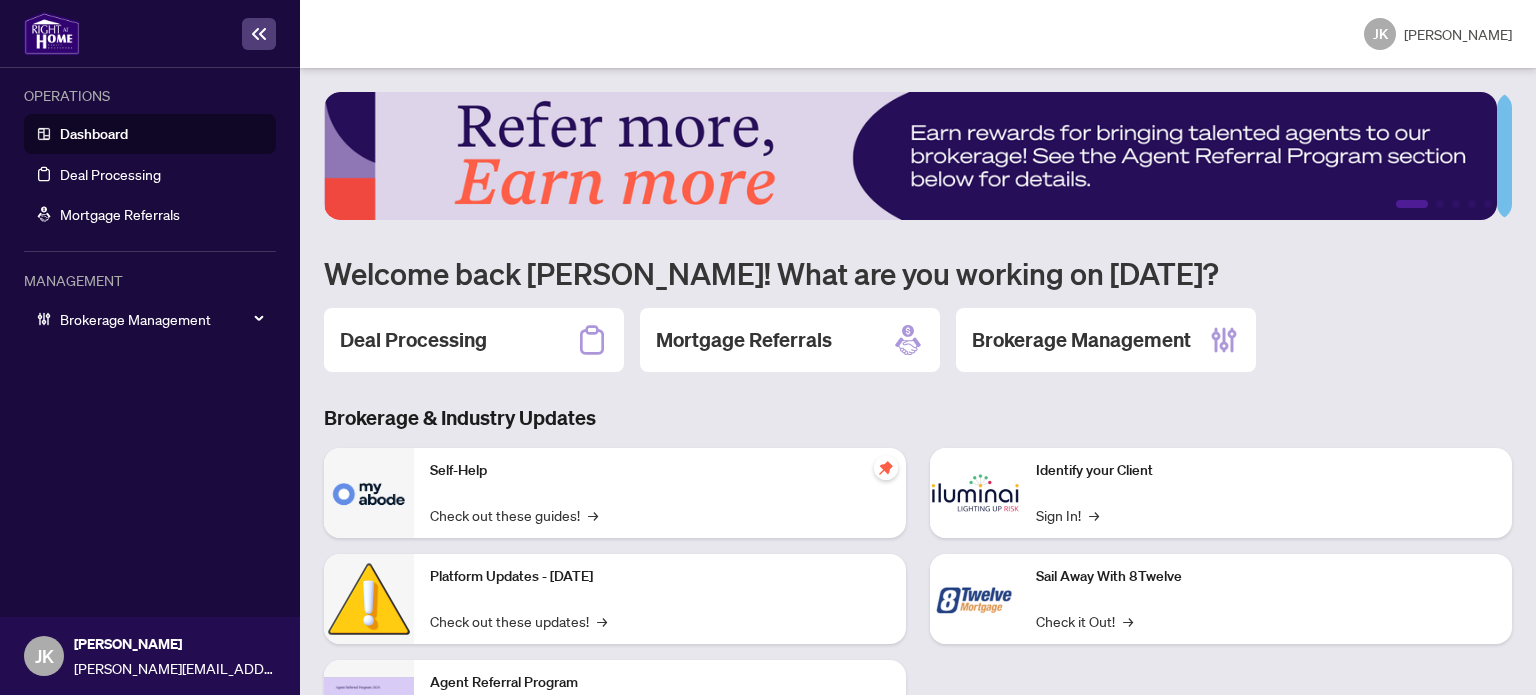 drag, startPoint x: 108, startPoint y: 176, endPoint x: 254, endPoint y: 251, distance: 164.13713 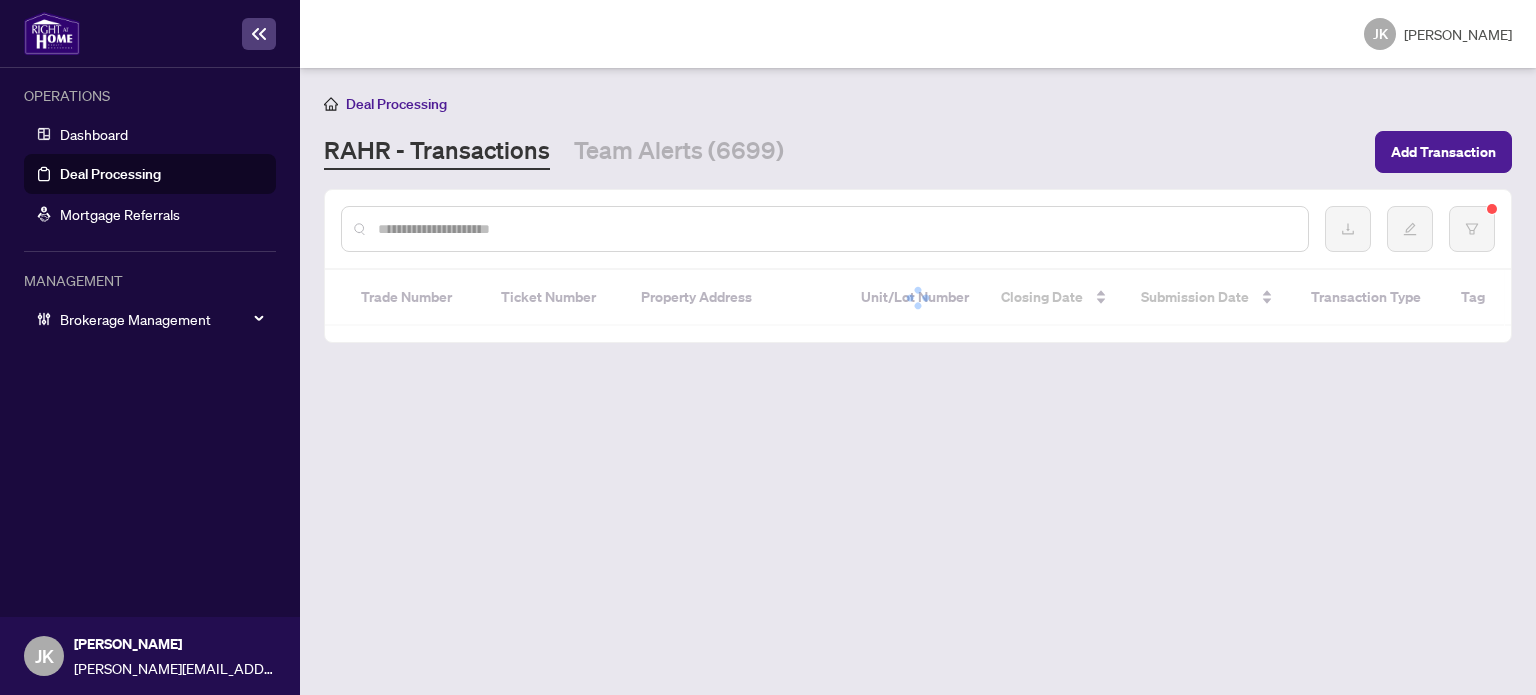 click at bounding box center (835, 229) 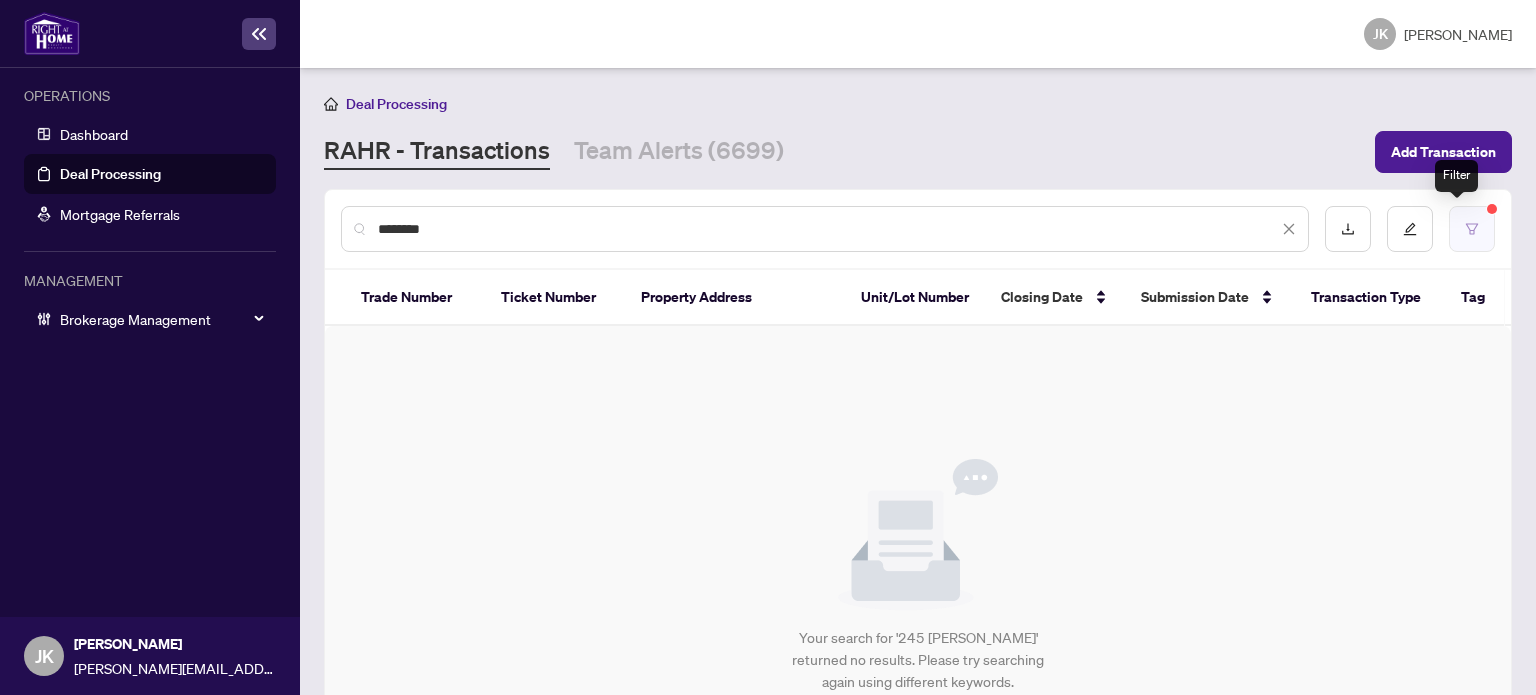 click 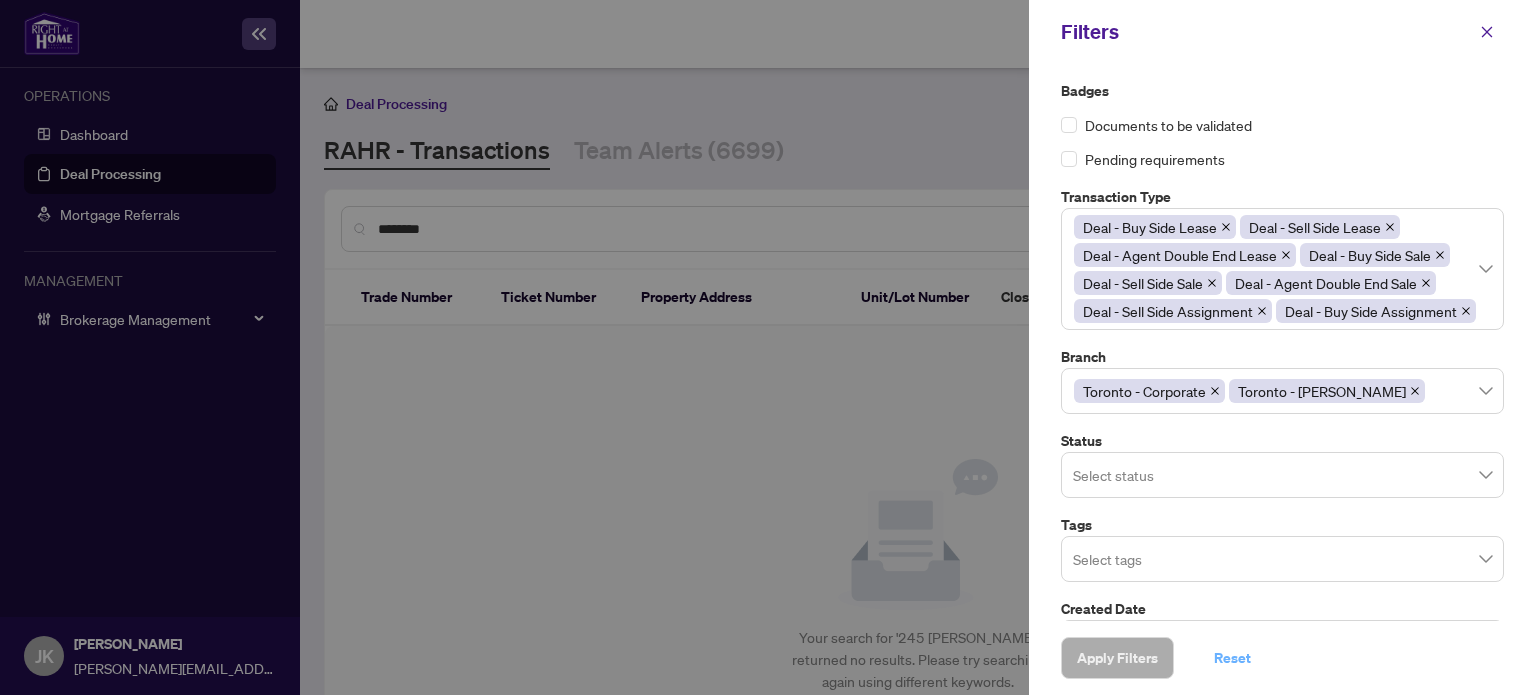 click on "Reset" at bounding box center (1232, 658) 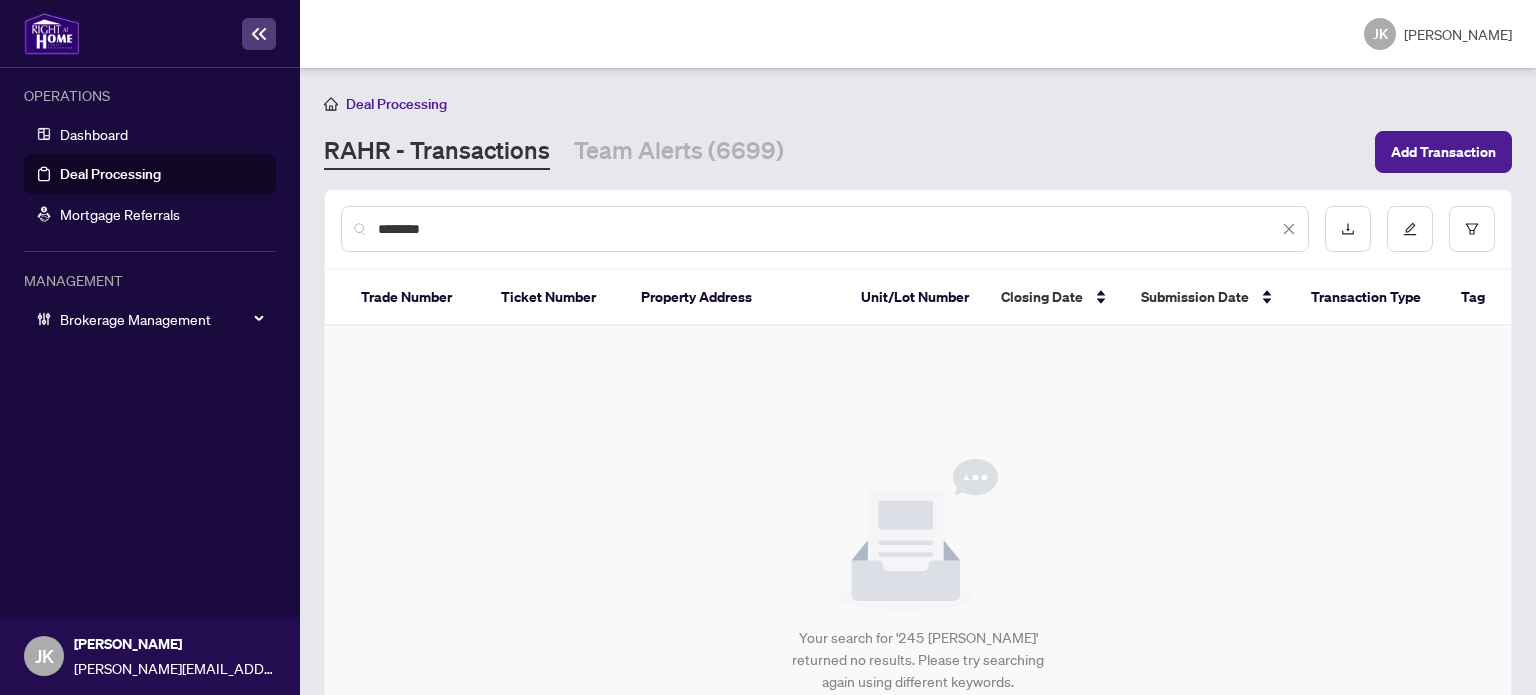 click on "********" at bounding box center [828, 229] 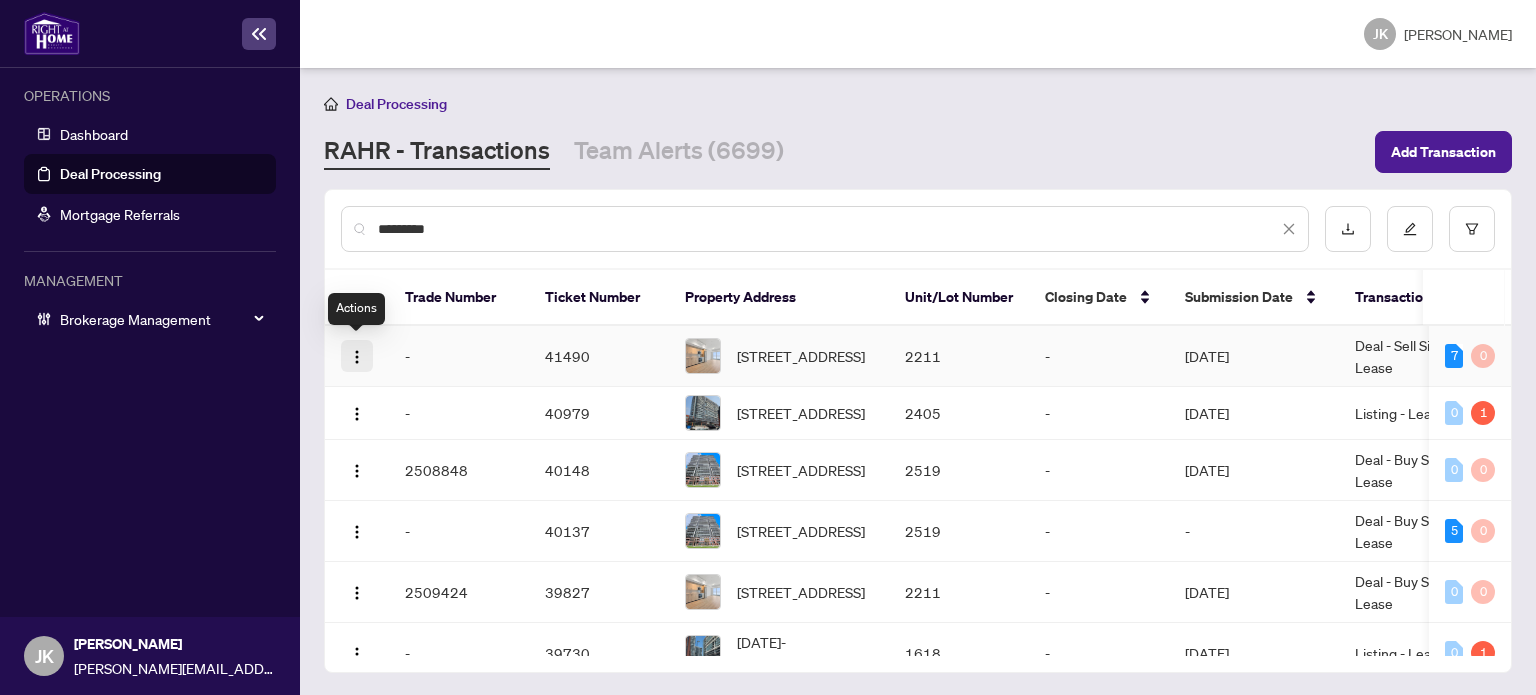 type on "*********" 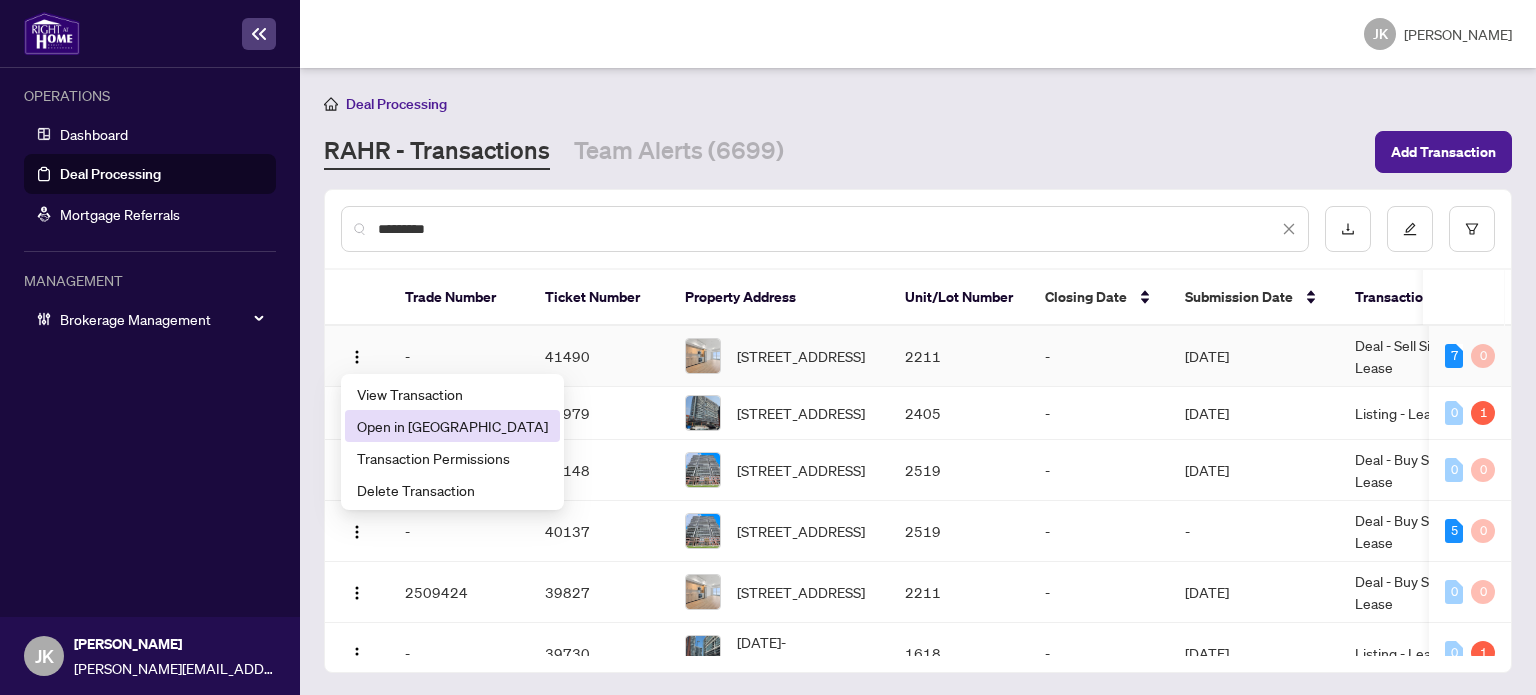 click on "Open in New Tab" at bounding box center (452, 426) 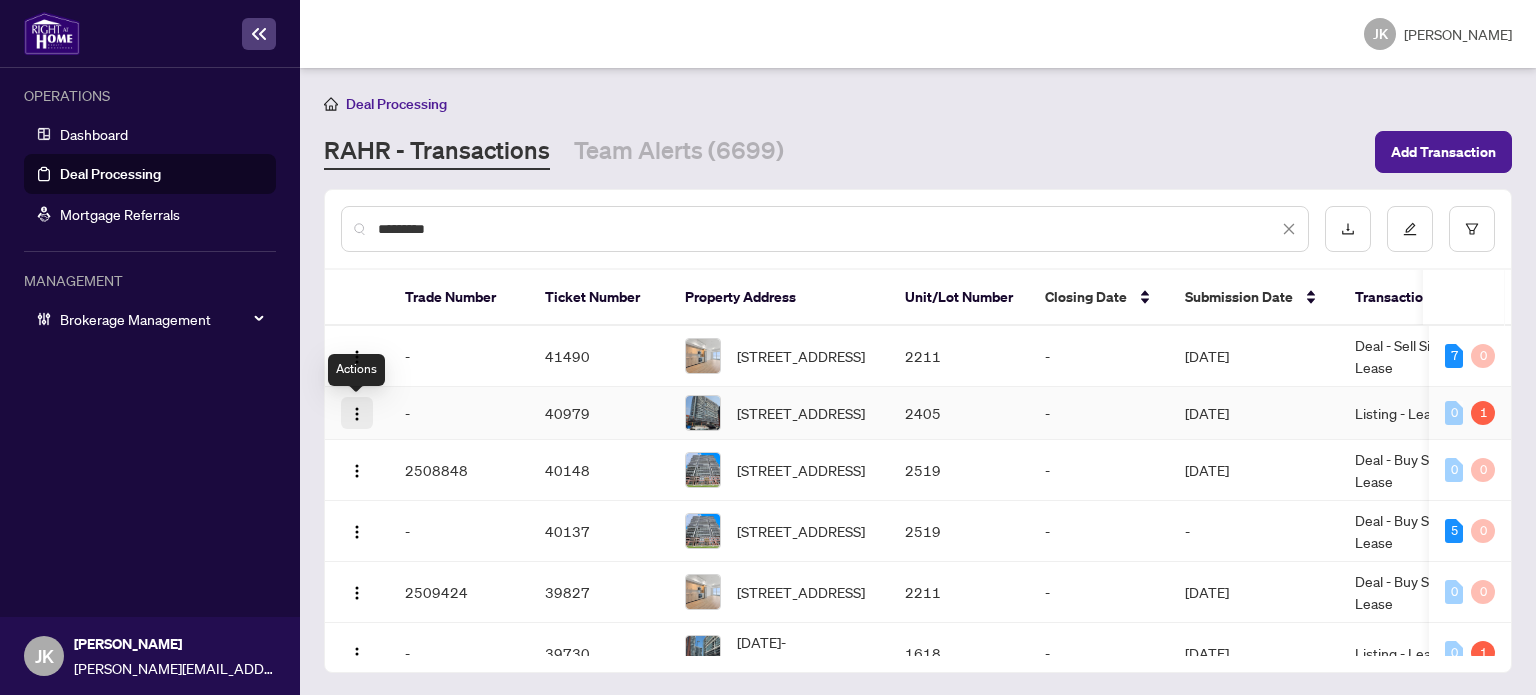 click at bounding box center [357, 414] 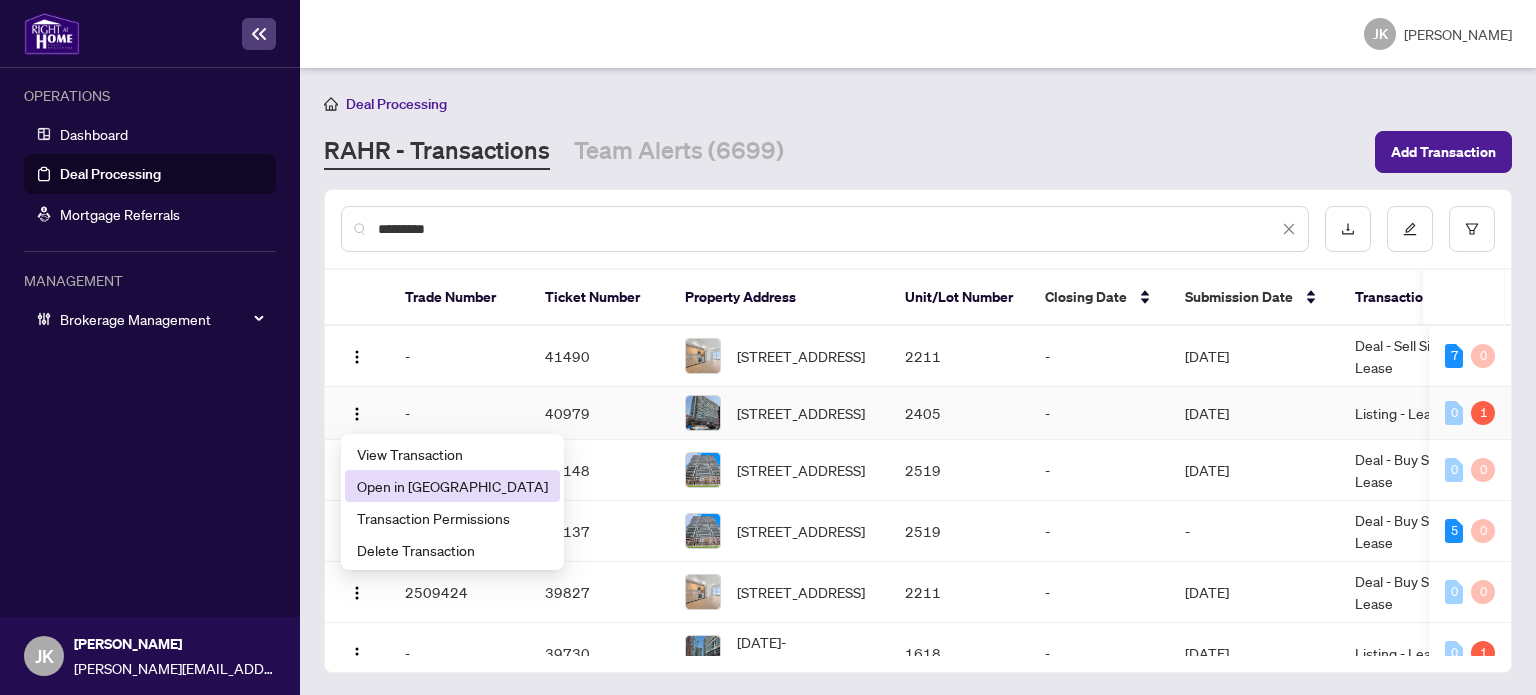 click on "Open in New Tab" at bounding box center (452, 486) 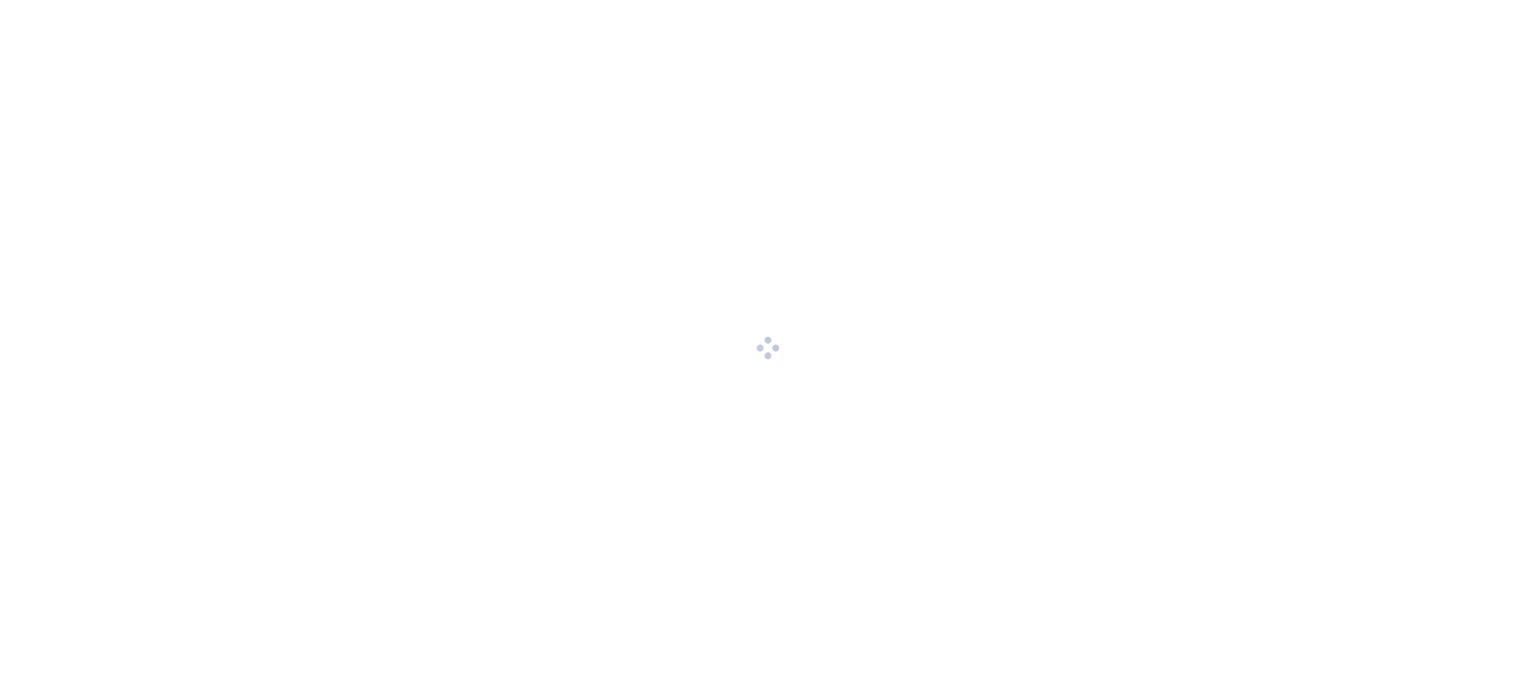 scroll, scrollTop: 0, scrollLeft: 0, axis: both 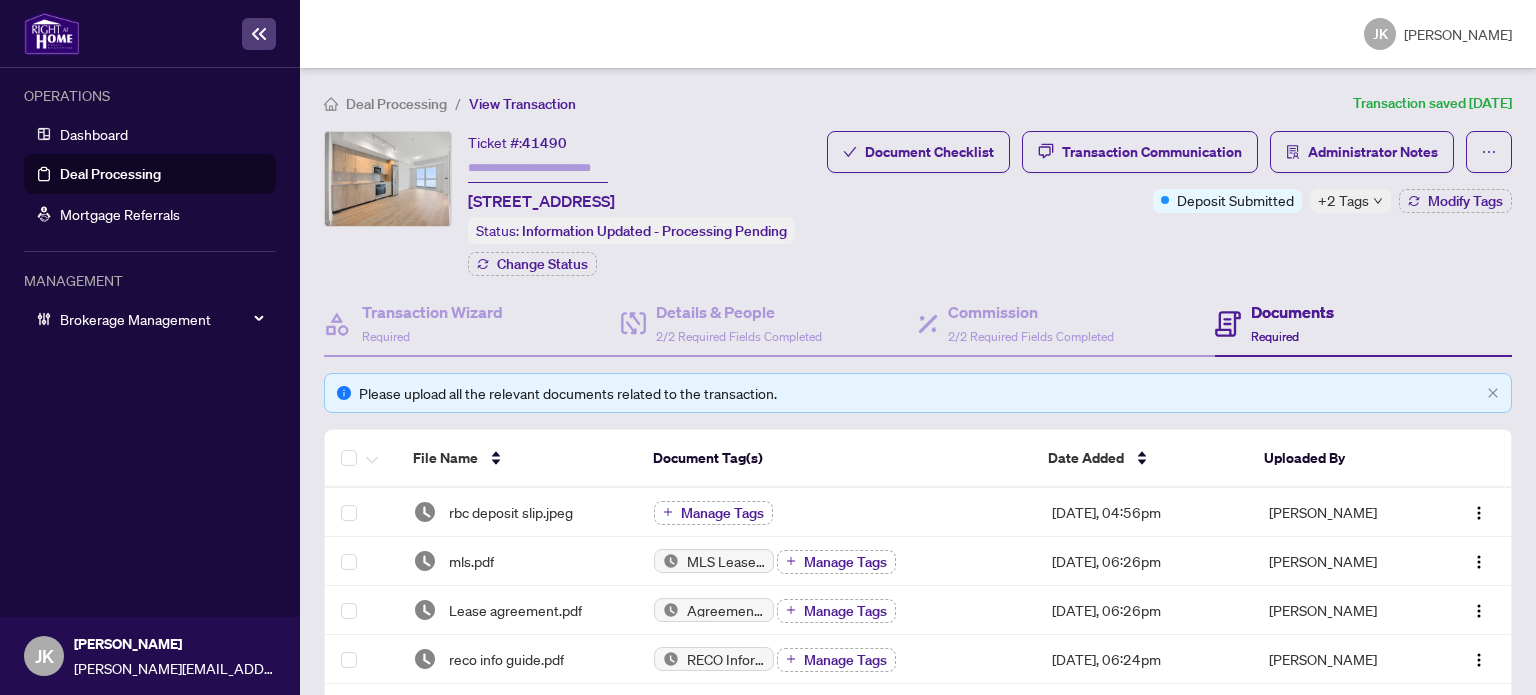 click at bounding box center [538, 168] 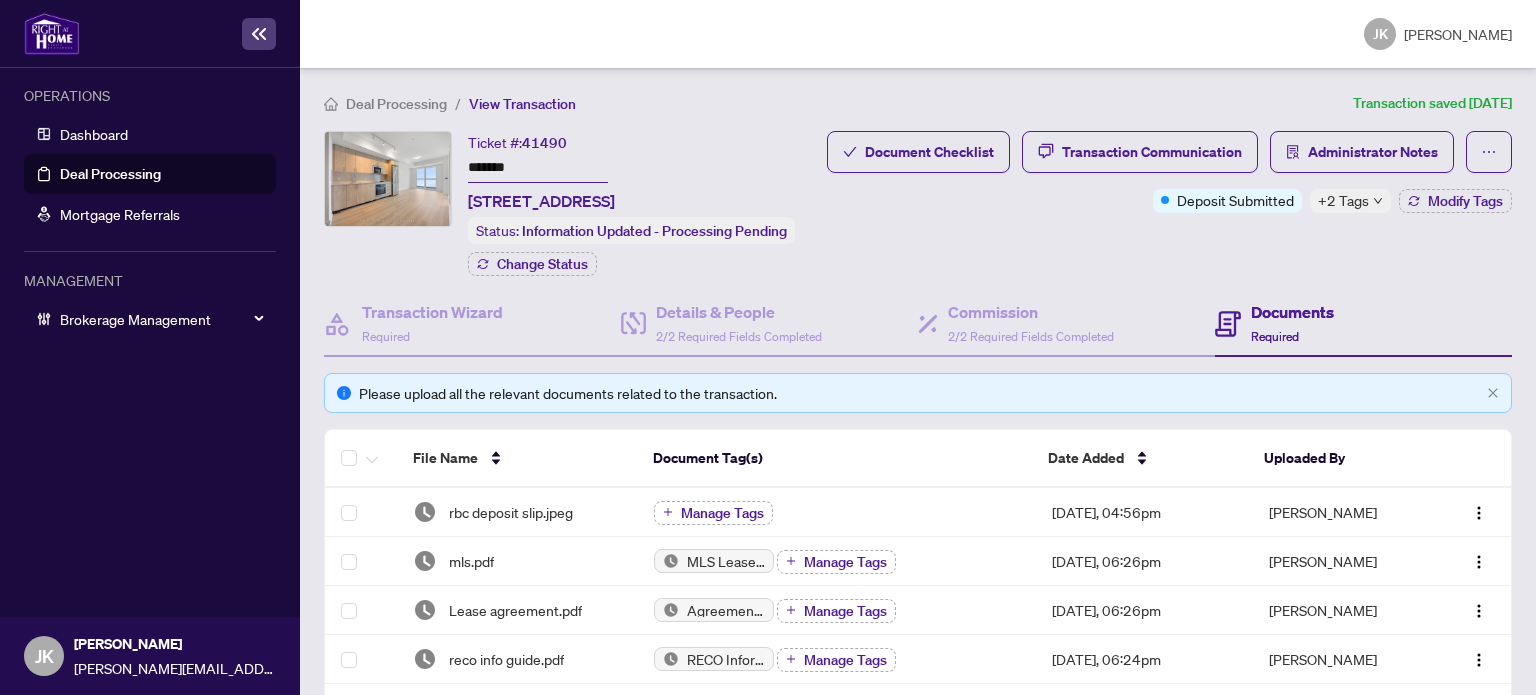 type on "*******" 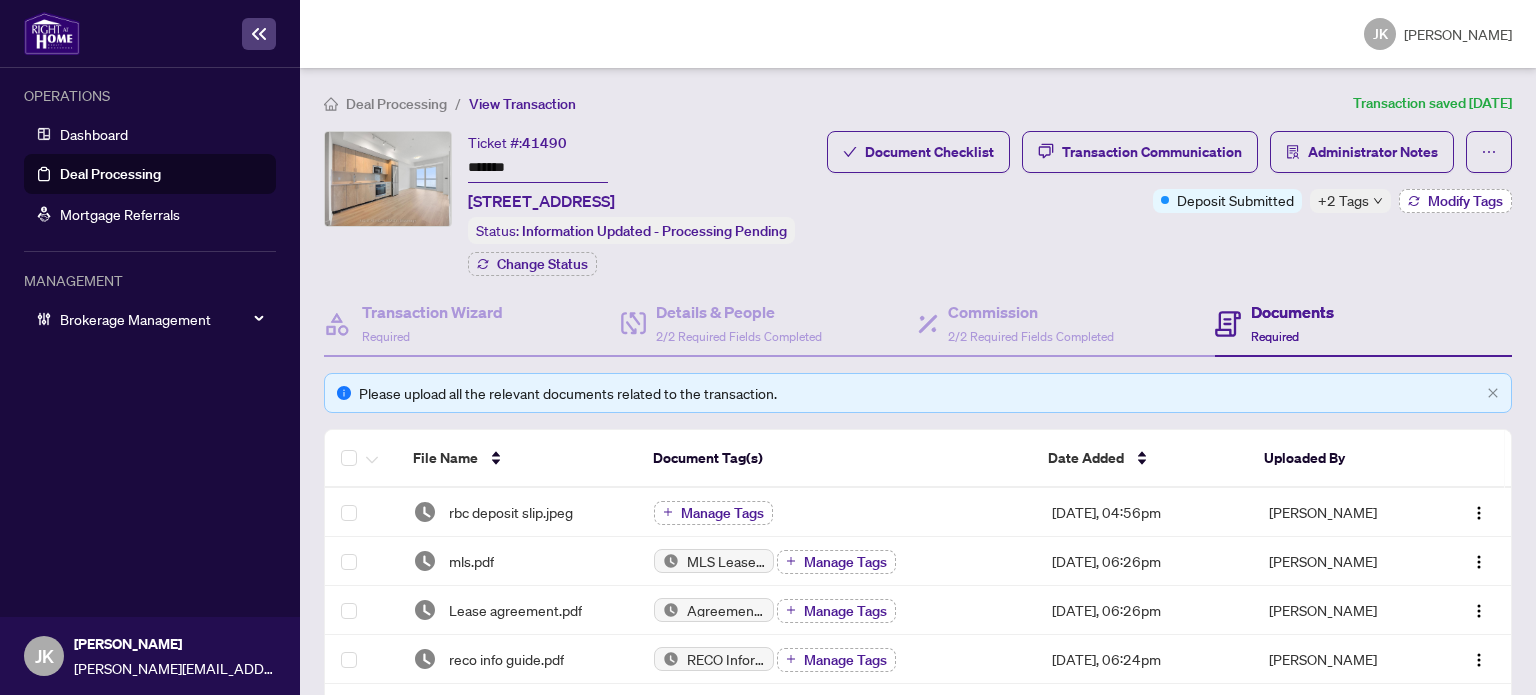 click on "Modify Tags" at bounding box center (1465, 201) 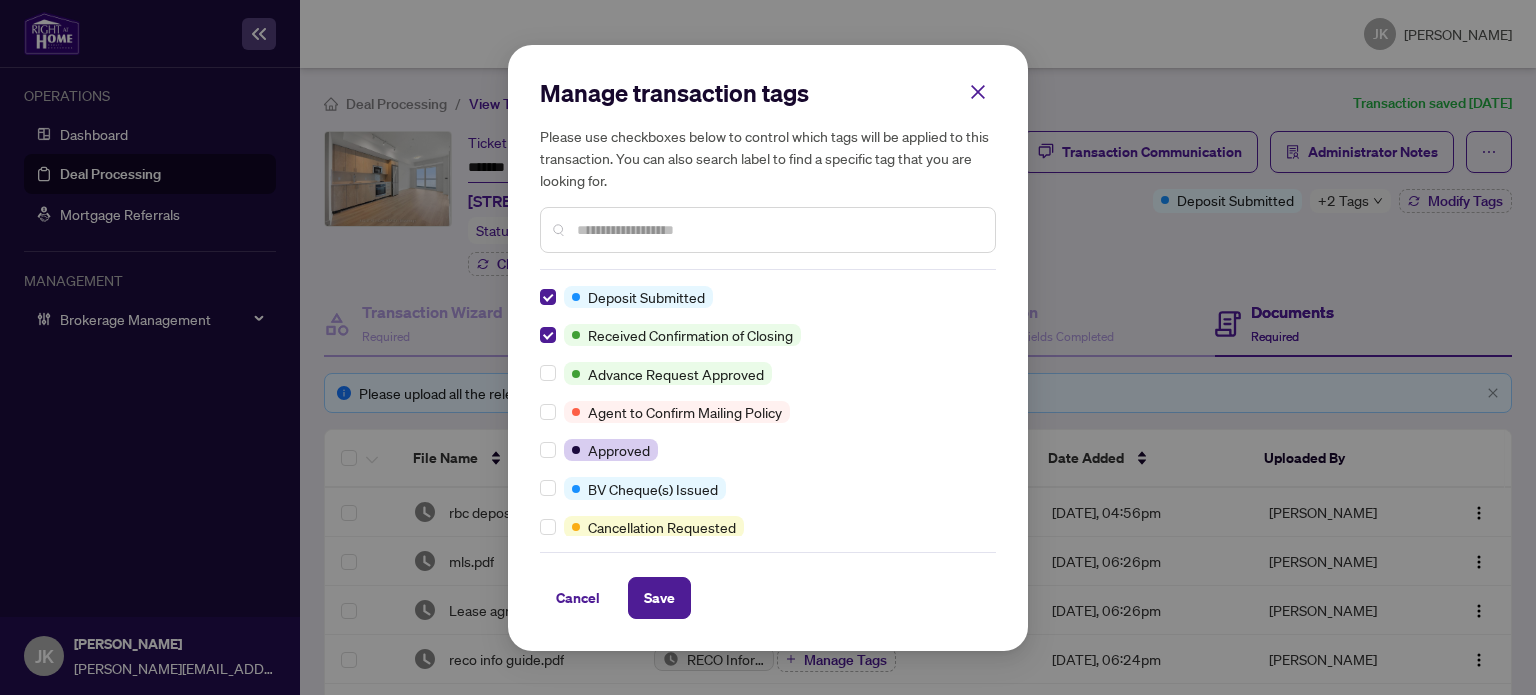 scroll, scrollTop: 0, scrollLeft: 0, axis: both 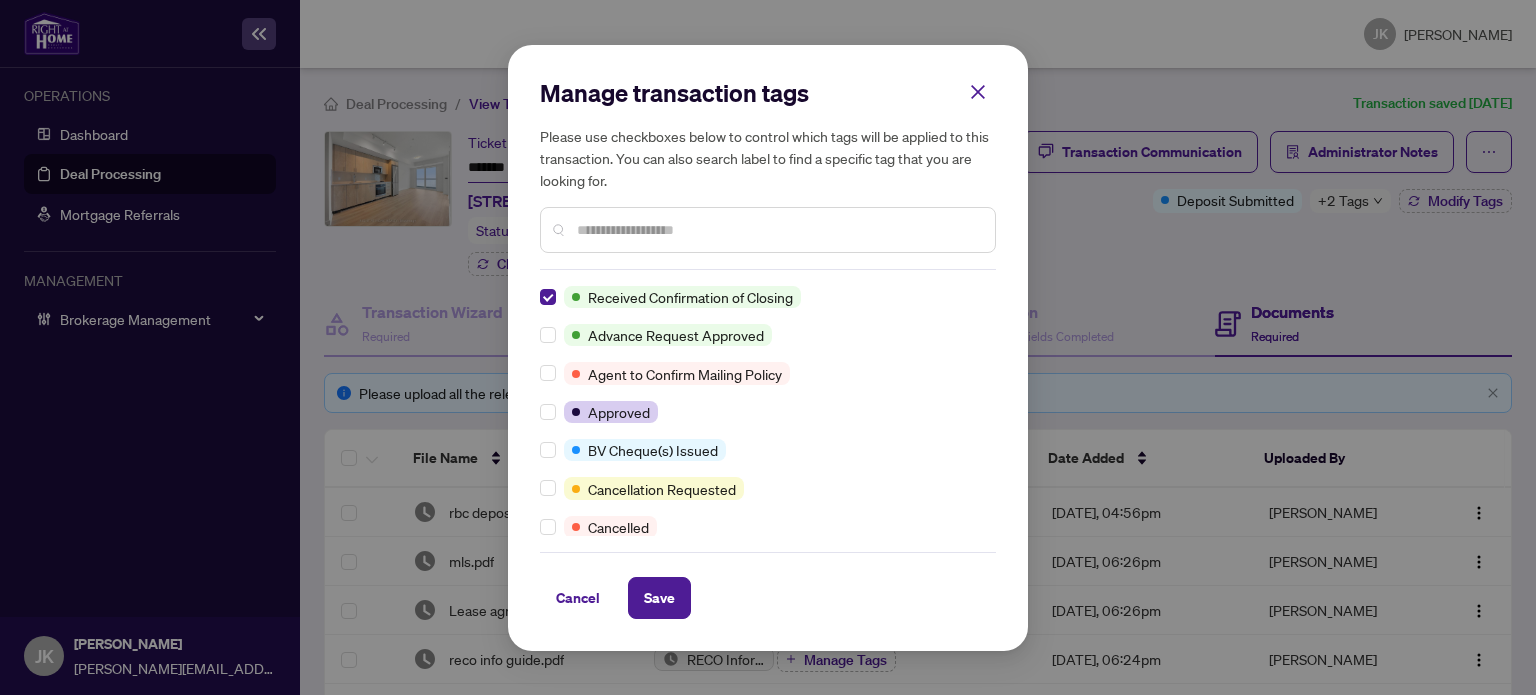 click at bounding box center (778, 230) 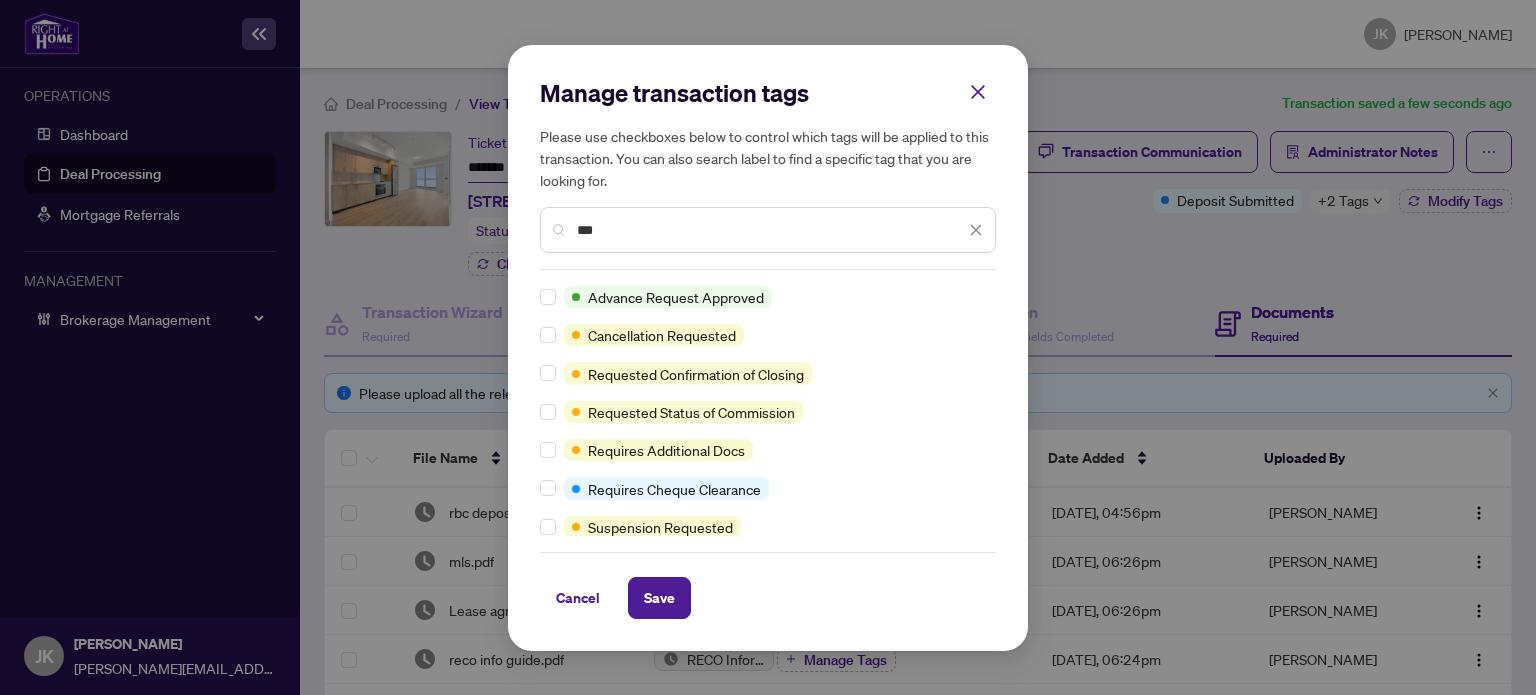 type on "***" 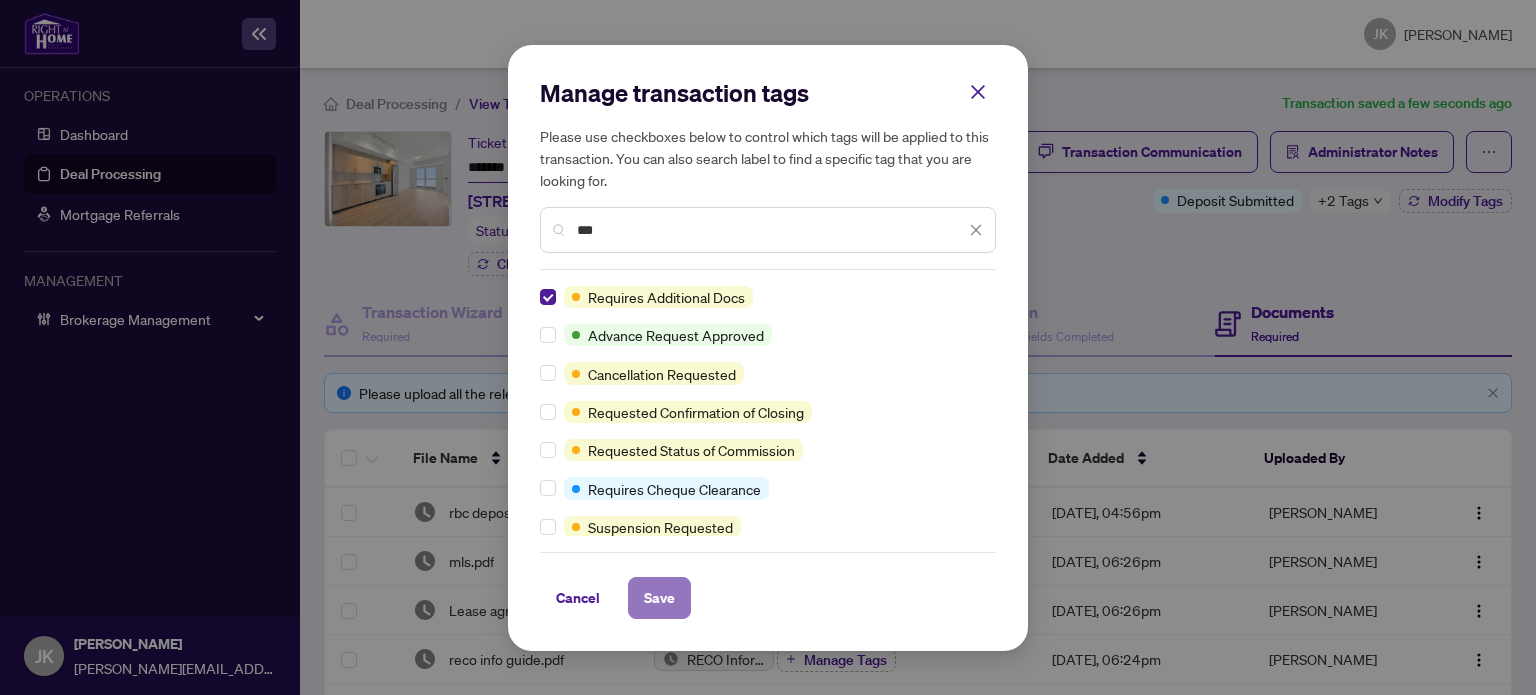 drag, startPoint x: 643, startPoint y: 591, endPoint x: 670, endPoint y: 586, distance: 27.45906 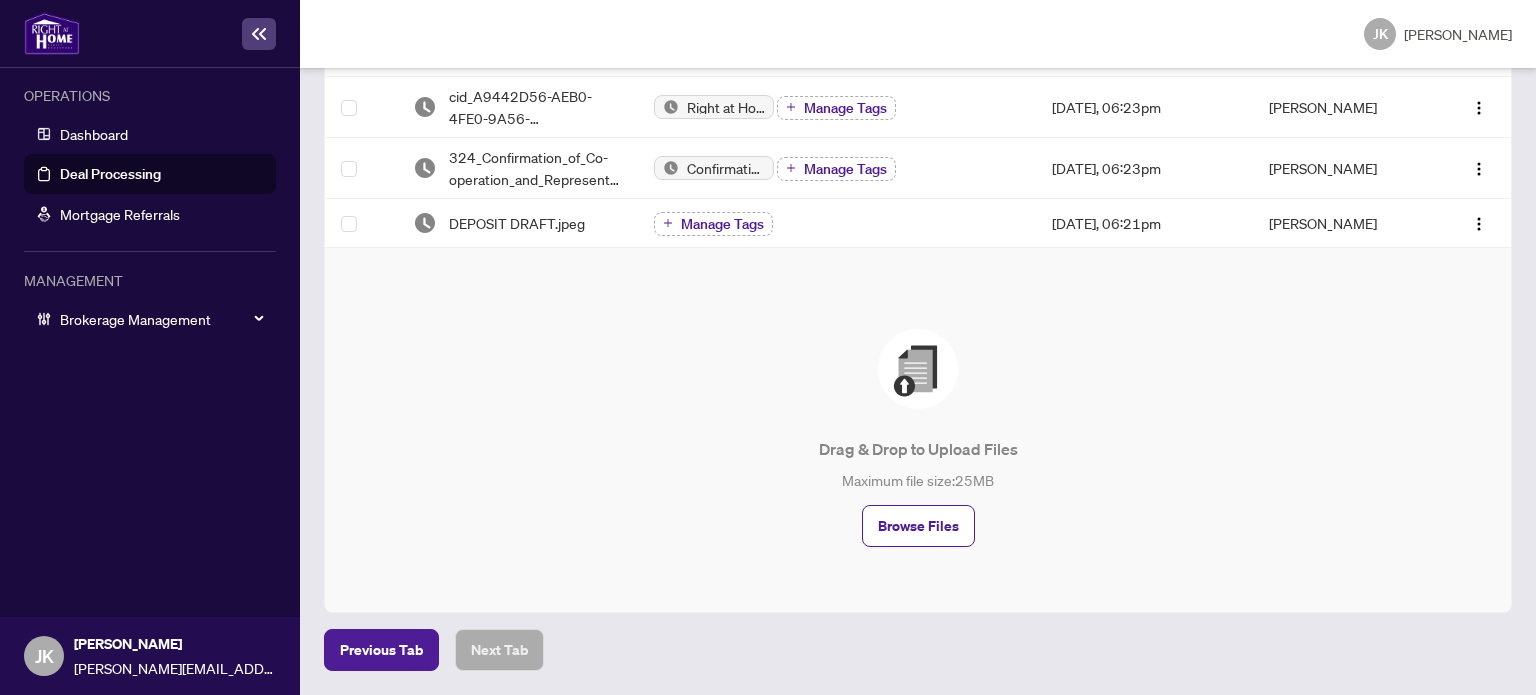 scroll, scrollTop: 0, scrollLeft: 0, axis: both 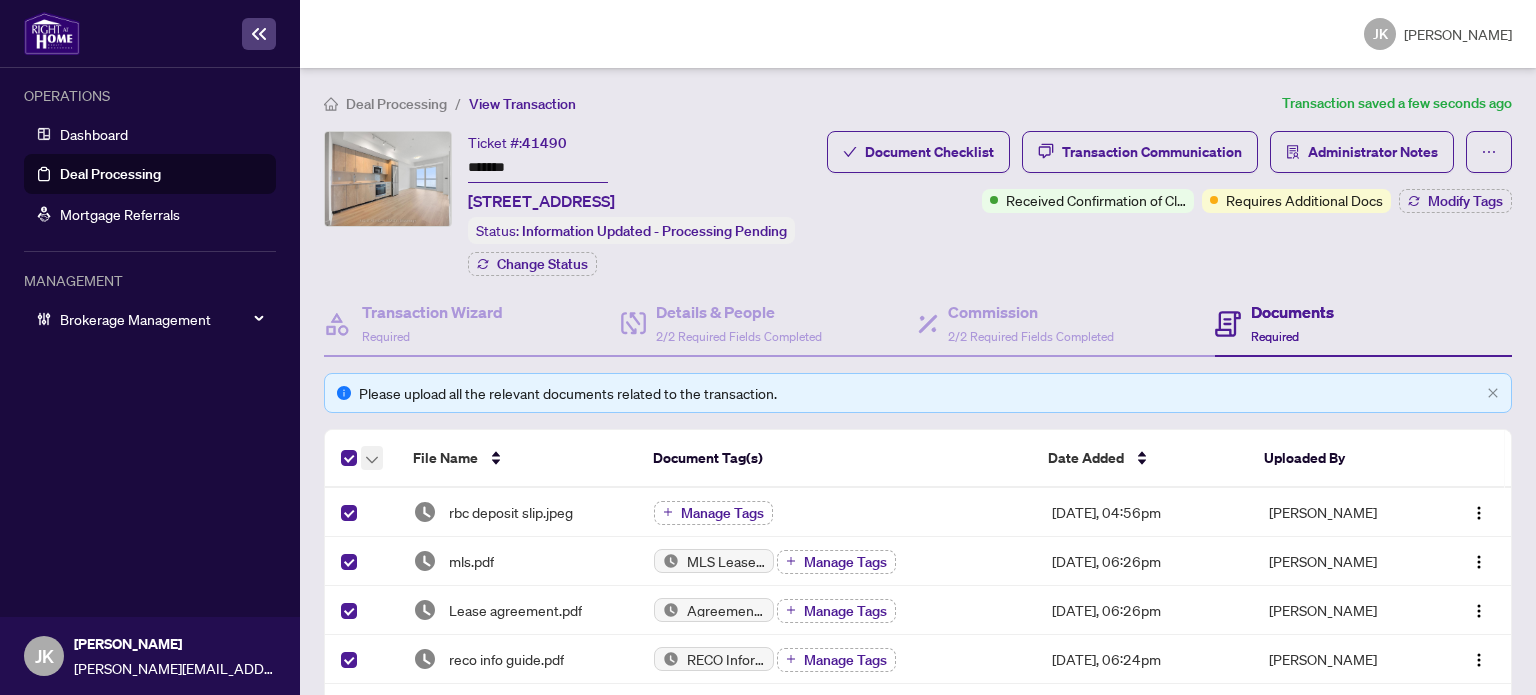 drag, startPoint x: 364, startPoint y: 478, endPoint x: 385, endPoint y: 481, distance: 21.213203 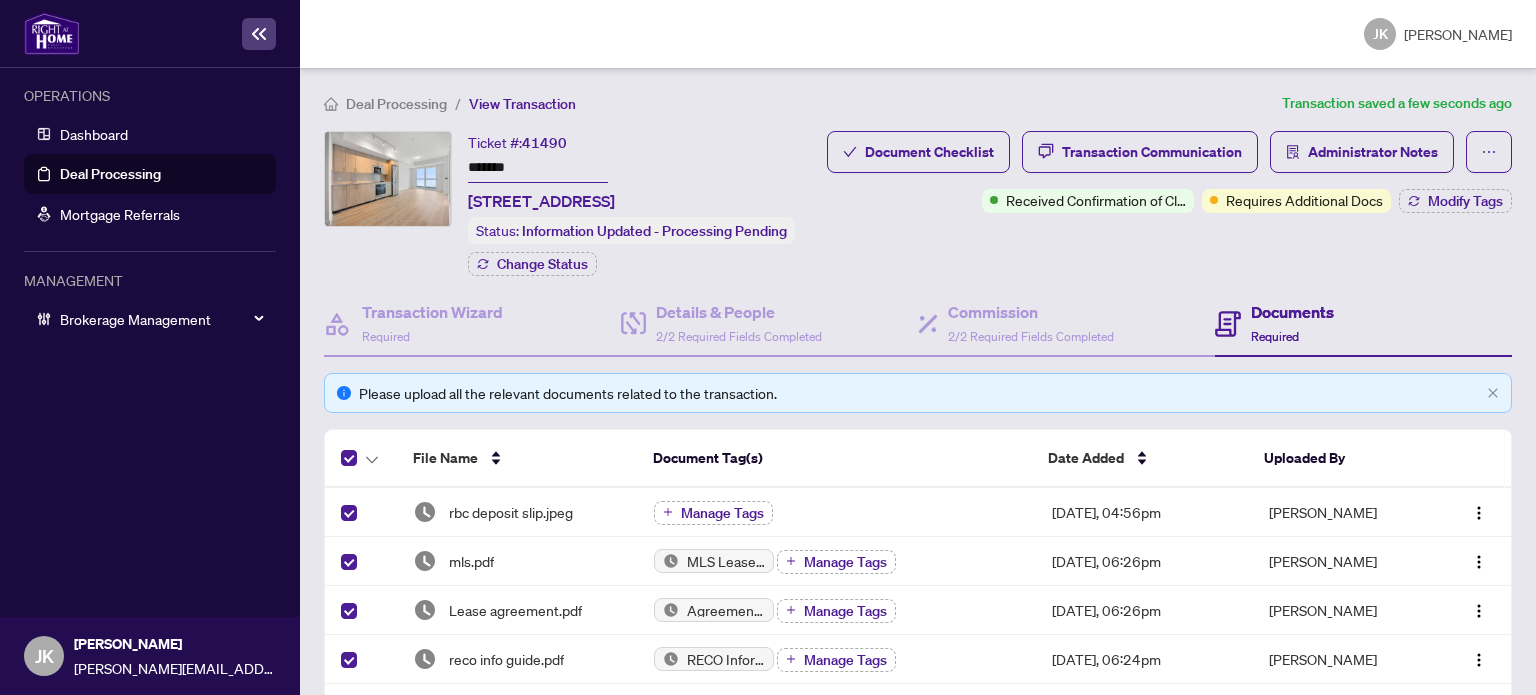 click at bounding box center [372, 458] 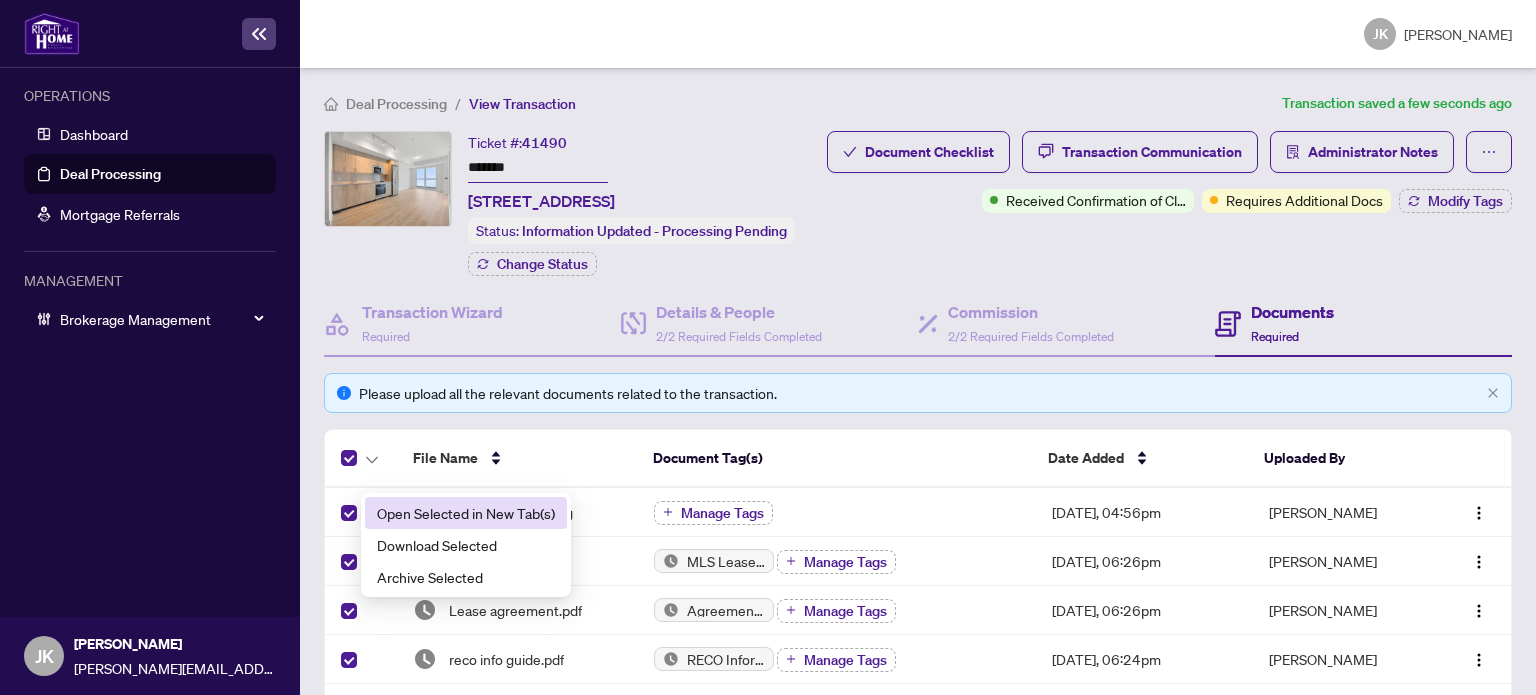 click on "Open Selected in New Tab(s)" at bounding box center [466, 513] 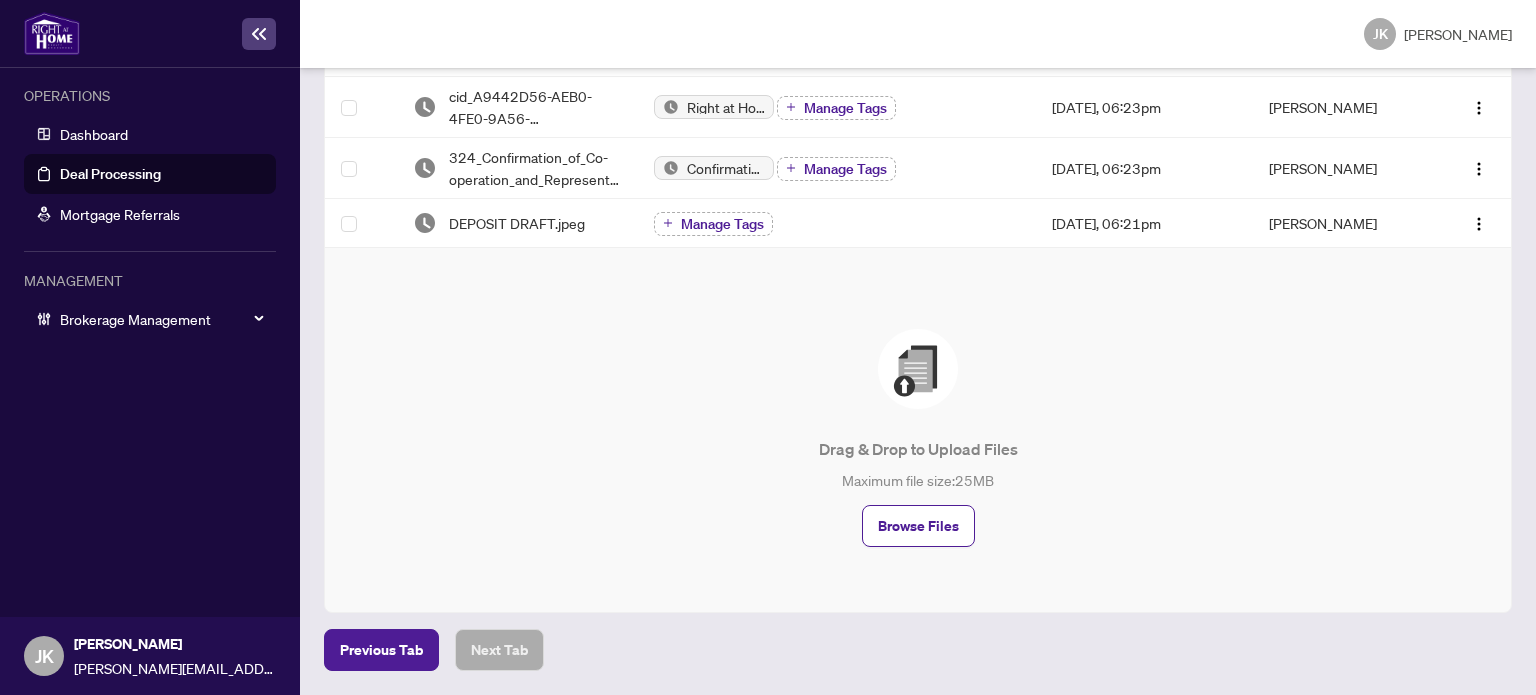 scroll, scrollTop: 0, scrollLeft: 0, axis: both 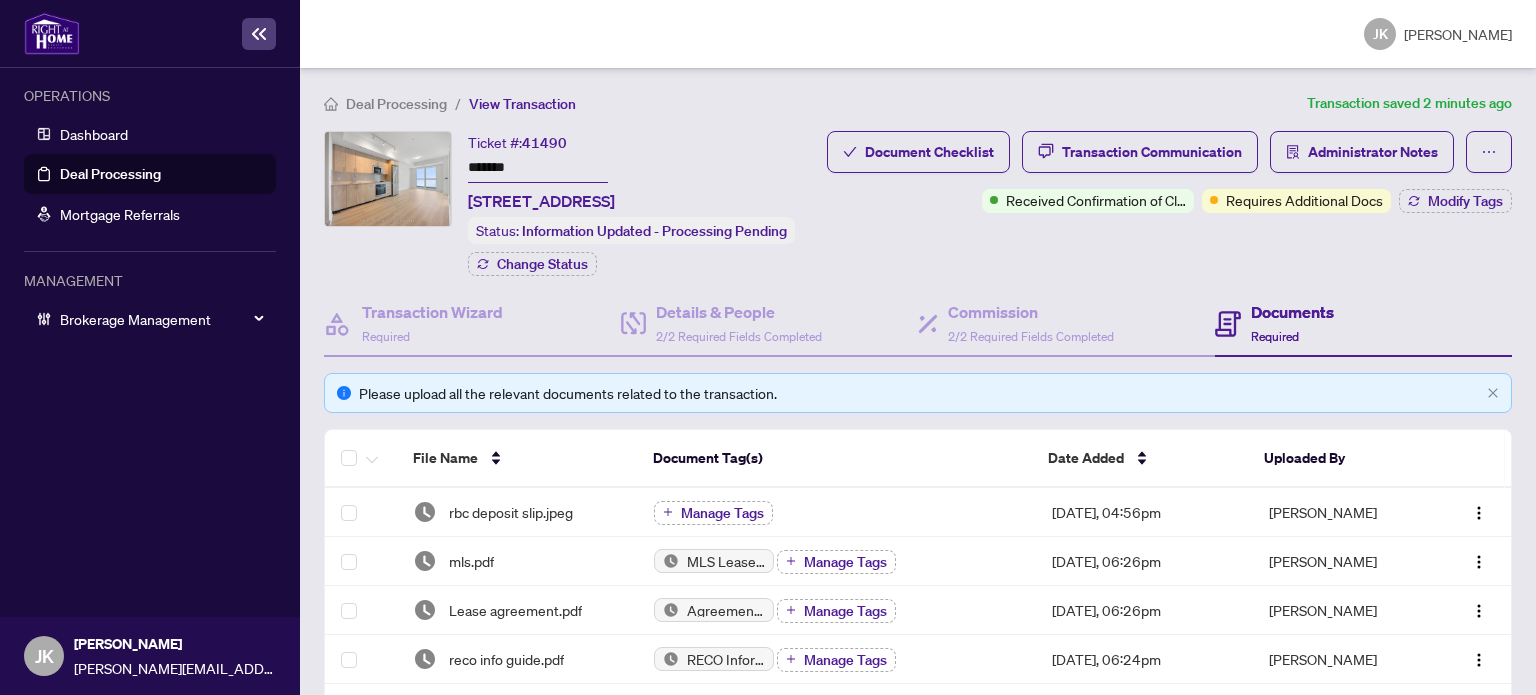 drag, startPoint x: 1347, startPoint y: 344, endPoint x: 1279, endPoint y: 359, distance: 69.63476 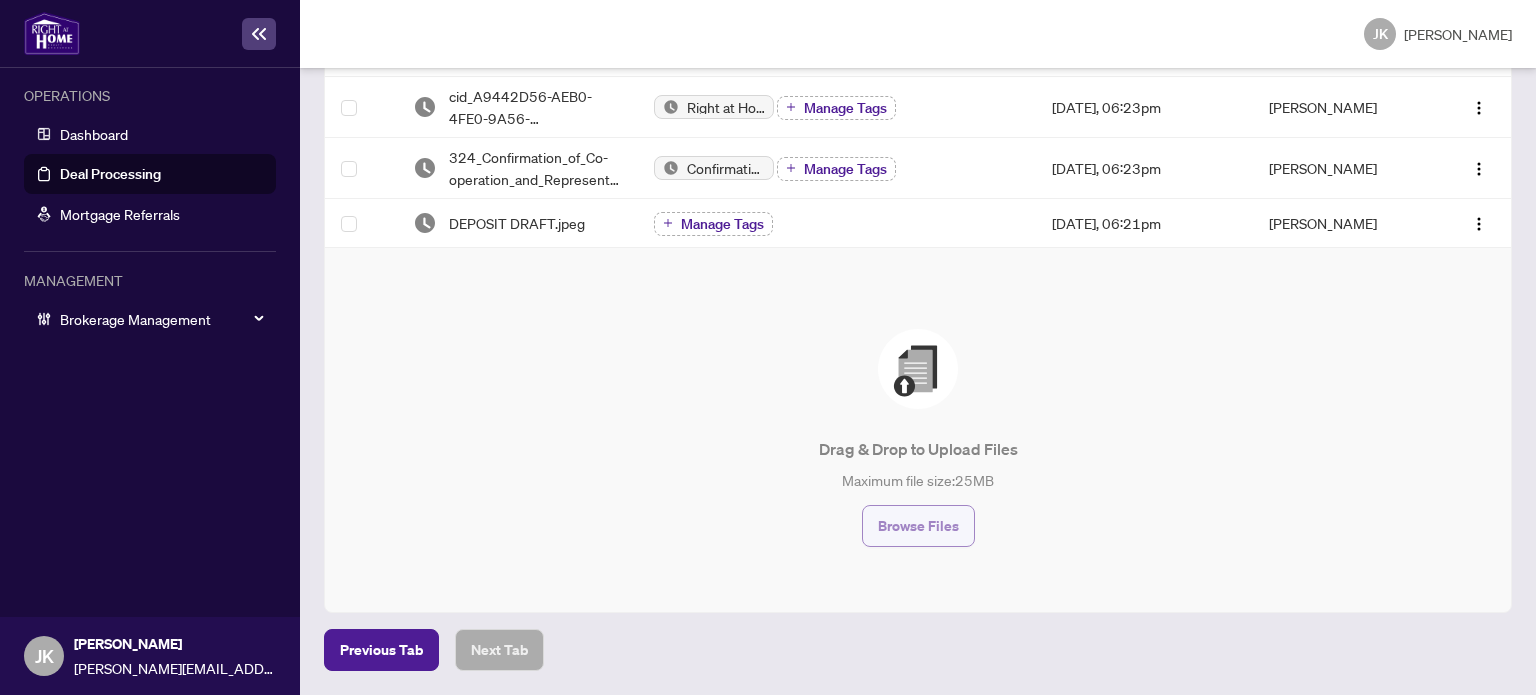 click on "Browse Files" at bounding box center [918, 526] 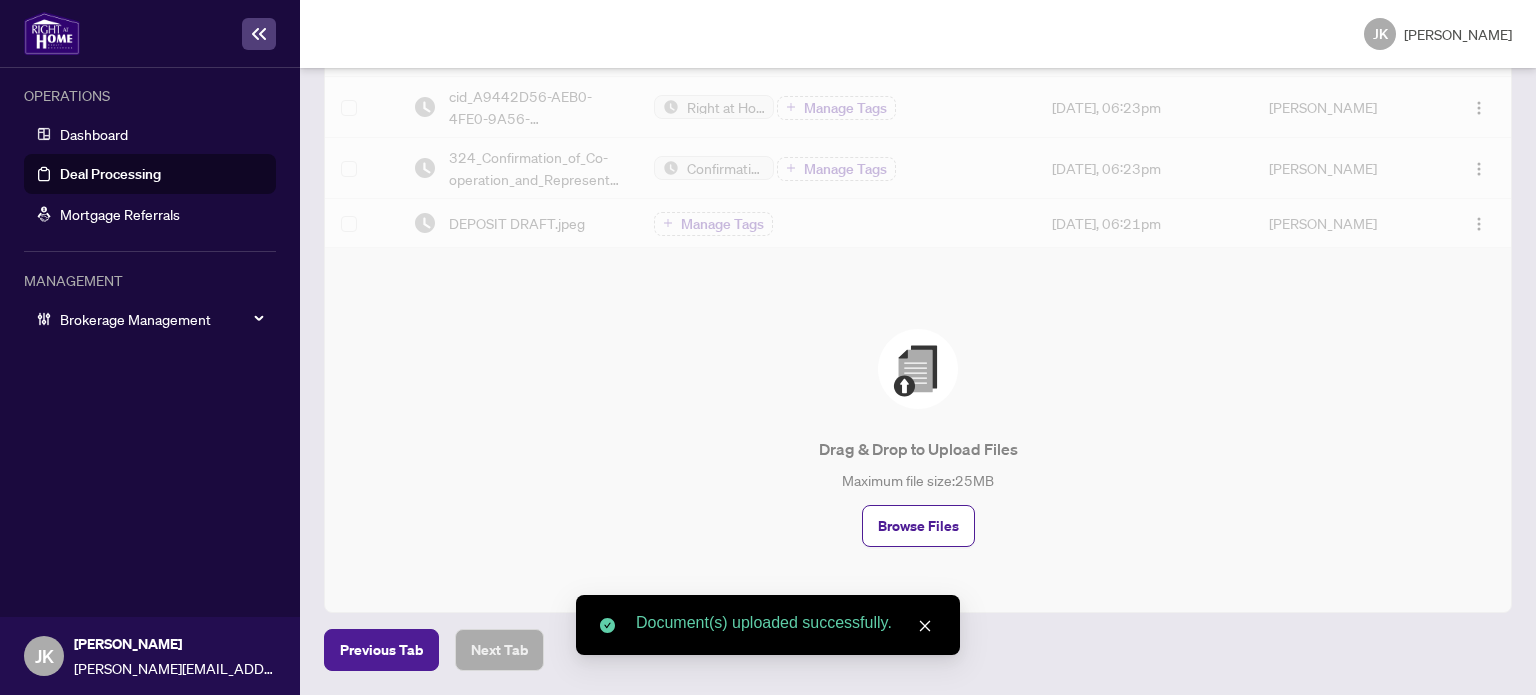 scroll, scrollTop: 0, scrollLeft: 0, axis: both 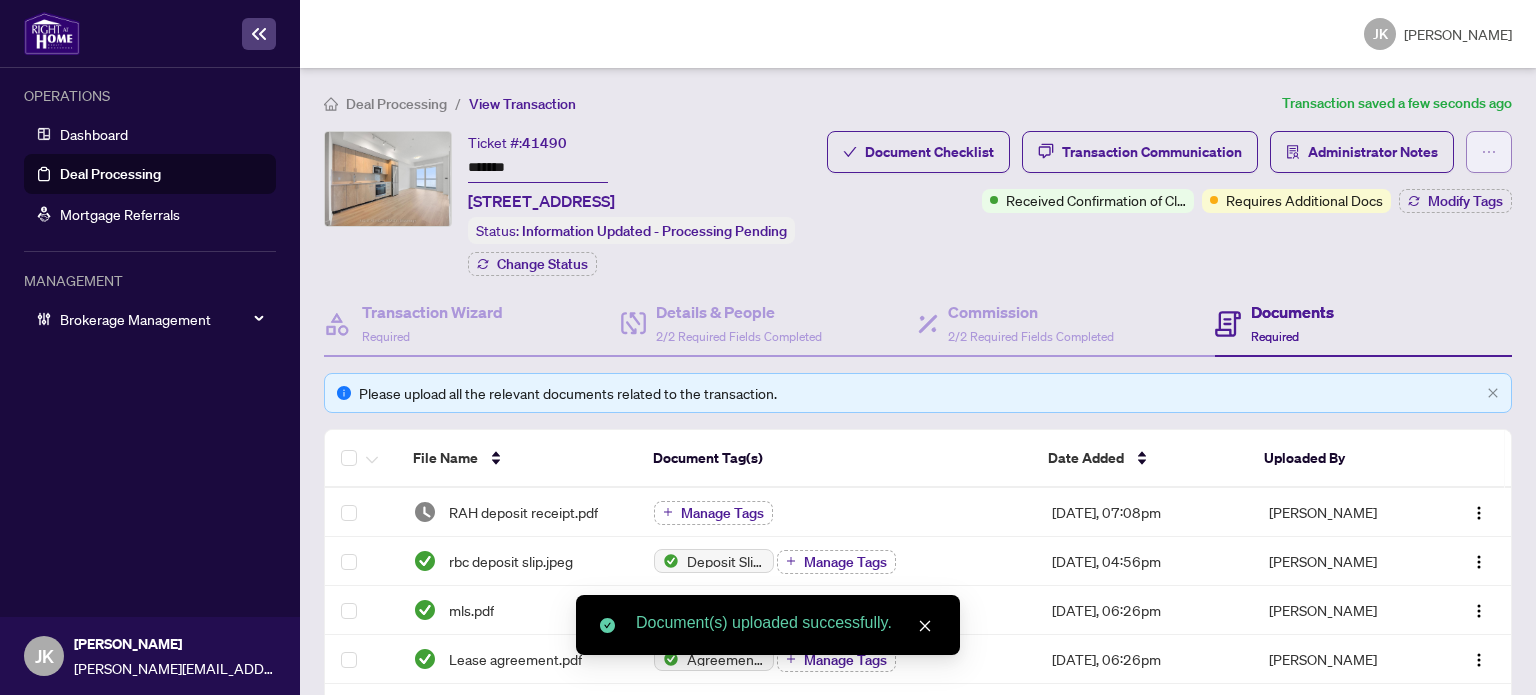 click 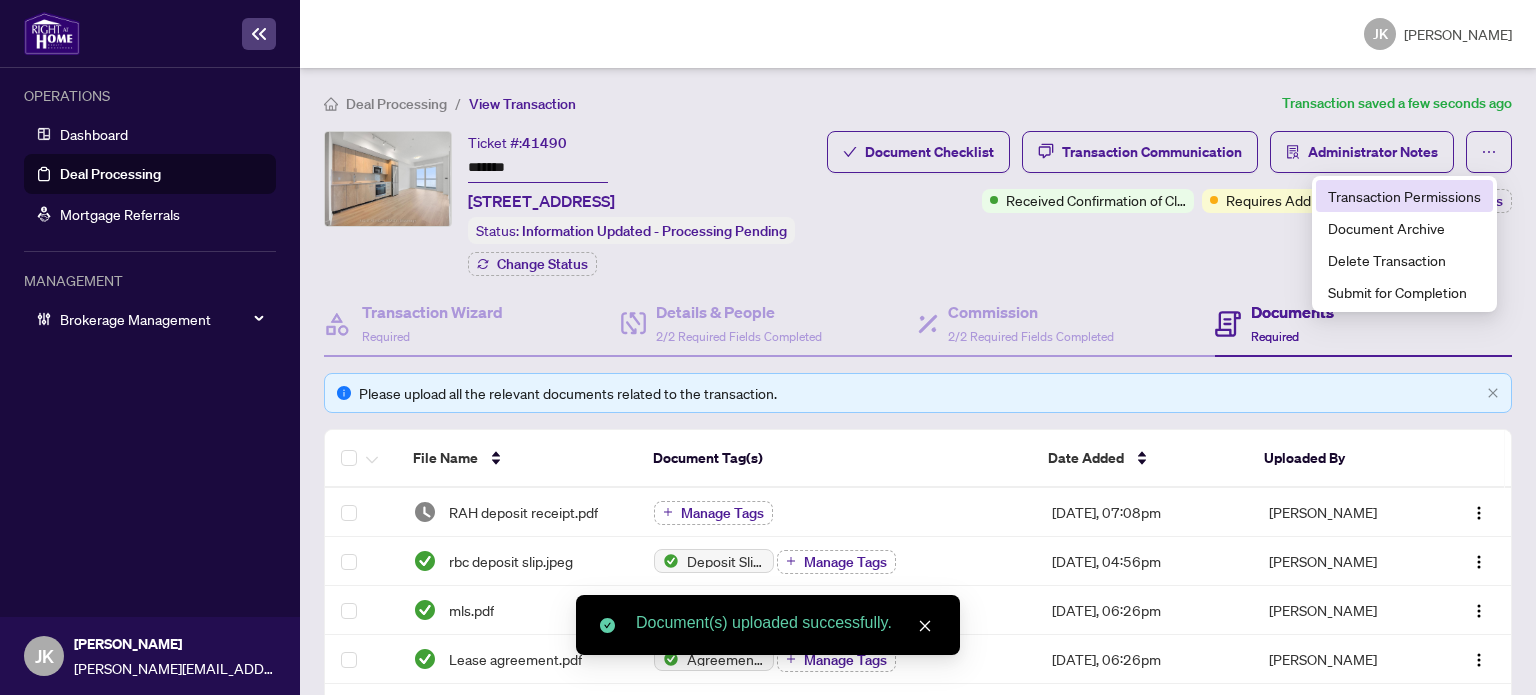 click on "Transaction Permissions" at bounding box center [1404, 196] 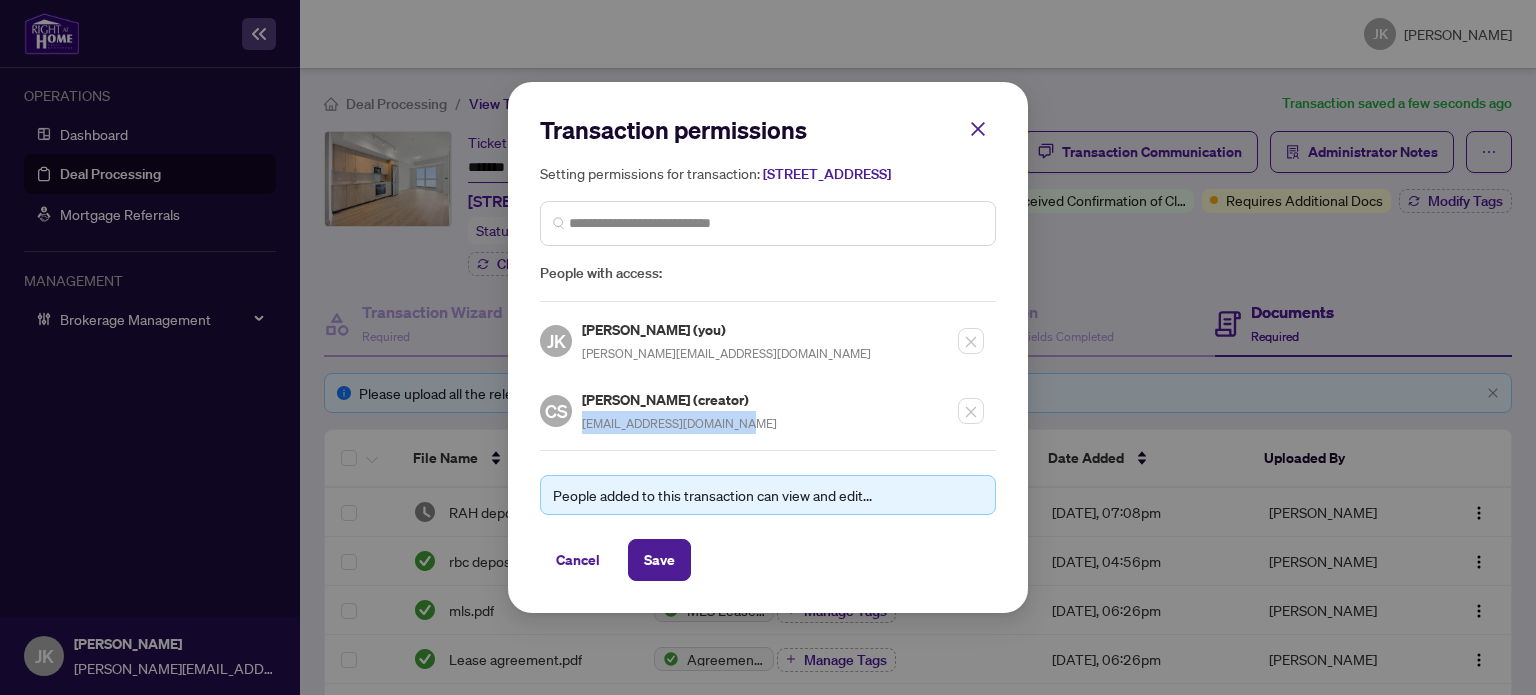 drag, startPoint x: 756, startPoint y: 447, endPoint x: 578, endPoint y: 447, distance: 178 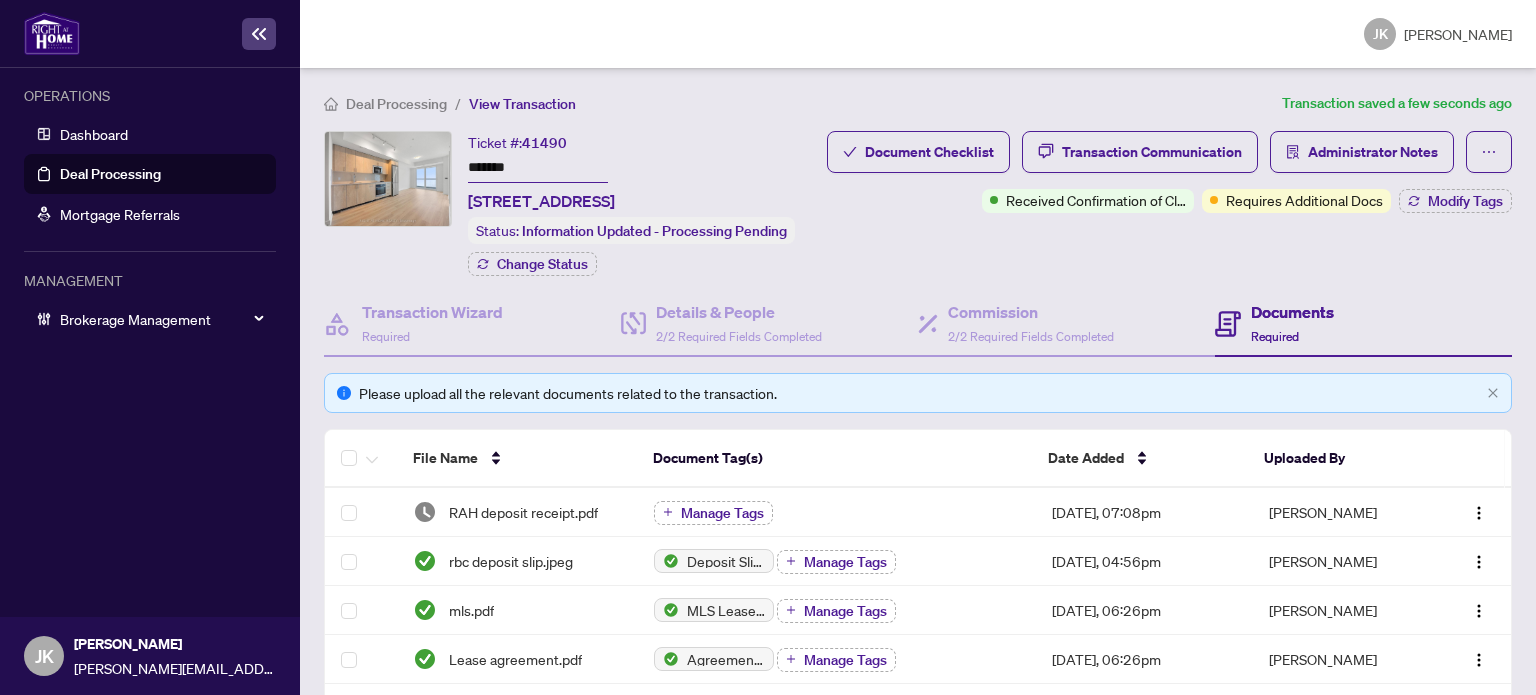 scroll, scrollTop: 672, scrollLeft: 0, axis: vertical 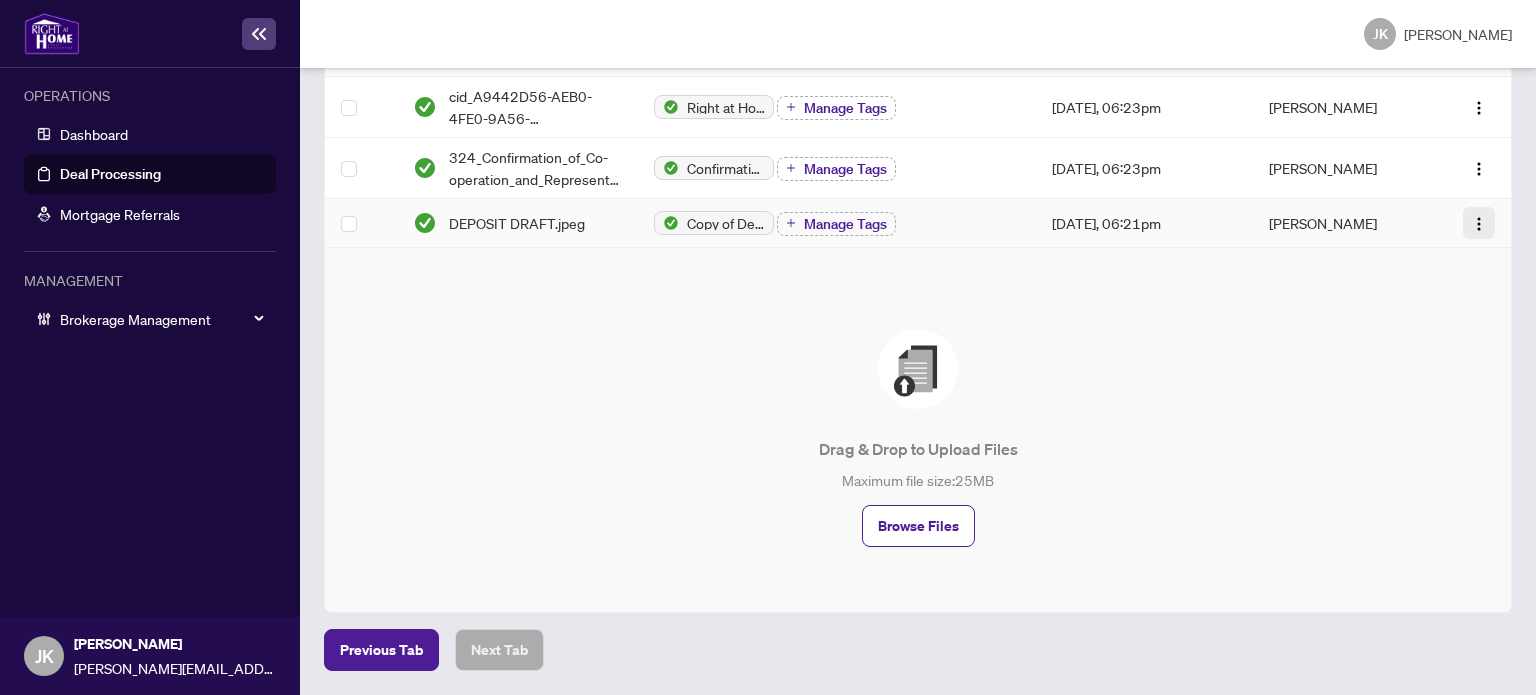 click at bounding box center (1479, 224) 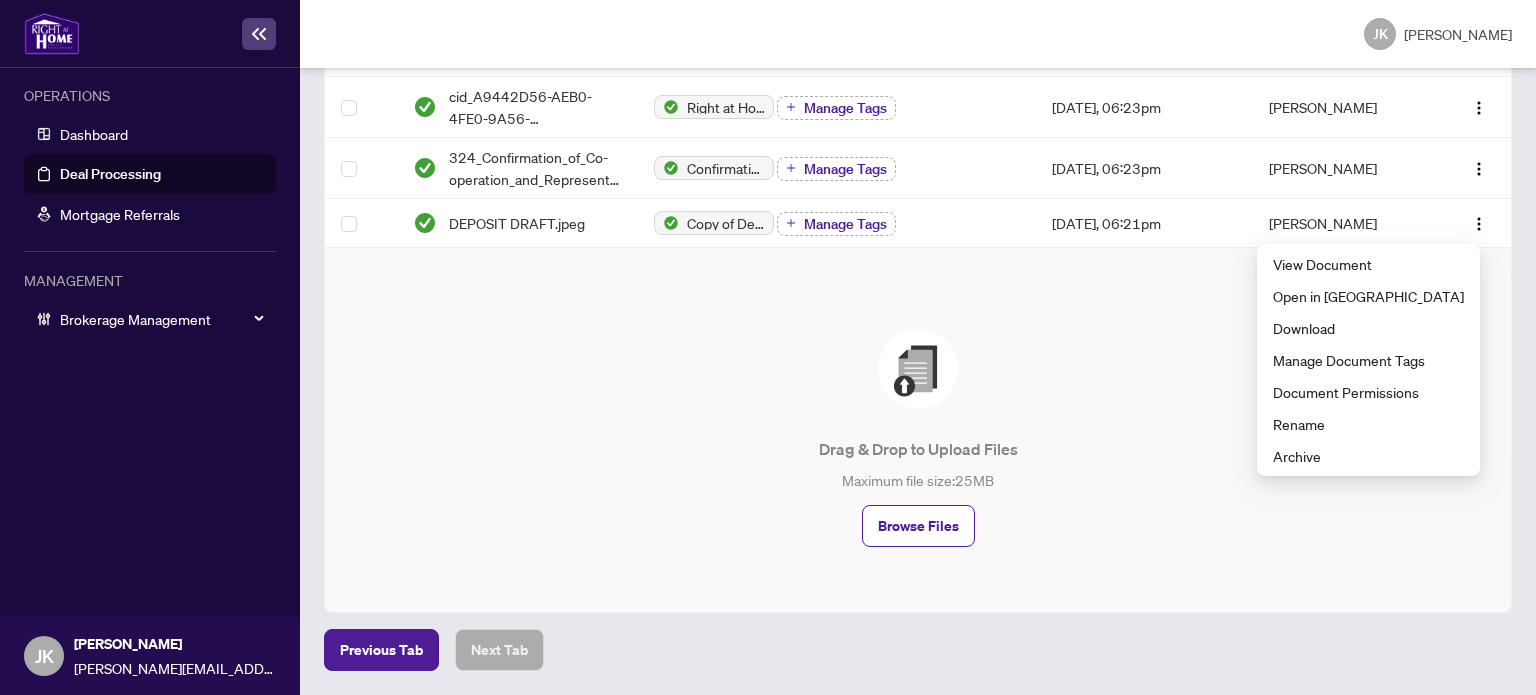 click on "Drag & Drop to Upload Files Maximum file size:  25  MB Browse Files" at bounding box center (918, 438) 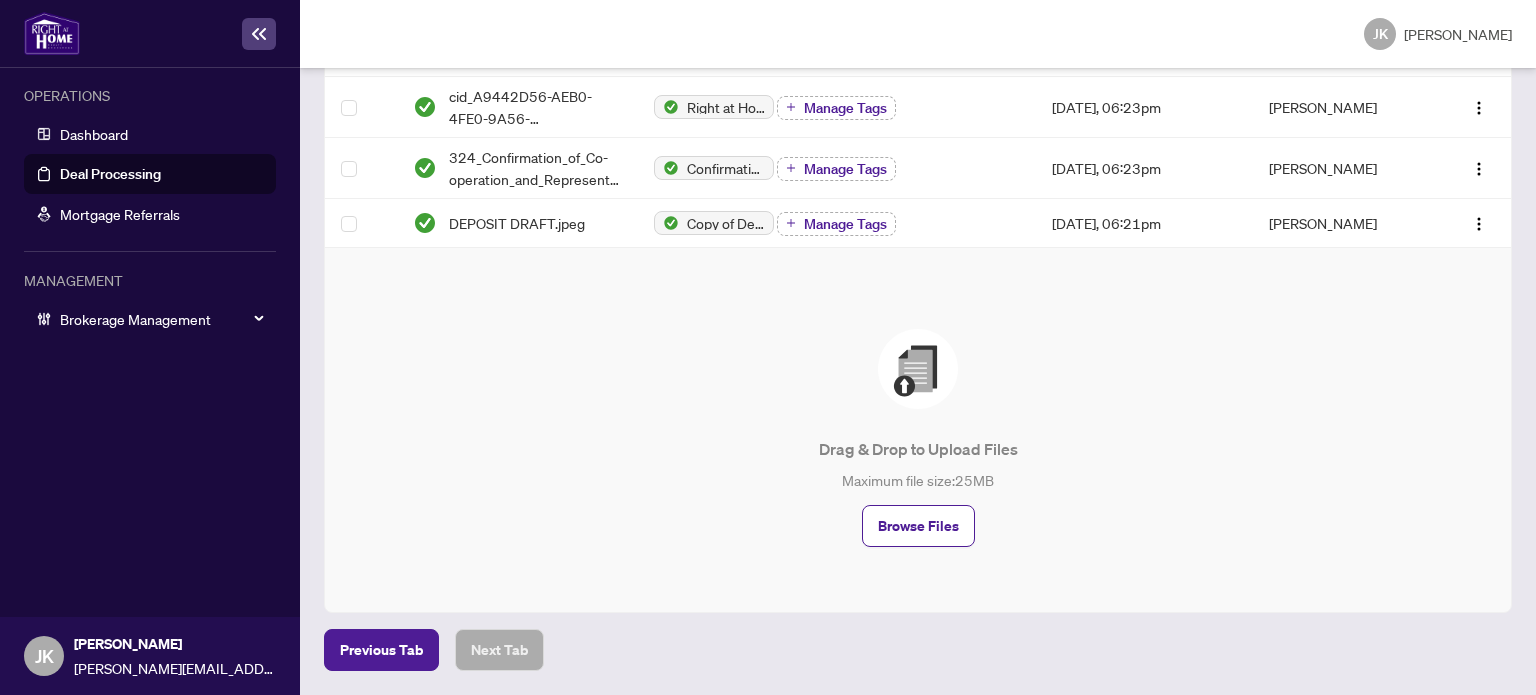 scroll, scrollTop: 0, scrollLeft: 0, axis: both 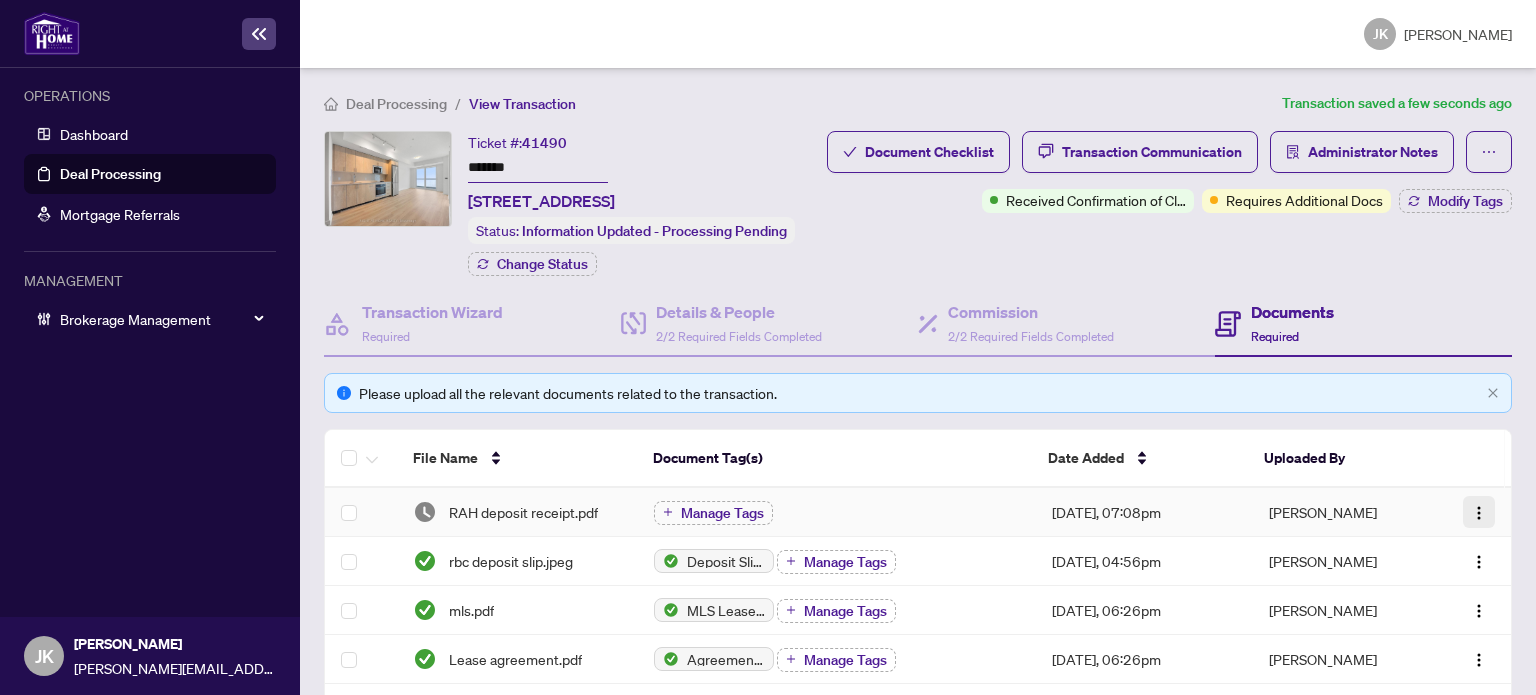 click at bounding box center (1479, 513) 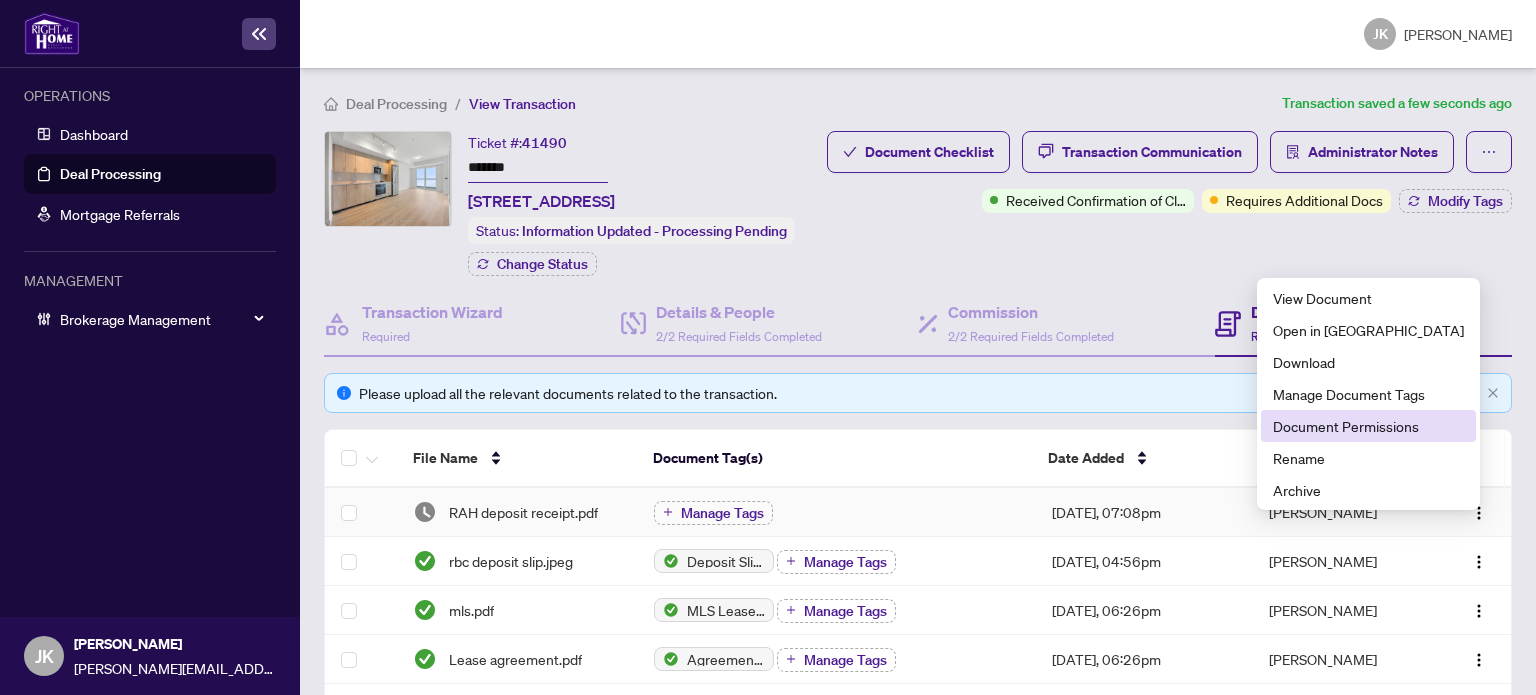 click on "Document Permissions" at bounding box center (1368, 426) 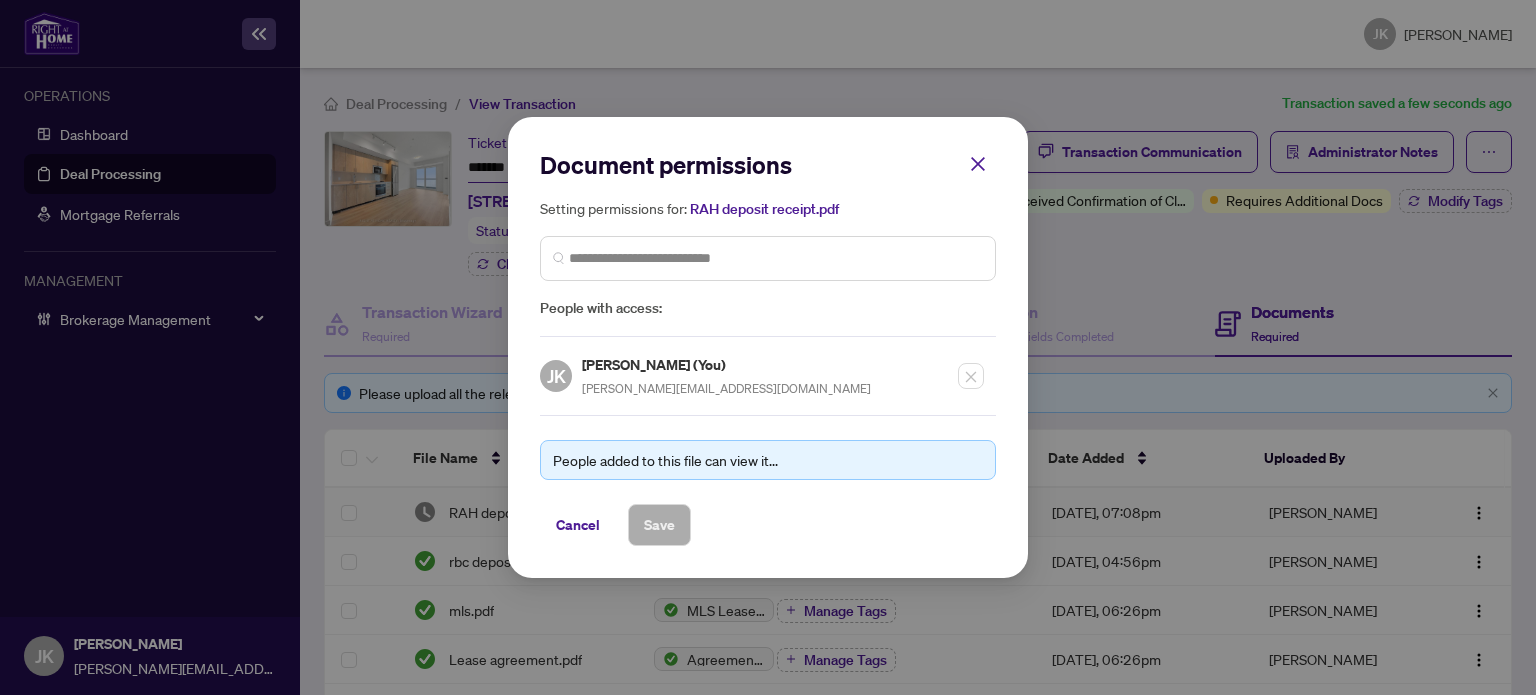click at bounding box center [768, 258] 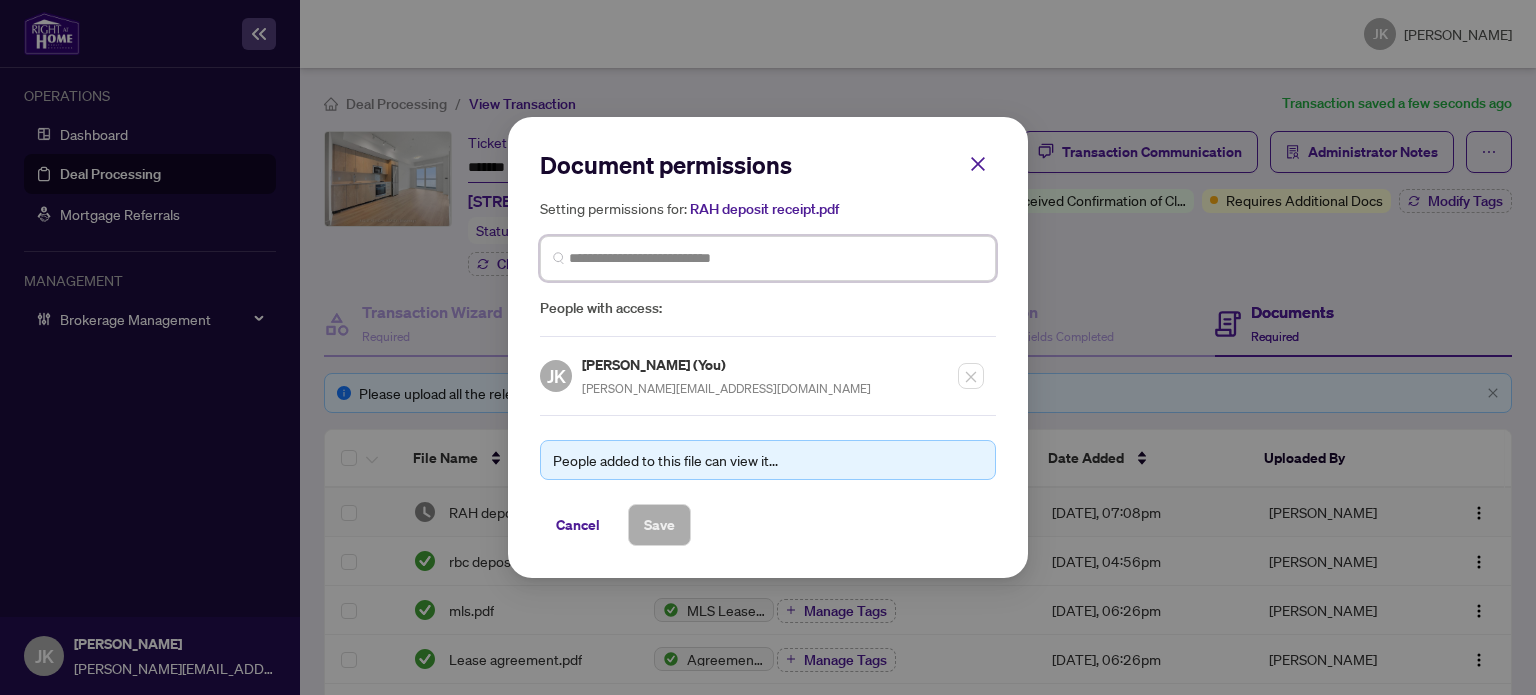 paste on "**********" 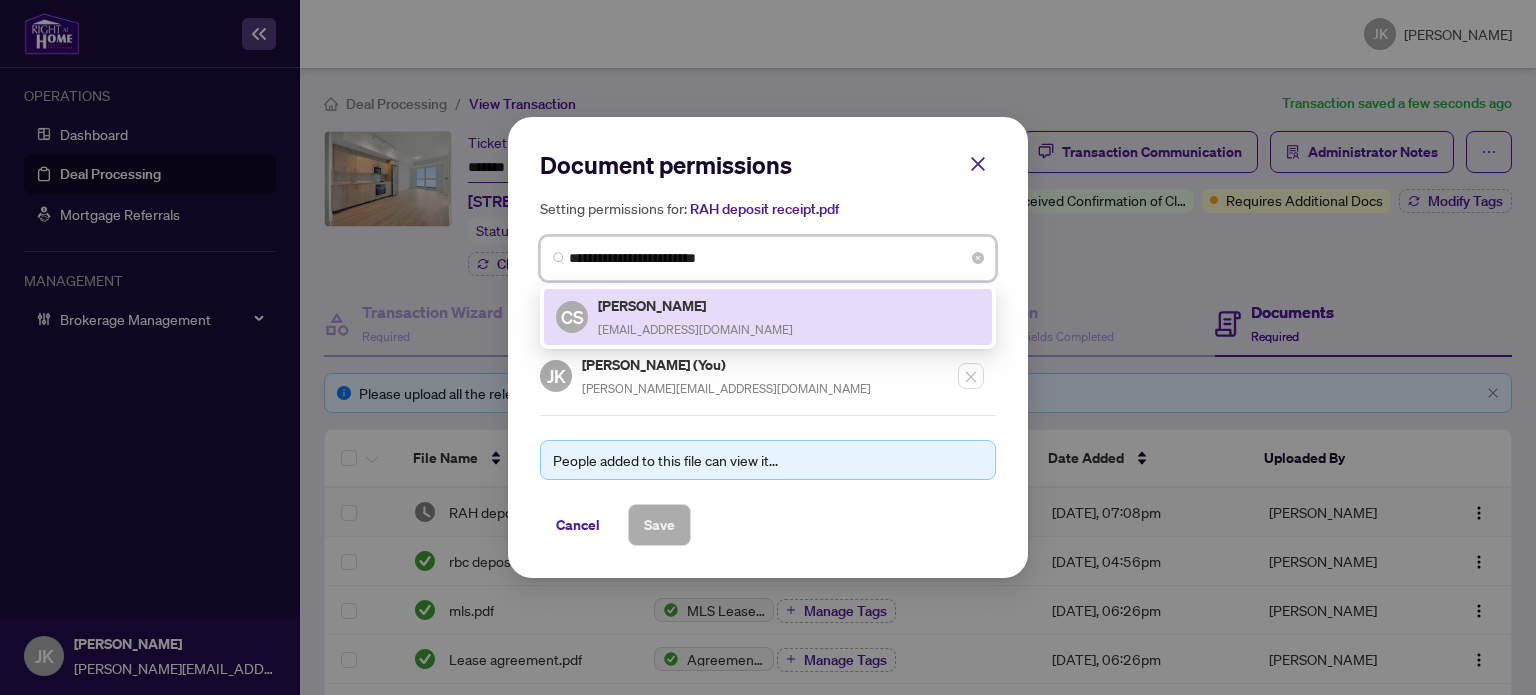 click on "Chintan Shah" at bounding box center [695, 305] 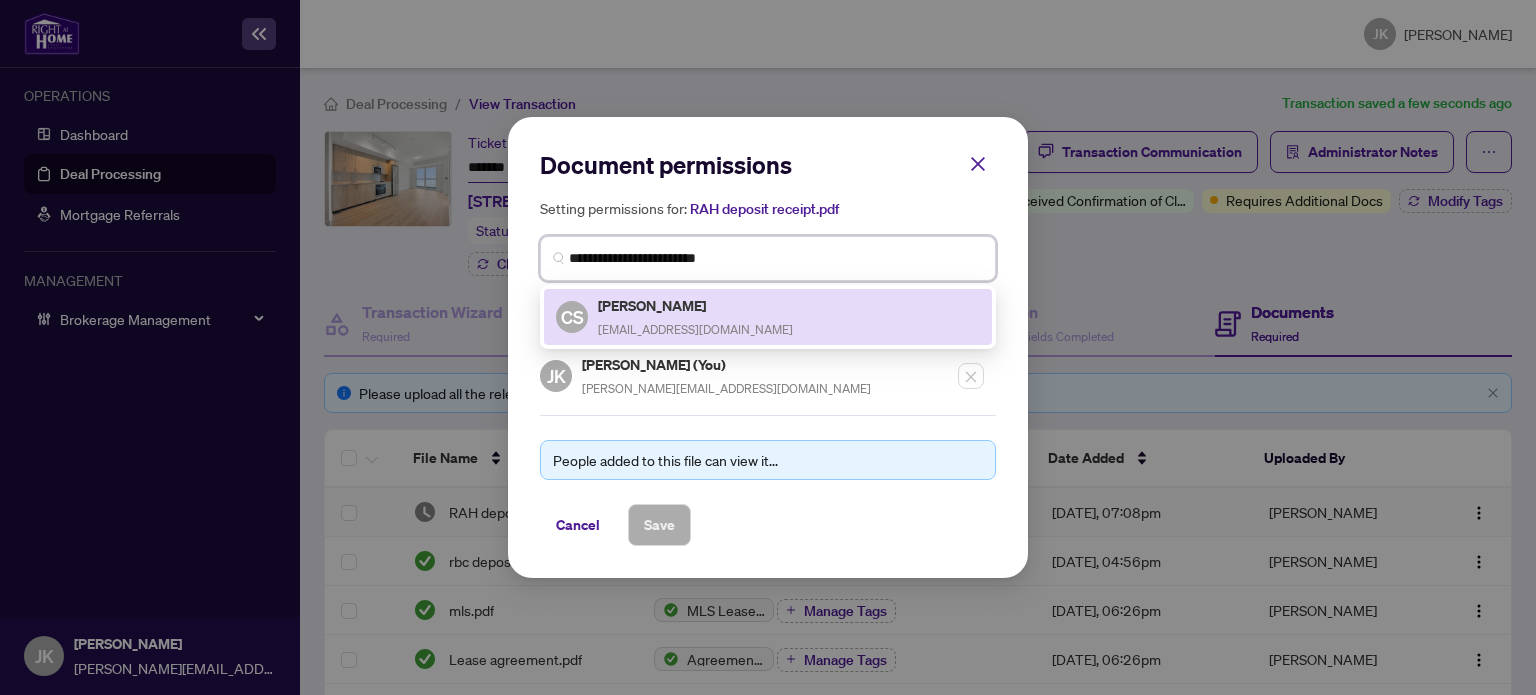 type 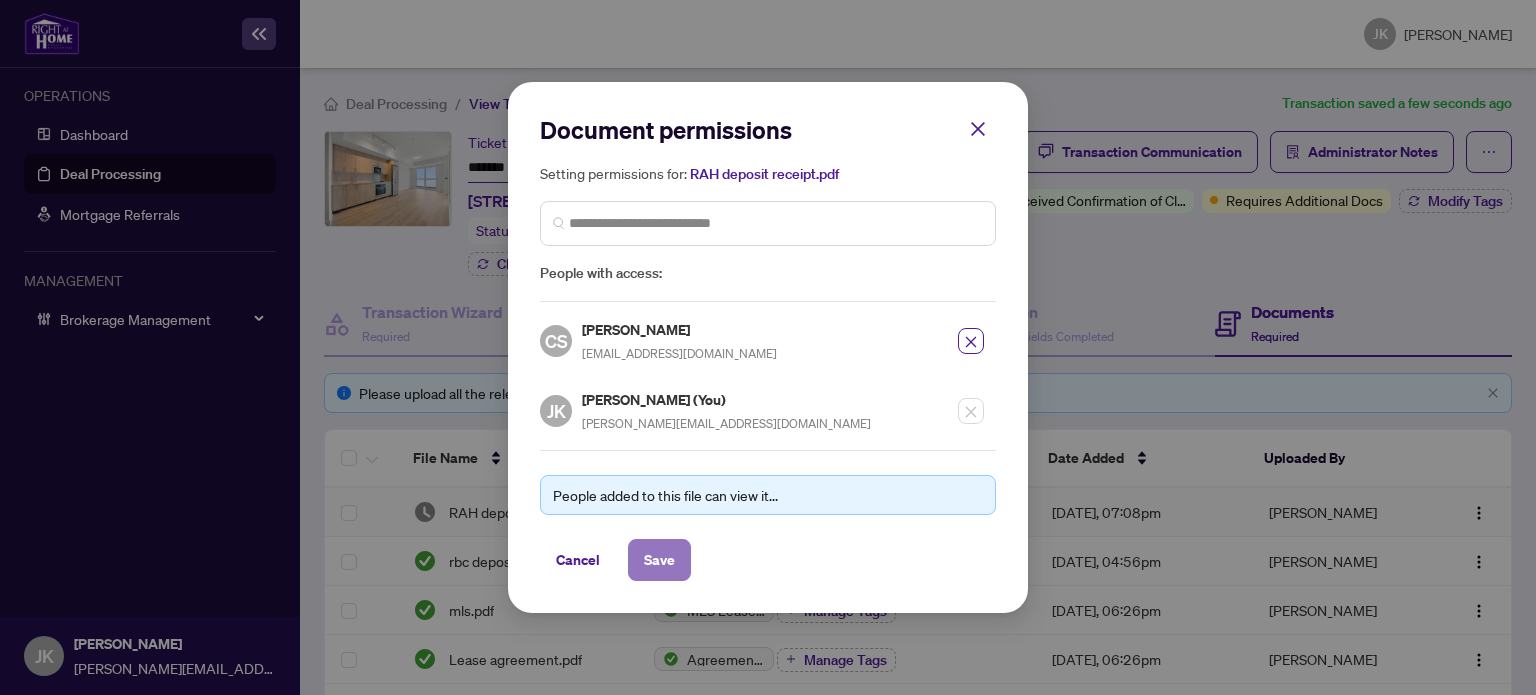 click on "Save" at bounding box center (659, 560) 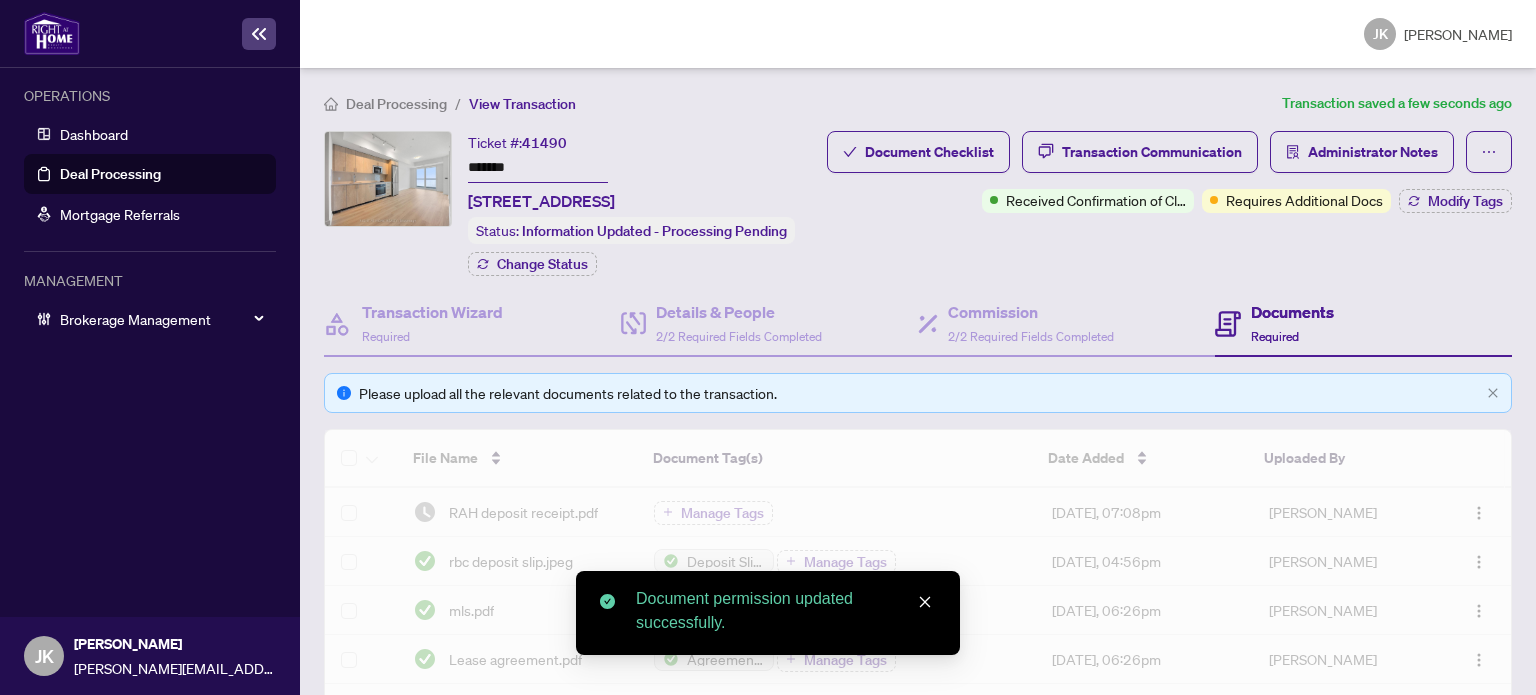 click on "Transaction Communication" at bounding box center [1152, 152] 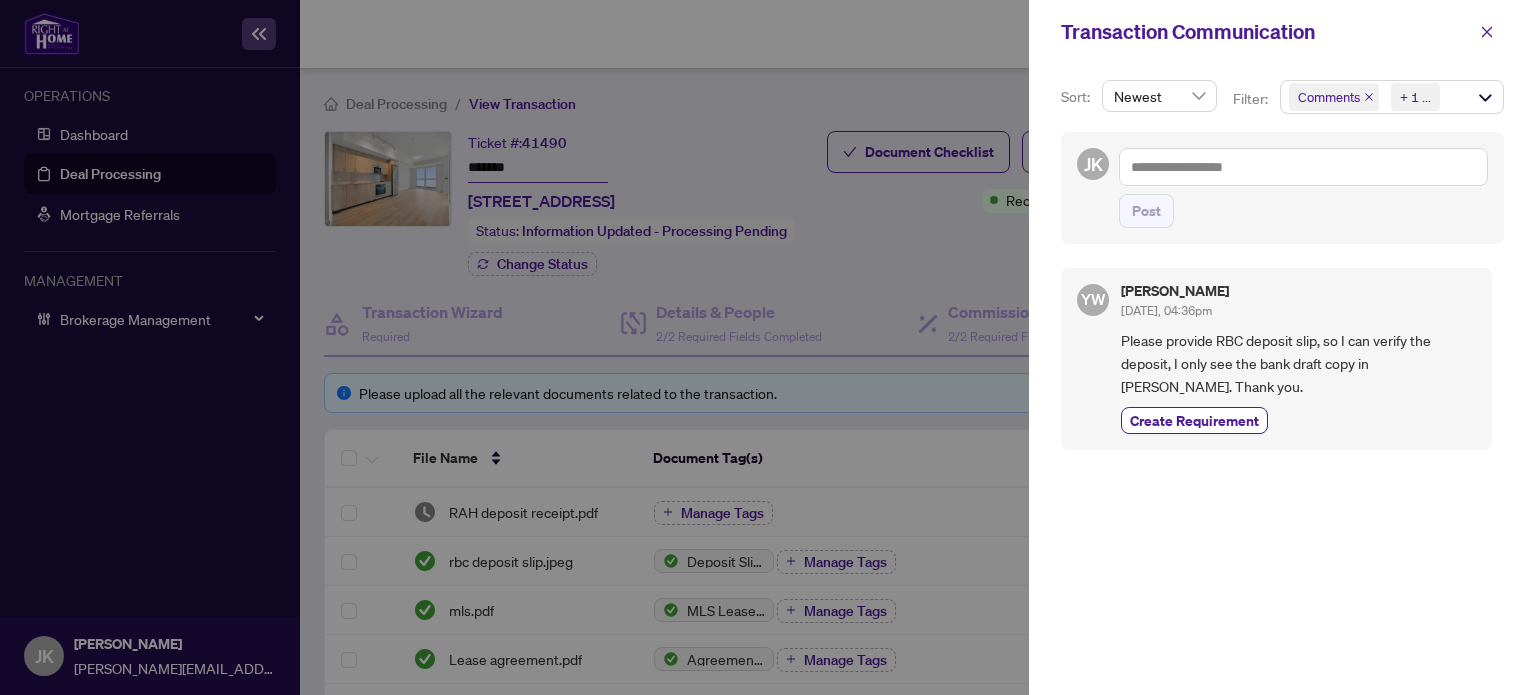 drag, startPoint x: 1489, startPoint y: 39, endPoint x: 1414, endPoint y: 87, distance: 89.04493 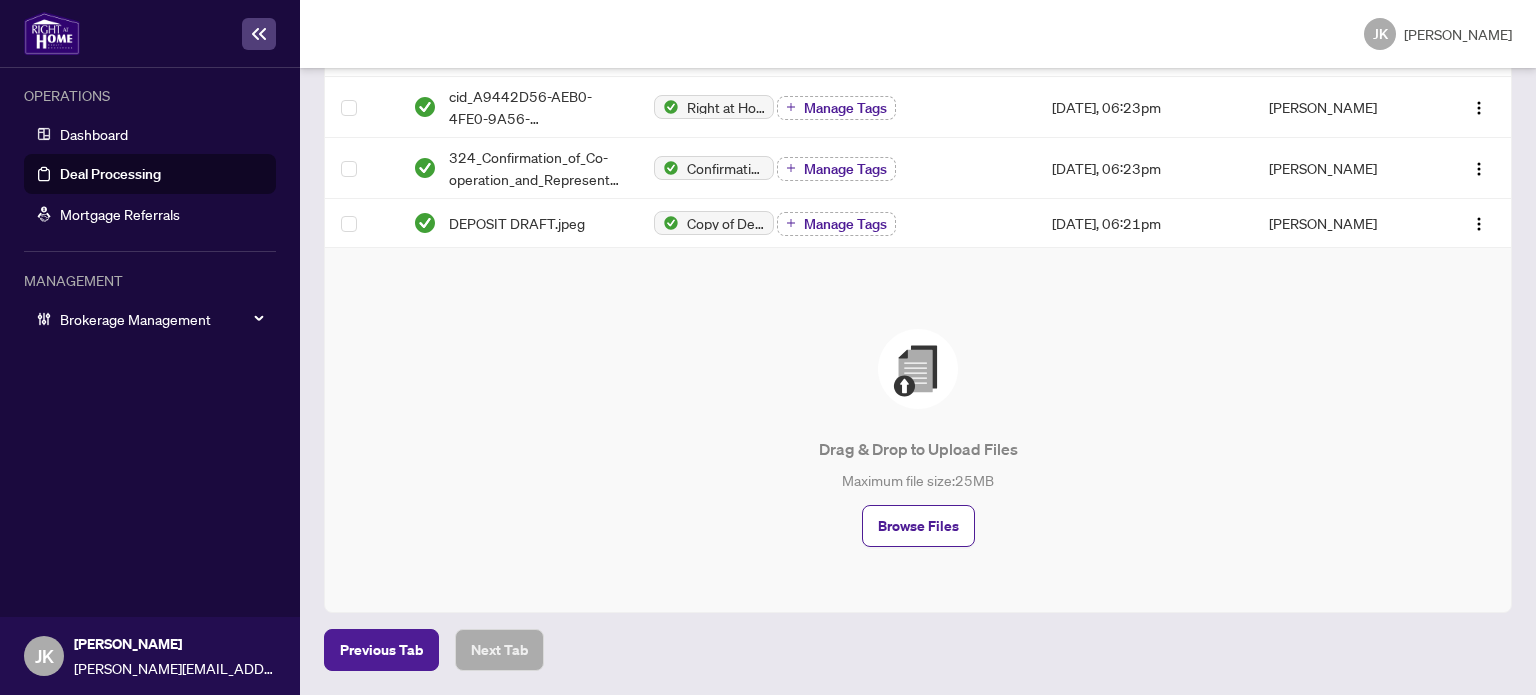 scroll, scrollTop: 0, scrollLeft: 0, axis: both 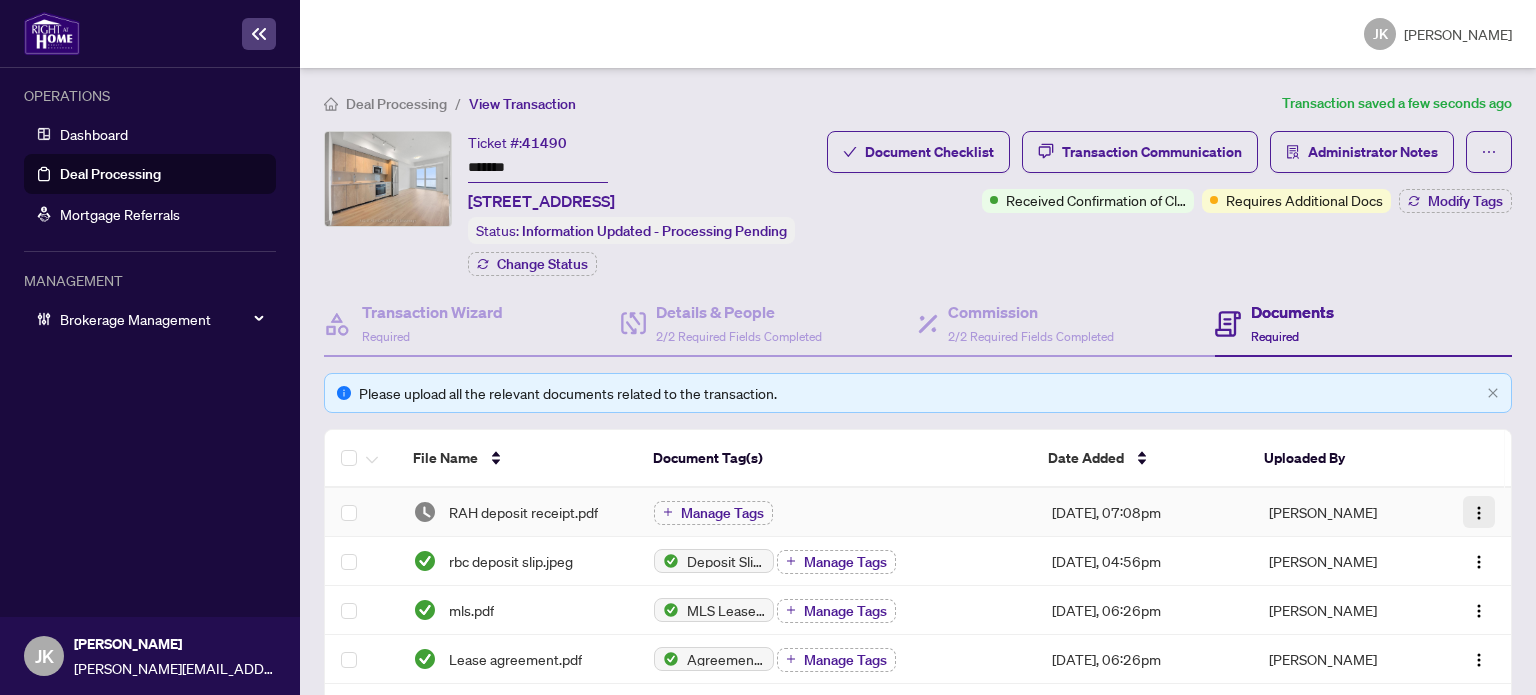 click at bounding box center (1479, 512) 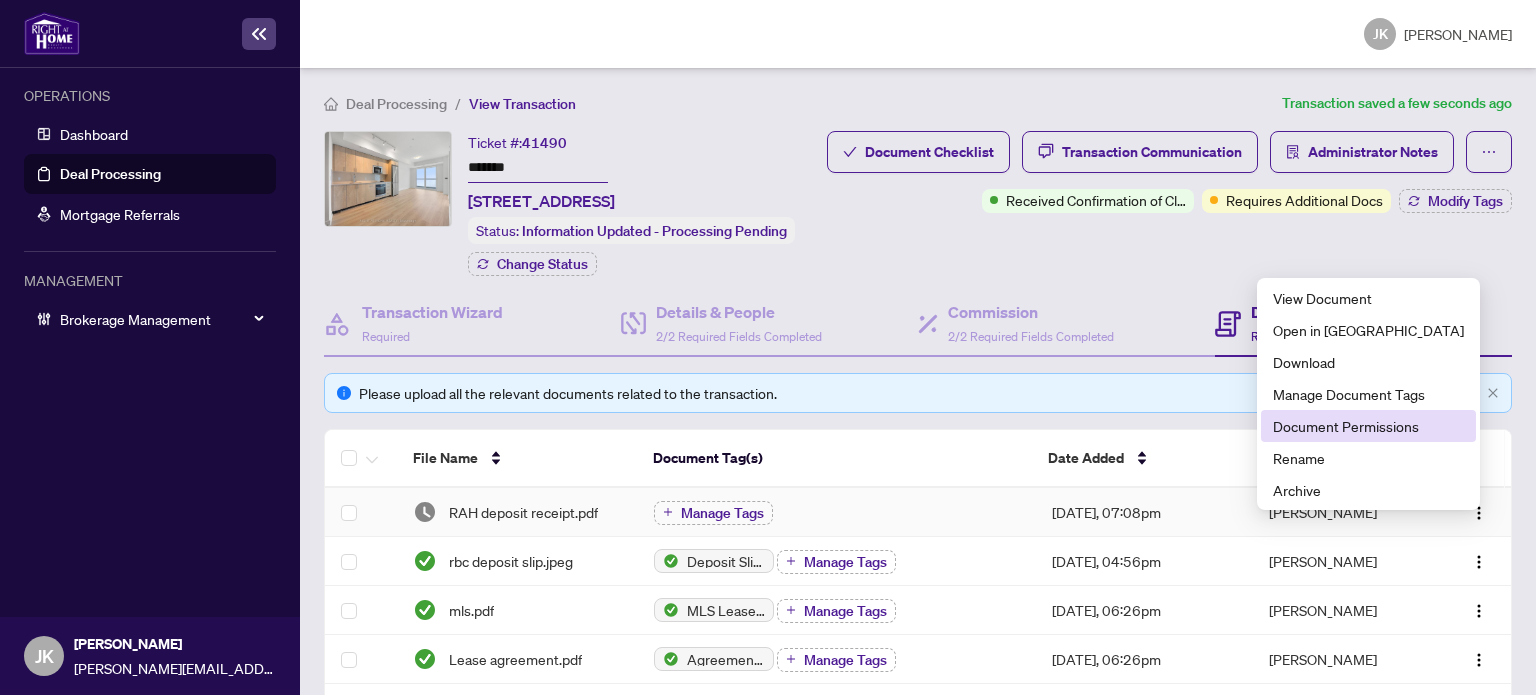 click on "Document Permissions" at bounding box center [1368, 426] 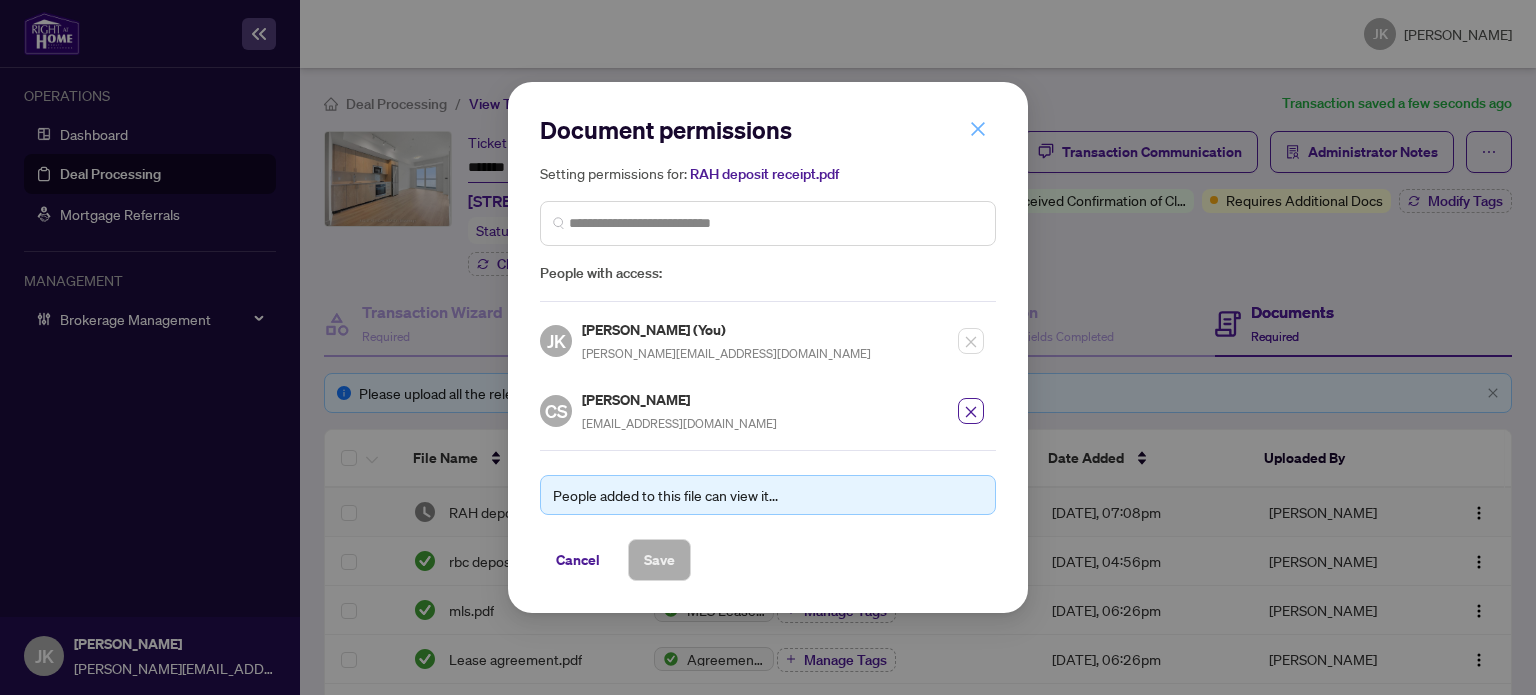 drag, startPoint x: 974, startPoint y: 127, endPoint x: 992, endPoint y: 136, distance: 20.12461 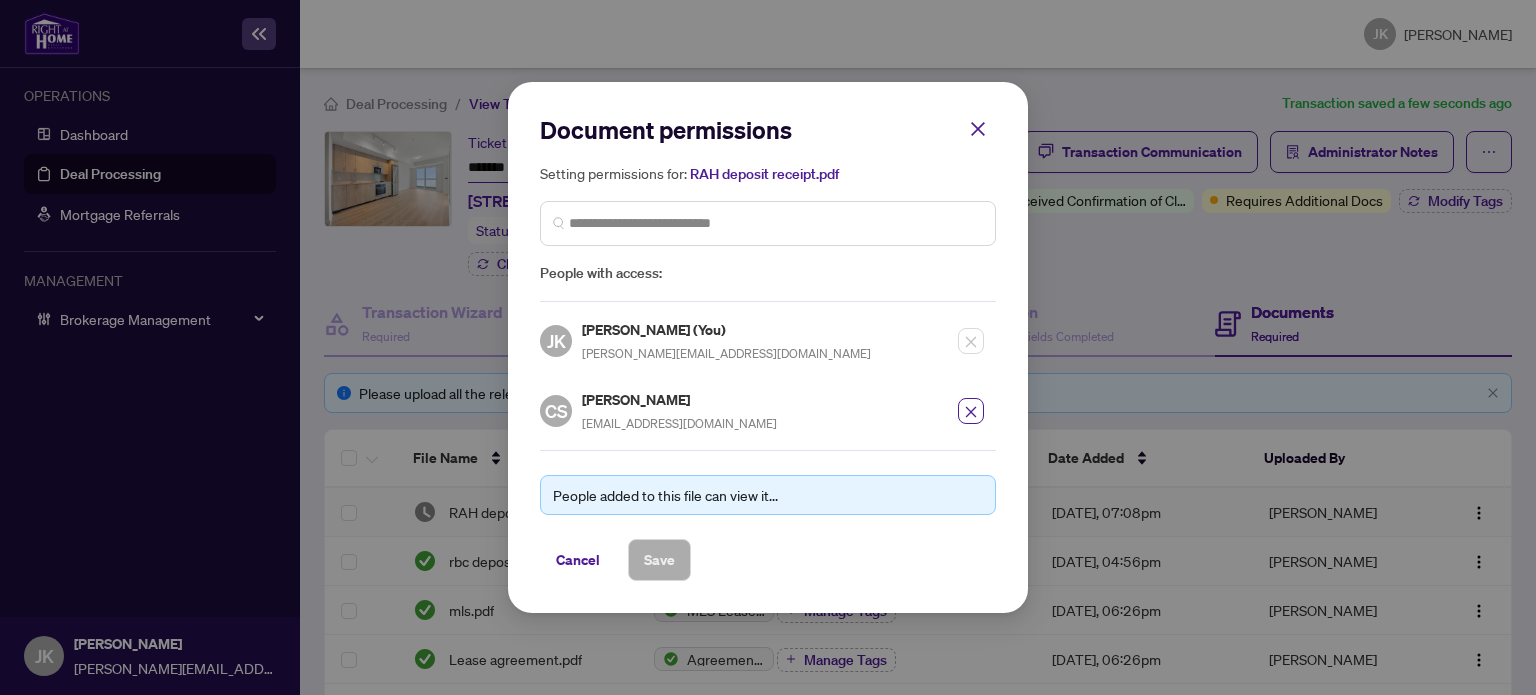 click 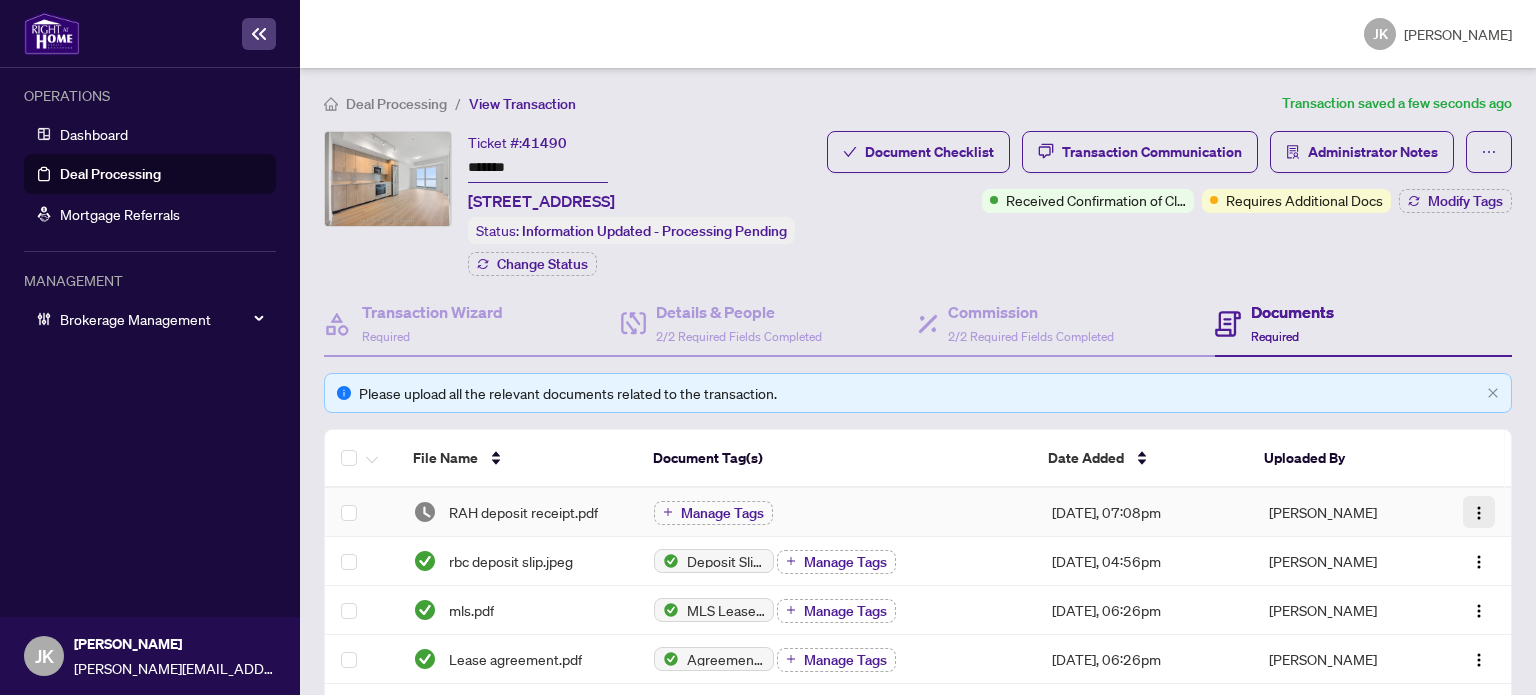 click at bounding box center (1479, 512) 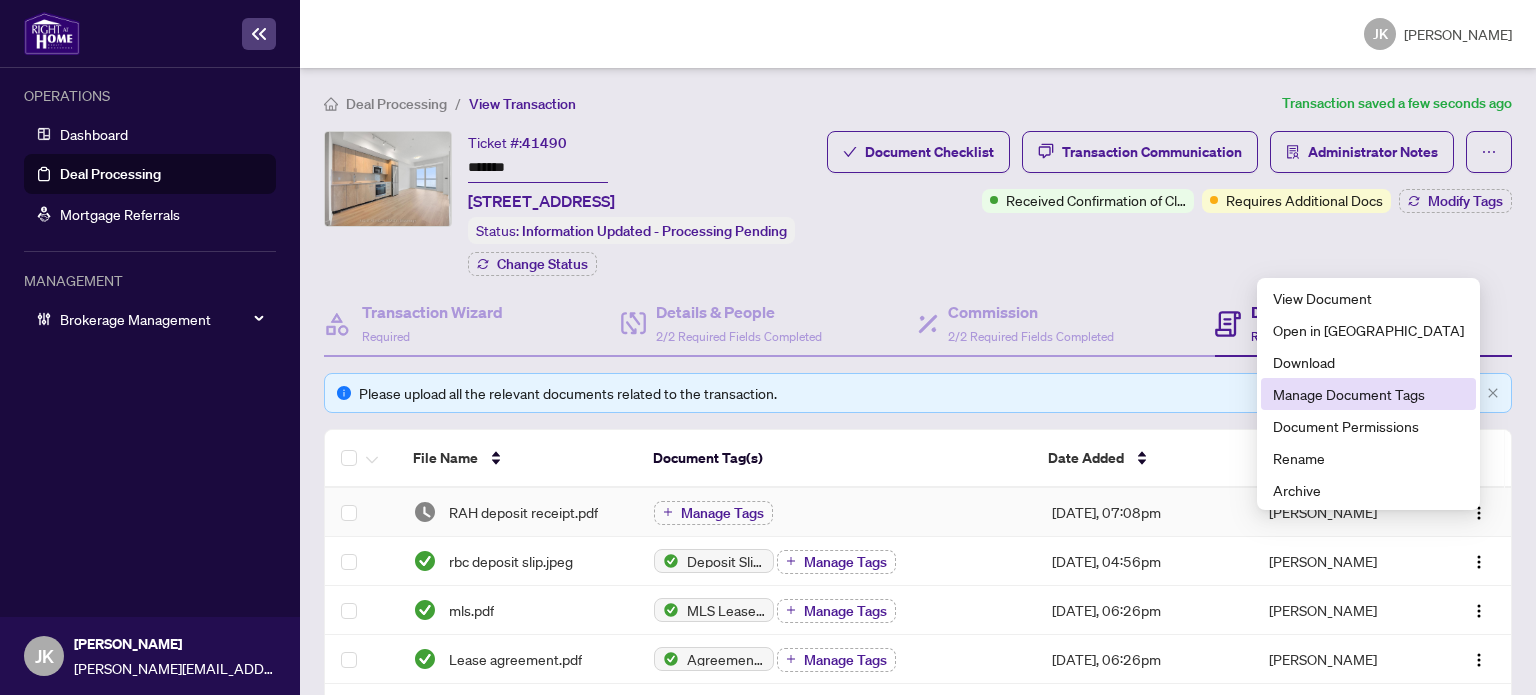 click on "Manage Document Tags" at bounding box center (1368, 394) 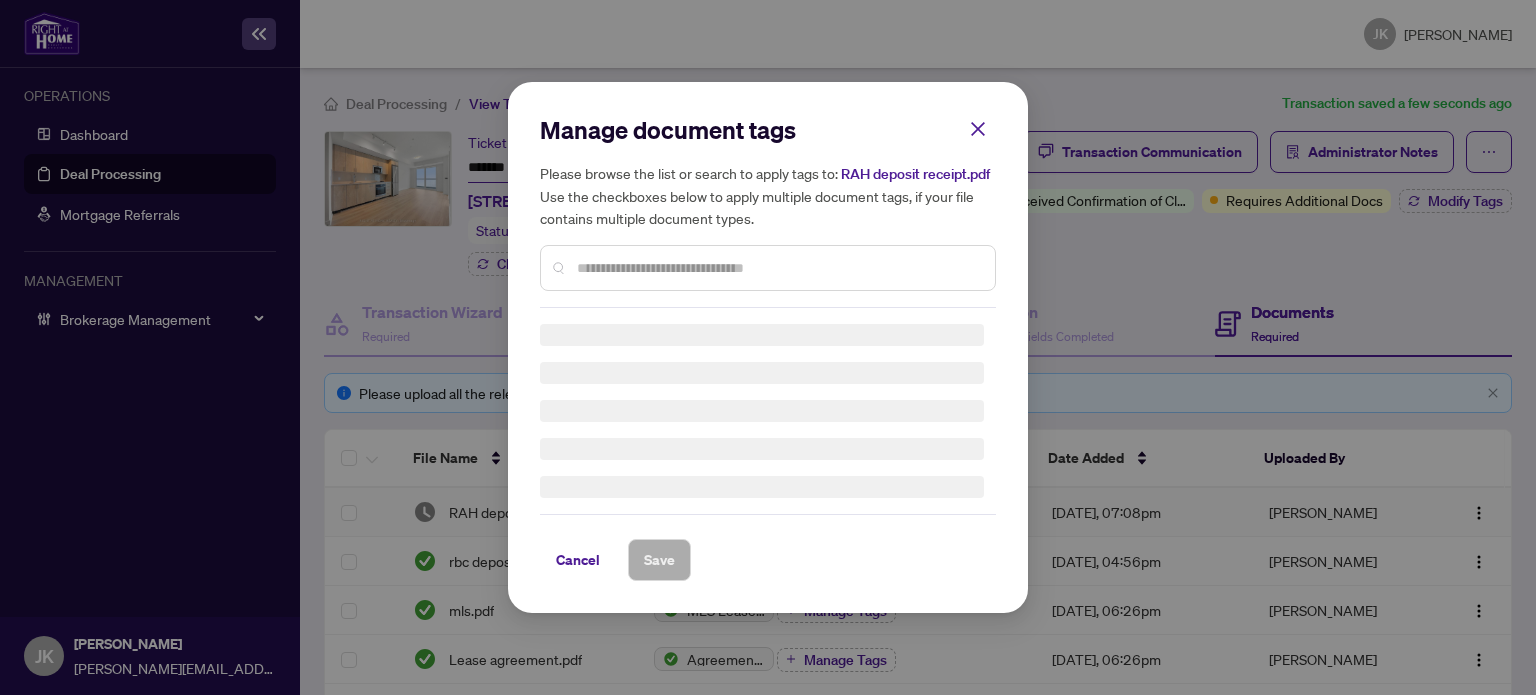 click on "Manage document tags Please browse the list or search to apply tags to:   RAH deposit receipt.pdf   Use the checkboxes below to apply multiple document tags, if your file contains multiple document types." at bounding box center (768, 211) 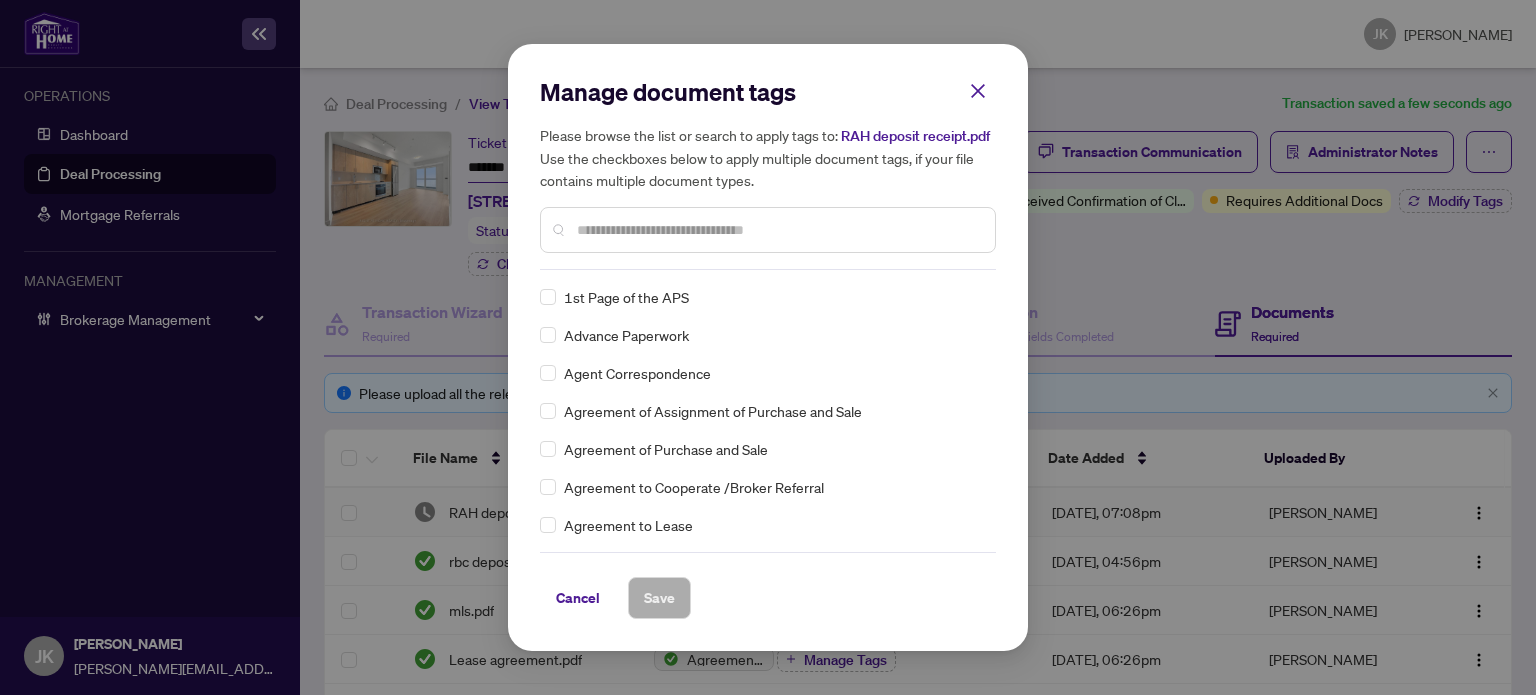 click at bounding box center [778, 230] 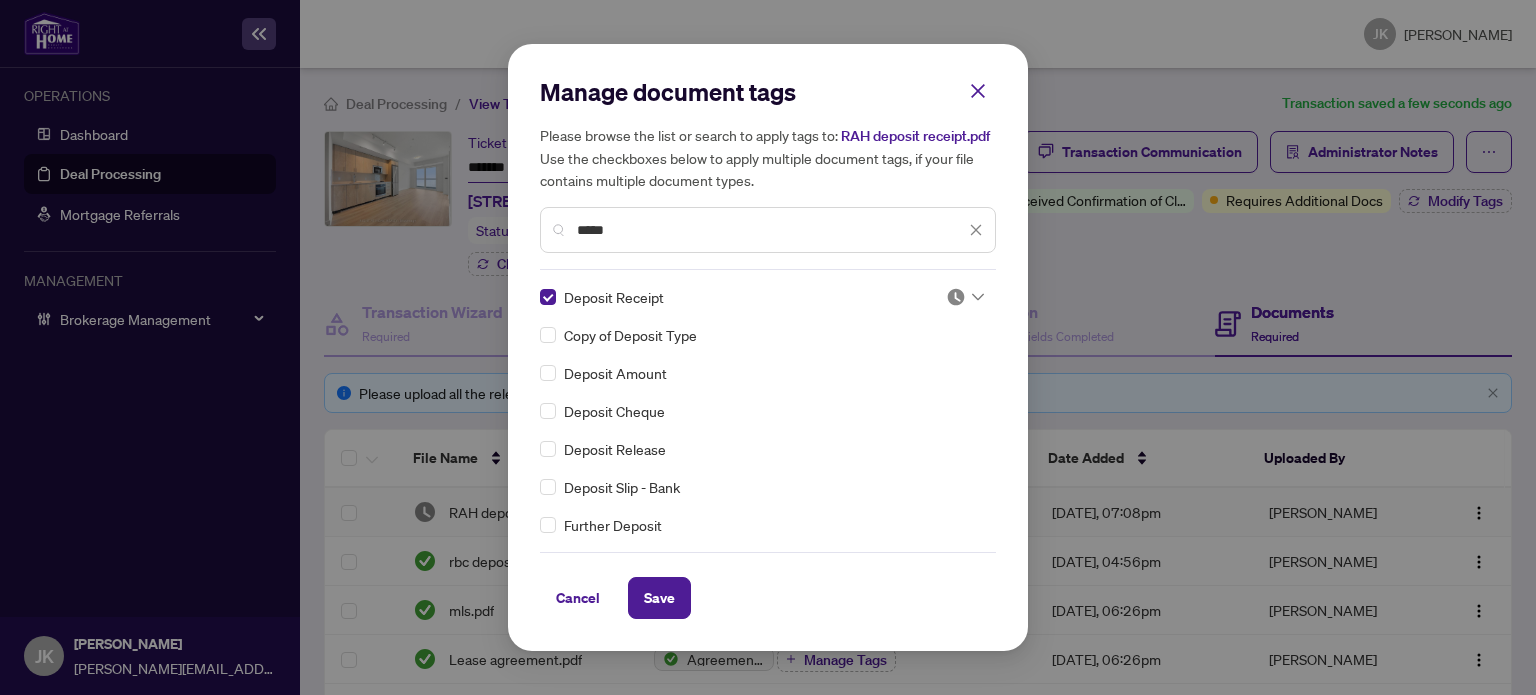 click at bounding box center (959, 297) 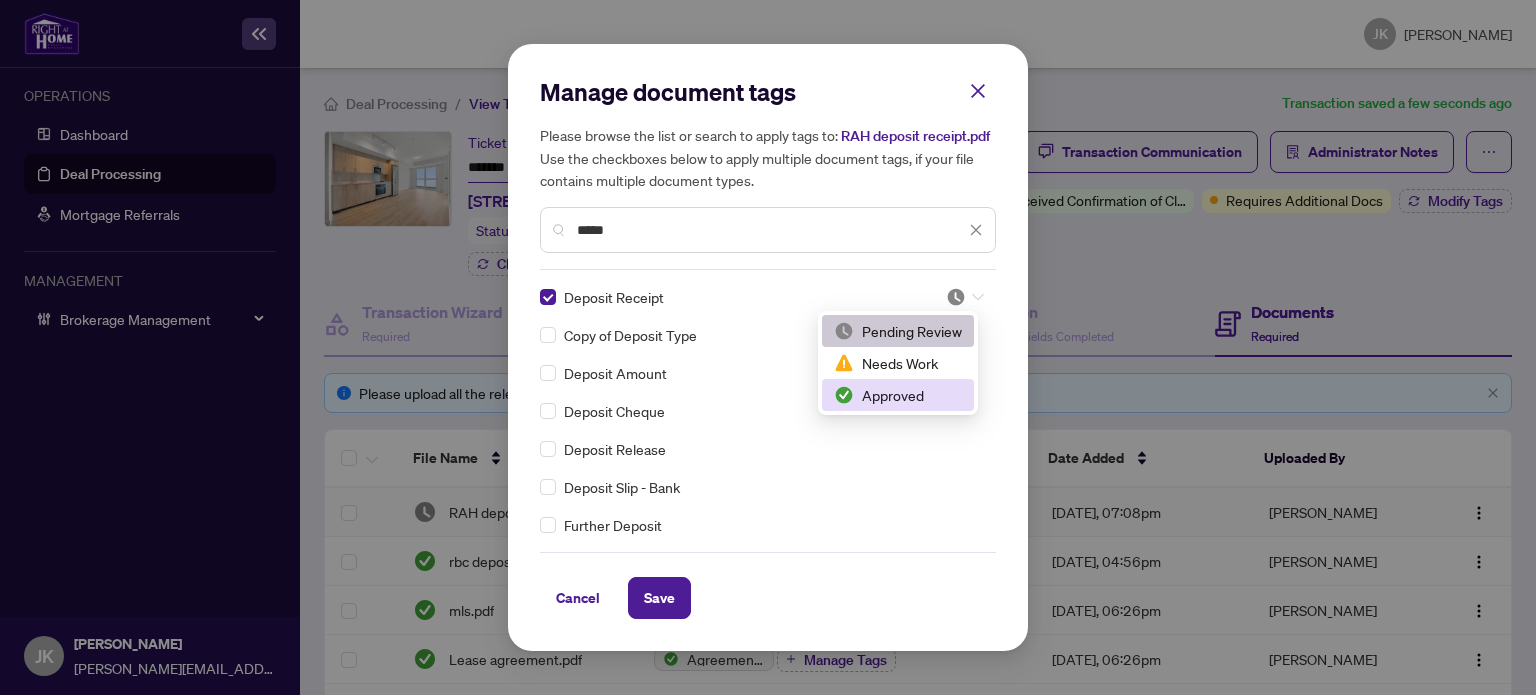 click on "Approved" at bounding box center (898, 395) 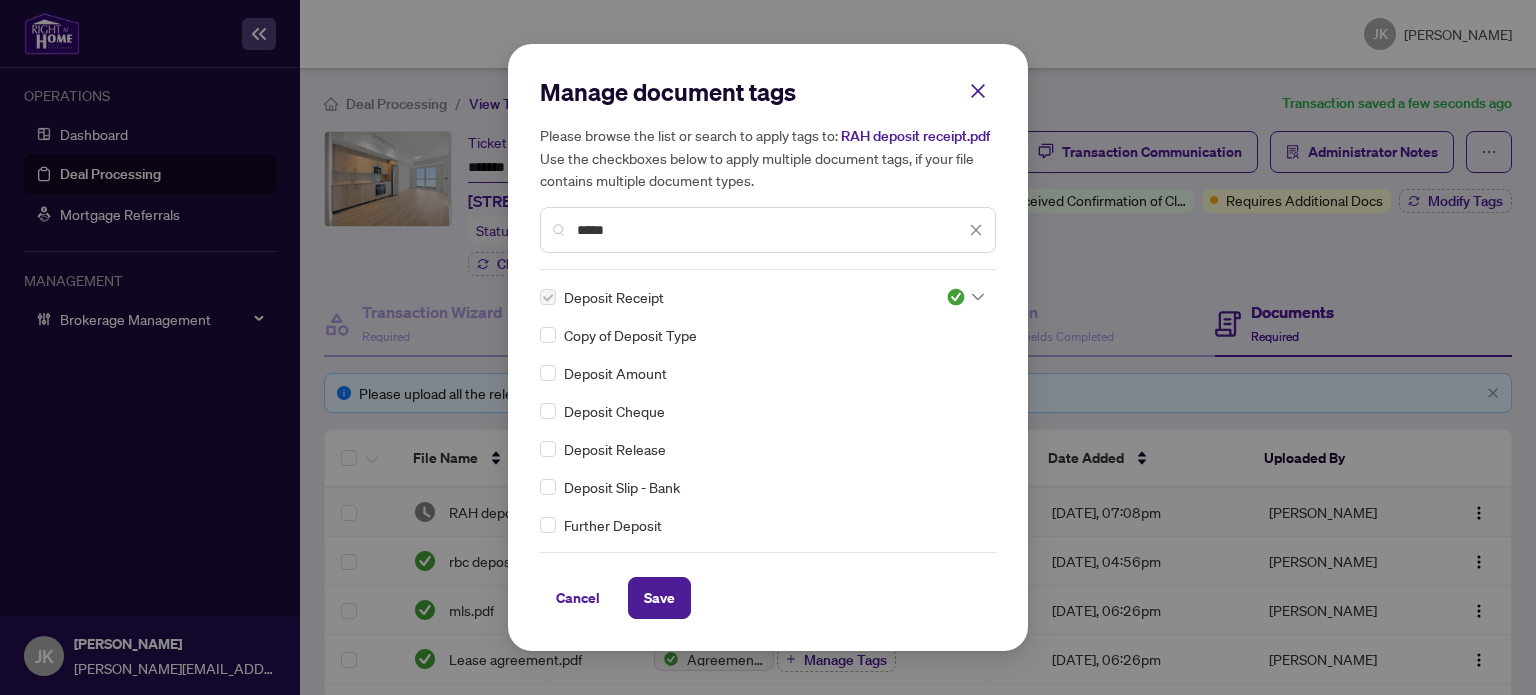 click at bounding box center (956, 297) 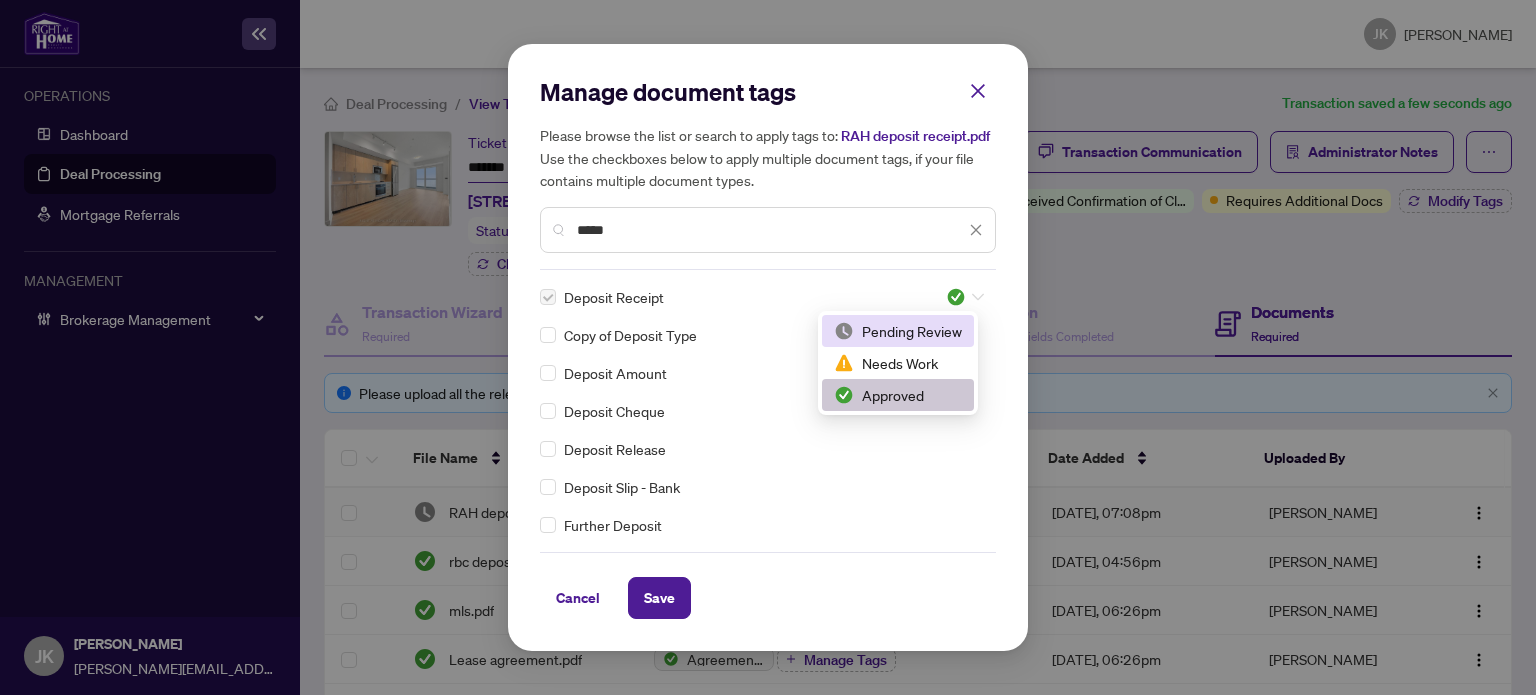 click on "Pending Review" at bounding box center [898, 331] 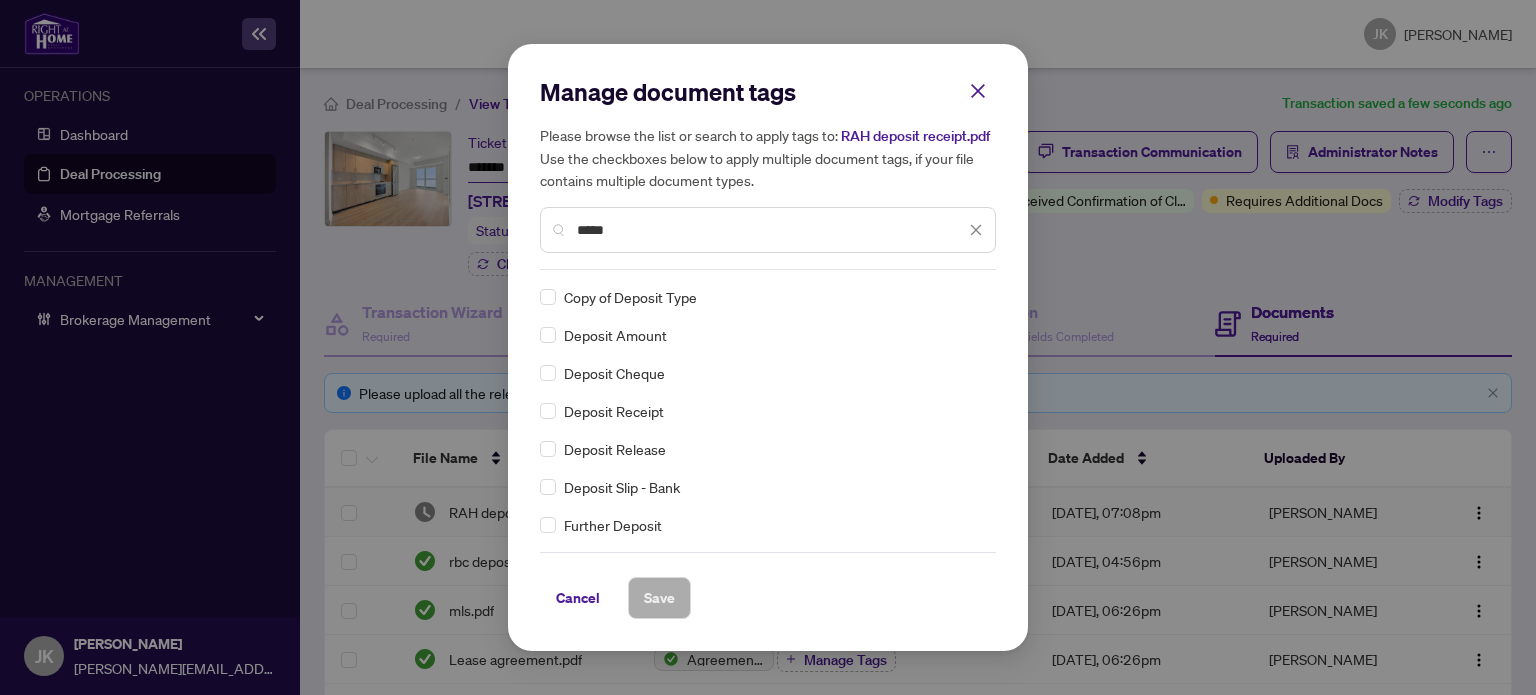 drag, startPoint x: 647, startPoint y: 223, endPoint x: 521, endPoint y: 215, distance: 126.253716 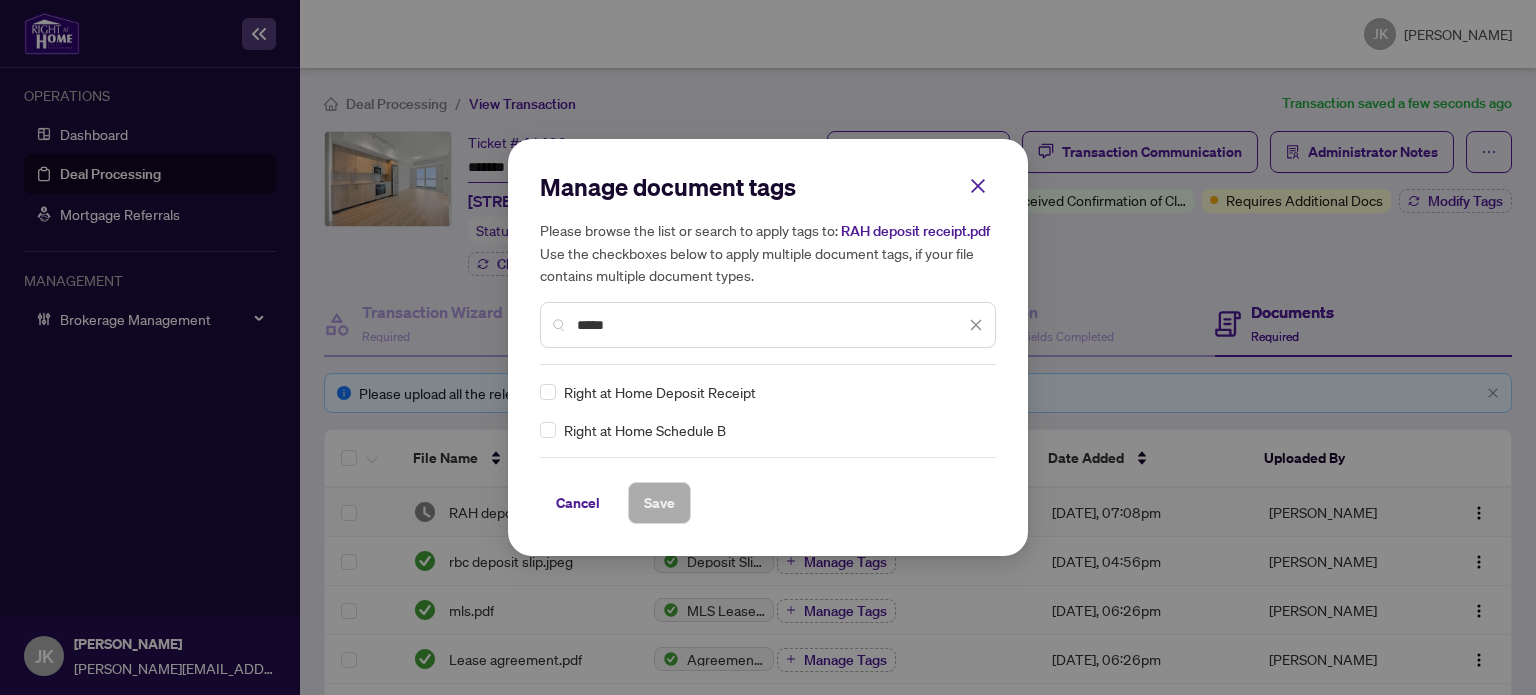 type on "*****" 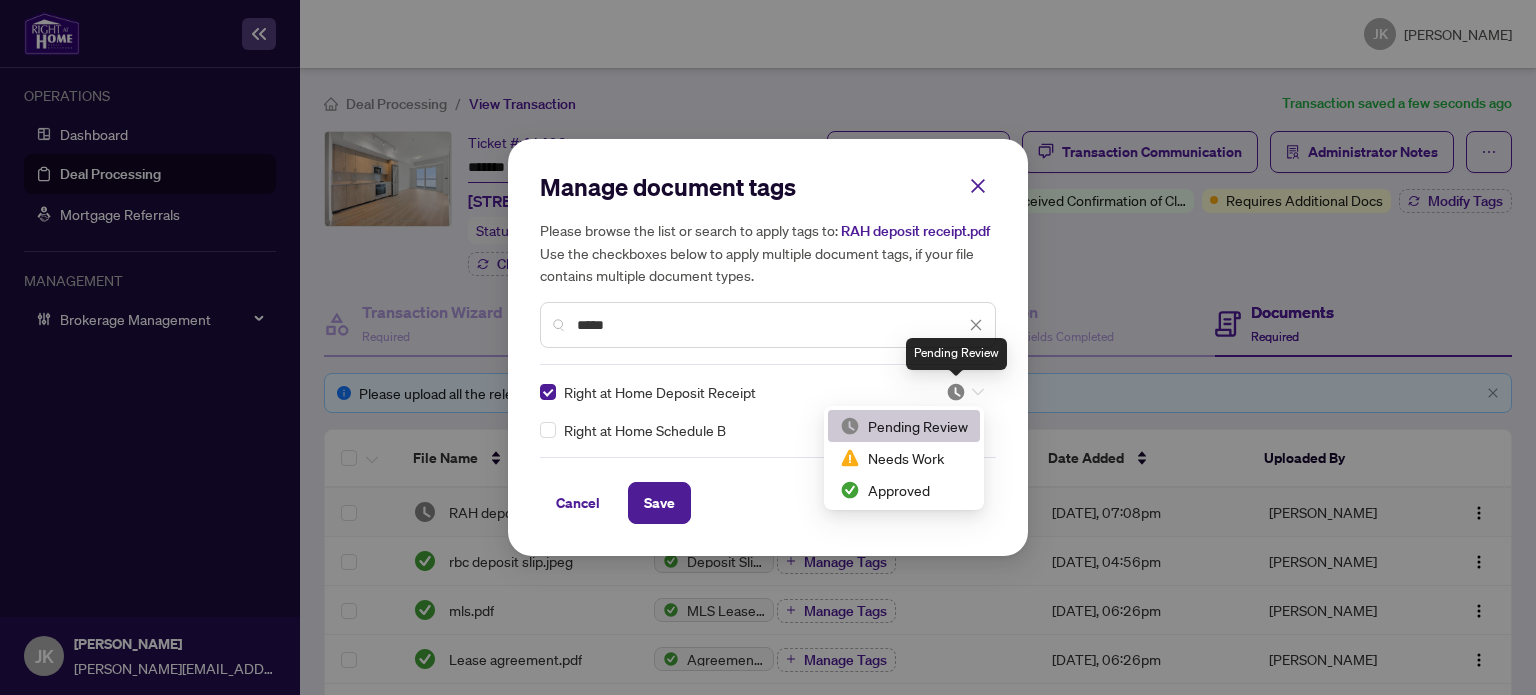 click at bounding box center [956, 392] 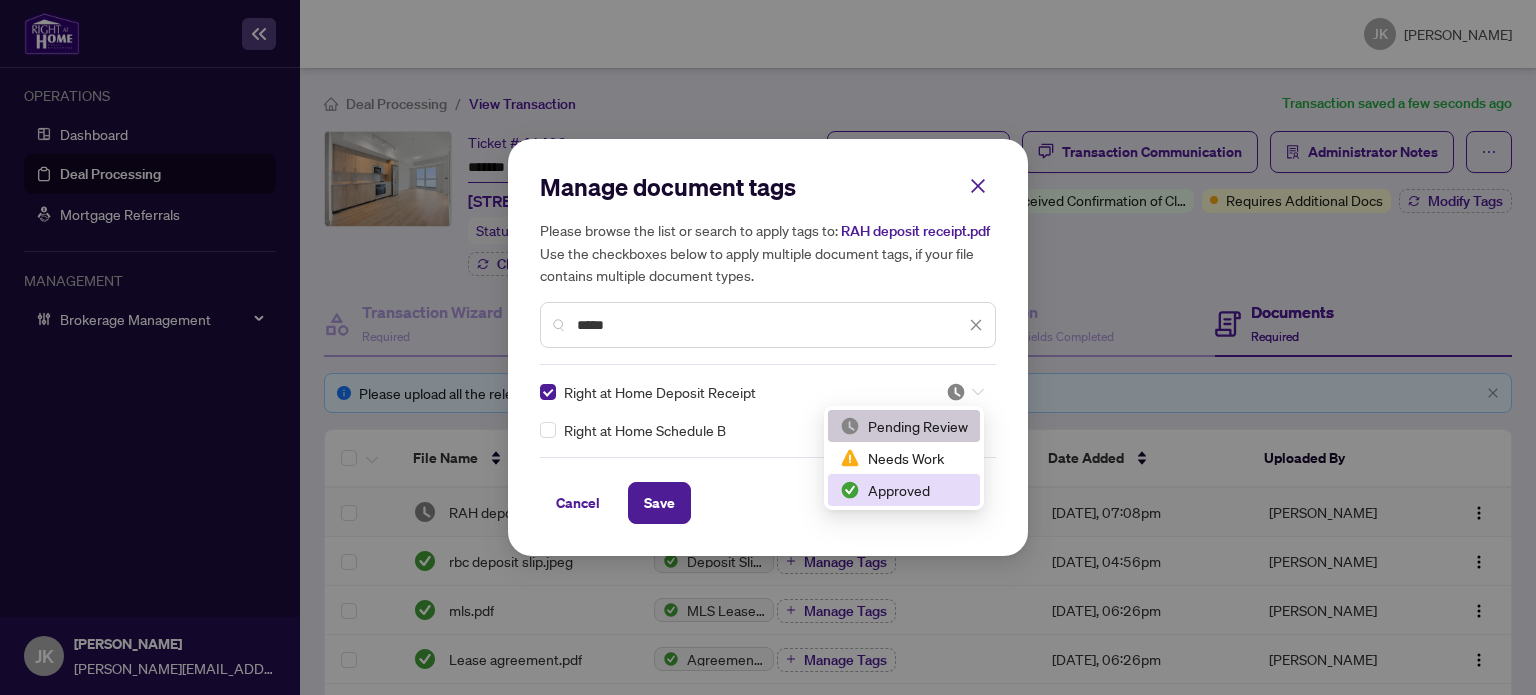 click on "Approved" at bounding box center [904, 490] 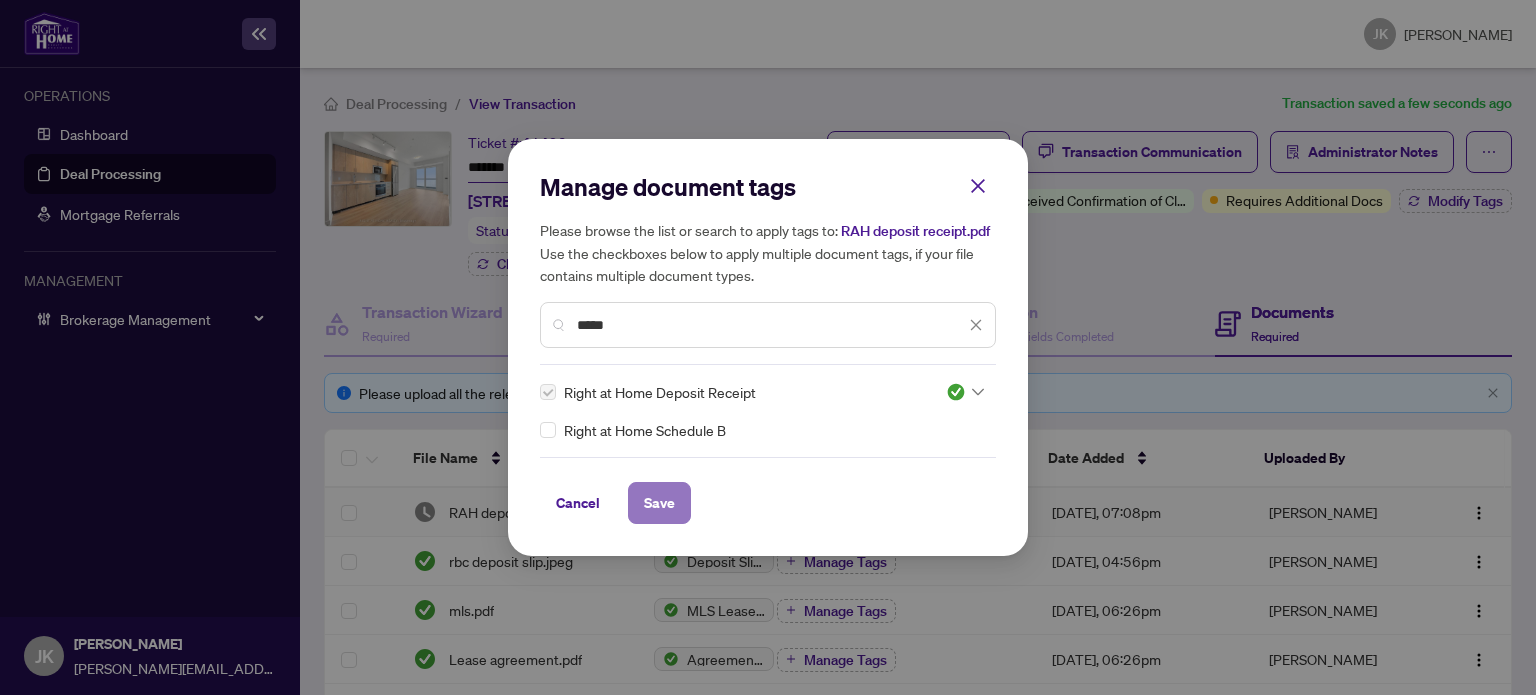 click on "Save" at bounding box center [659, 503] 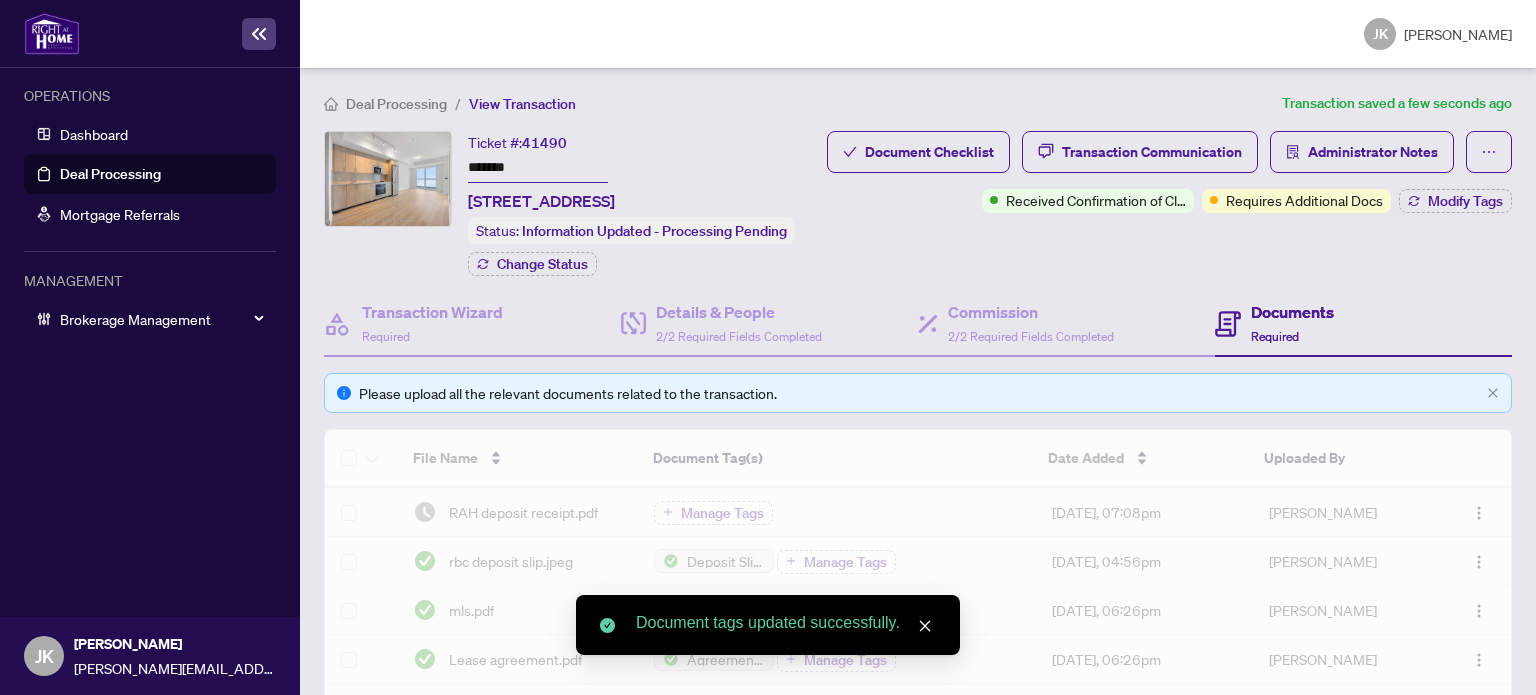 click on "Deal Processing / View Transaction Transaction saved   a few seconds ago Ticket #:  41490 ******* 2211-2545 Simcoe St, Oshawa, Ontario L1L 0W3, Canada Status:   Information Updated - Processing Pending Change Status Document Checklist Transaction Communication Administrator Notes Received Confirmation of Closing Requires Additional Docs Modify Tags Transaction Wizard Required Details & People 2/2 Required Fields Completed Commission 2/2 Required Fields Completed Documents Required Please upload all the relevant documents related to the transaction. File Name Document Tag(s) Date Added Uploaded By             RAH deposit receipt.pdf Manage Tags Jul/02/2025, 07:08pm Jaye Khosravi rbc deposit slip.jpeg Deposit Slip - Bank Manage Tags Jun/30/2025, 04:56pm Chintan Shah mls.pdf MLS Leased Print Out Manage Tags Jun/27/2025, 06:26pm Chintan Shah Lease agreement.pdf Agreement to Lease Manage Tags Jun/27/2025, 06:26pm Chintan Shah reco info guide.pdf RECO Information Guide Manage Tags Jun/27/2025, 06:24pm 25  MB" at bounding box center [918, 709] 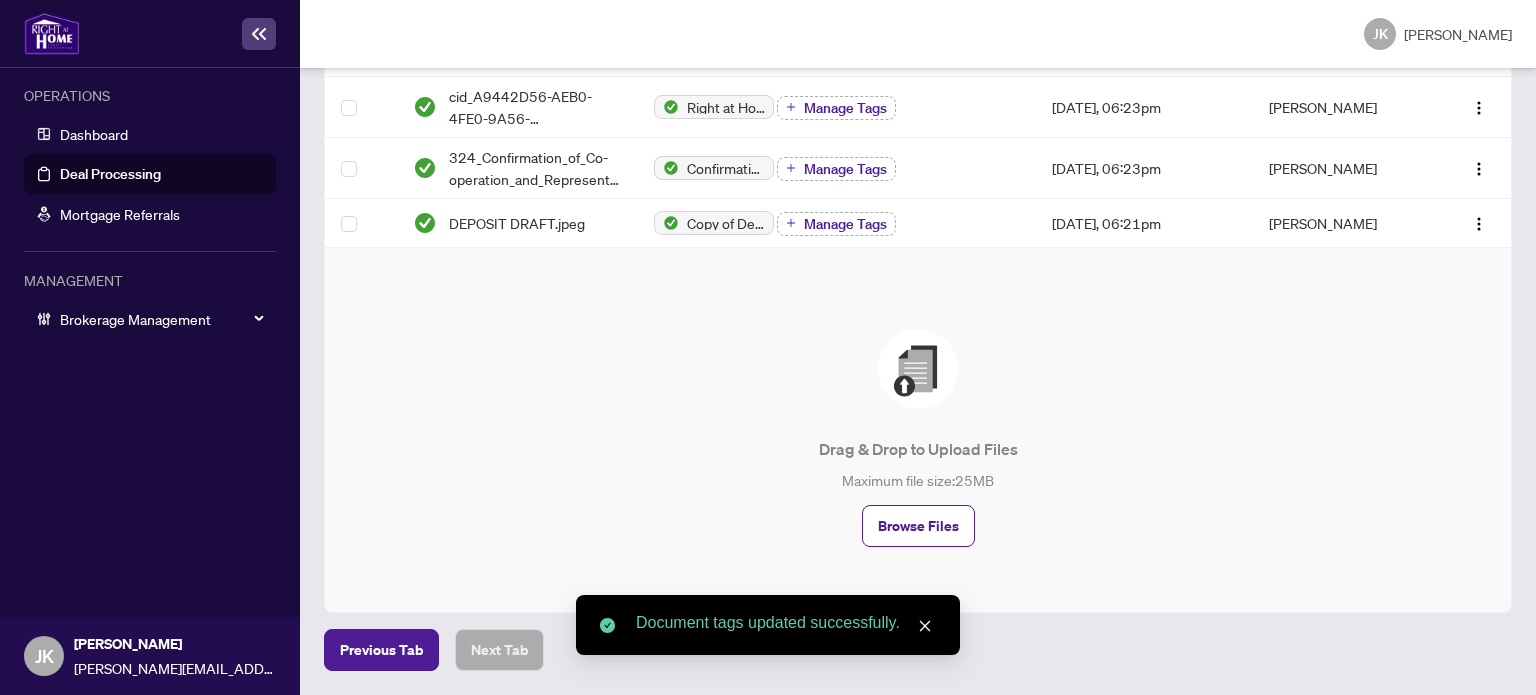 scroll, scrollTop: 0, scrollLeft: 0, axis: both 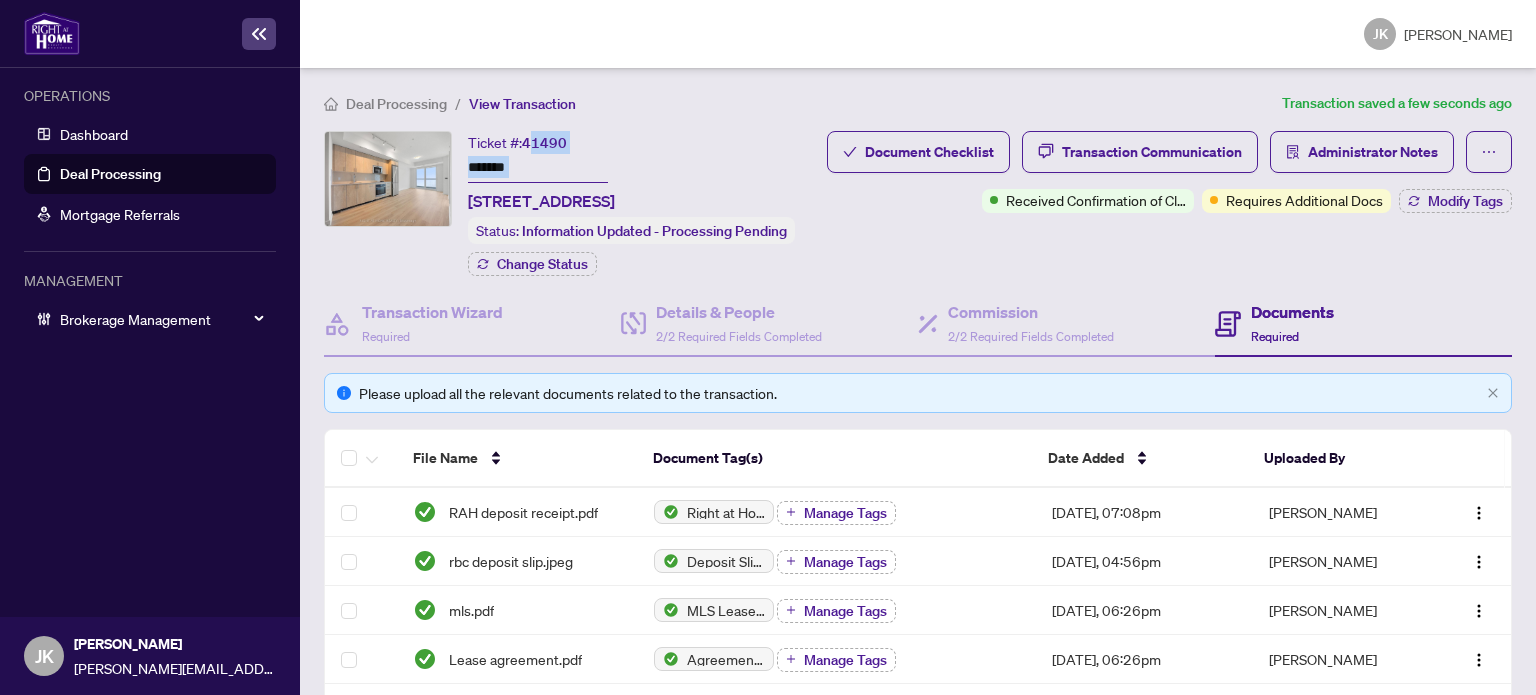 drag, startPoint x: 590, startPoint y: 149, endPoint x: 628, endPoint y: 148, distance: 38.013157 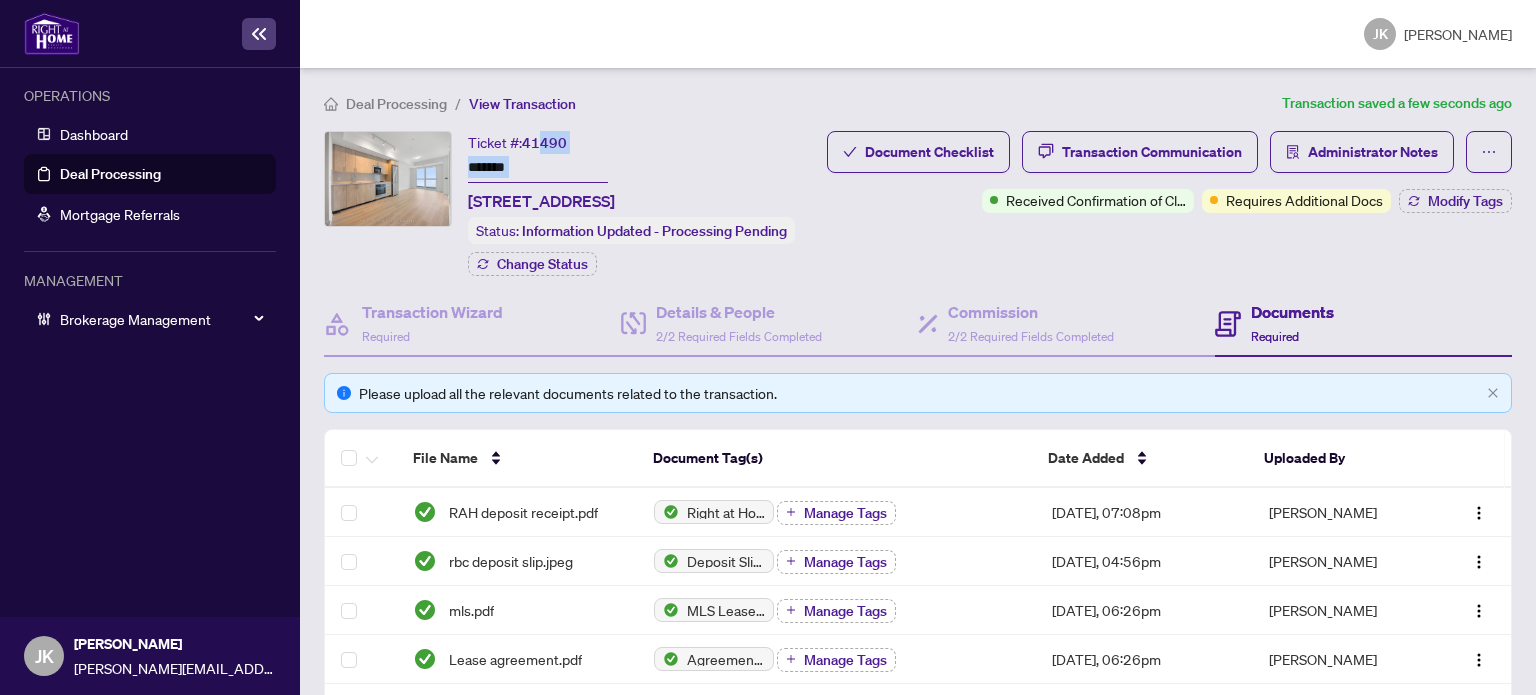 click on "Ticket #:  41490 ******* 2211-2545 Simcoe St, Oshawa, Ontario L1L 0W3, Canada" at bounding box center [541, 172] 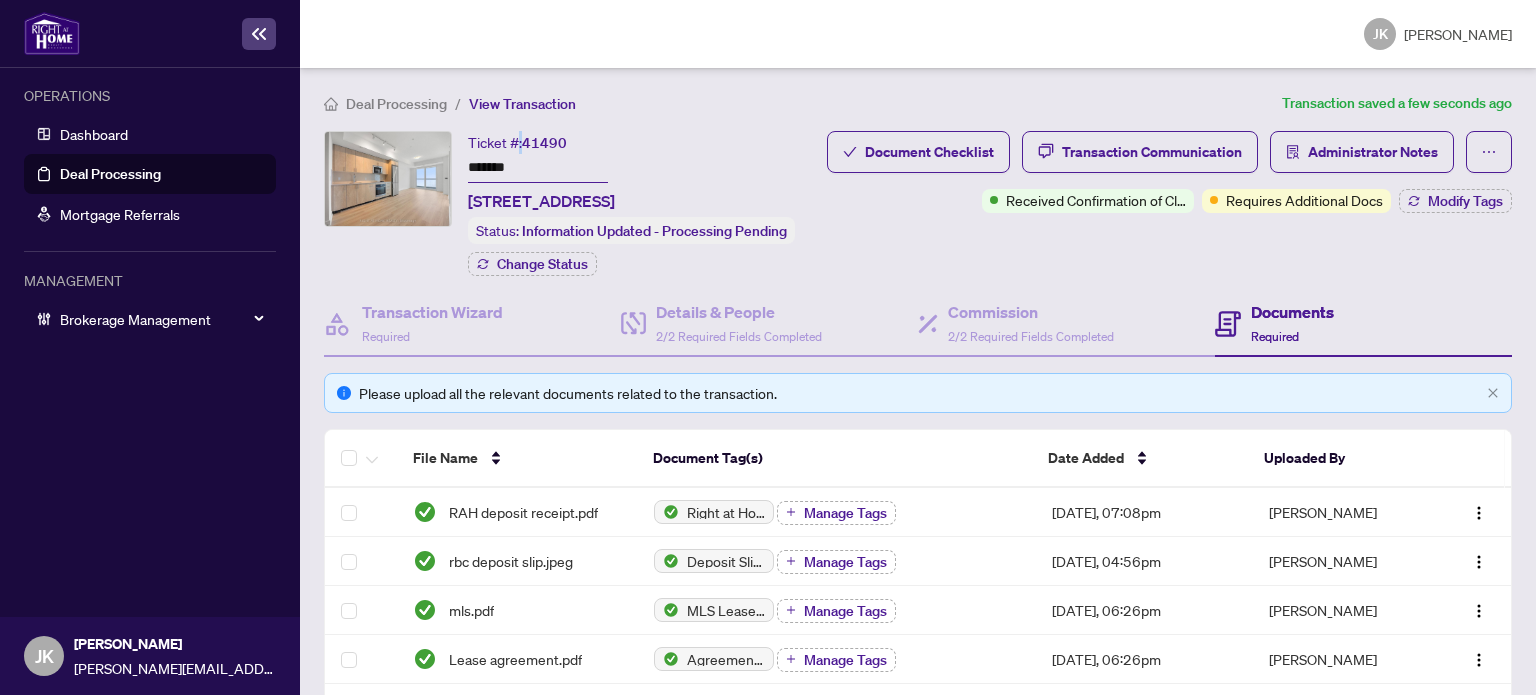 click on "Ticket #:  41490" at bounding box center (517, 142) 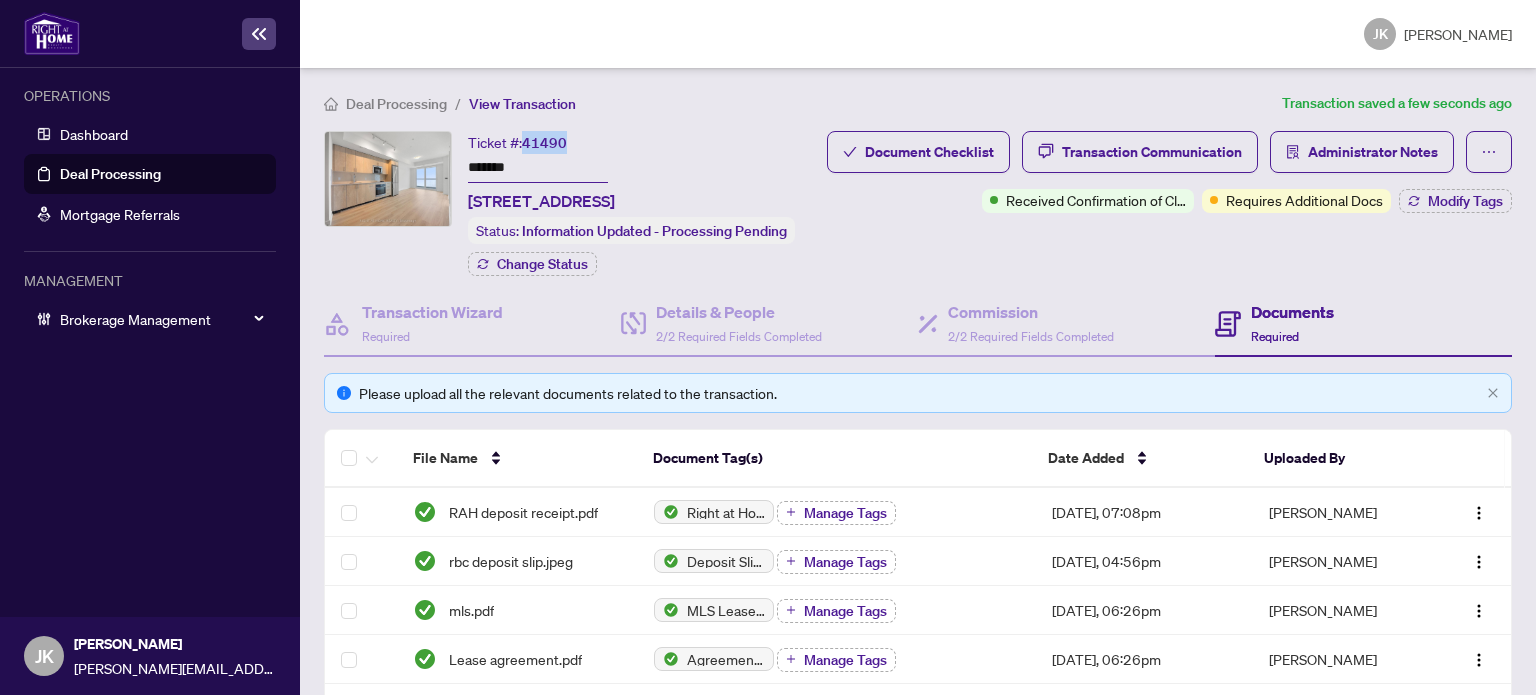 drag, startPoint x: 528, startPoint y: 138, endPoint x: 572, endPoint y: 139, distance: 44.011364 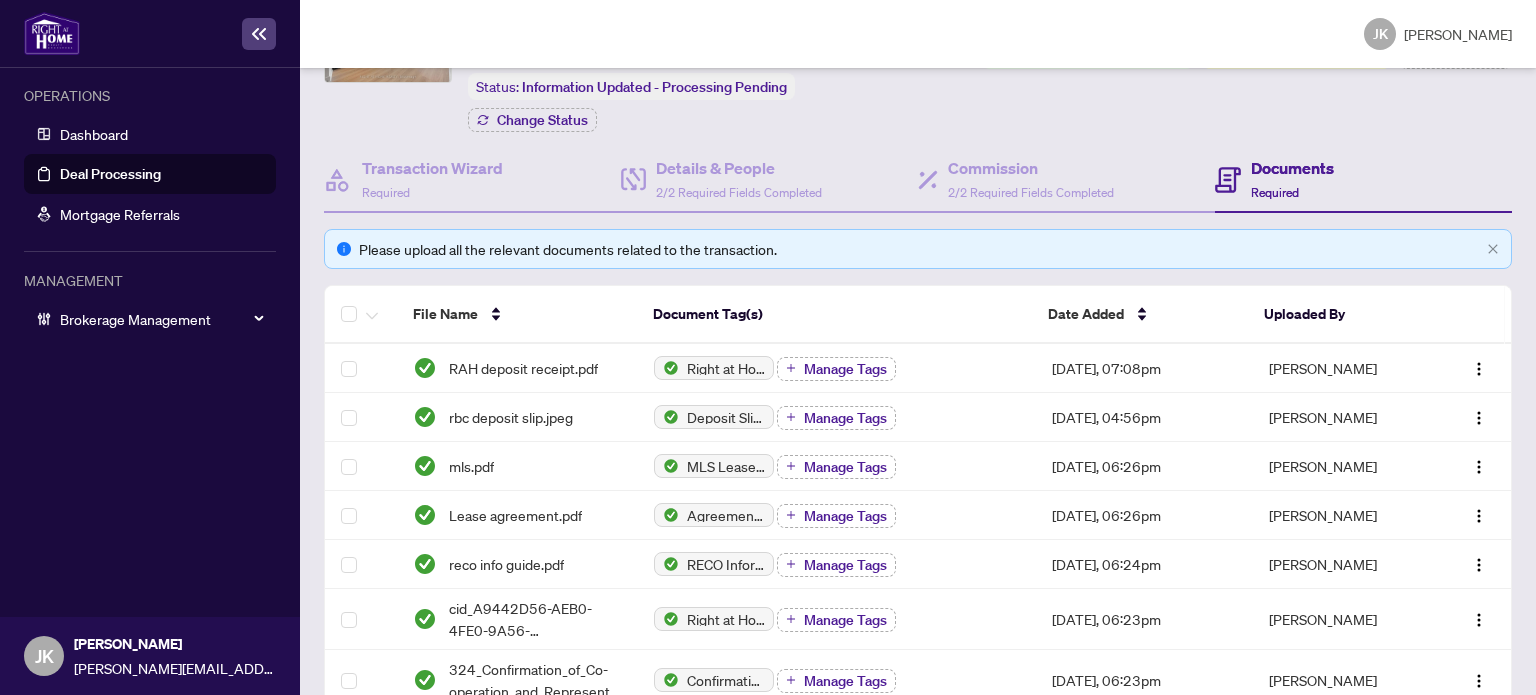 scroll, scrollTop: 11, scrollLeft: 0, axis: vertical 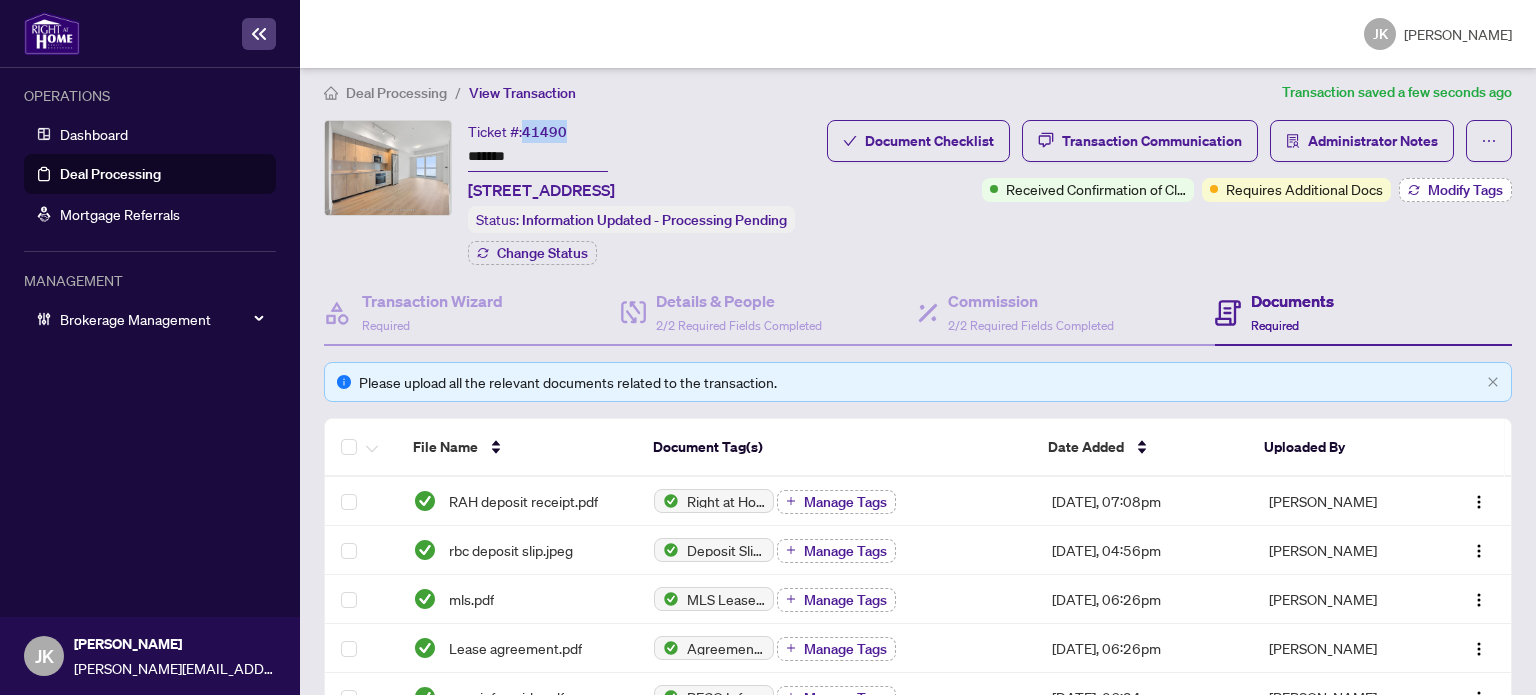 click on "Modify Tags" at bounding box center [1465, 190] 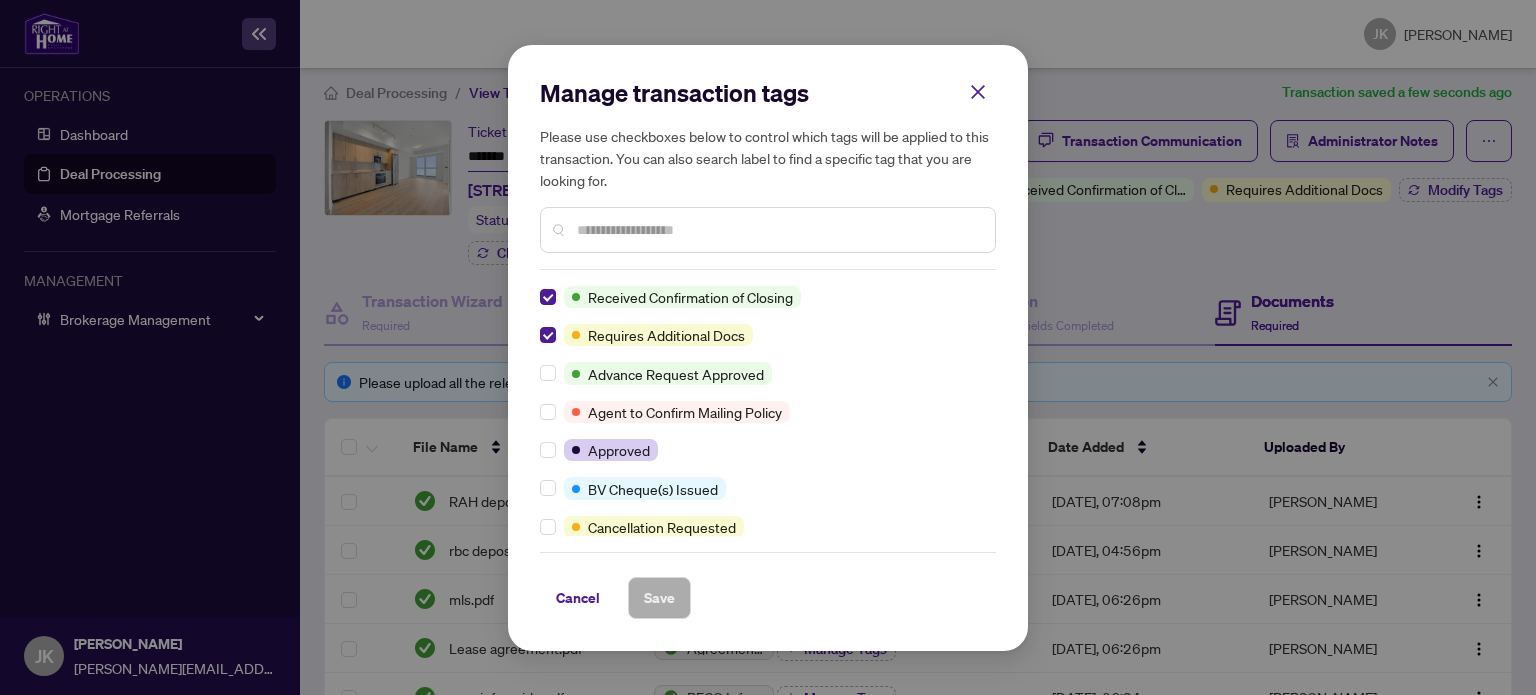 click at bounding box center (778, 230) 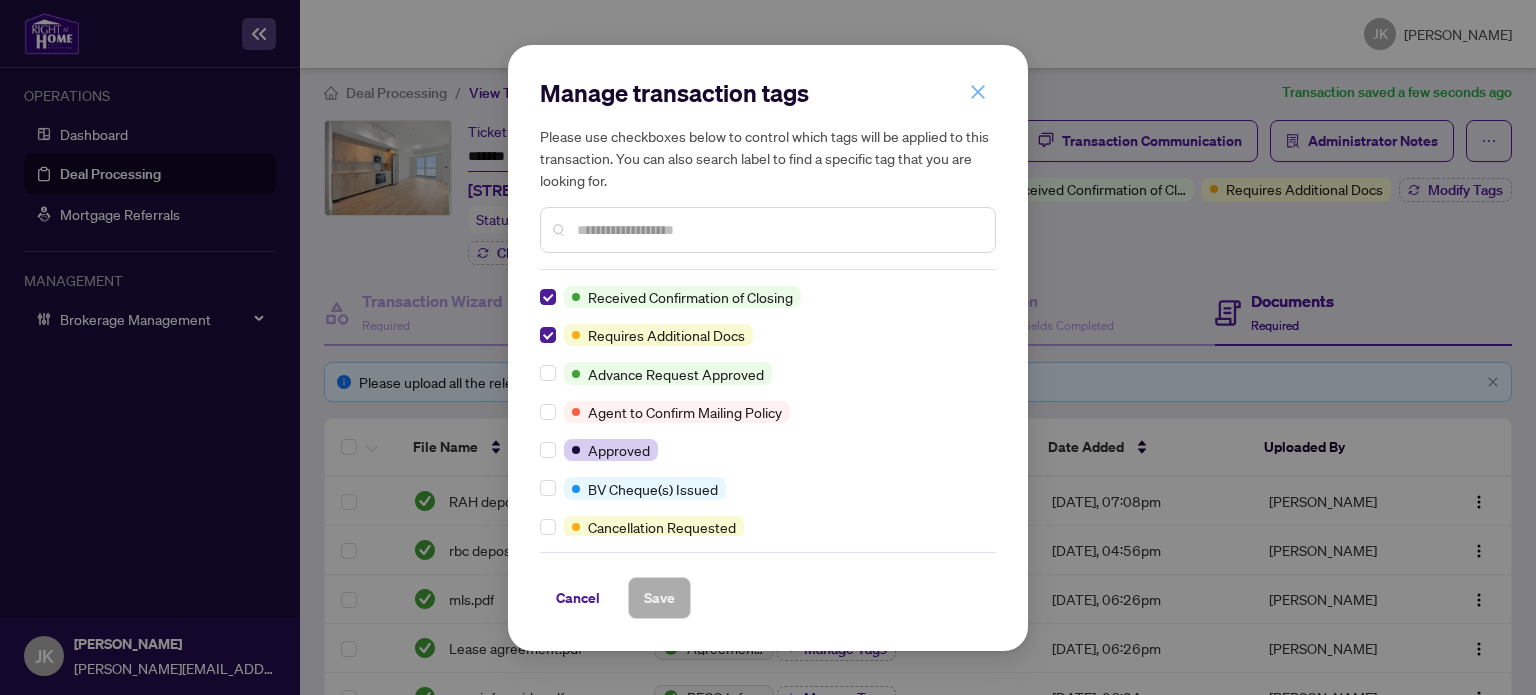 click 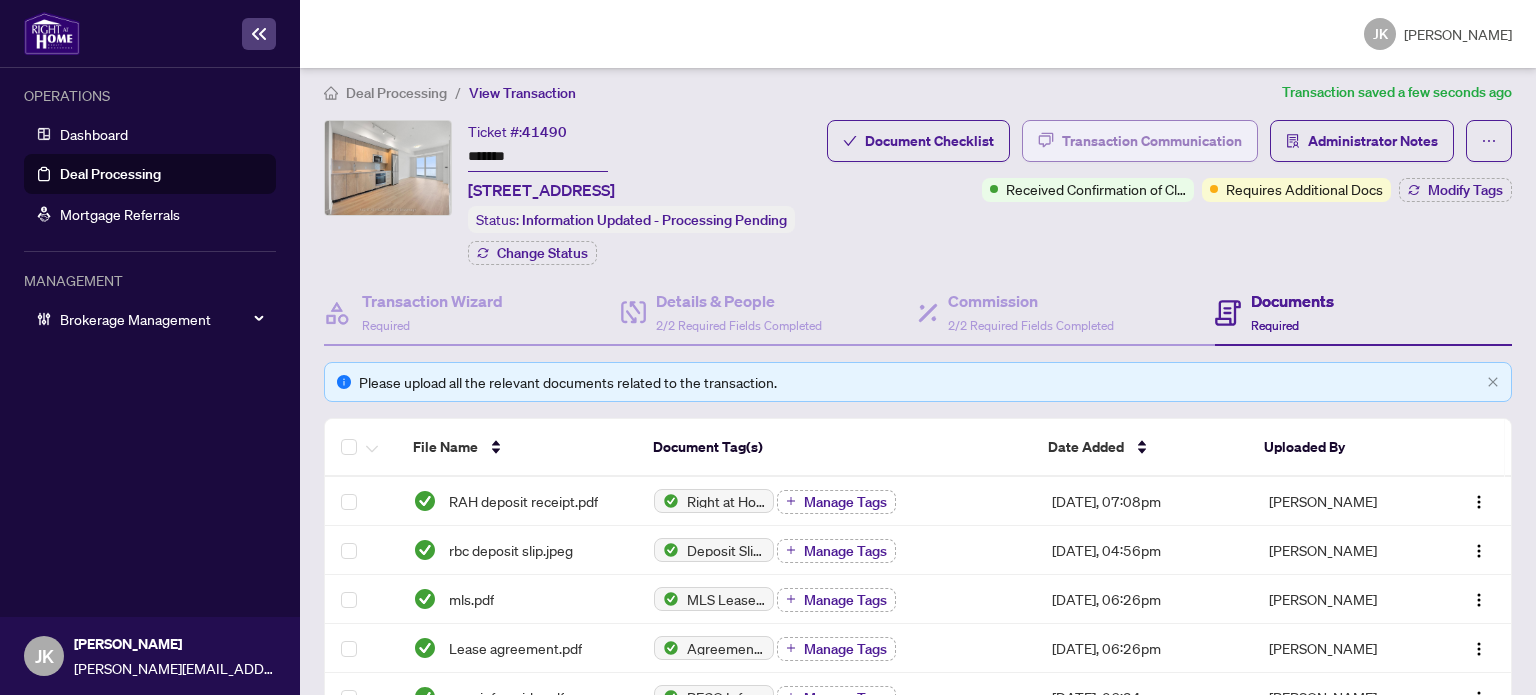 click on "Transaction Communication" at bounding box center (1152, 141) 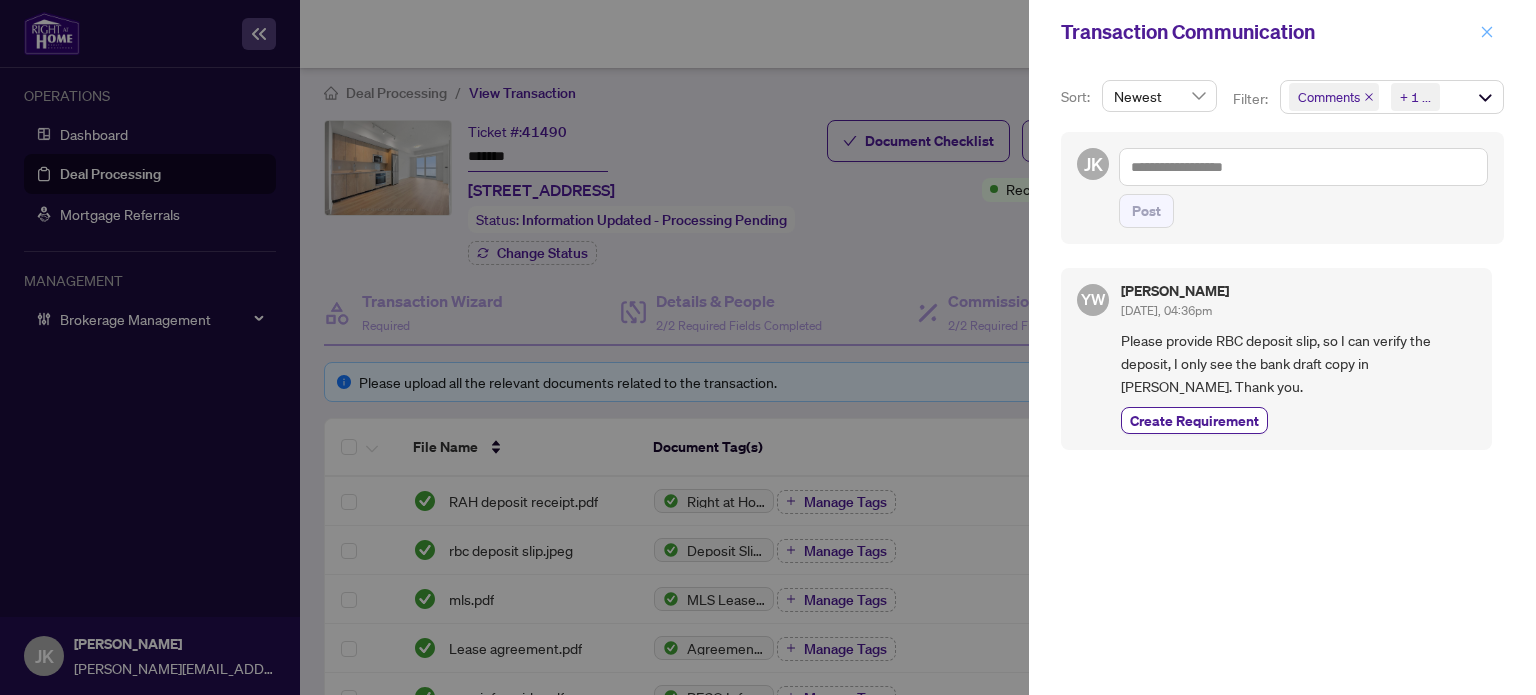 click at bounding box center [1487, 32] 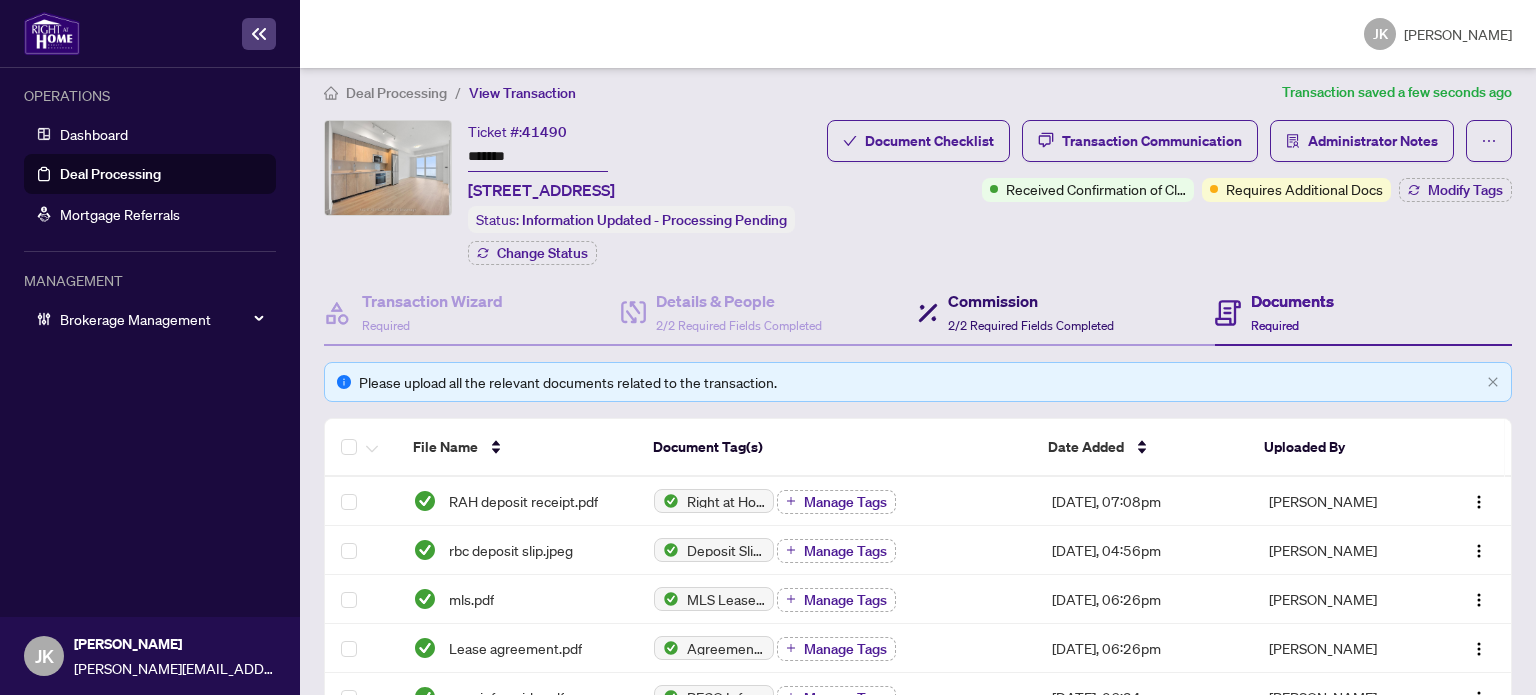 click on "Commission" at bounding box center [1031, 301] 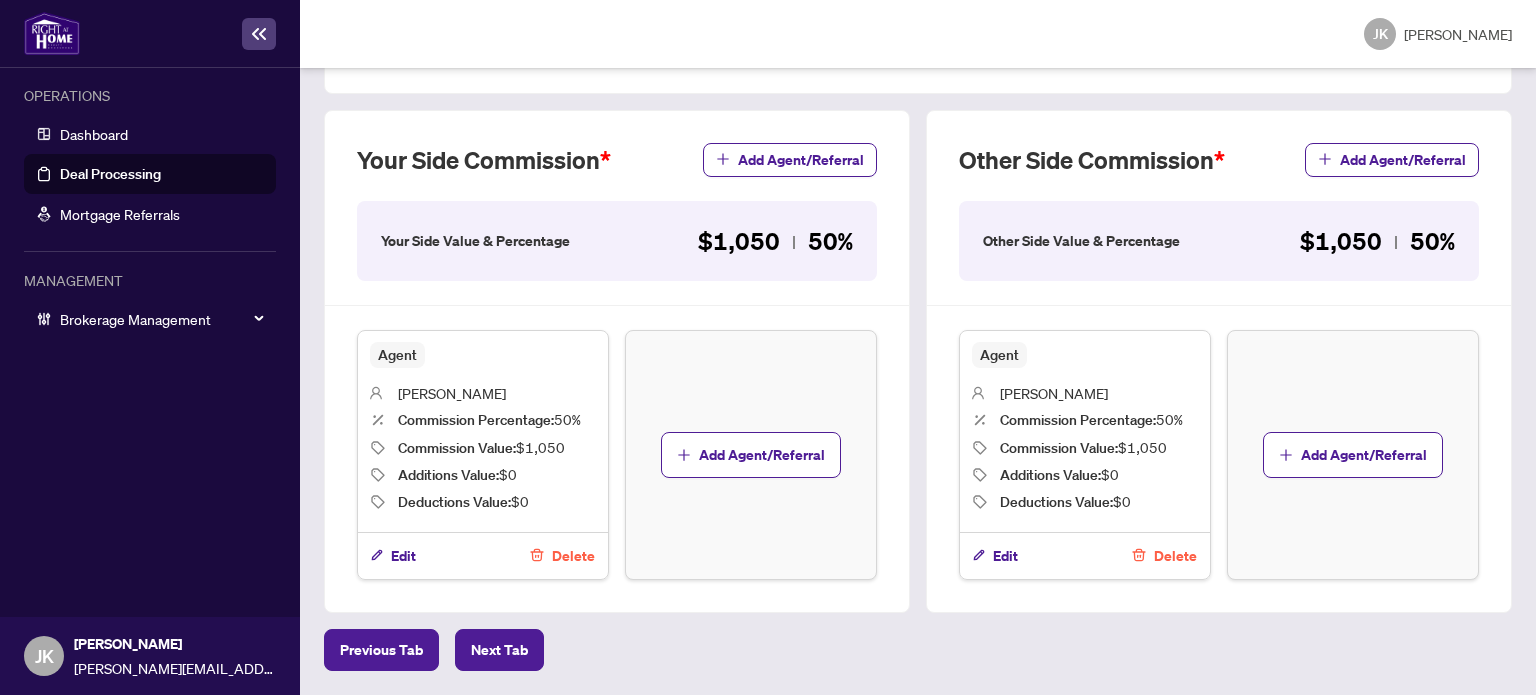 scroll, scrollTop: 0, scrollLeft: 0, axis: both 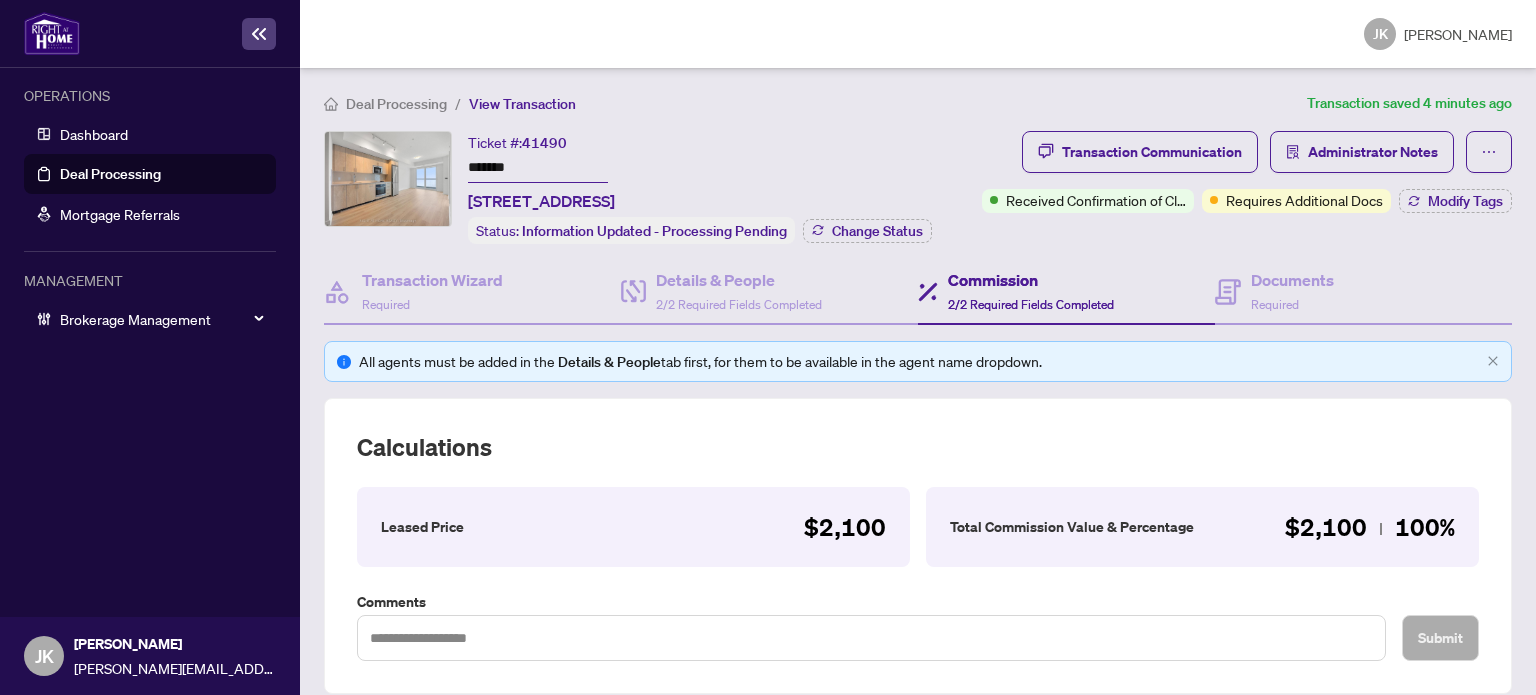 click on "Ticket #:  41490 ******* 2211-2545 Simcoe St, Oshawa, Ontario L1L 0W3, Canada Status:   Information Updated - Processing Pending Change Status" at bounding box center [649, 187] 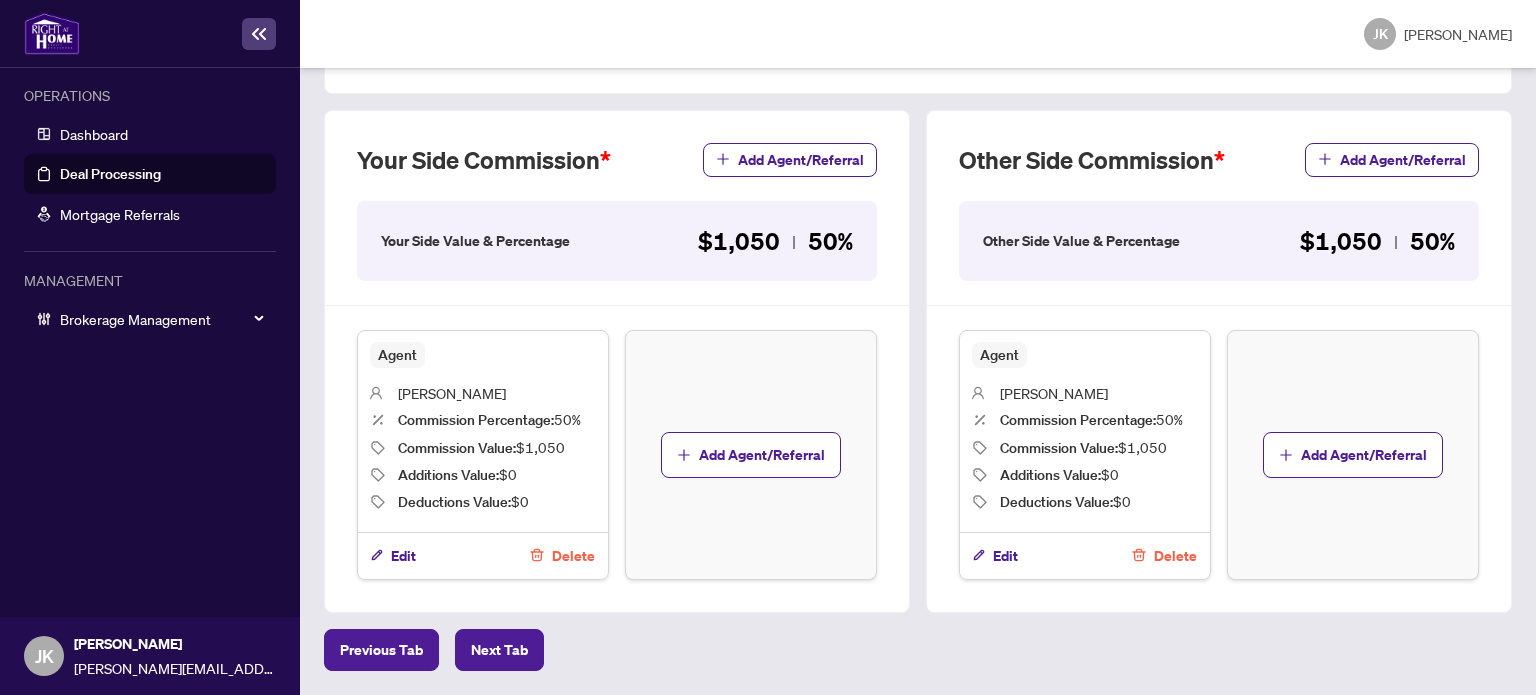 scroll, scrollTop: 0, scrollLeft: 0, axis: both 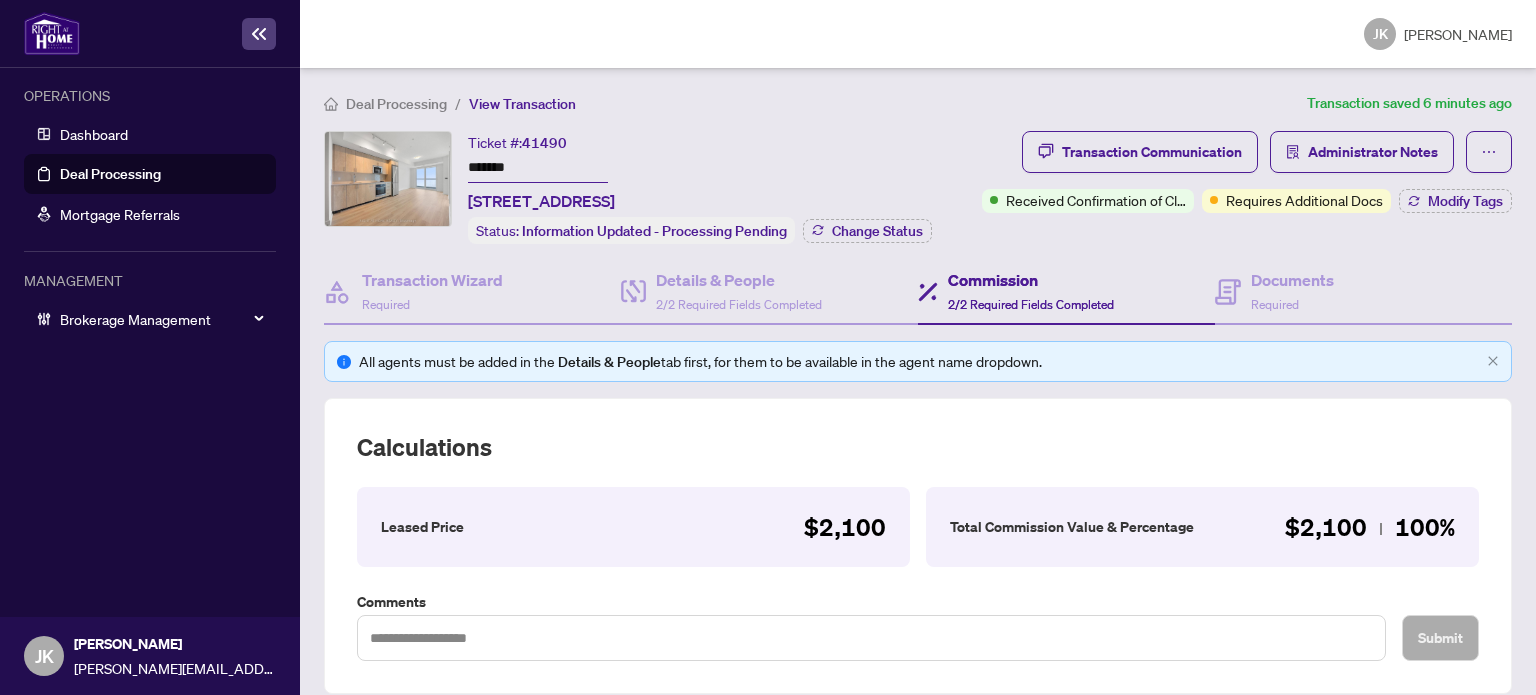click on "Commission 2/2 Required Fields Completed" at bounding box center [1031, 291] 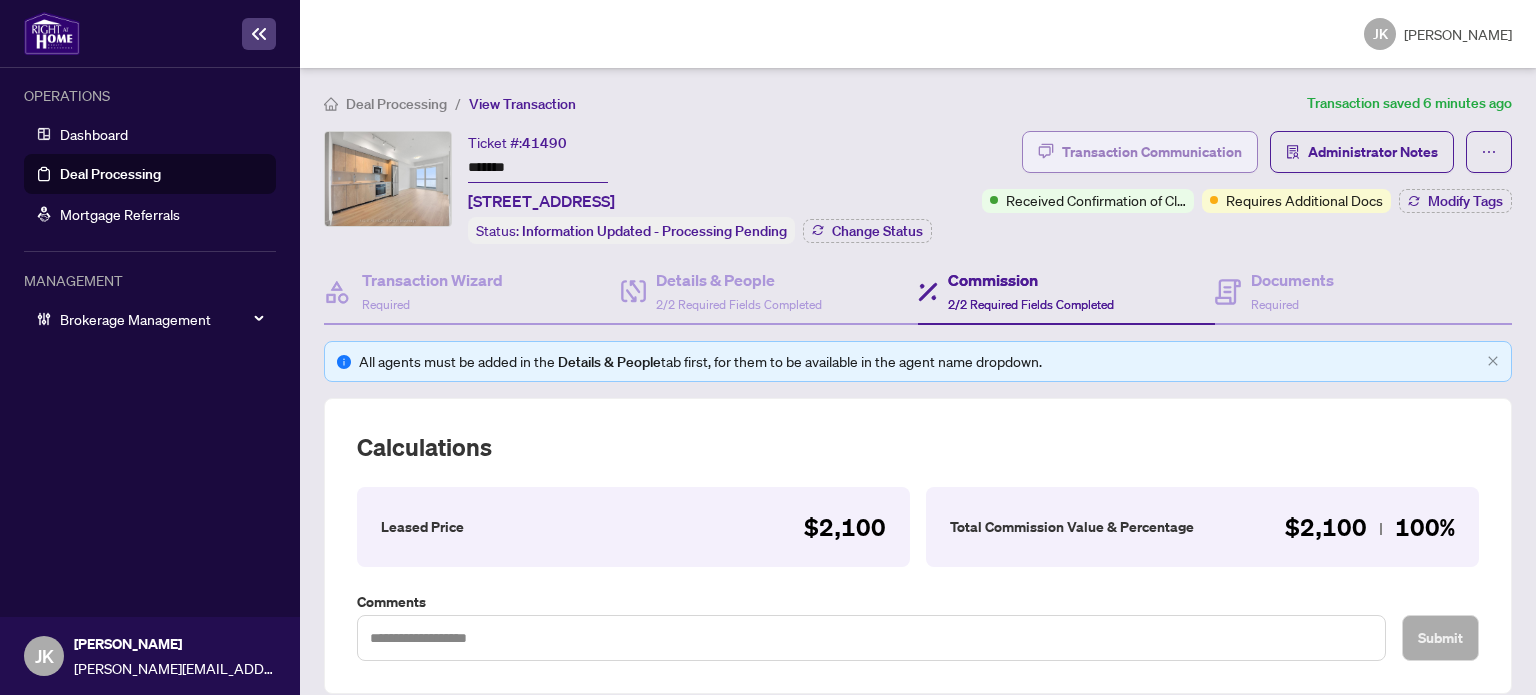 click on "Transaction Communication" at bounding box center [1152, 152] 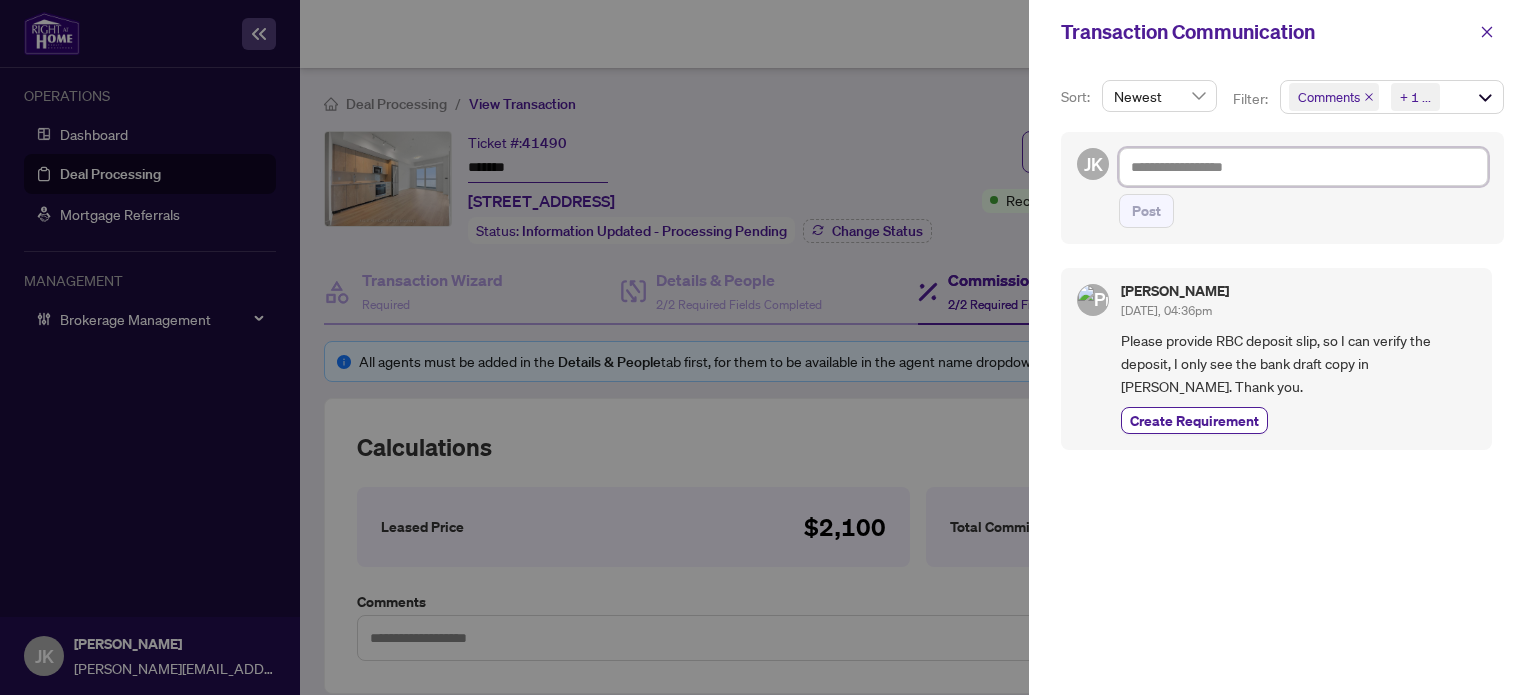 click at bounding box center [1303, 167] 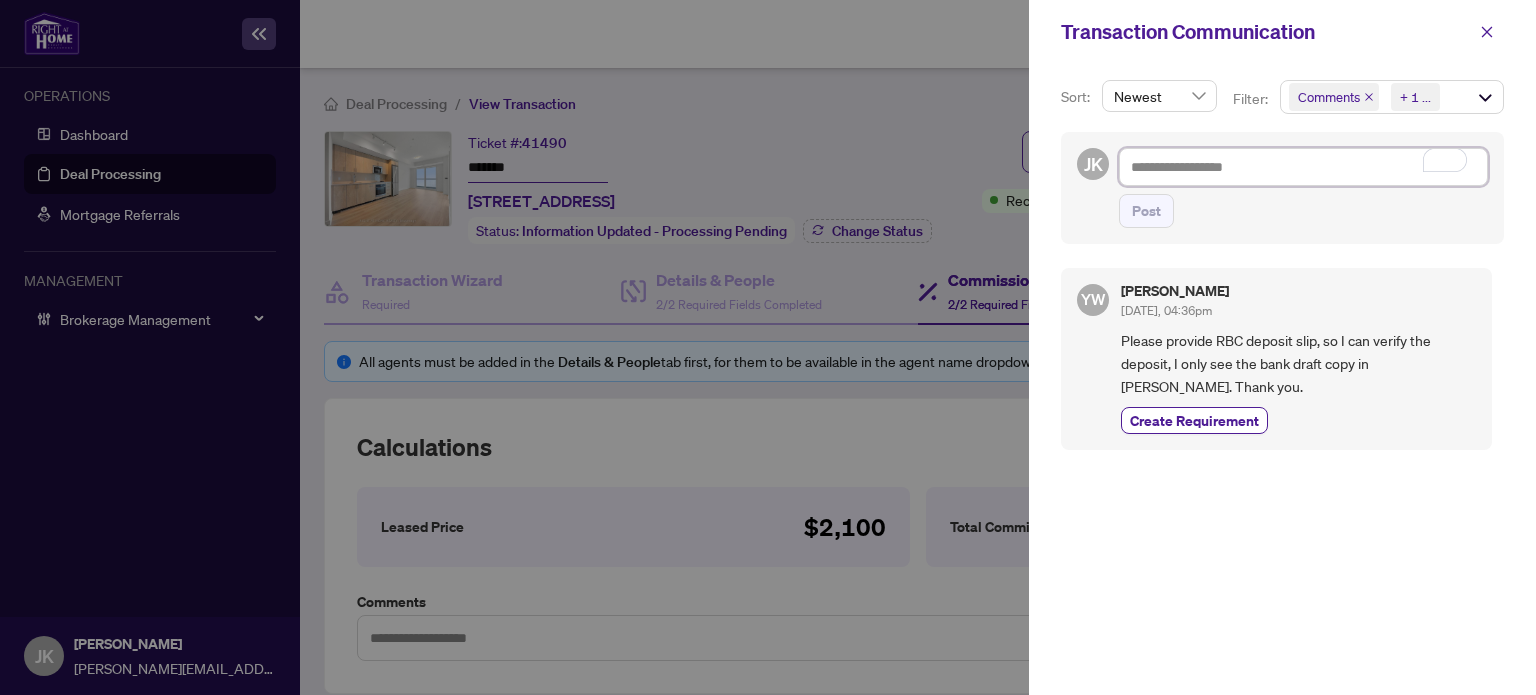 type on "*" 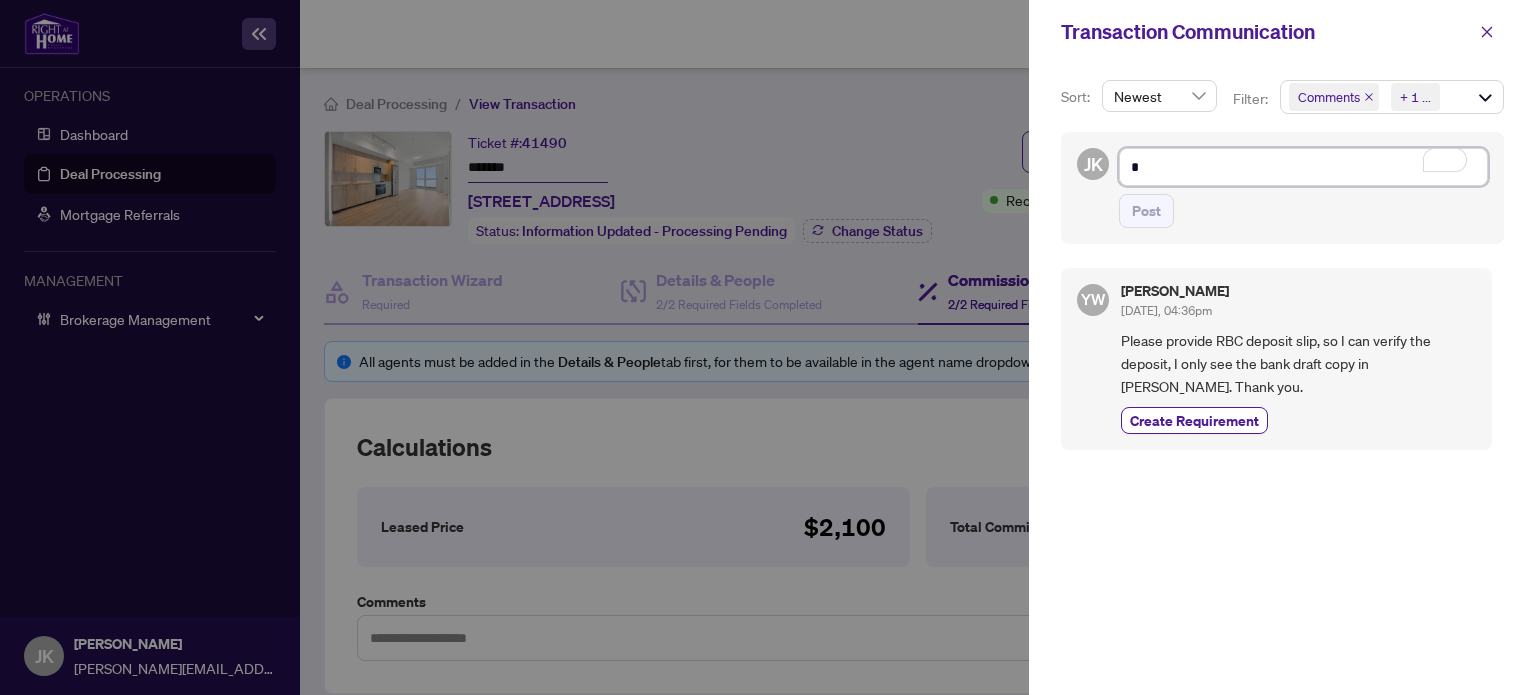 click on "*" at bounding box center (1303, 167) 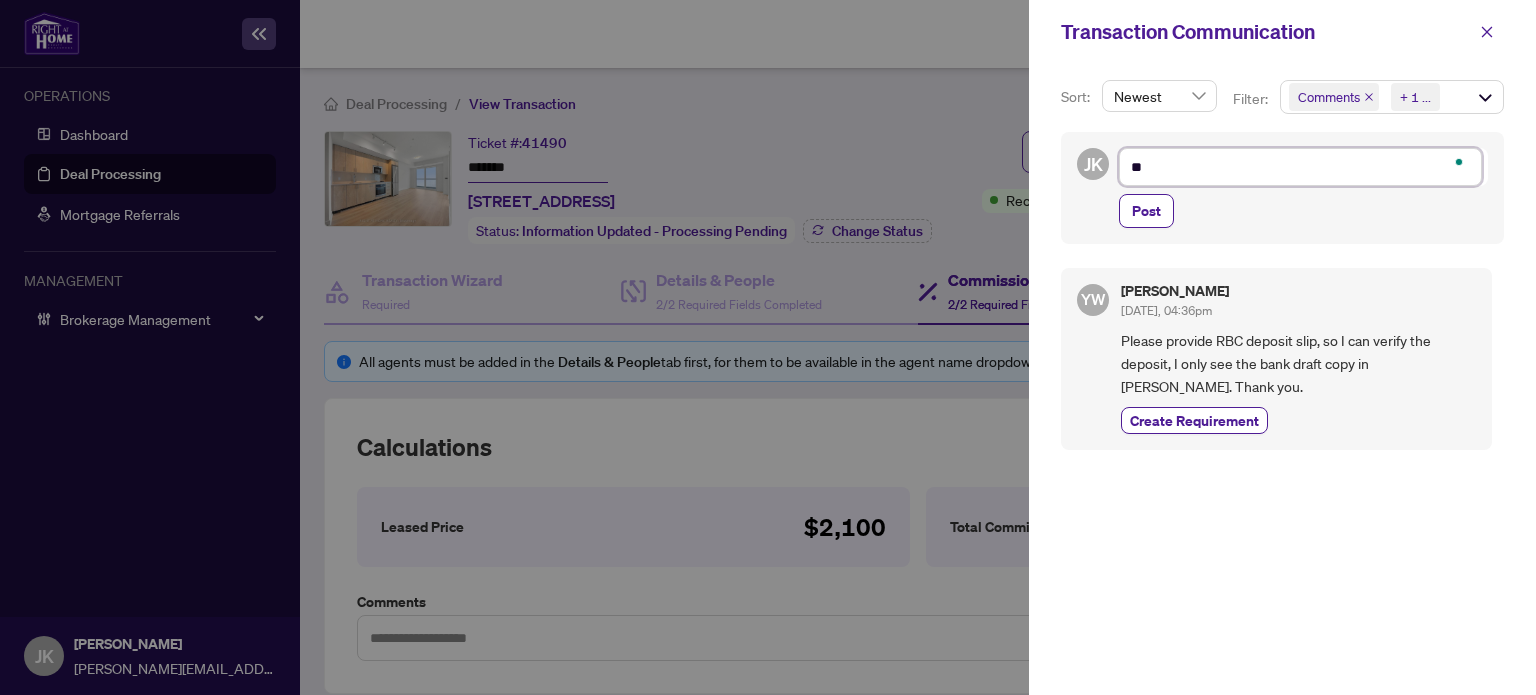 type on "***" 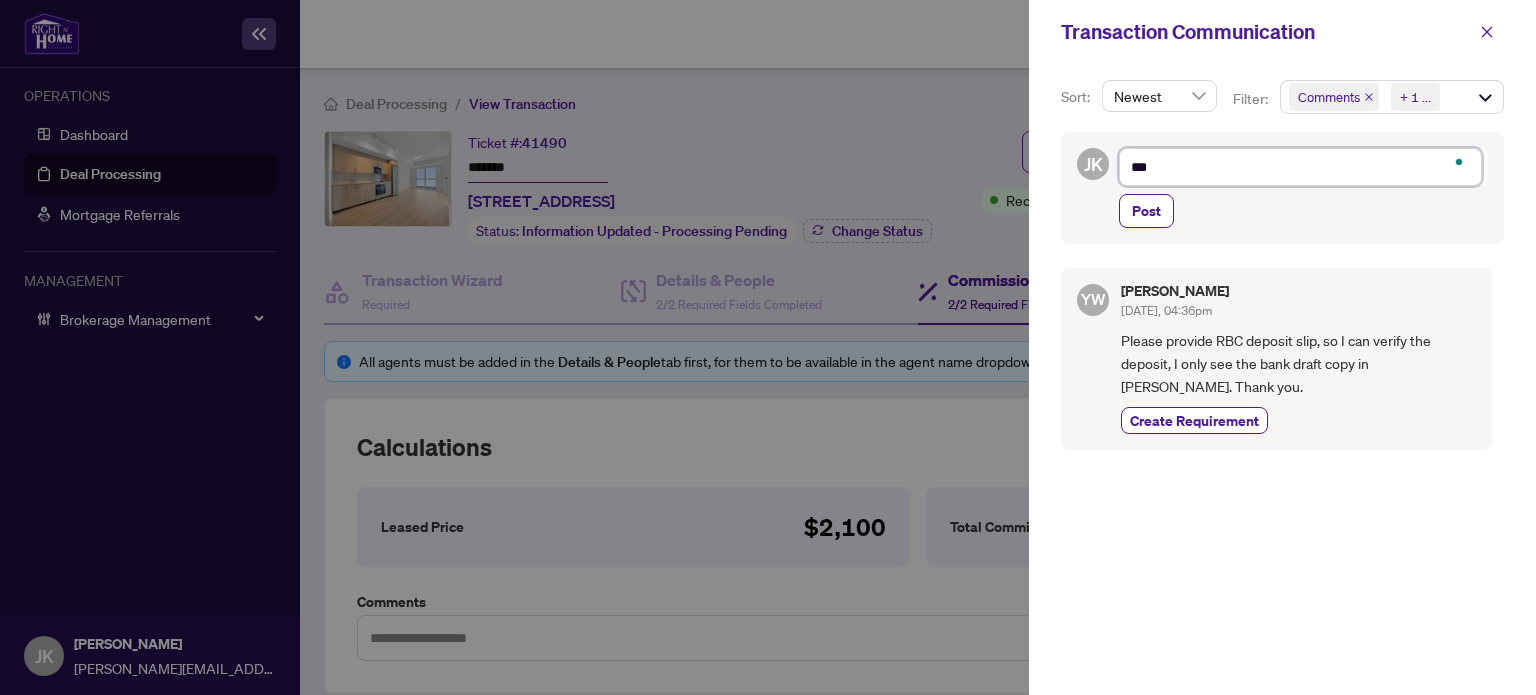 type on "****" 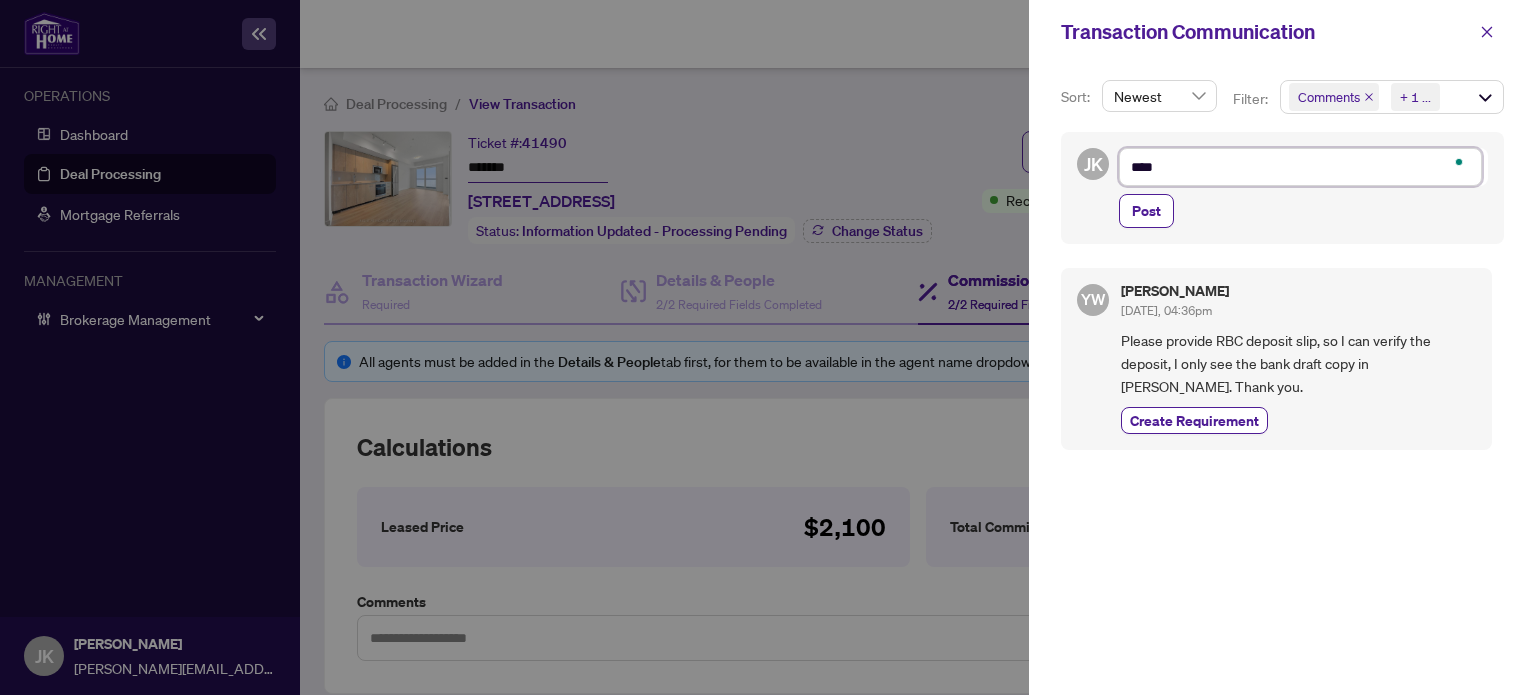 type on "****" 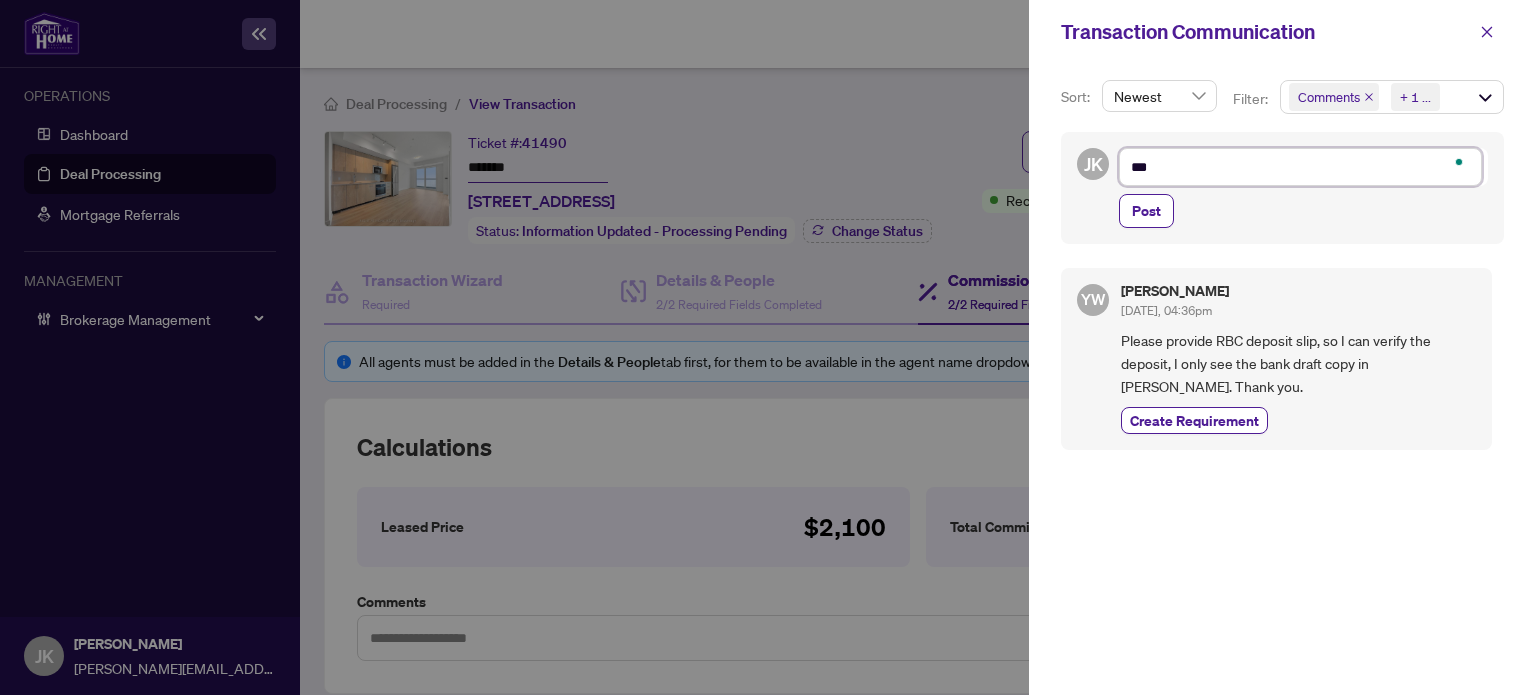type on "**" 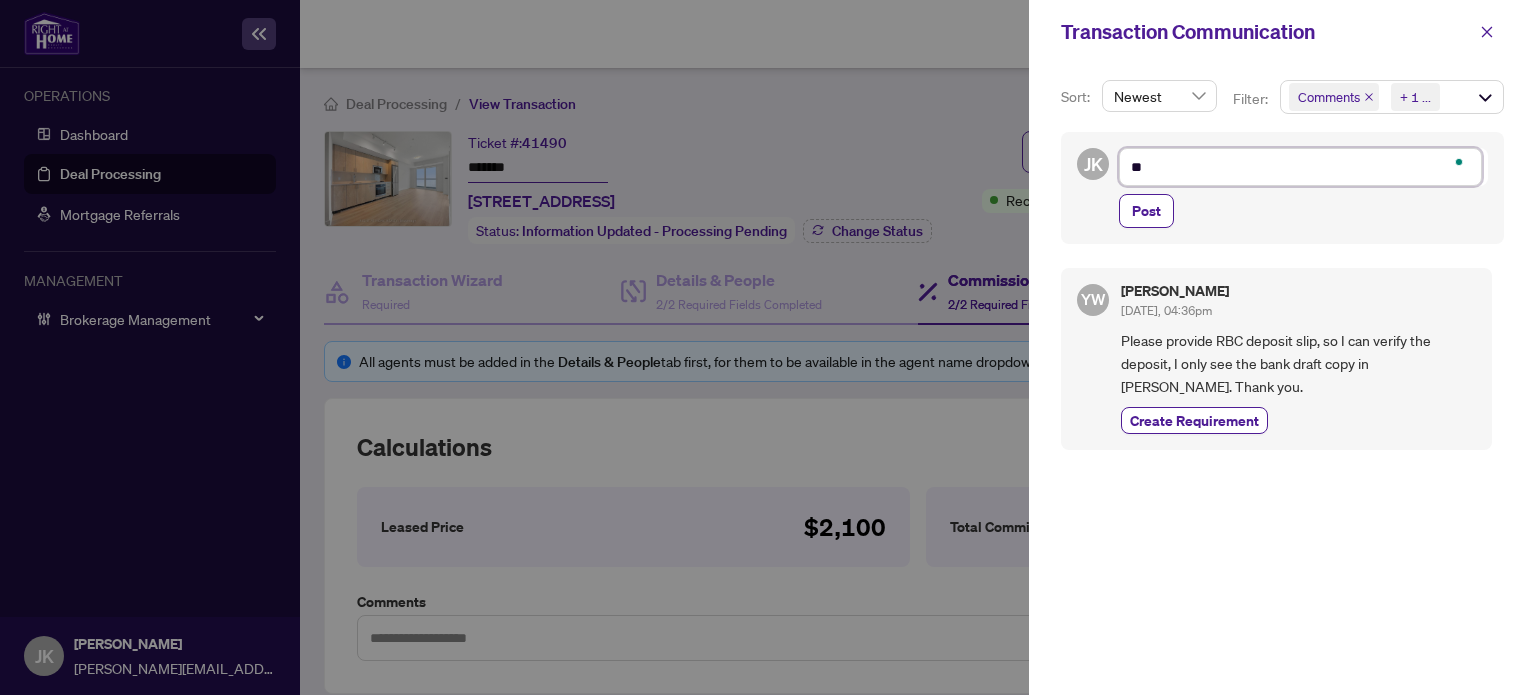 type on "***" 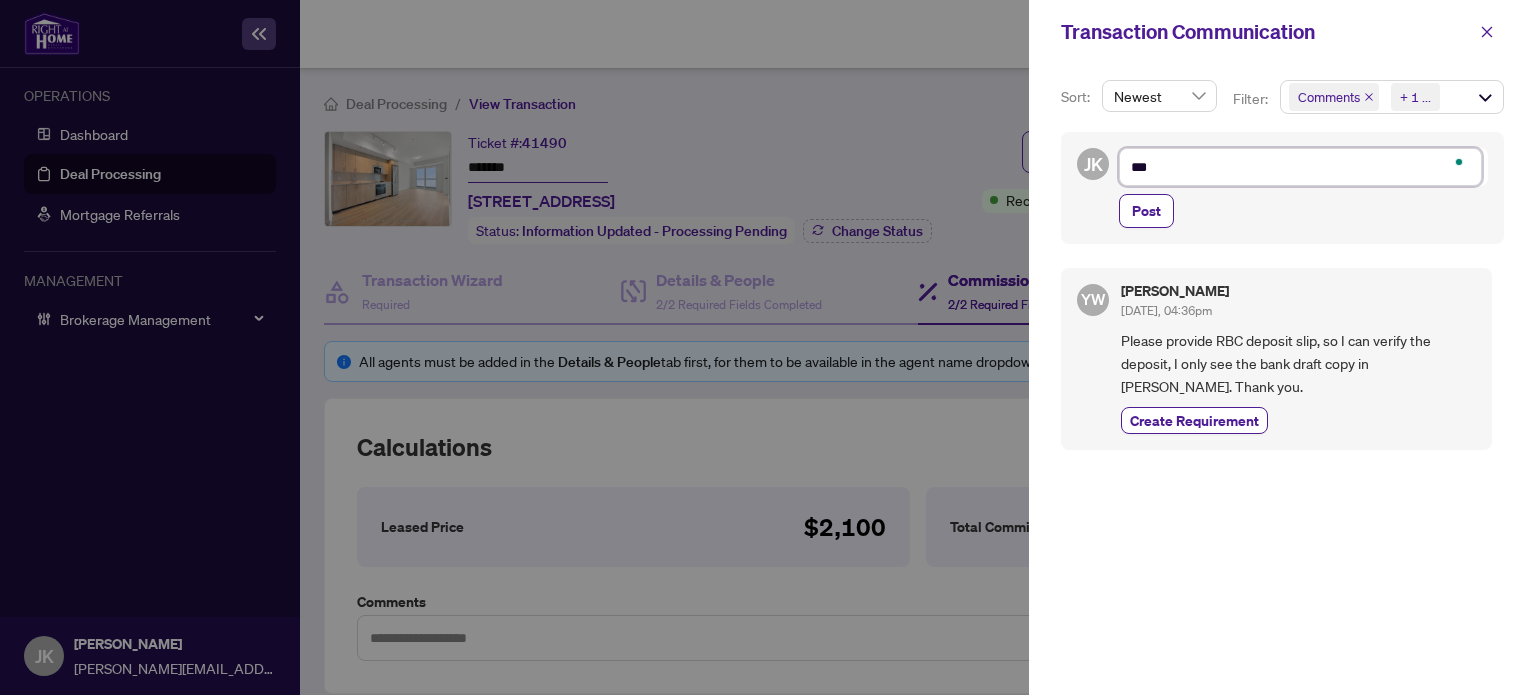 type on "****" 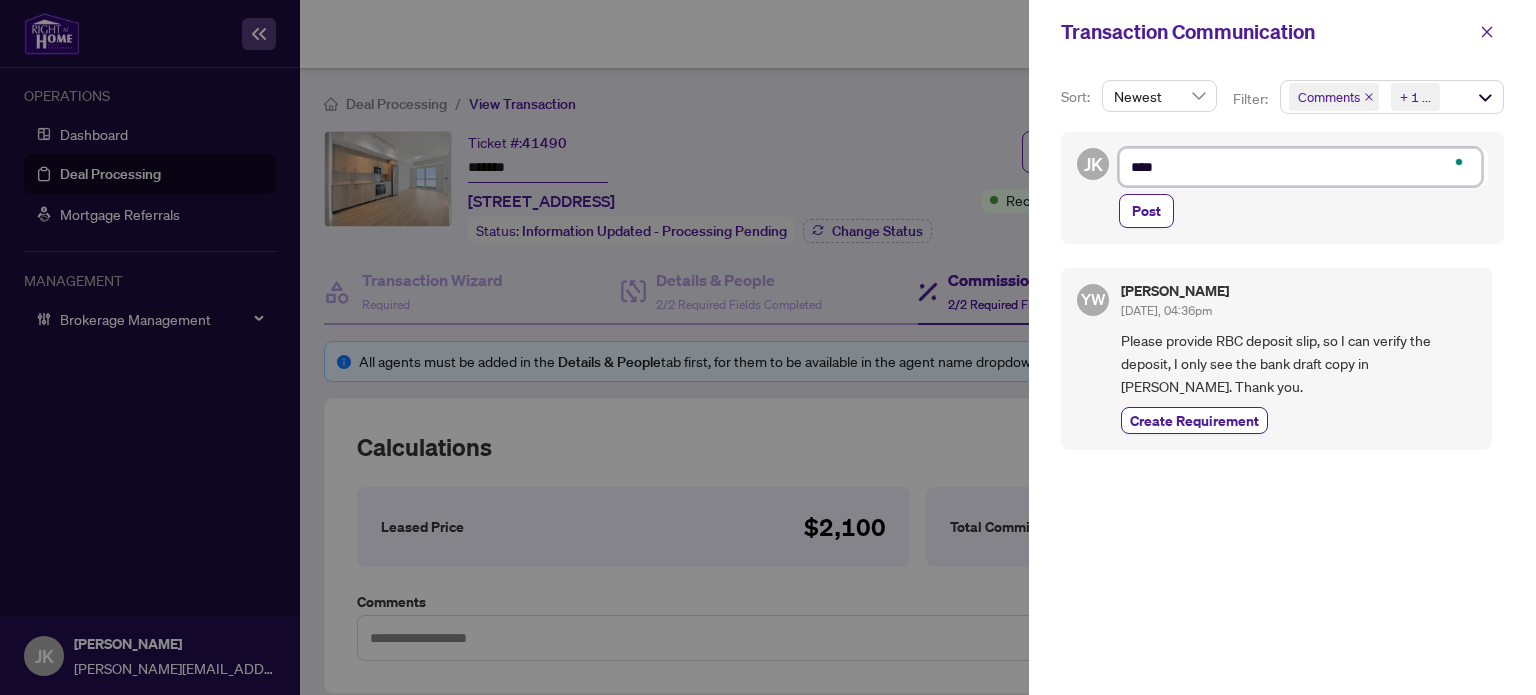type on "*****" 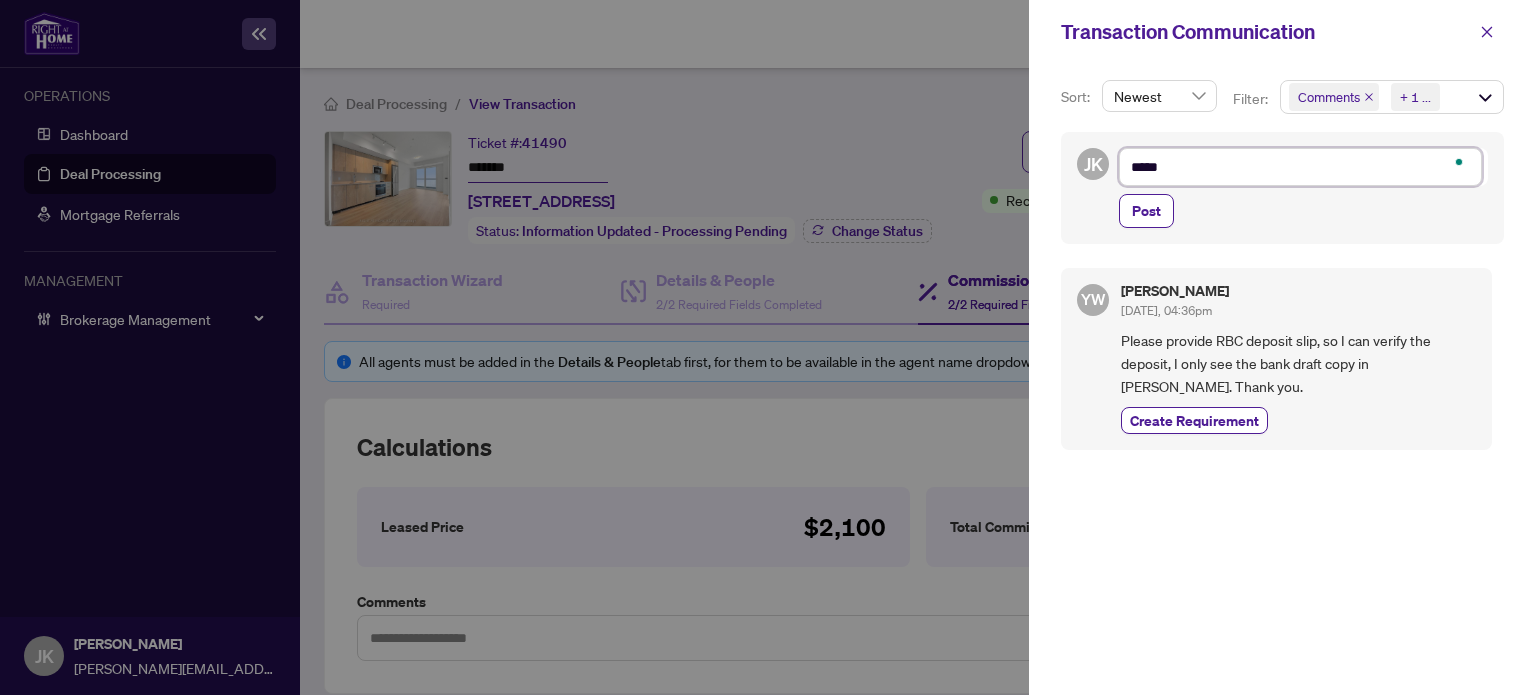 type on "******" 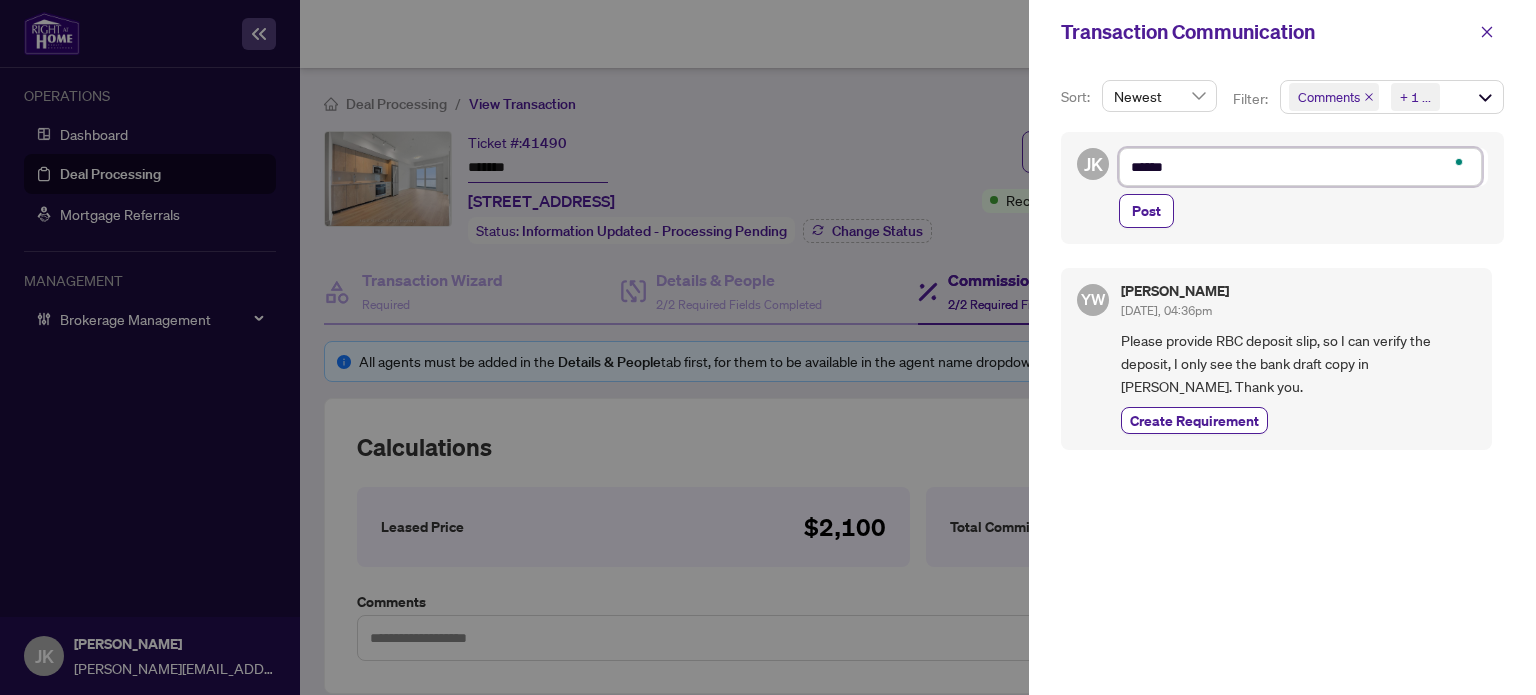 type on "*******" 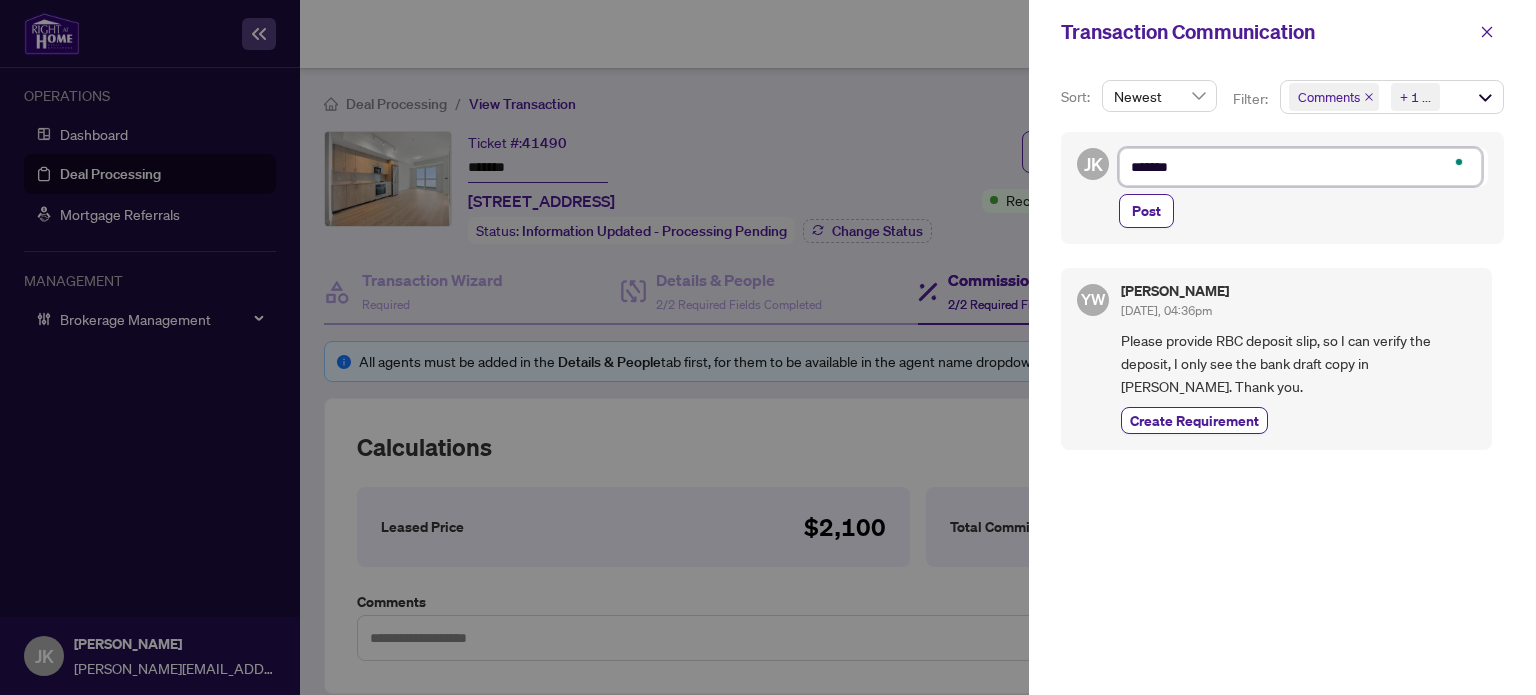 type on "********" 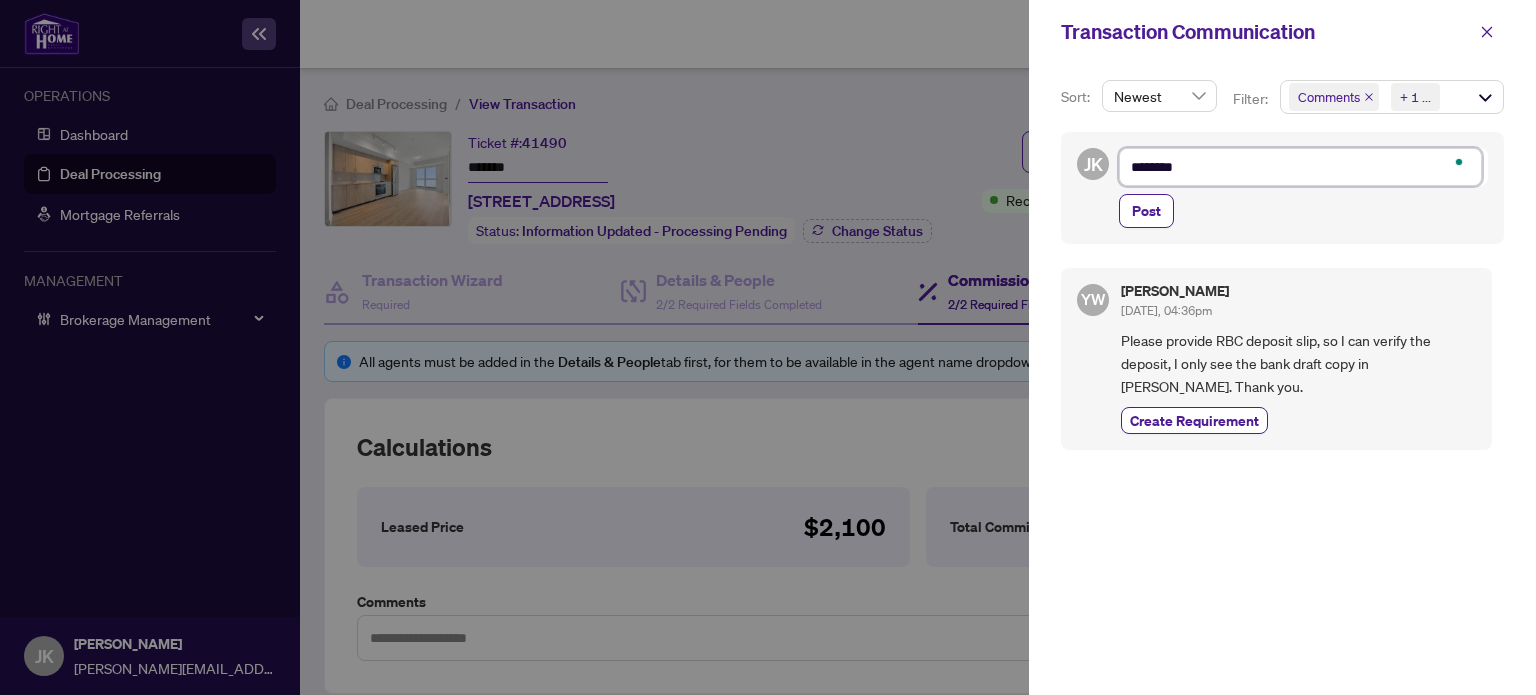 type on "*********" 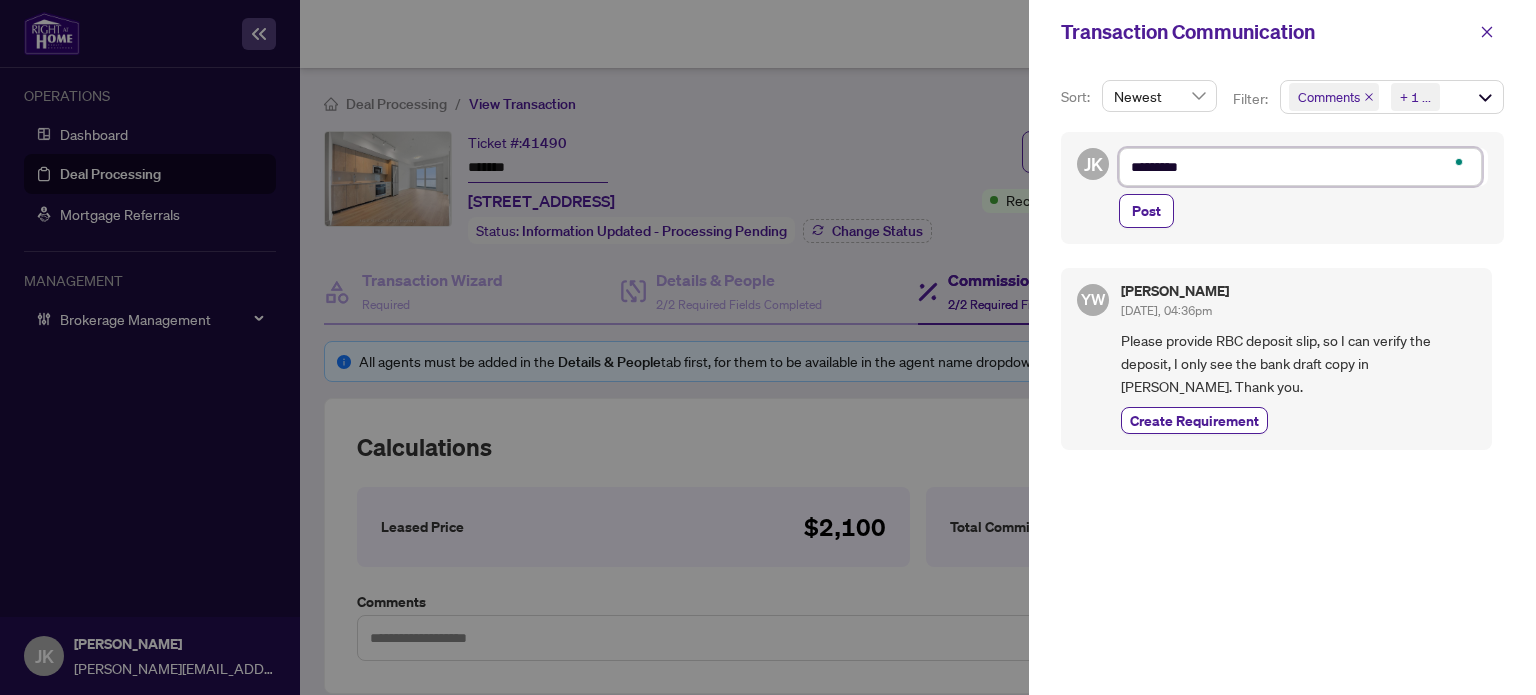 type on "**********" 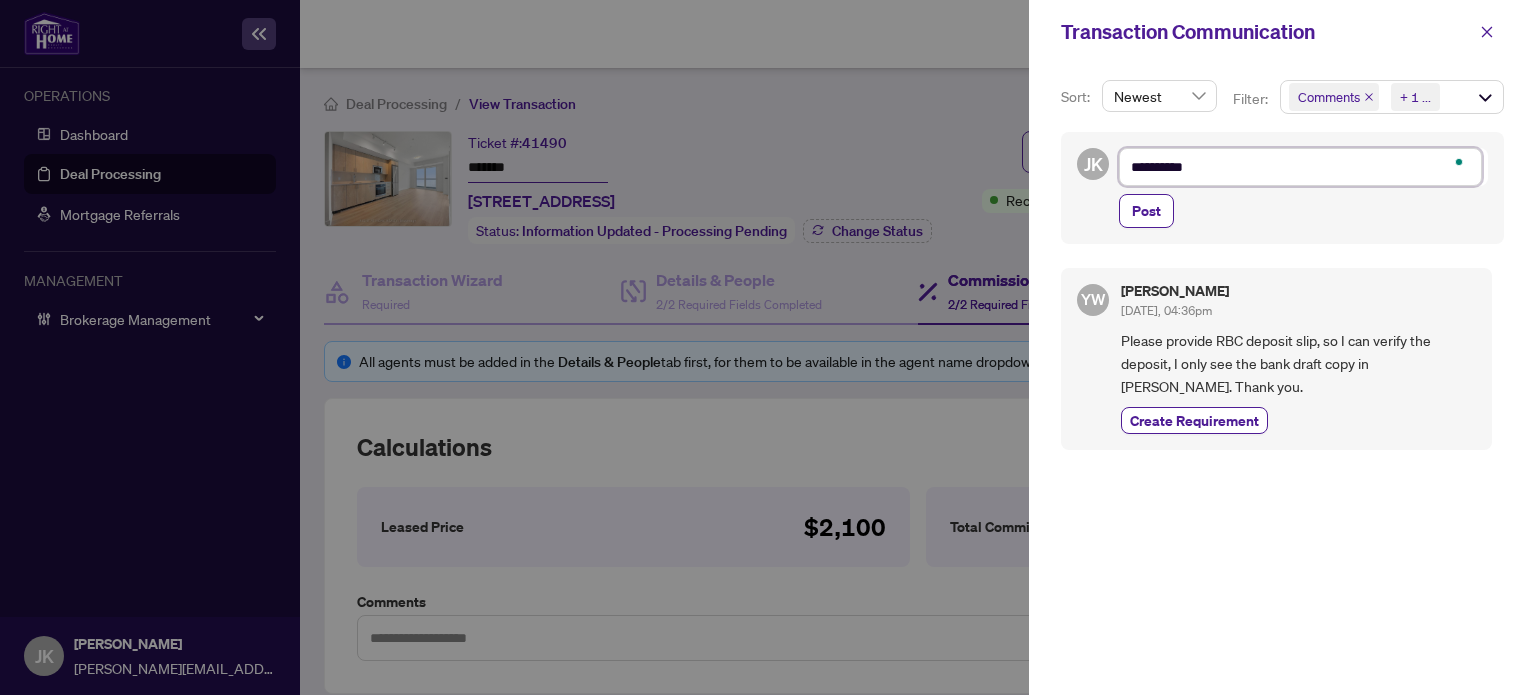 type on "**********" 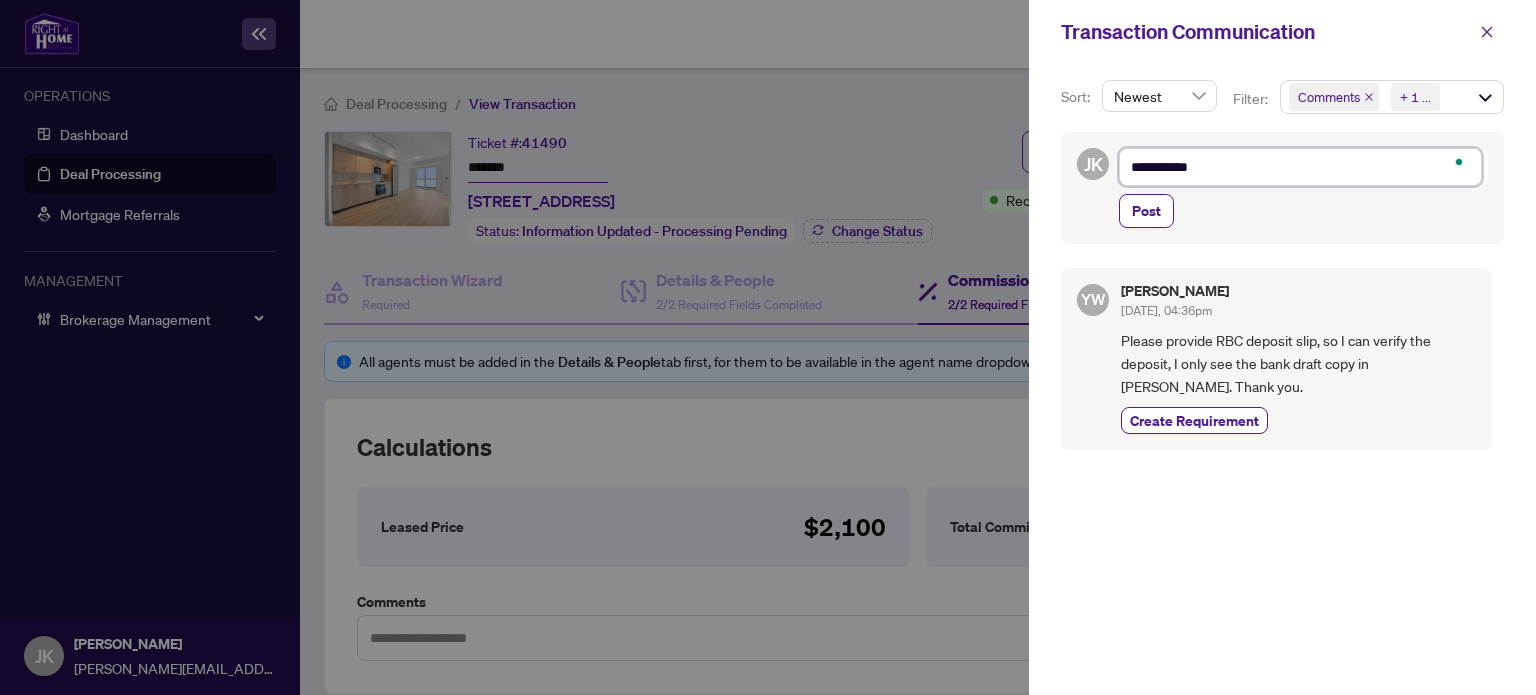 type on "**********" 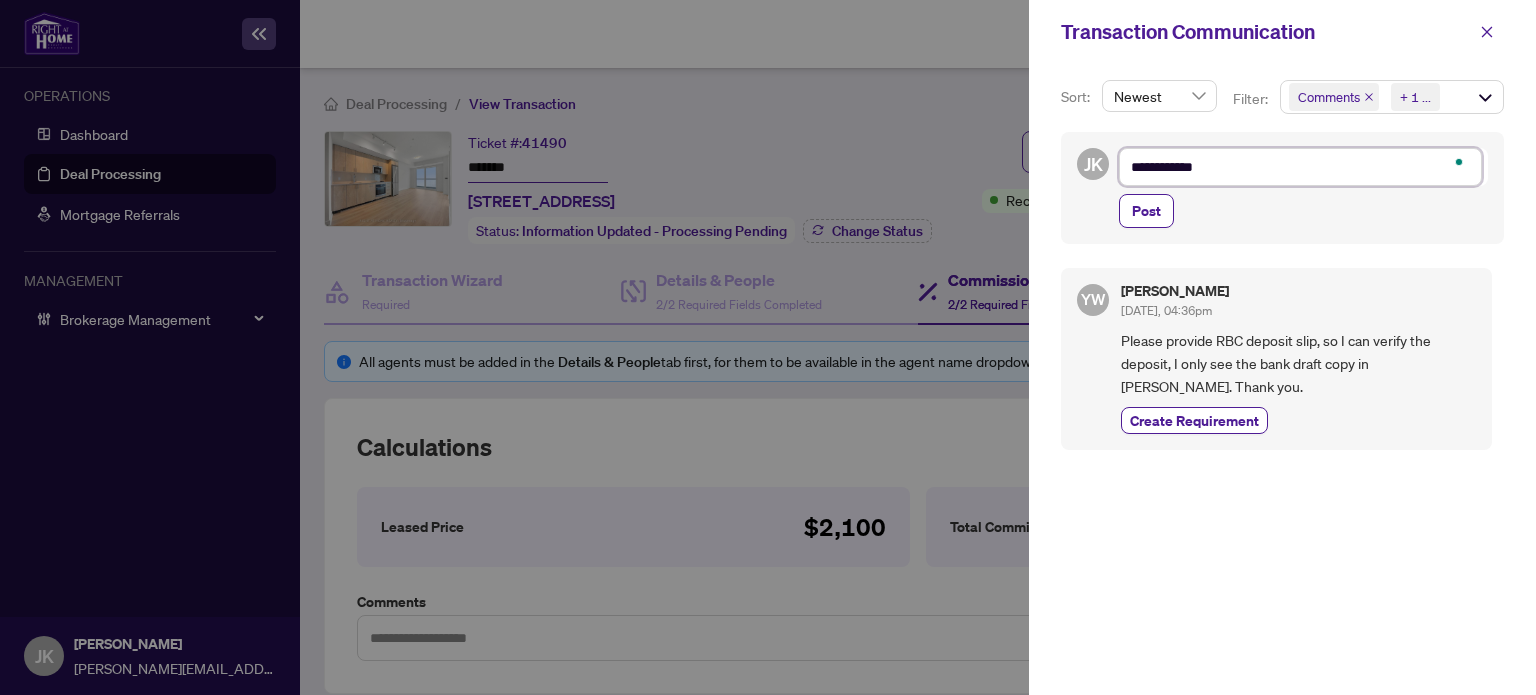 type on "**********" 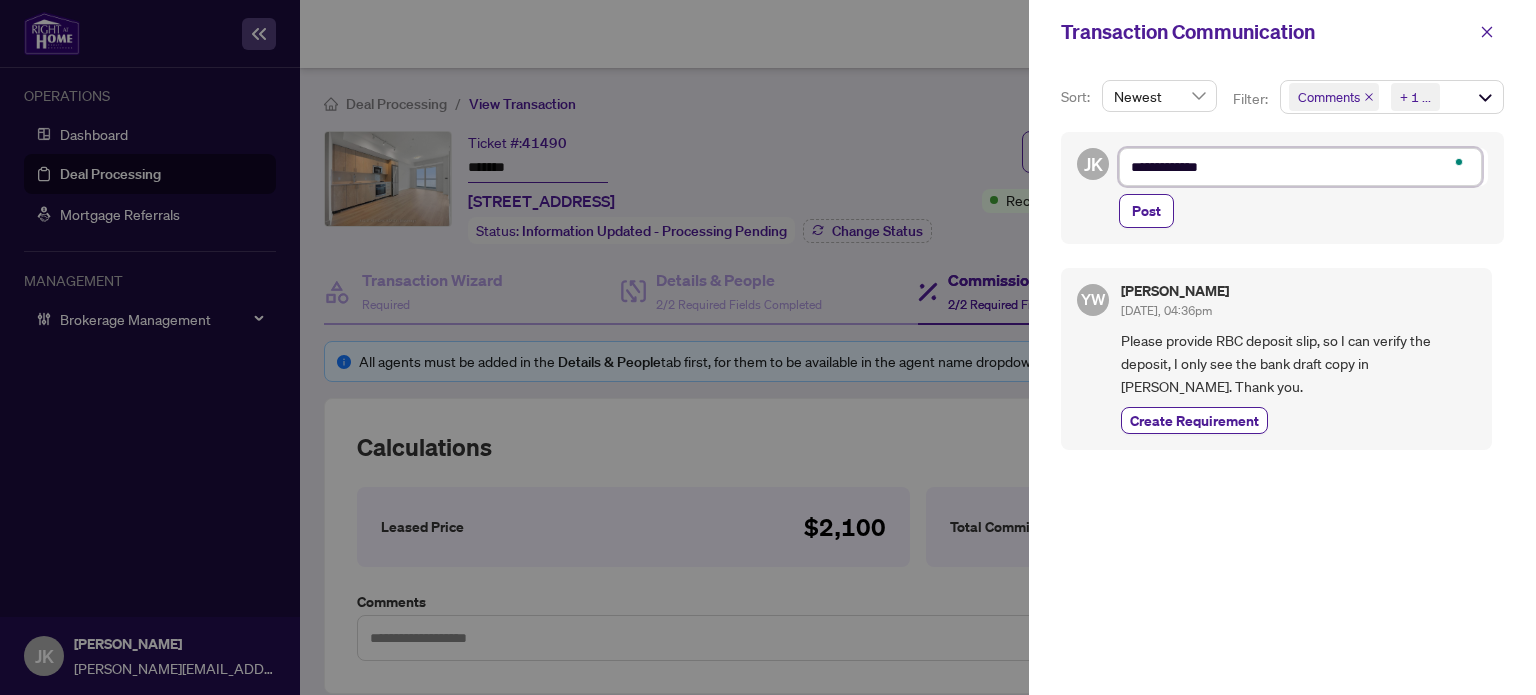 type on "**********" 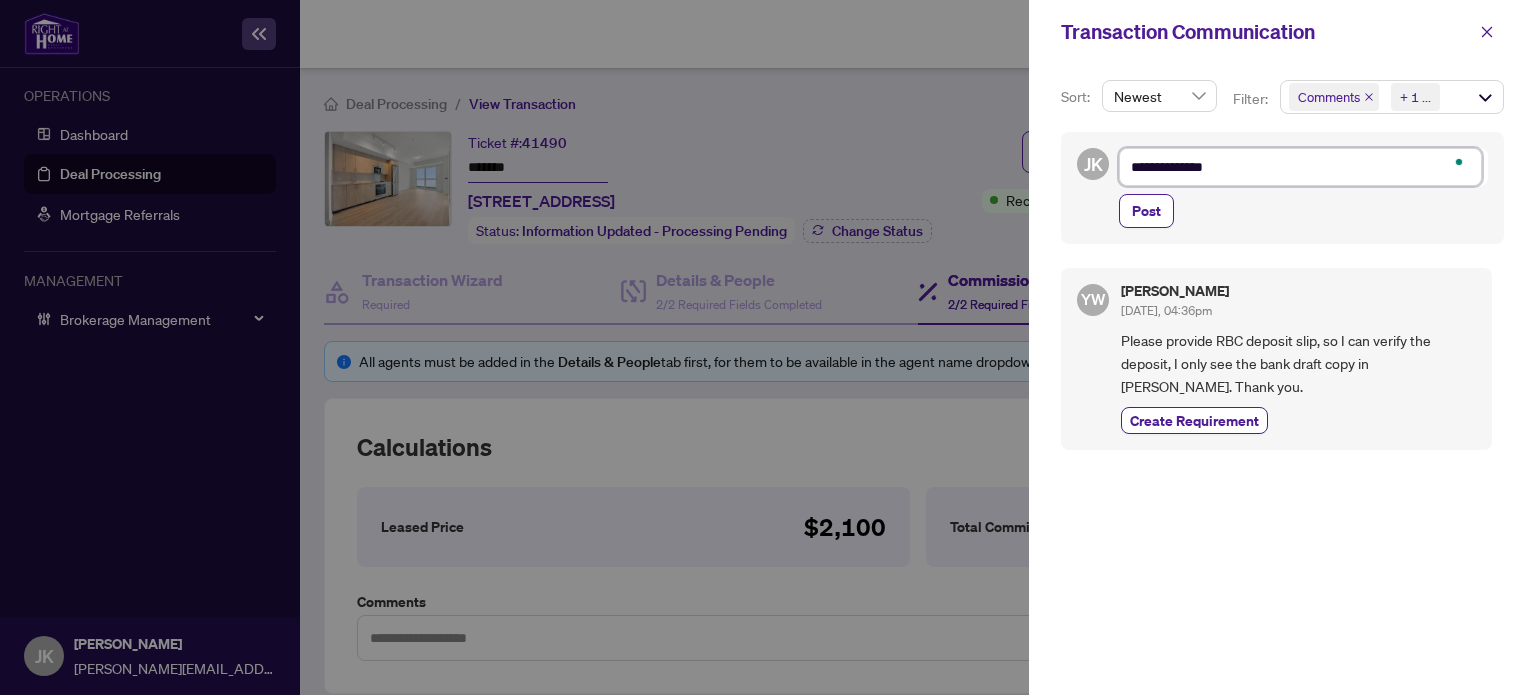 type on "**********" 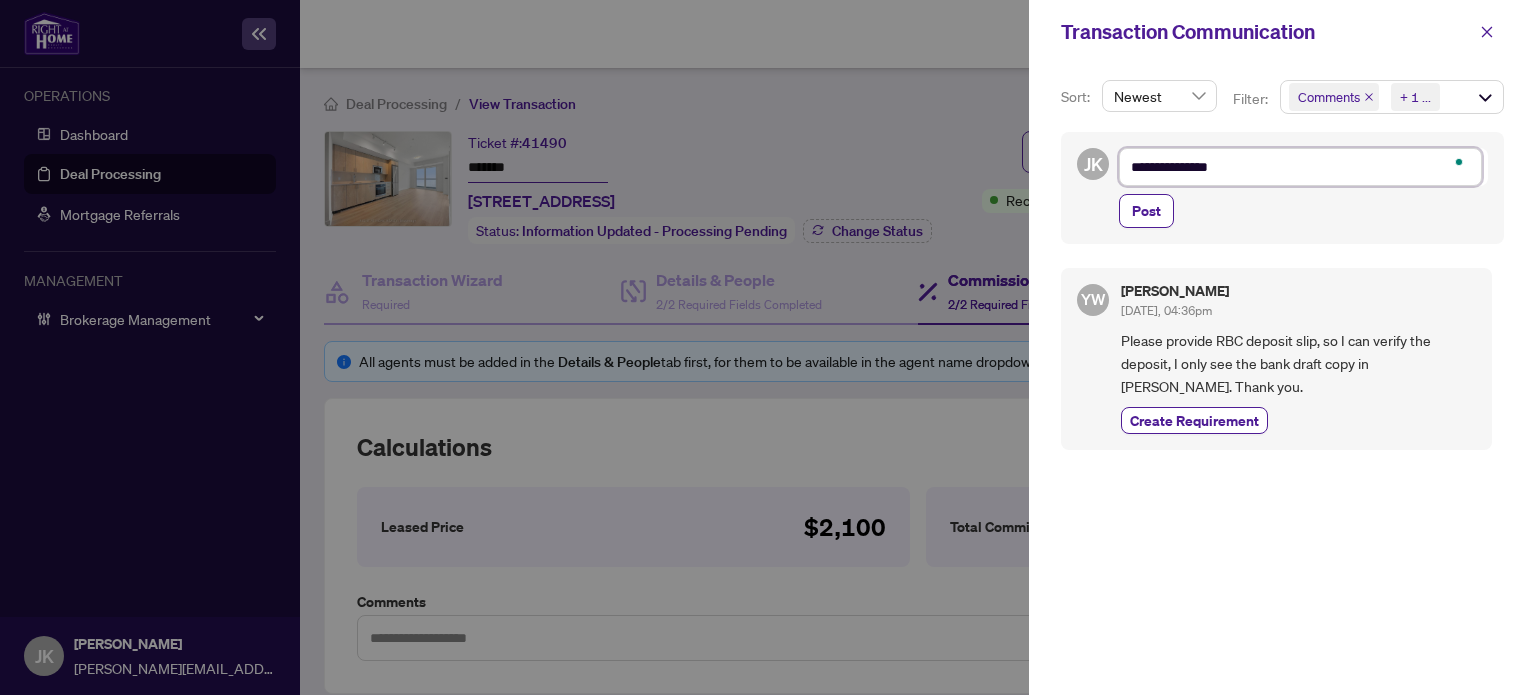 type on "**********" 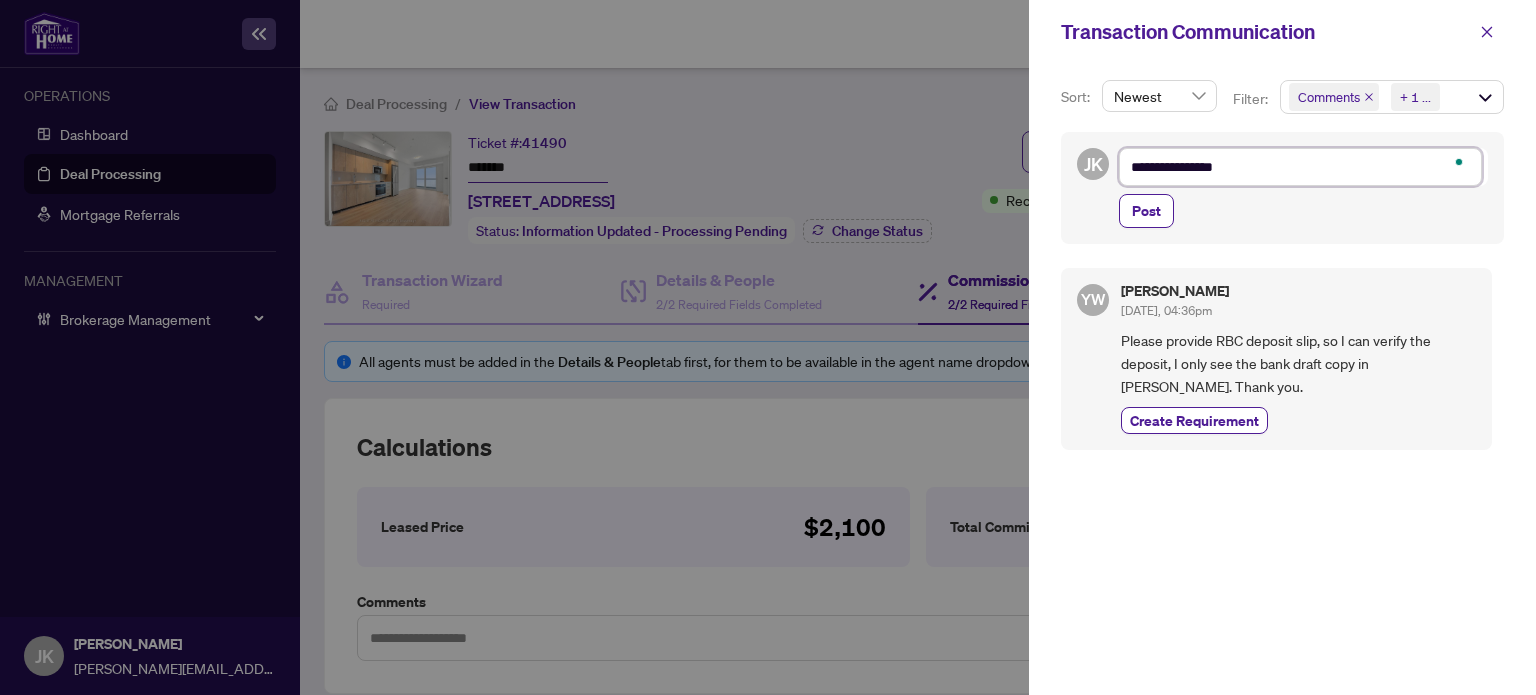 type on "**********" 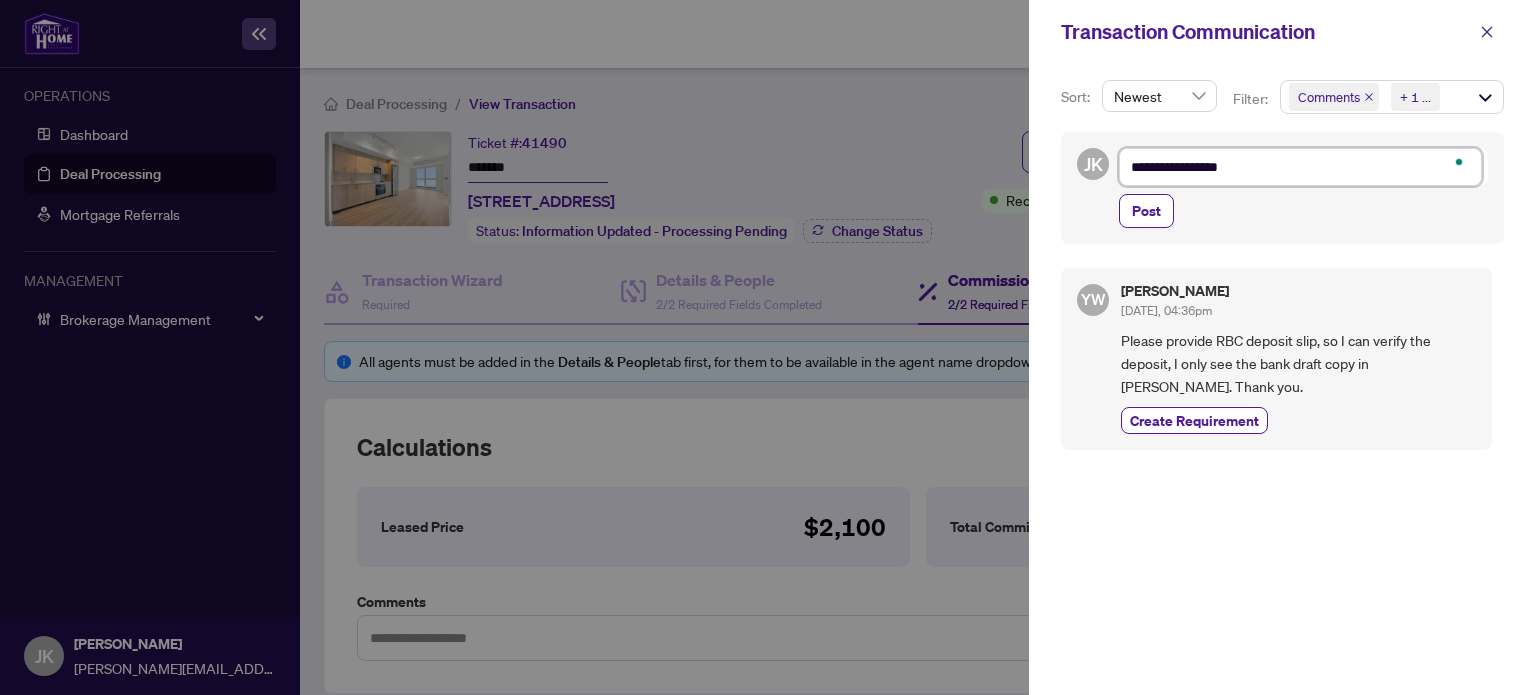 type on "**********" 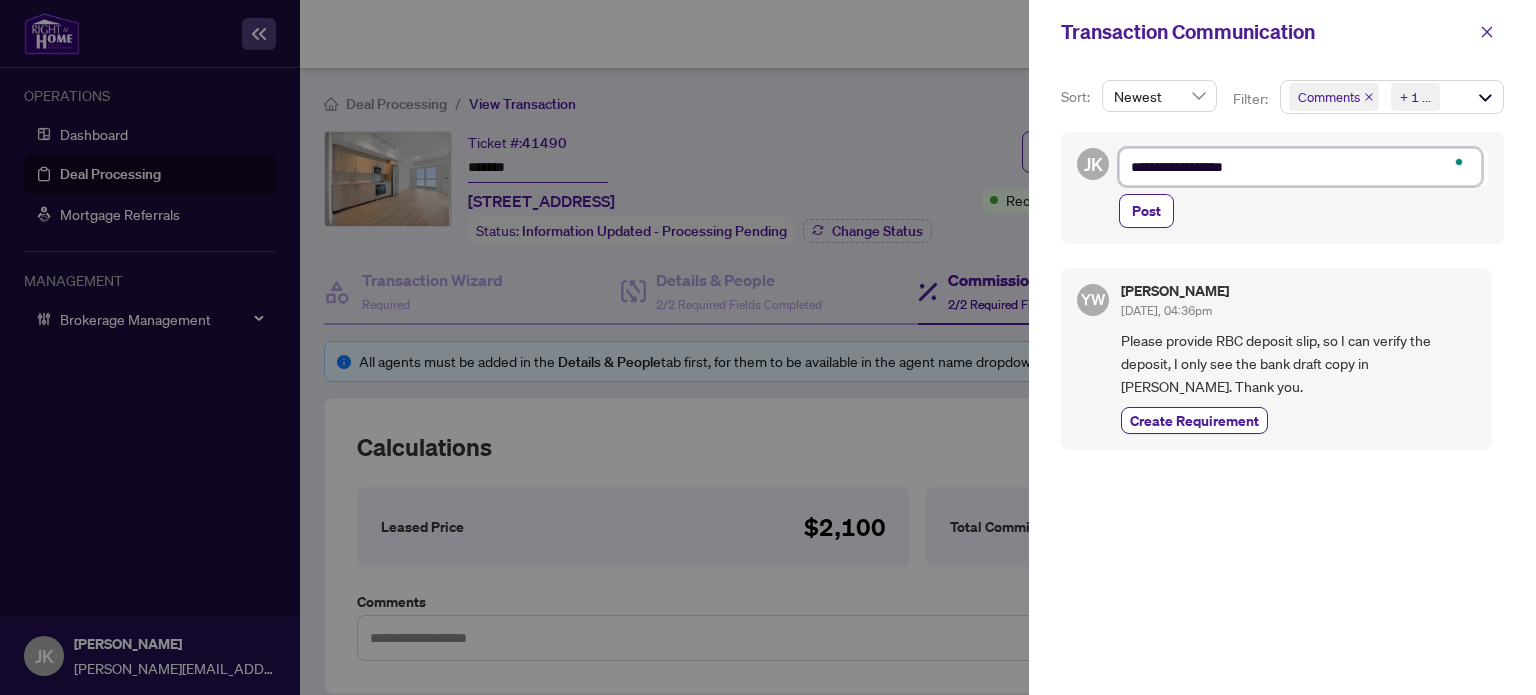 type on "**********" 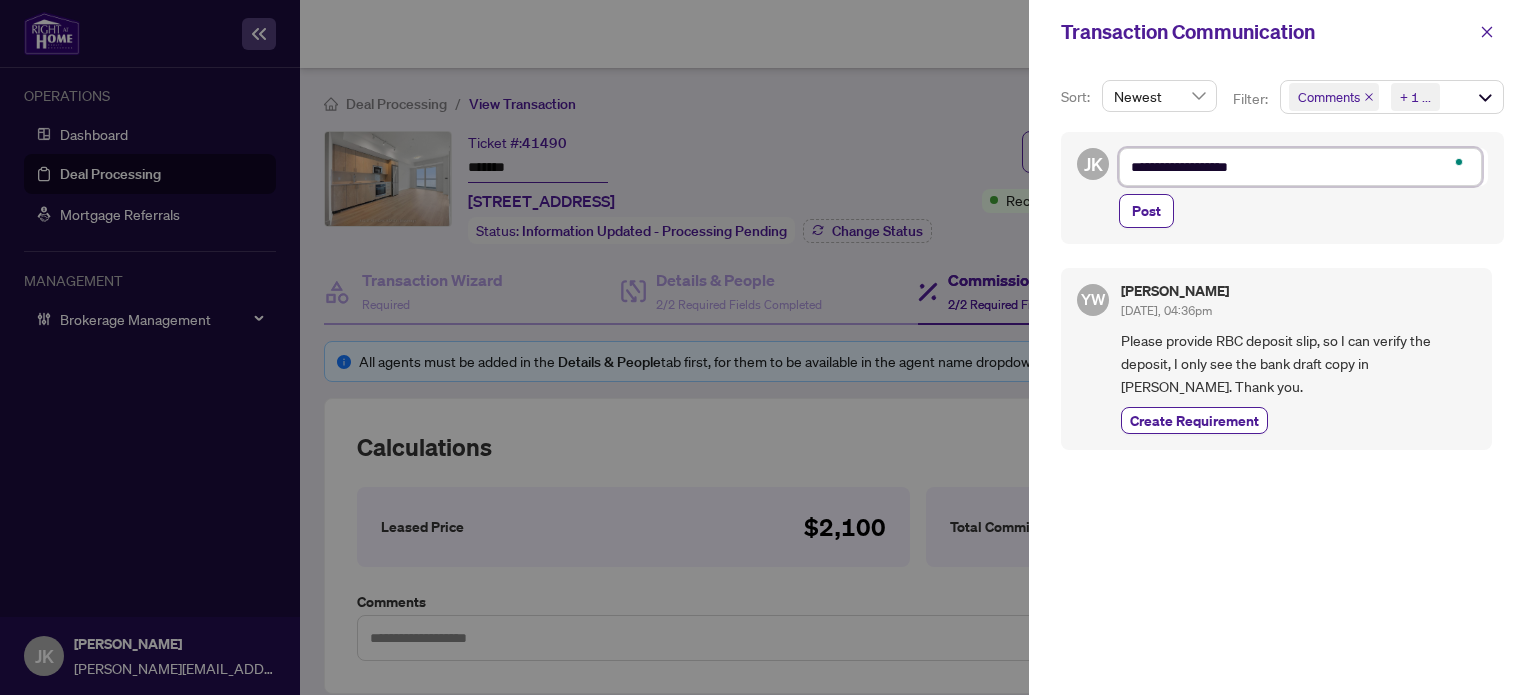 type on "**********" 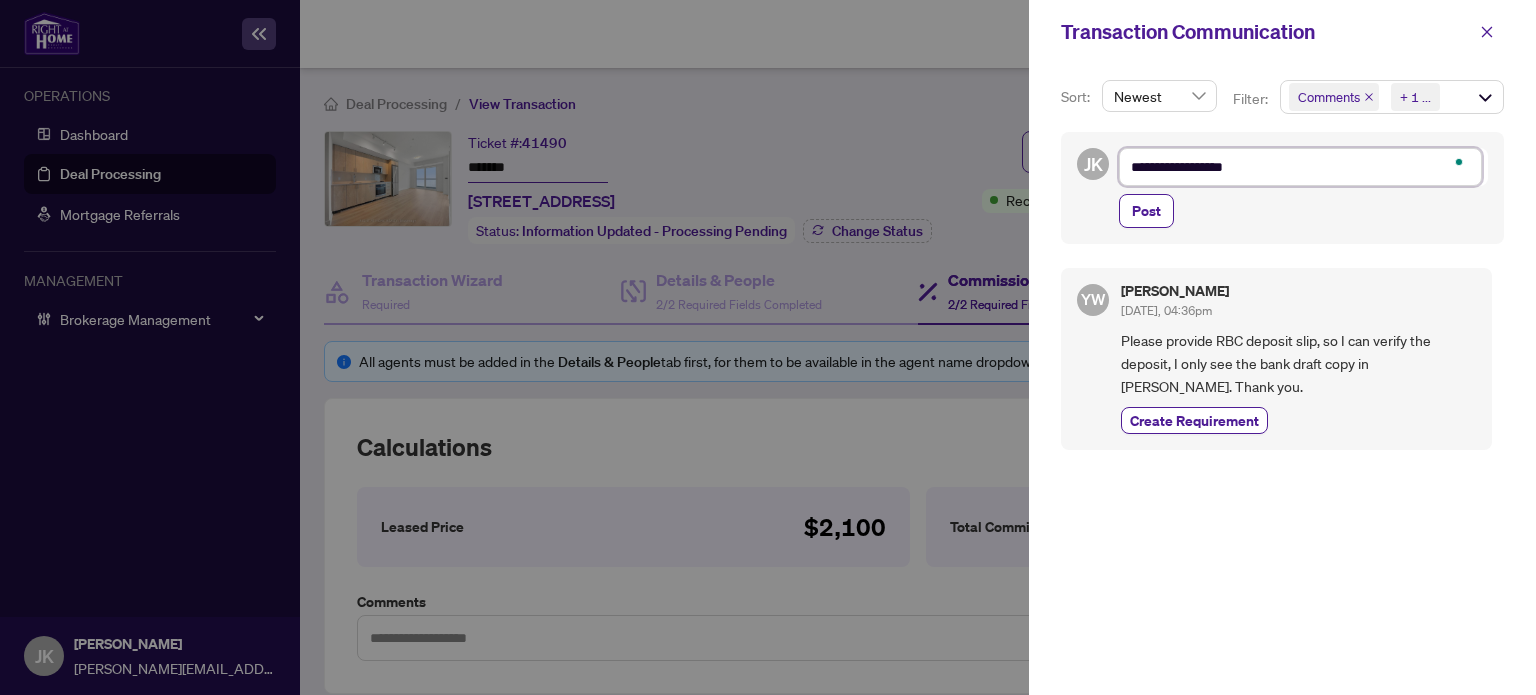 type on "**********" 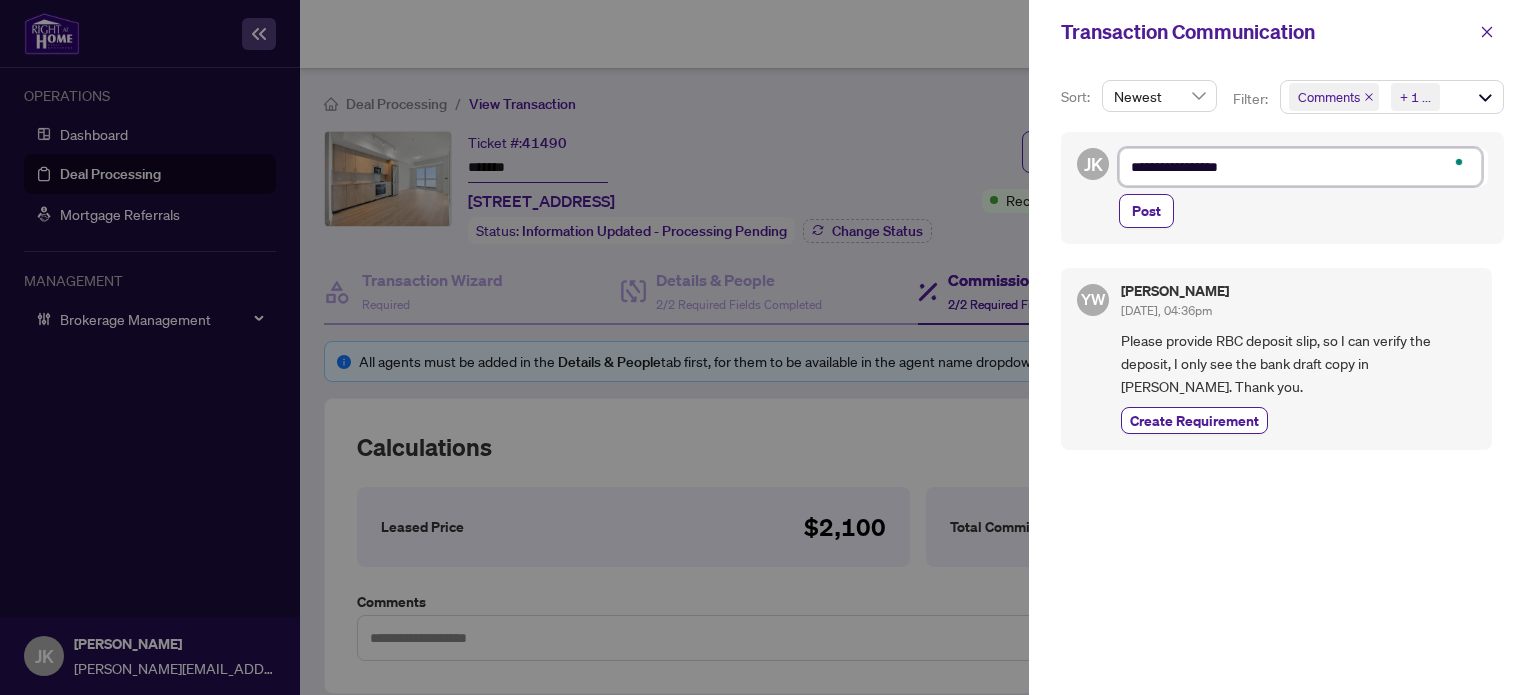 type on "**********" 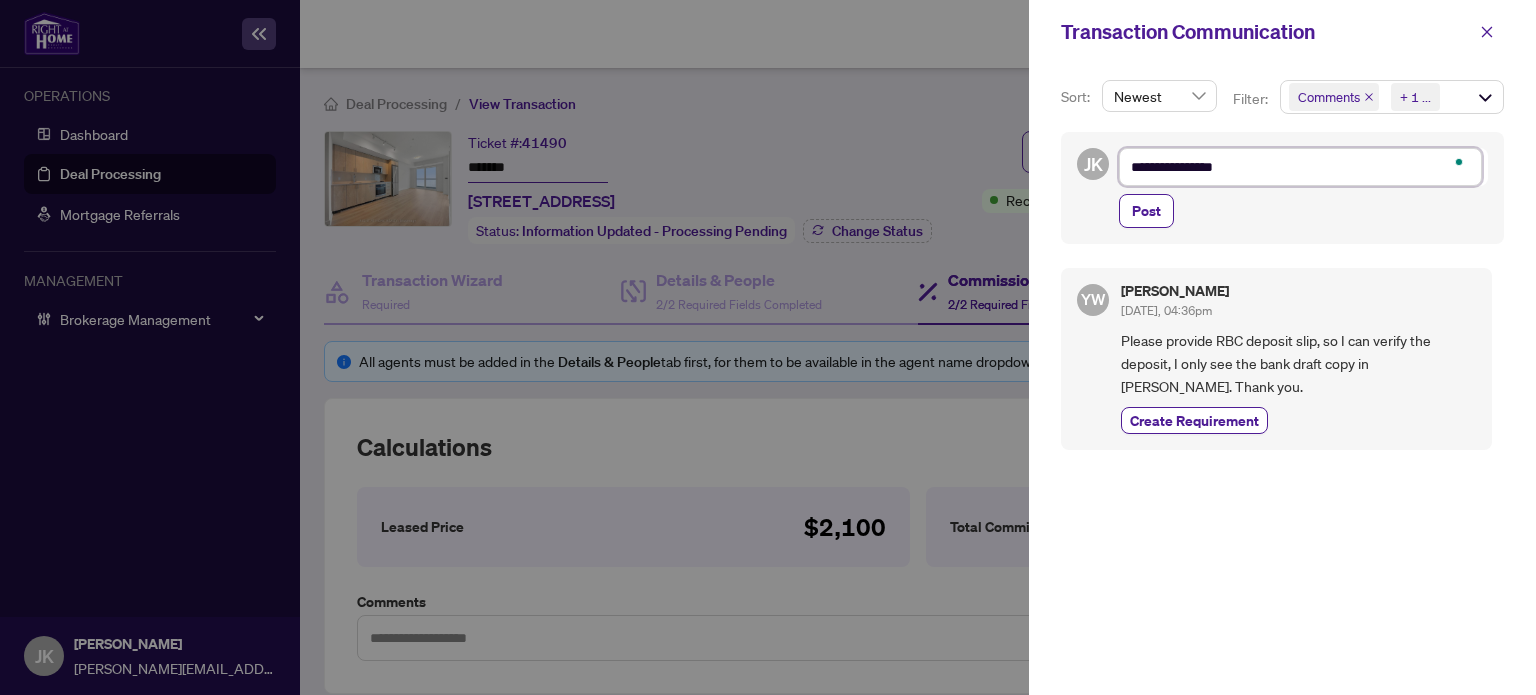 type on "**********" 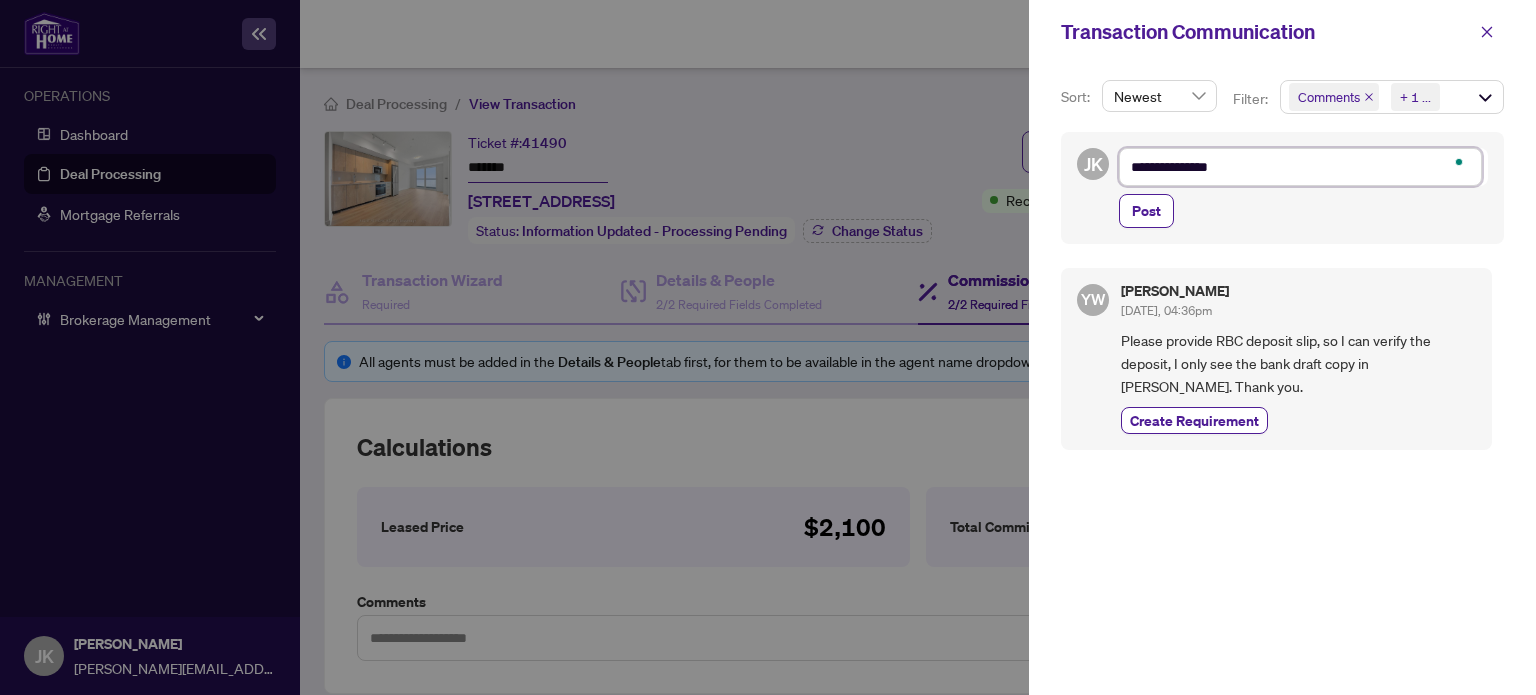 type on "**********" 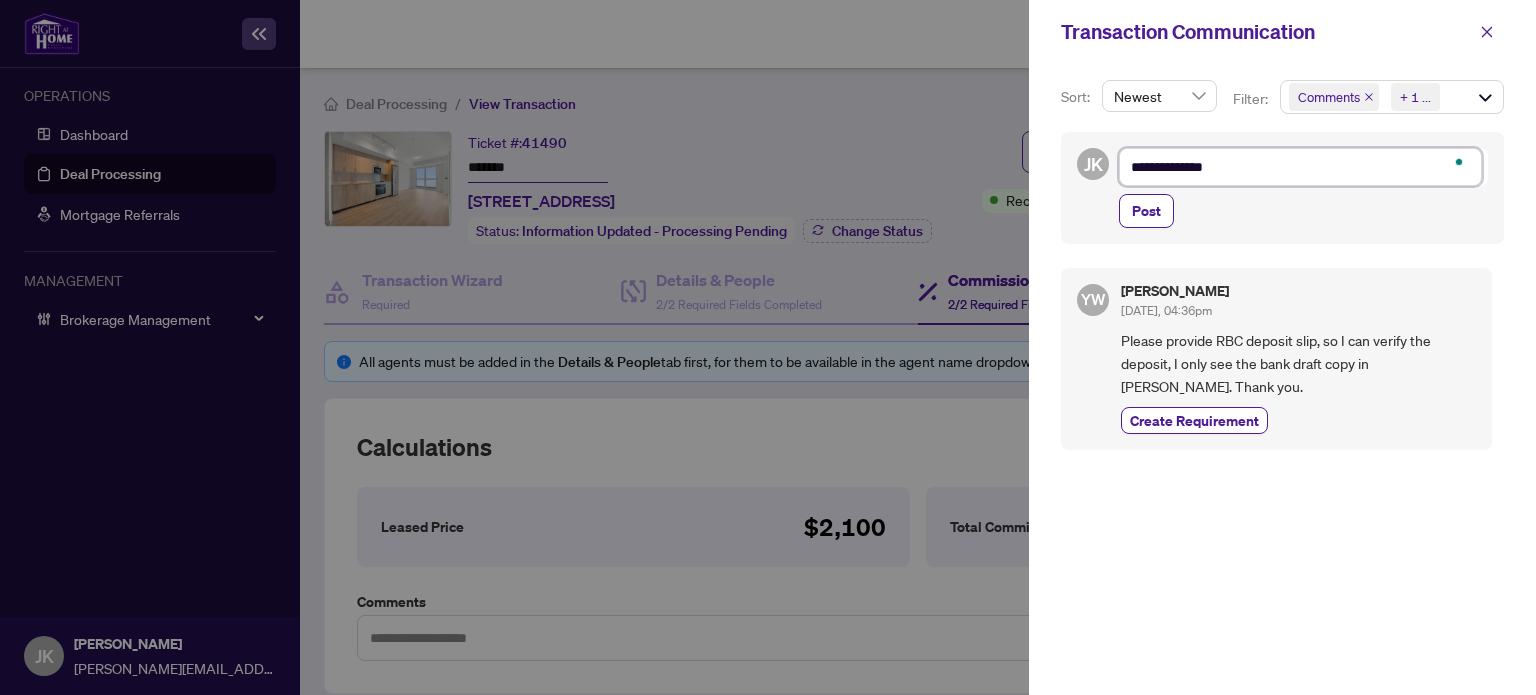 type on "**********" 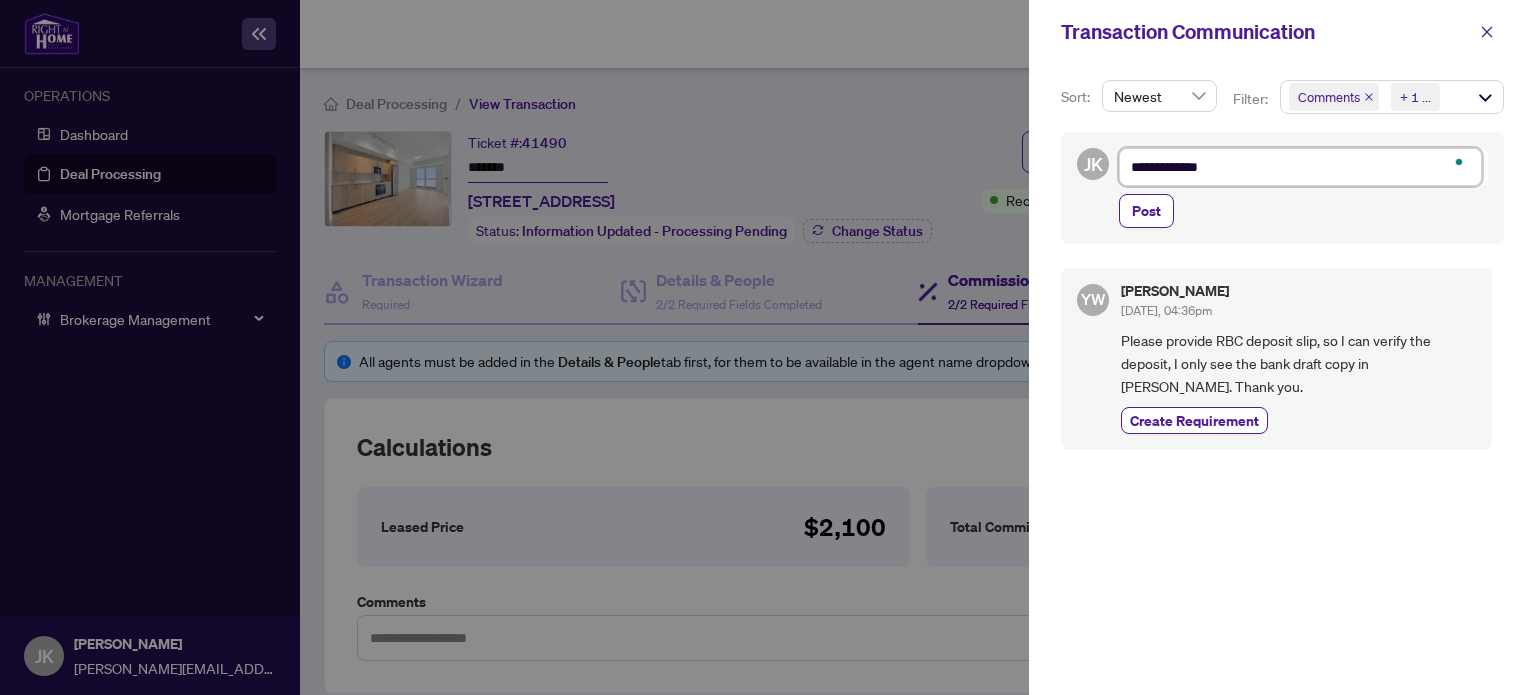 type on "**********" 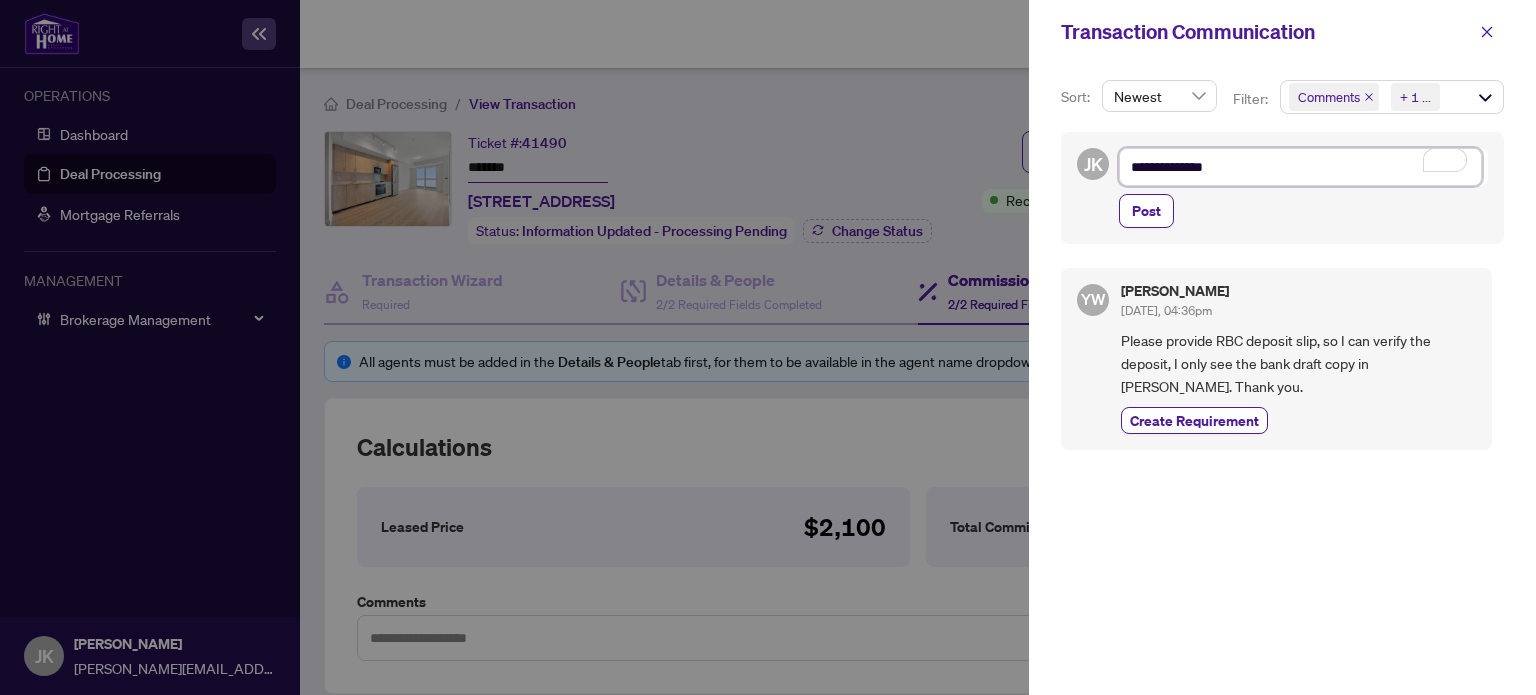 type on "**********" 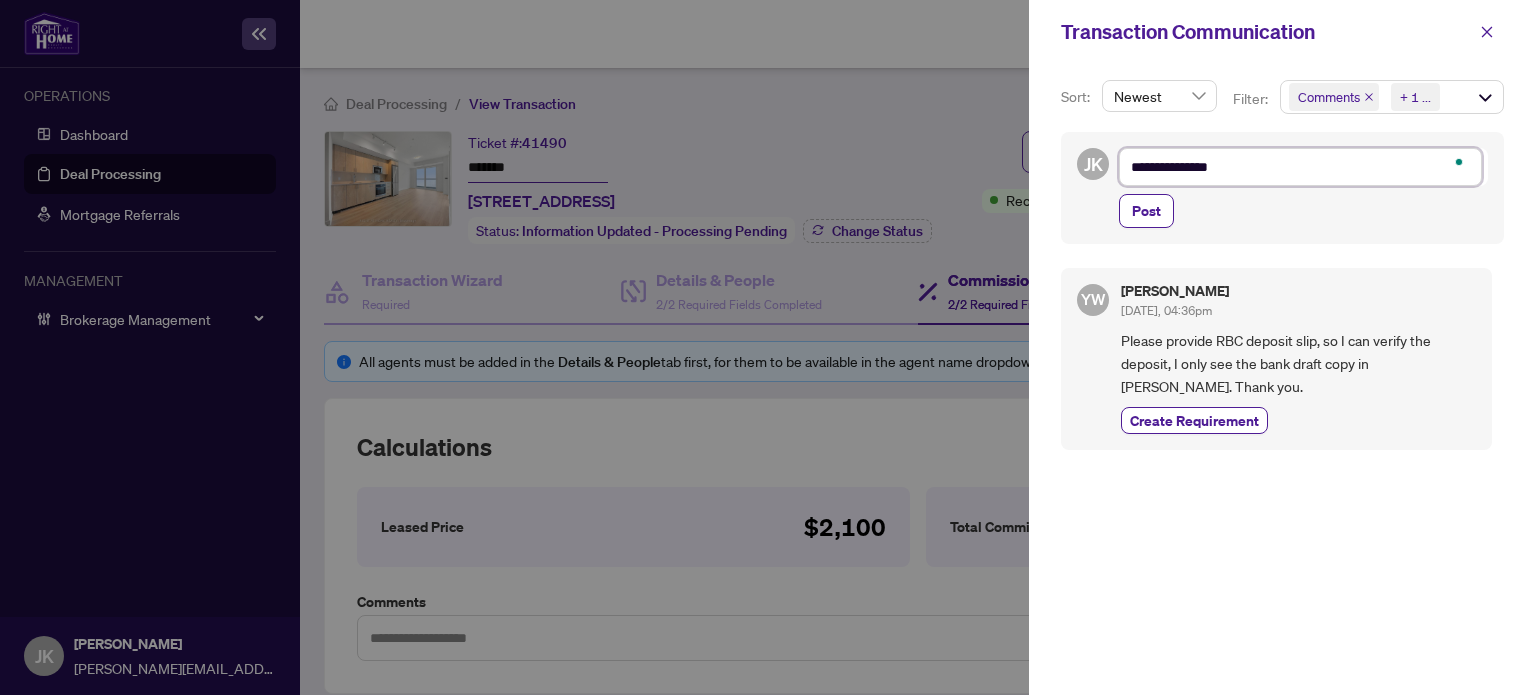 type on "**********" 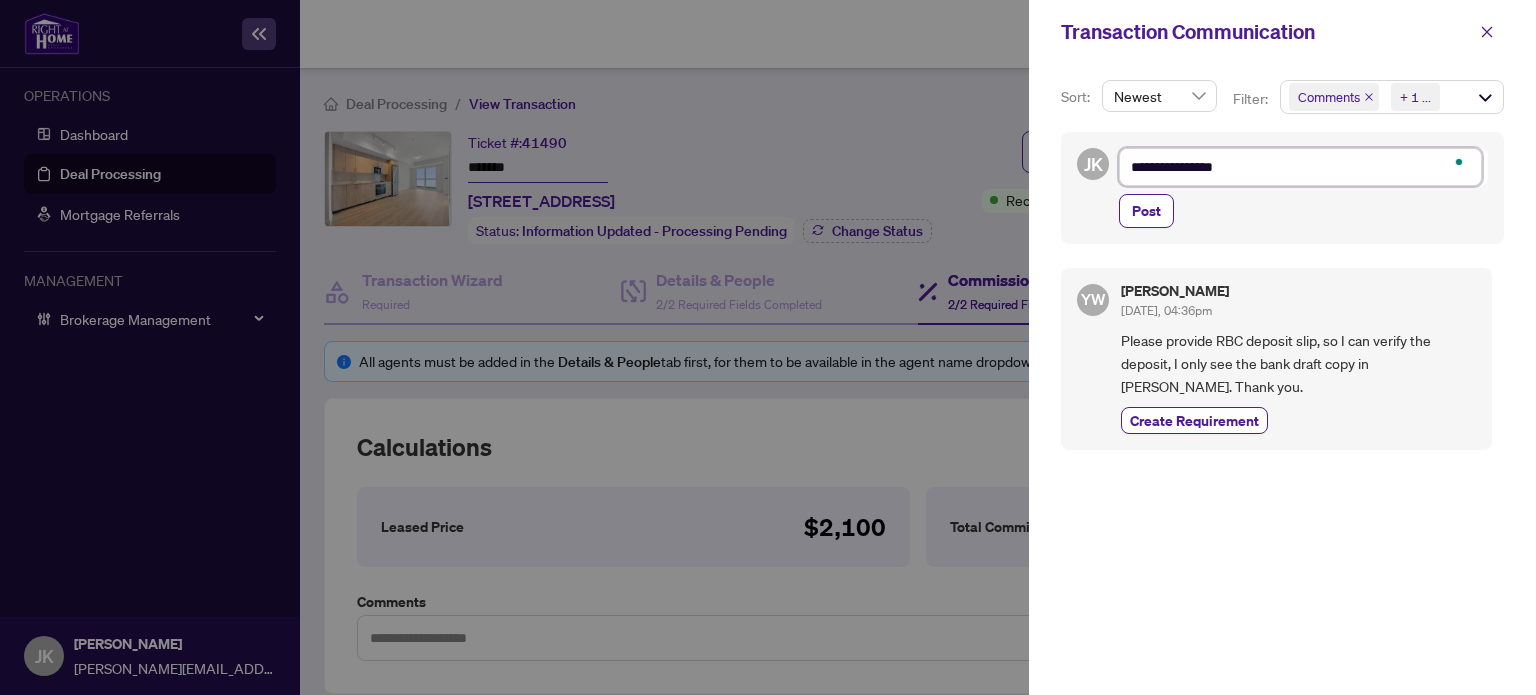 type on "**********" 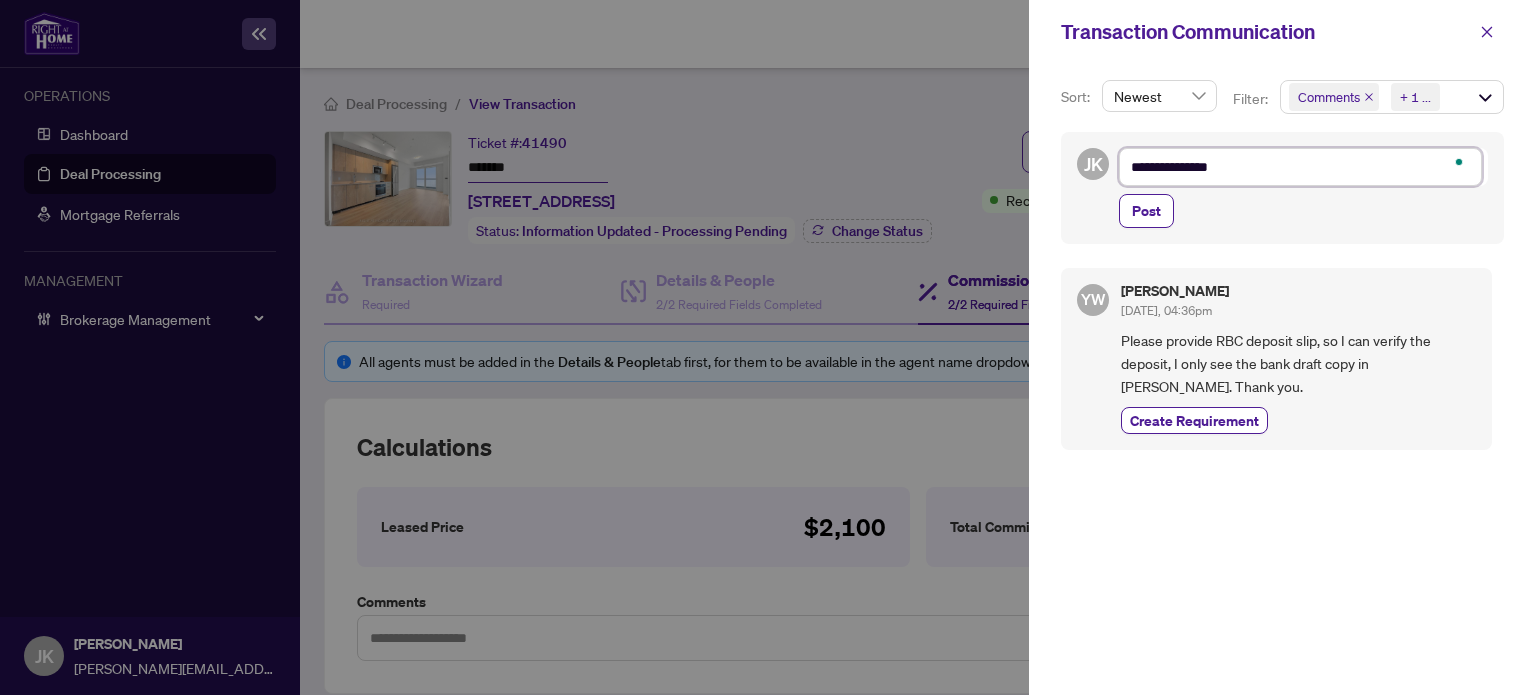 type on "**********" 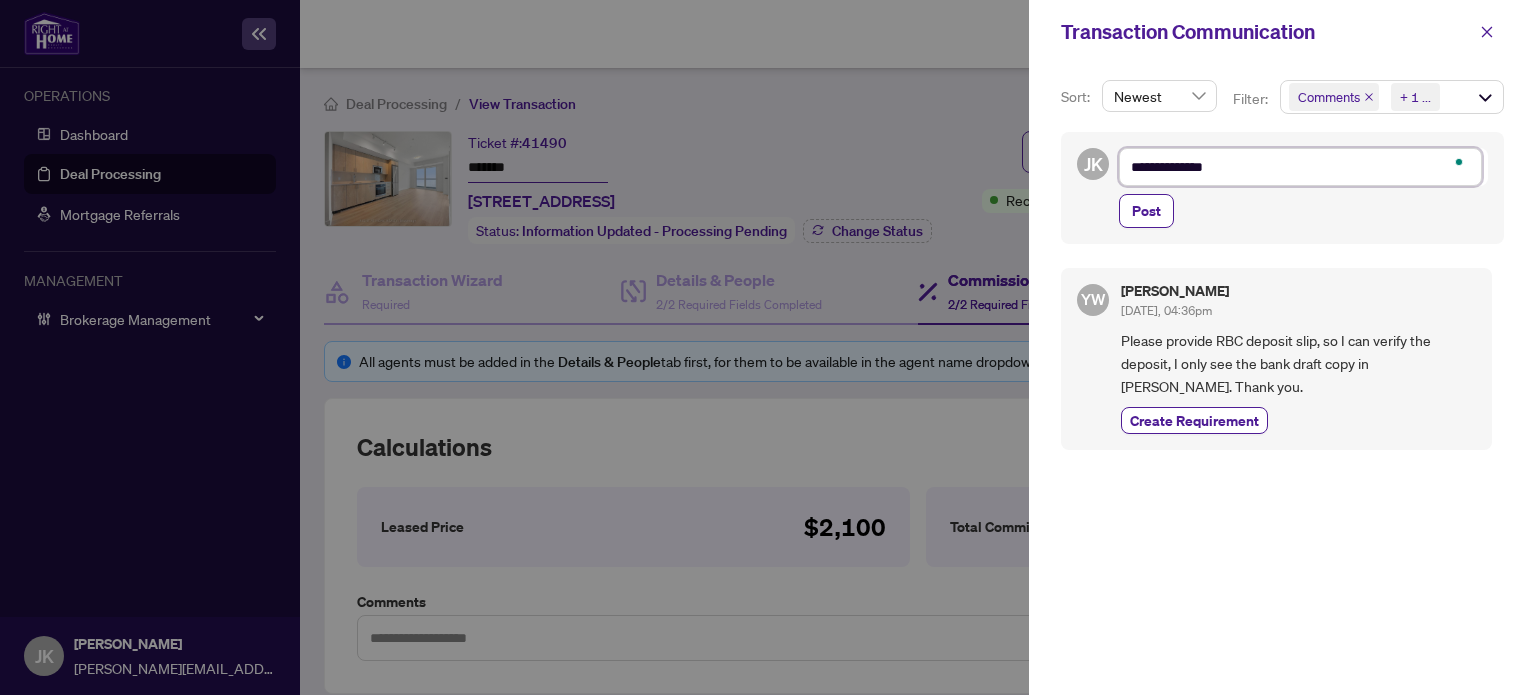 type on "**********" 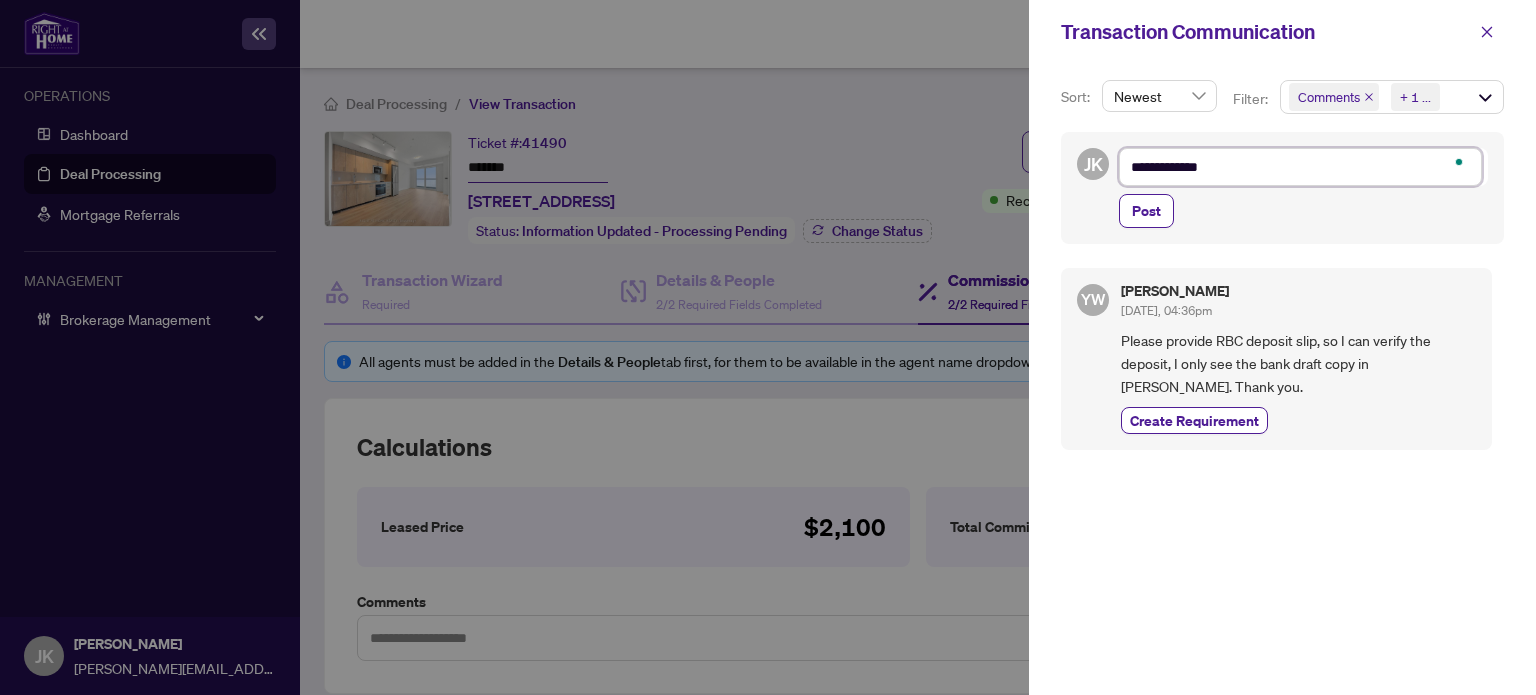 type on "**********" 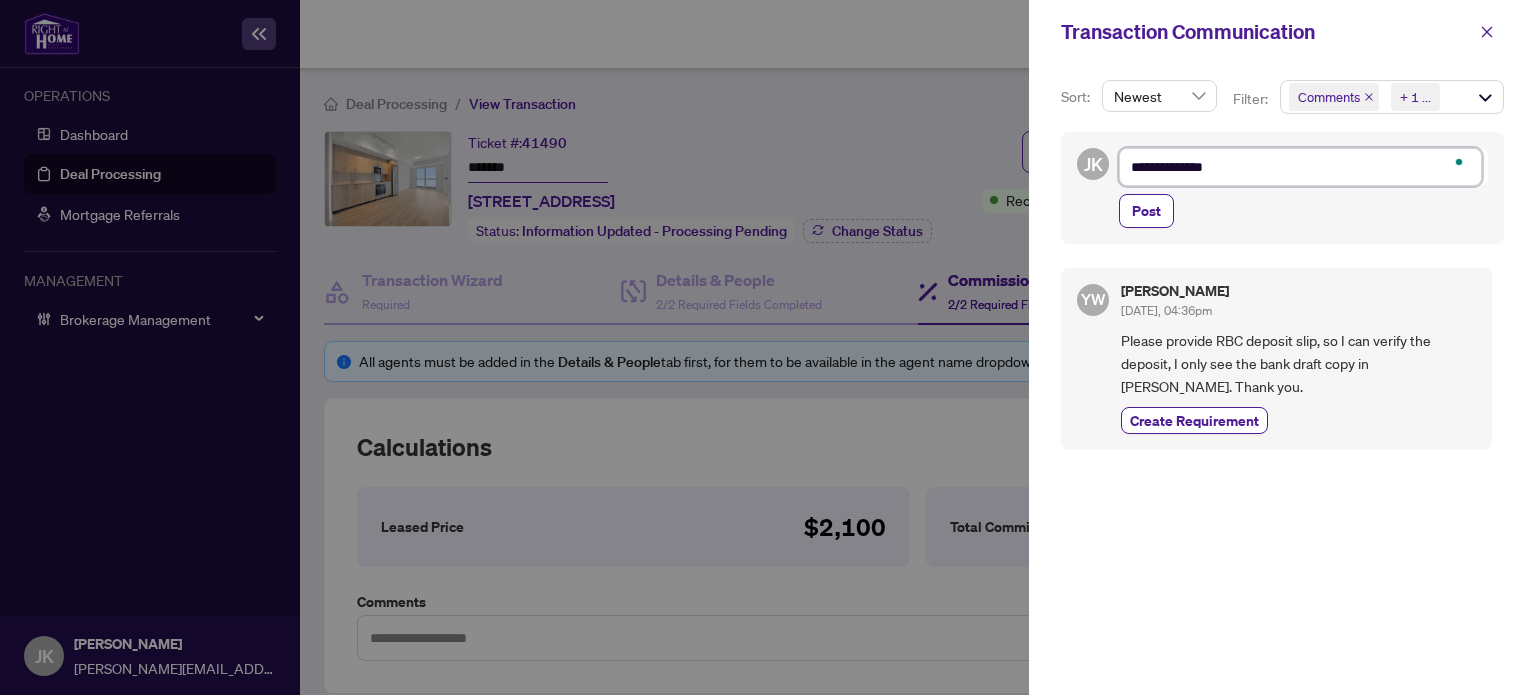 type on "**********" 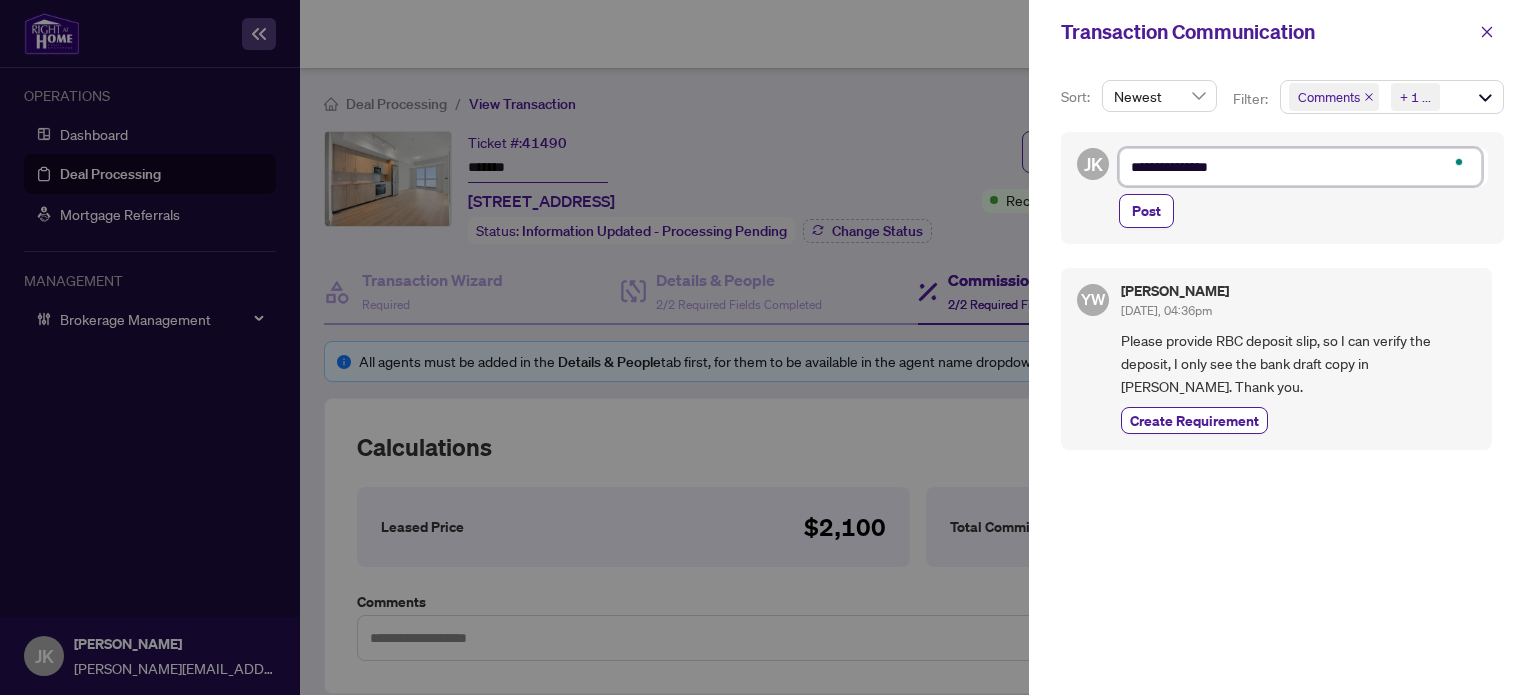 type on "**********" 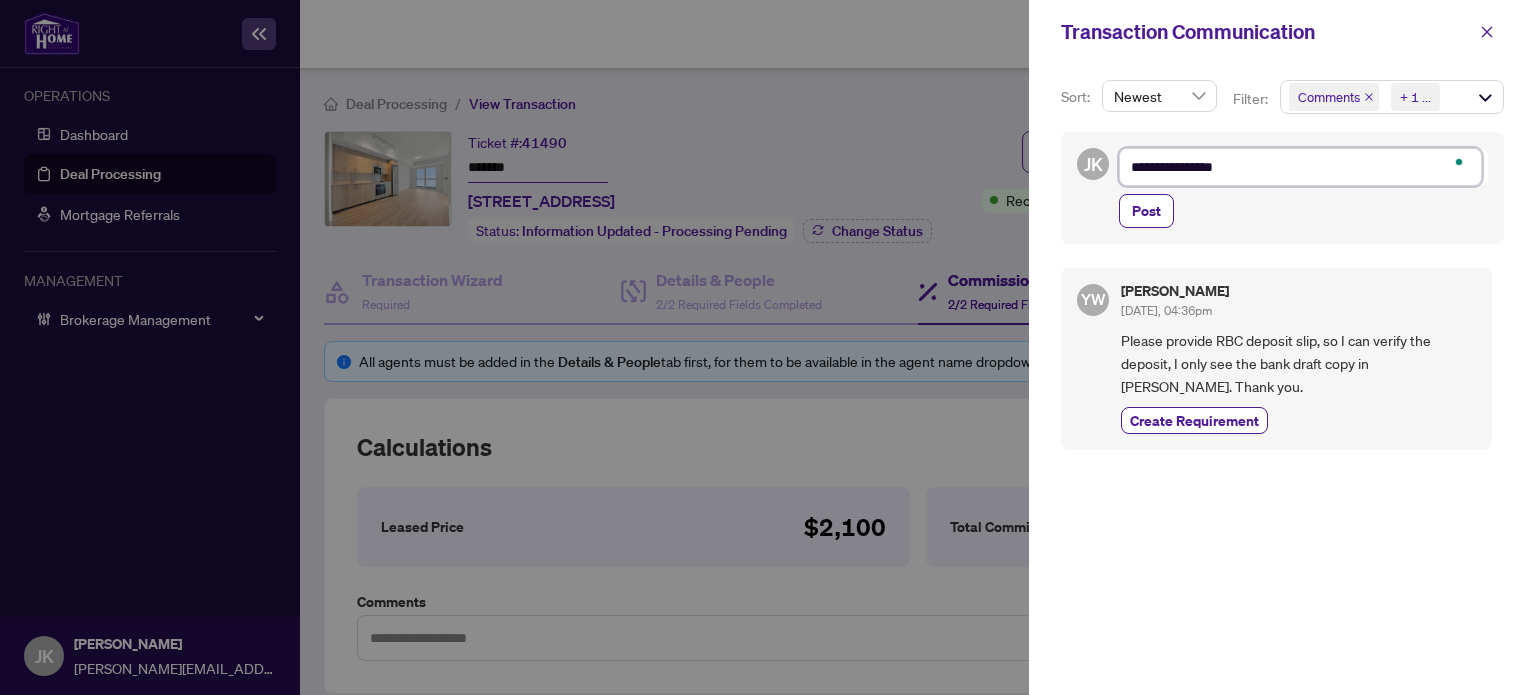 type on "**********" 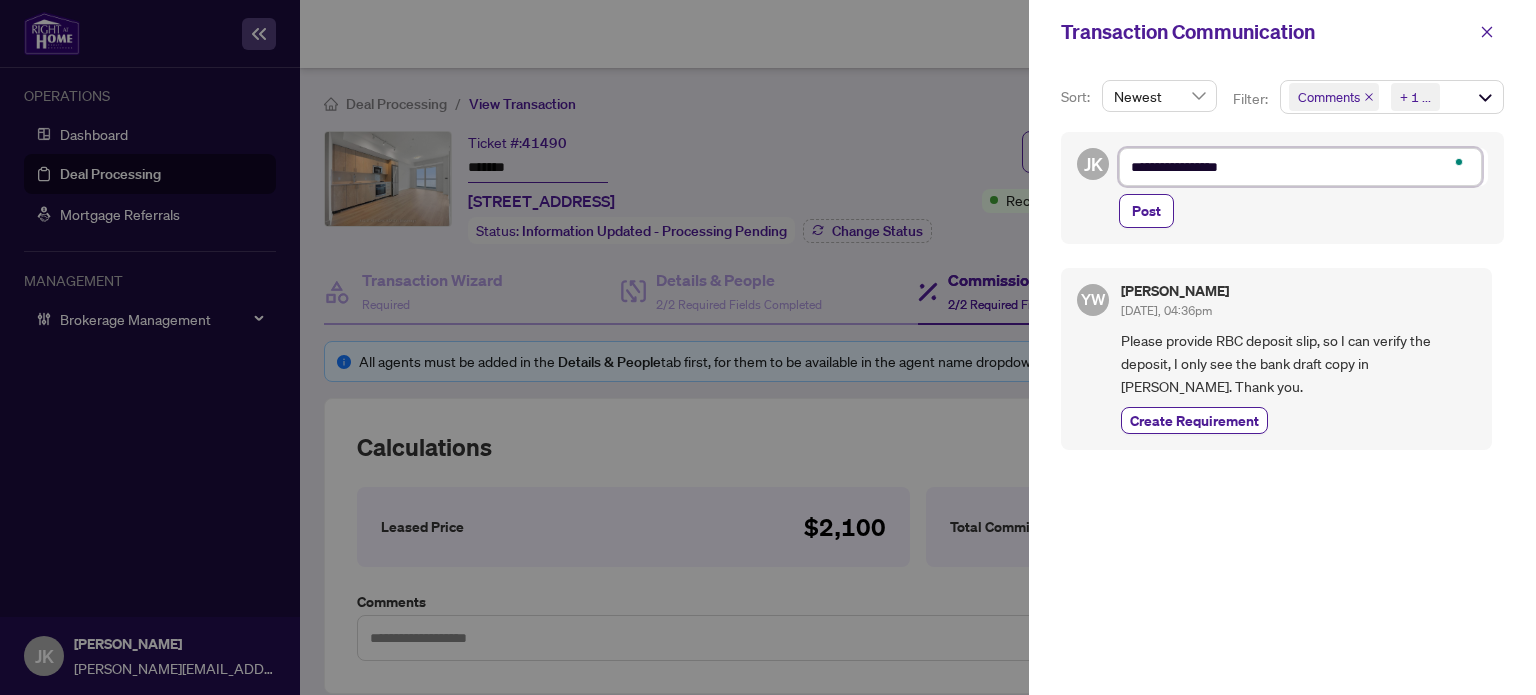 type on "**********" 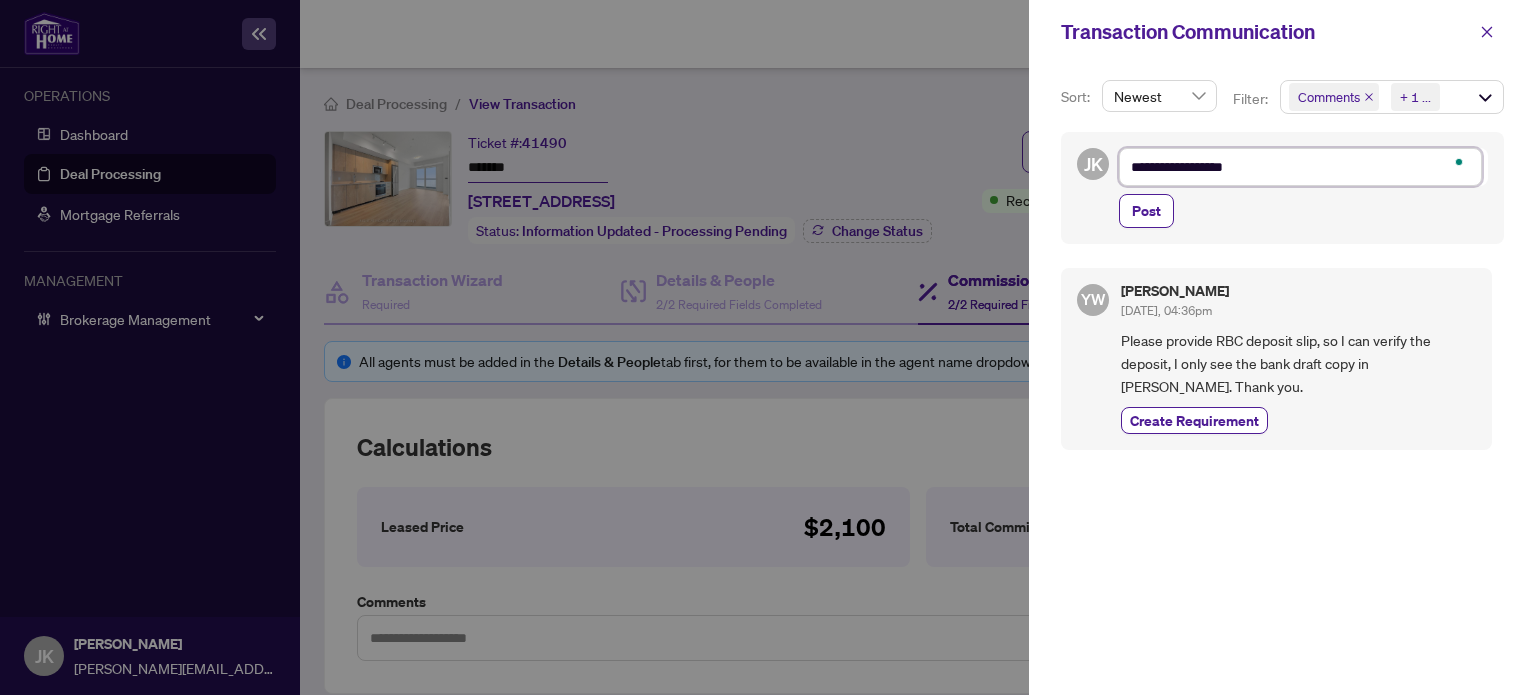 type on "**********" 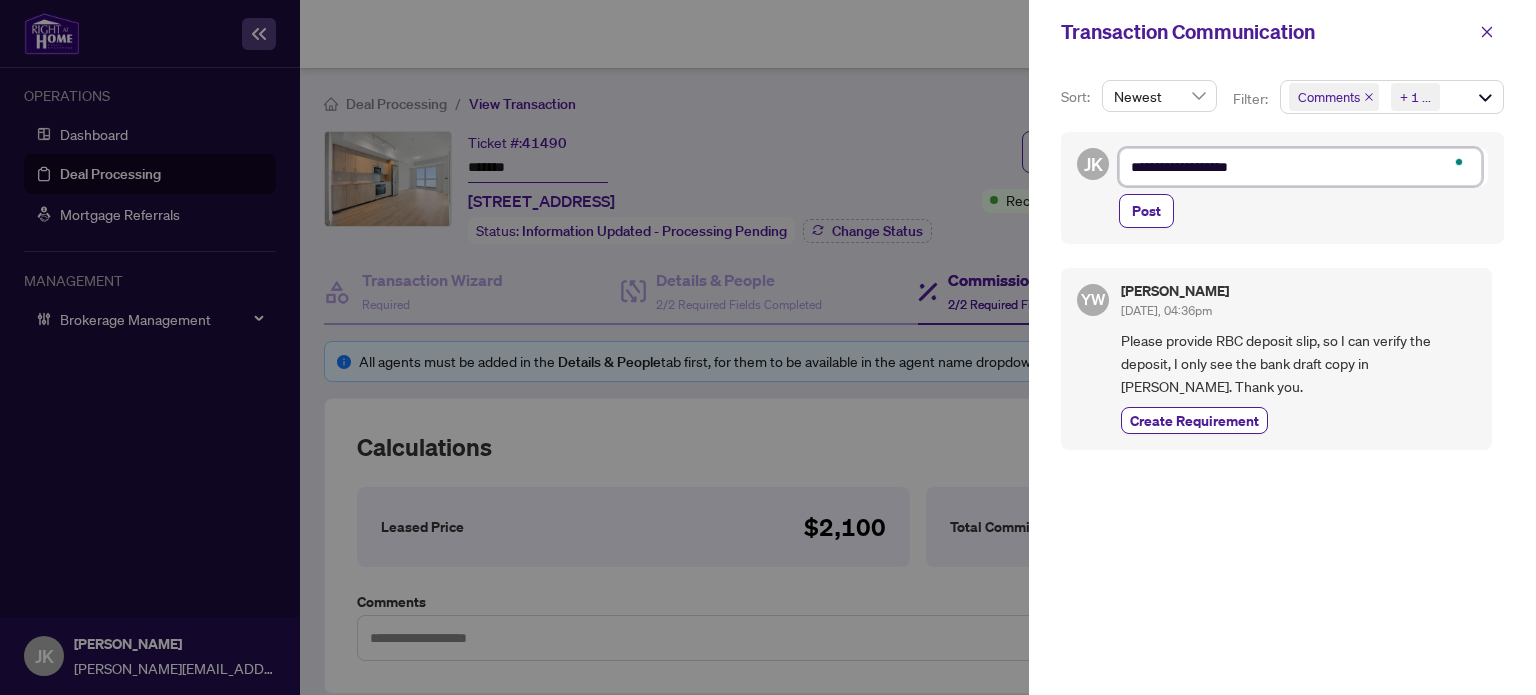 type on "**********" 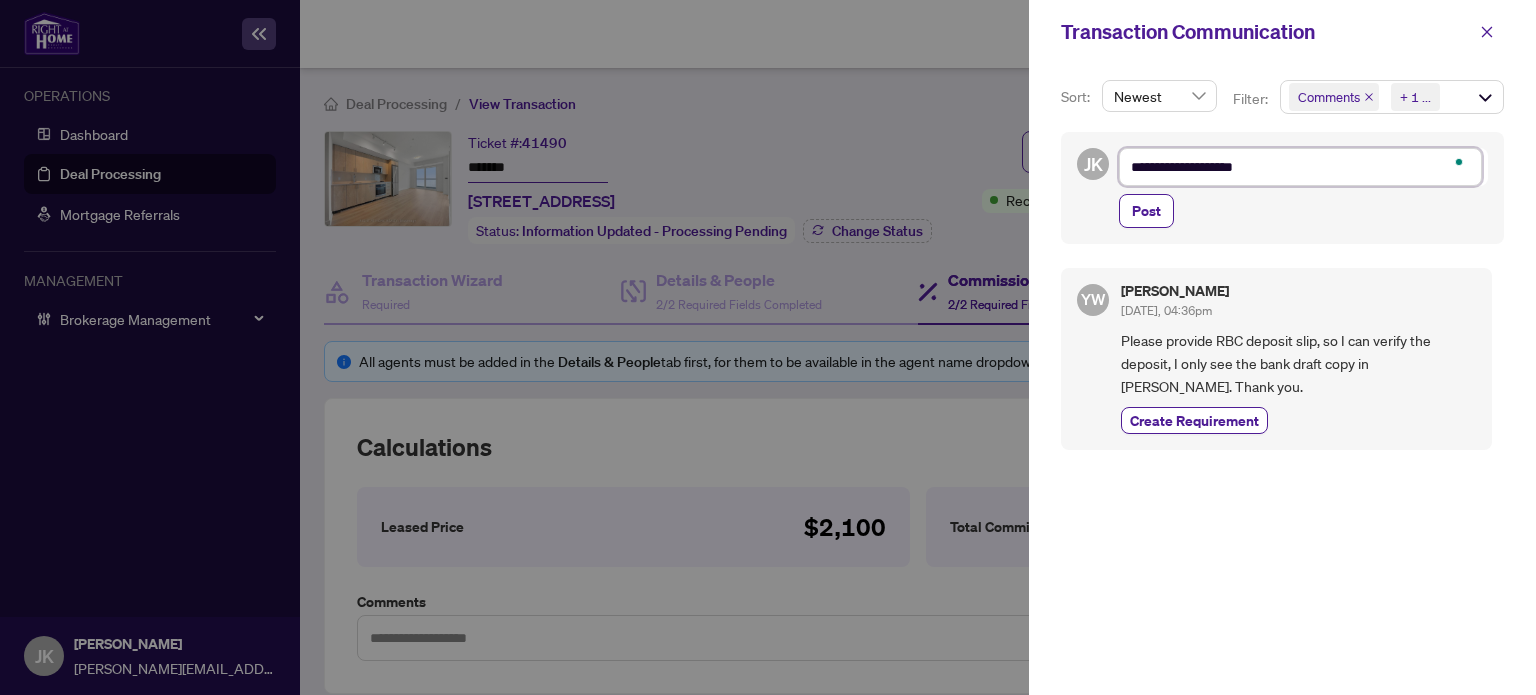 type on "**********" 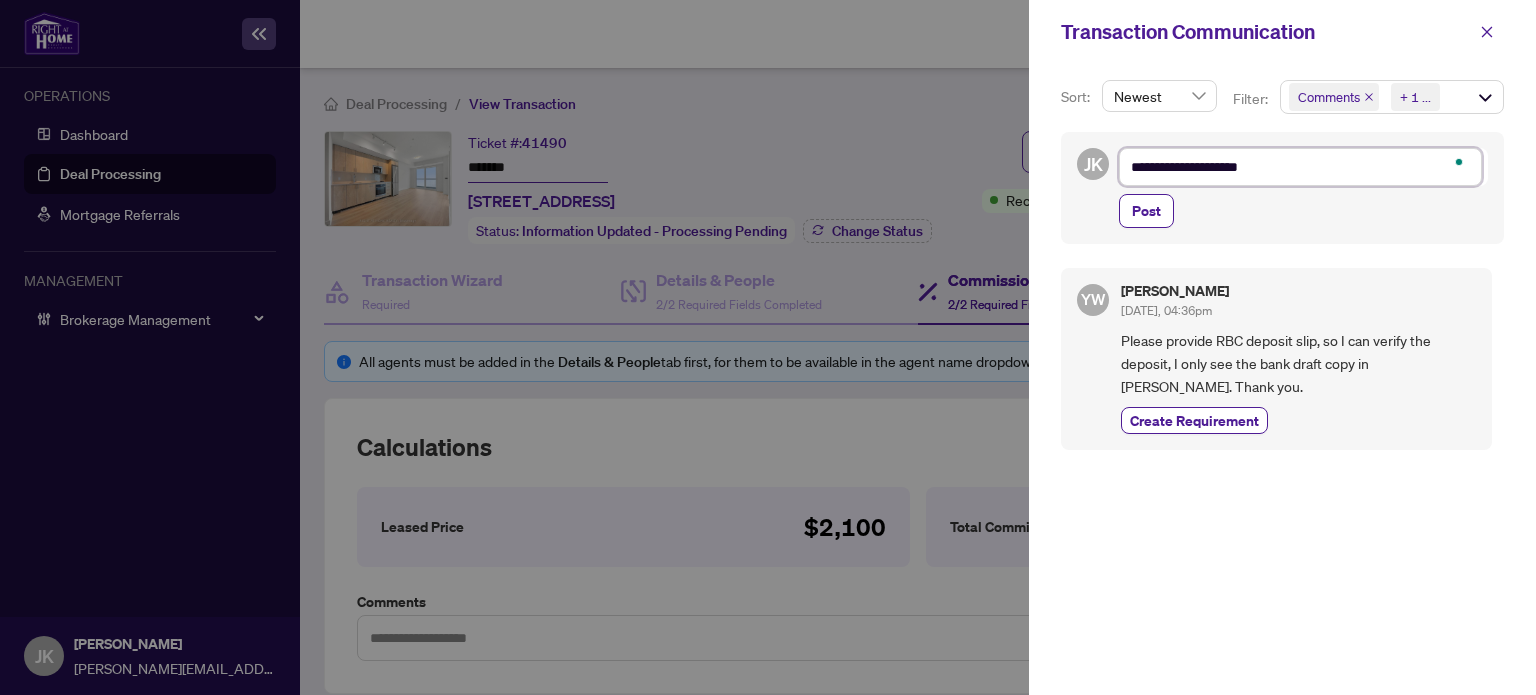 type on "**********" 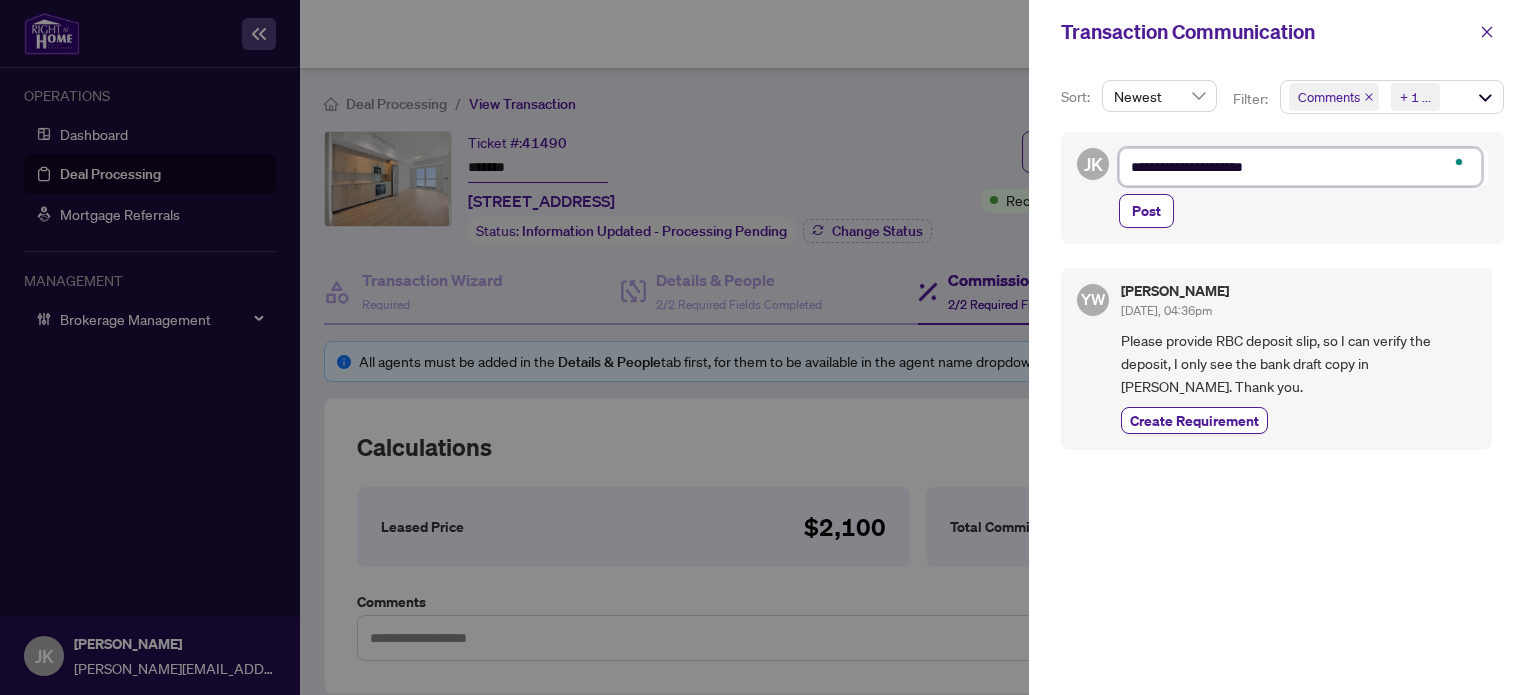 type on "**********" 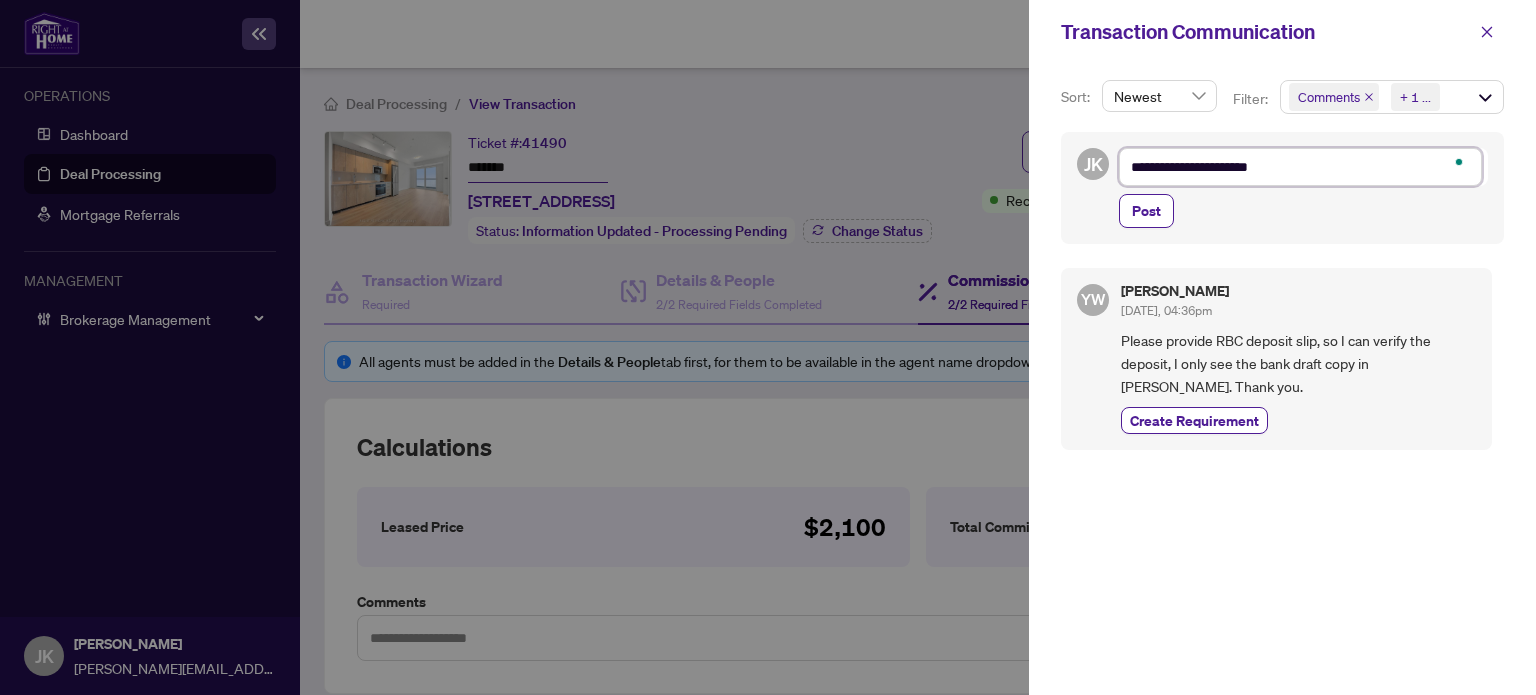 type on "**********" 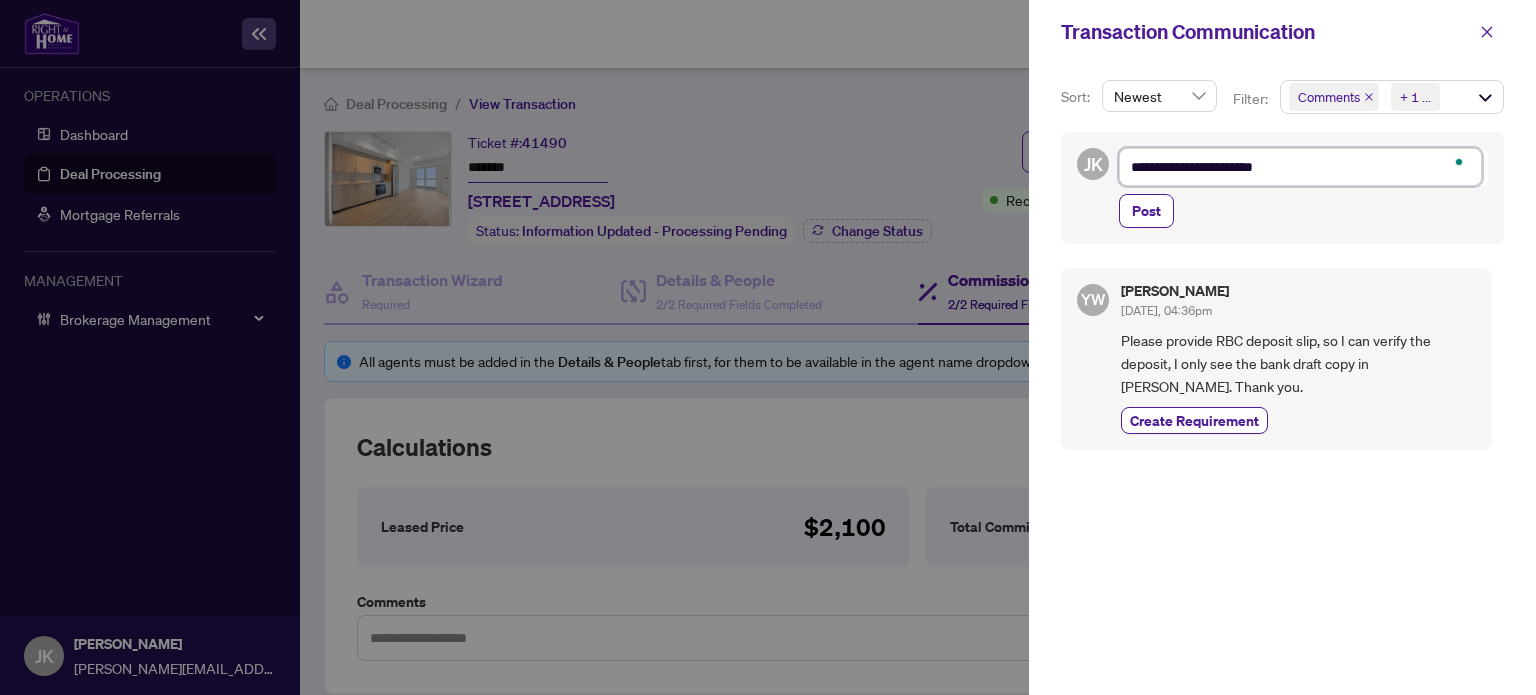 type on "**********" 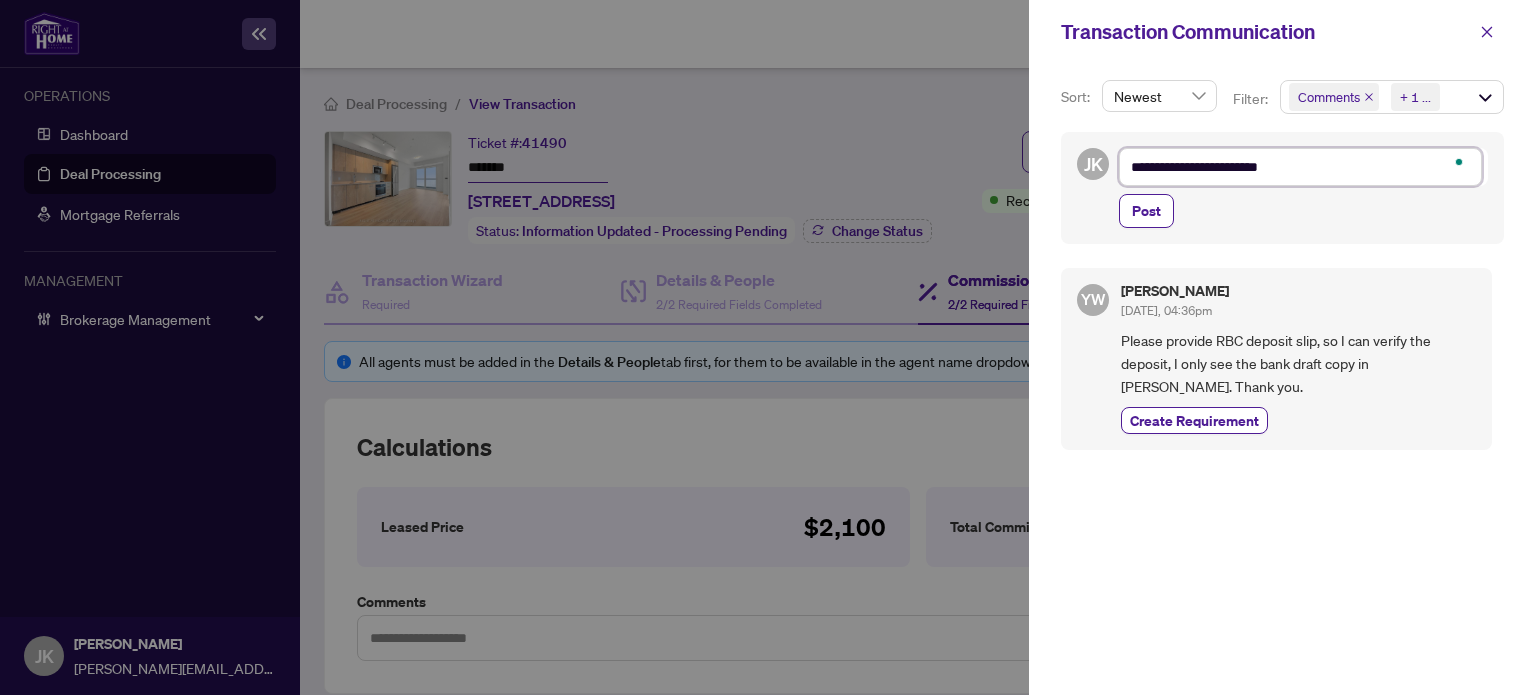 type on "**********" 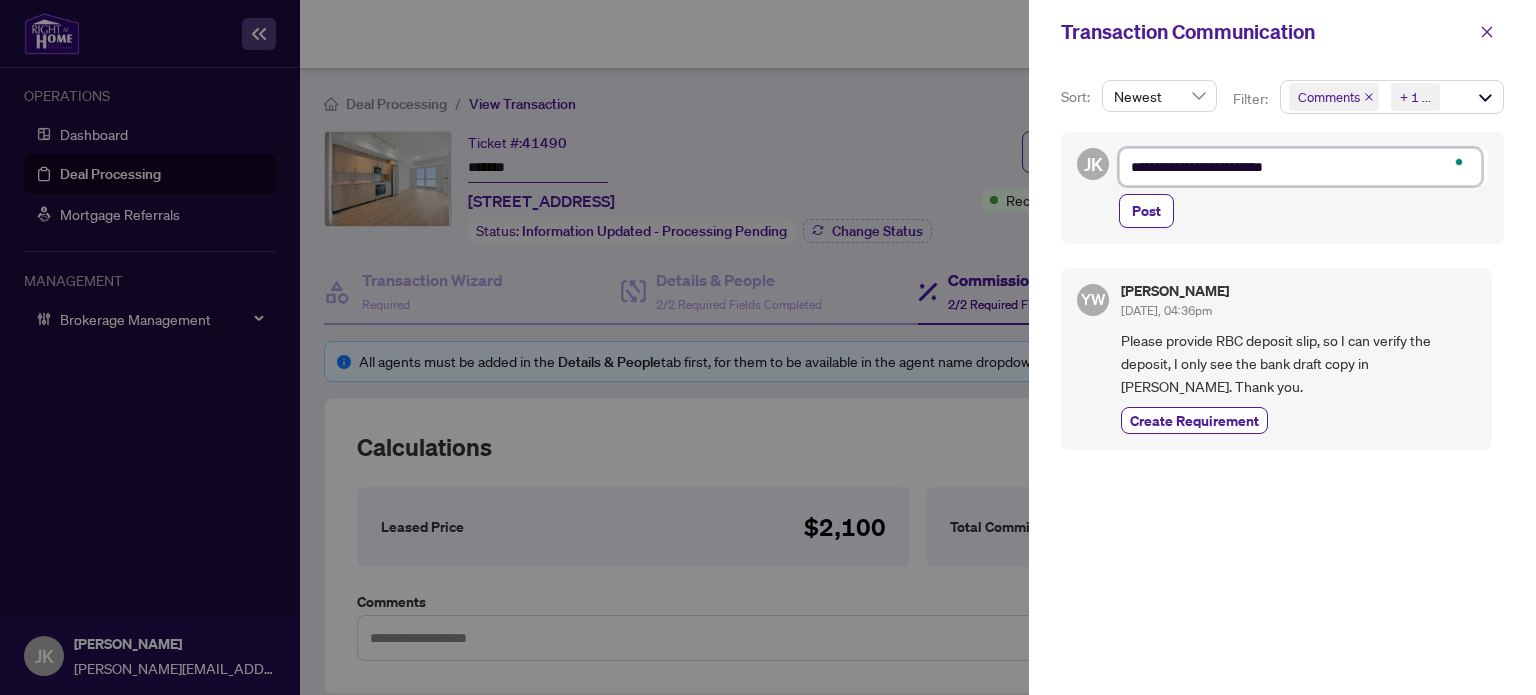 type on "**********" 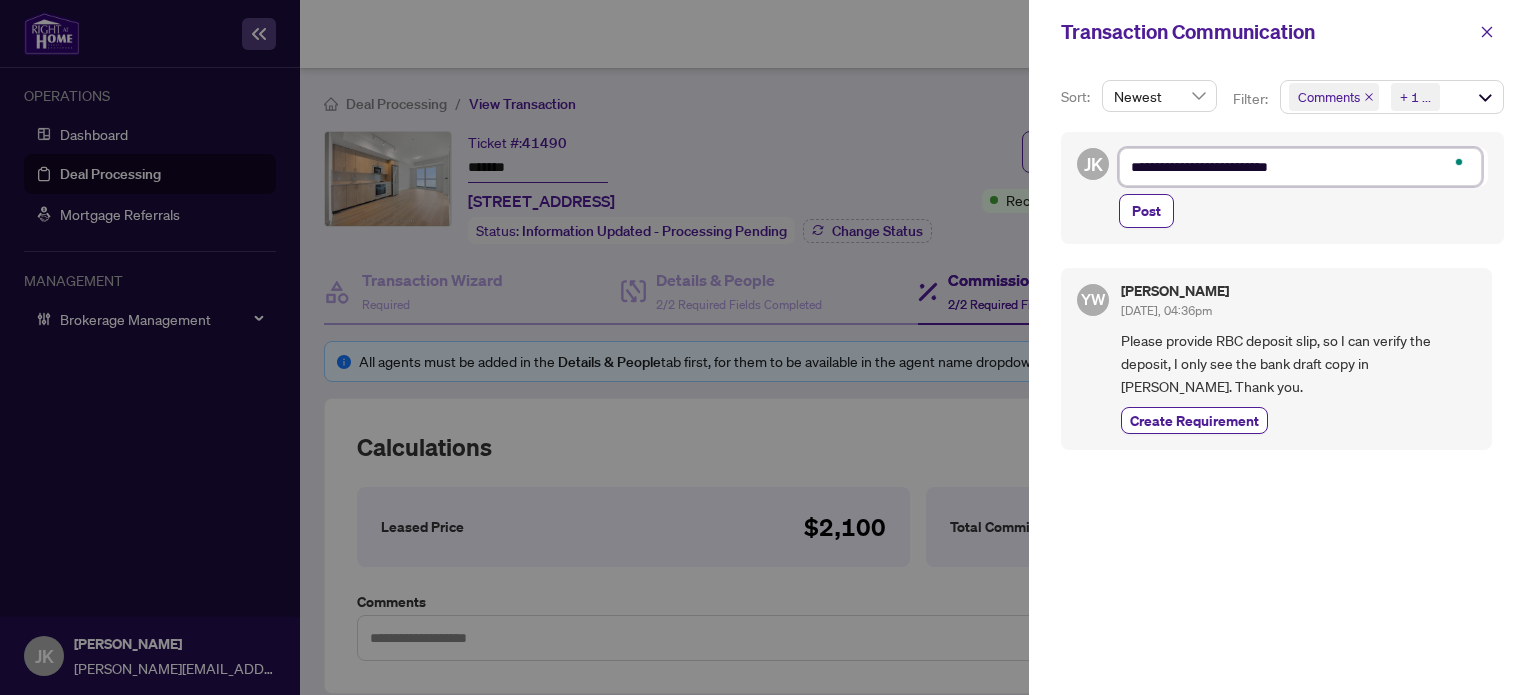 type on "**********" 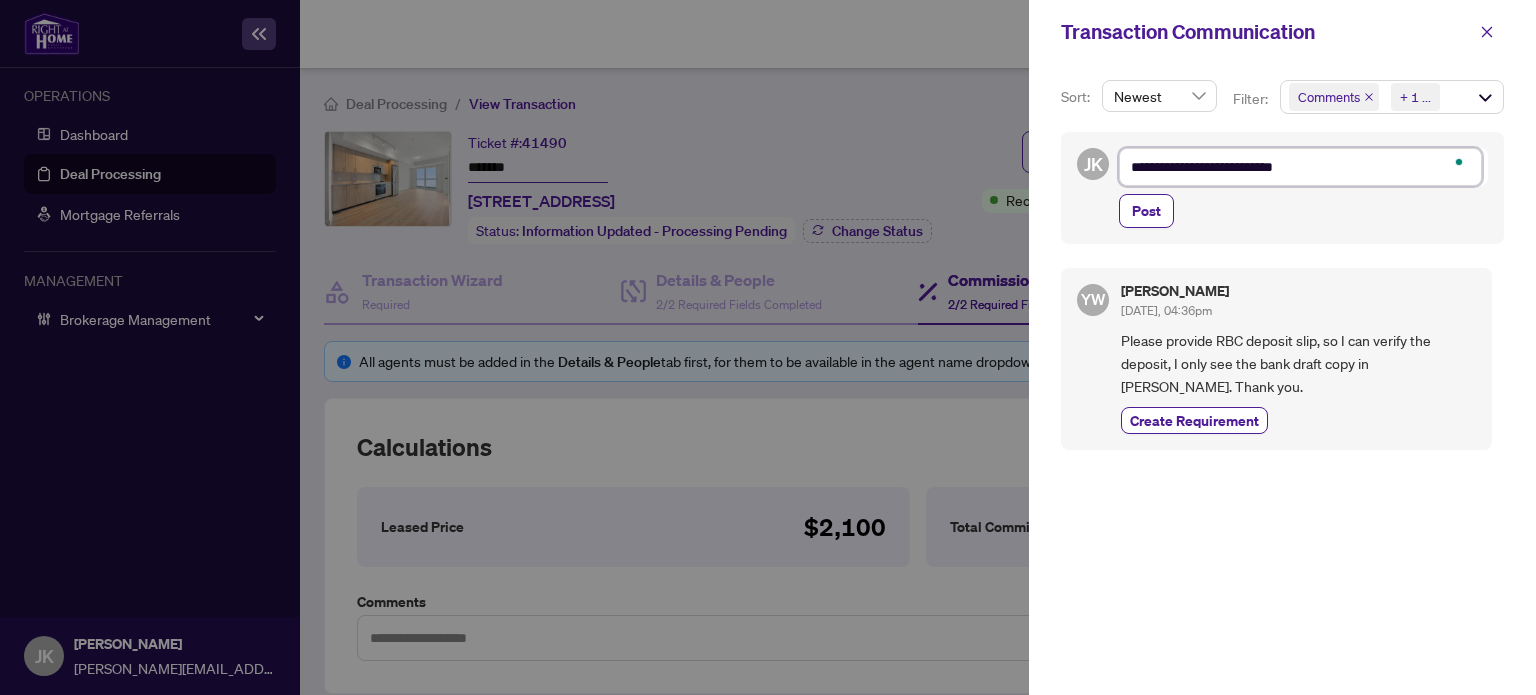 type on "**********" 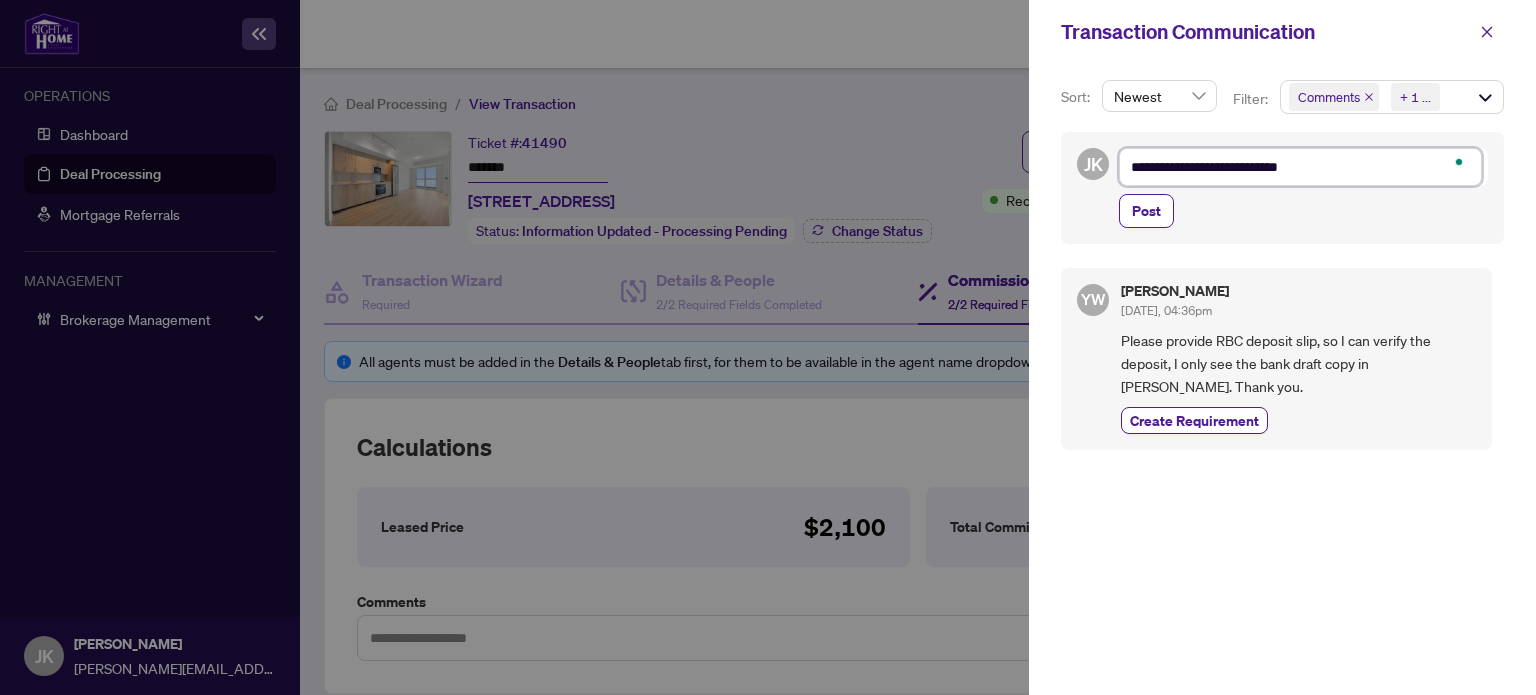 type on "**********" 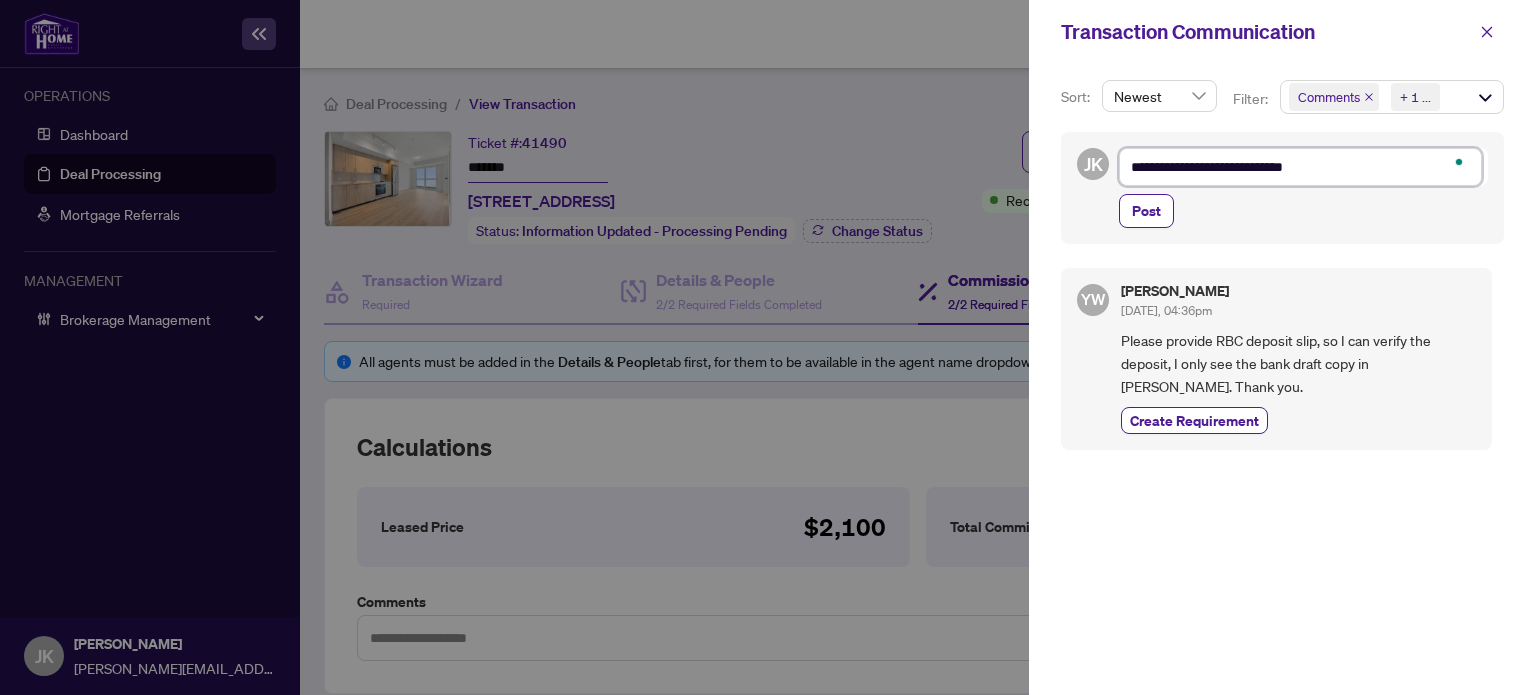 type on "**********" 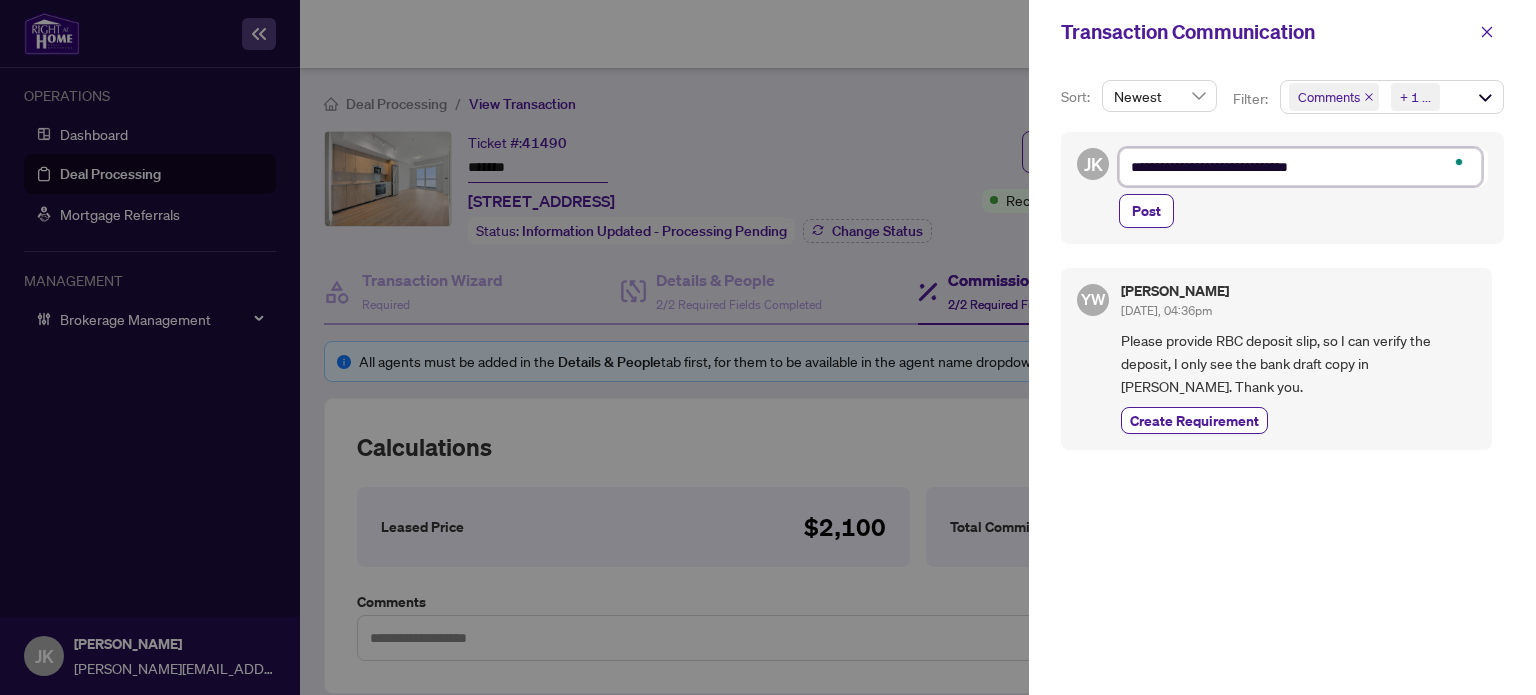 type on "**********" 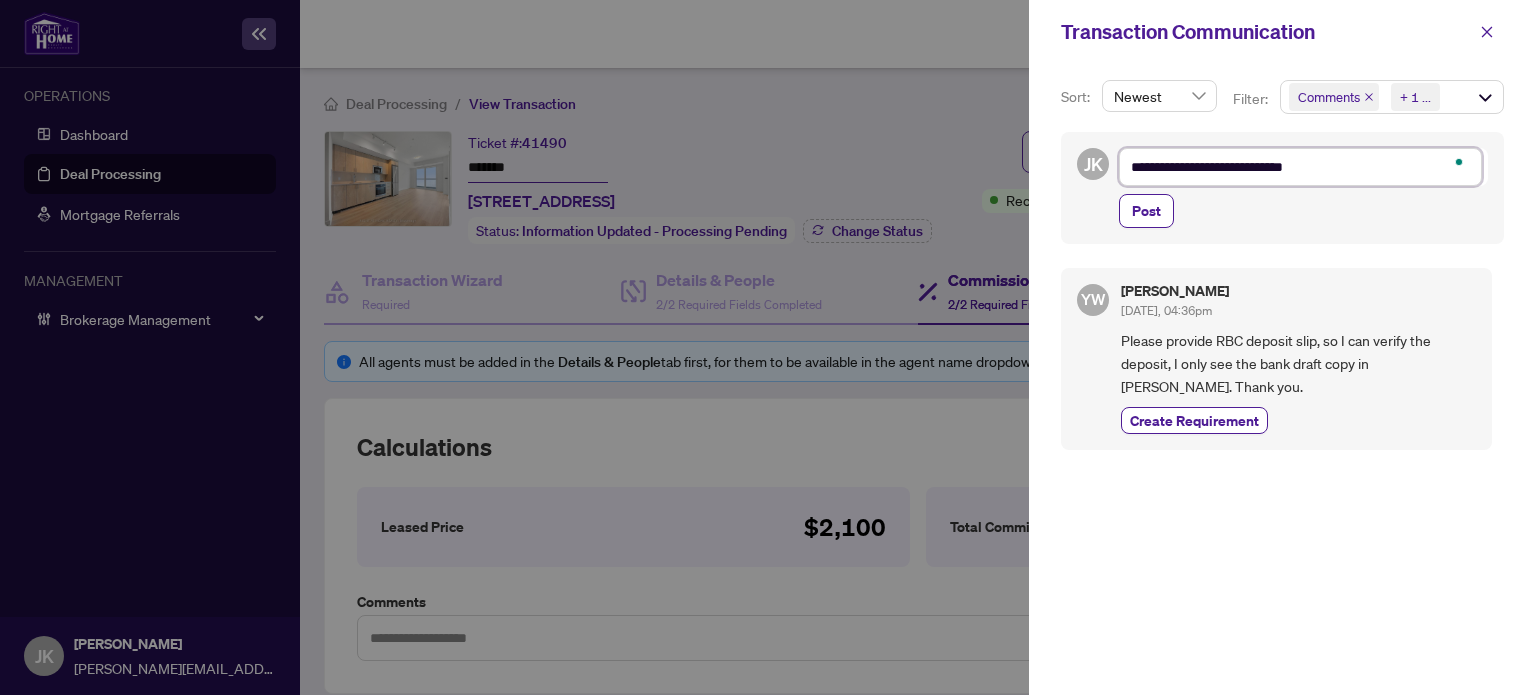 type on "**********" 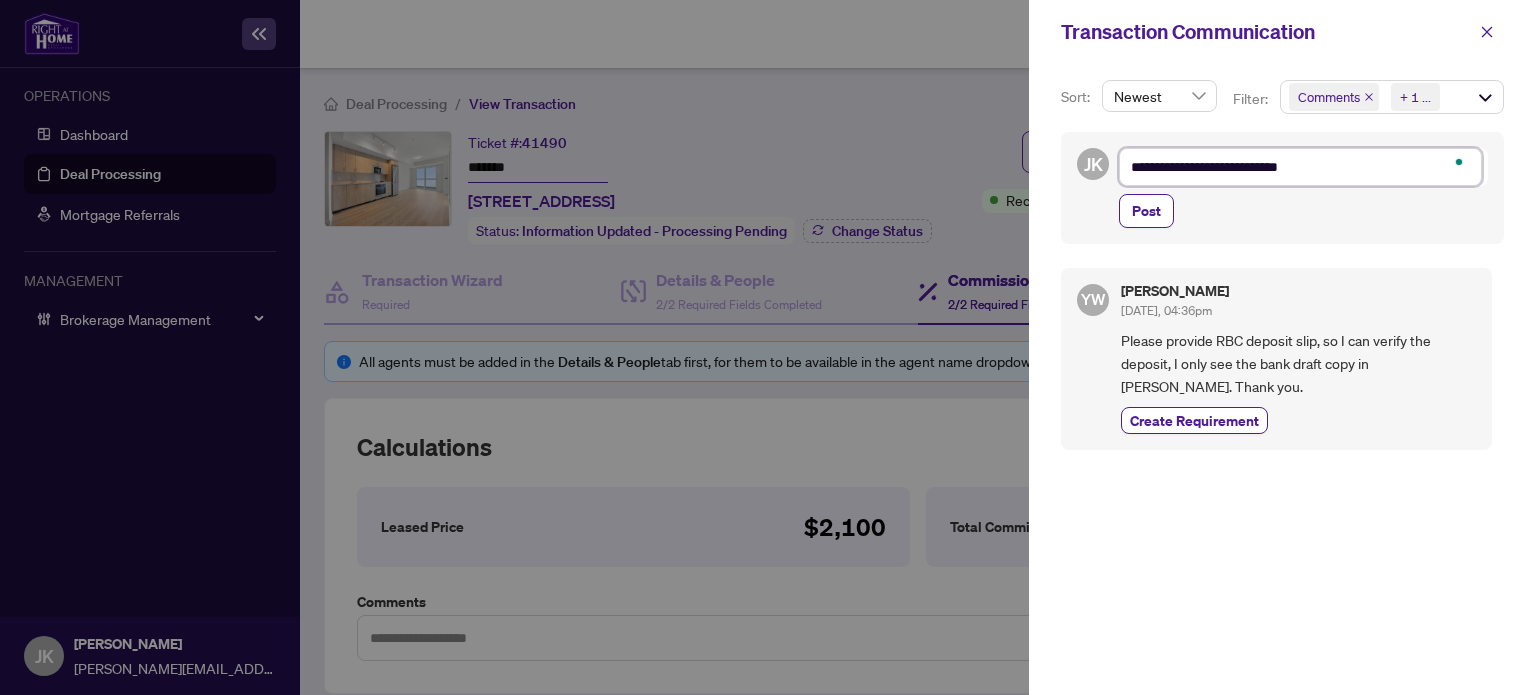 type on "**********" 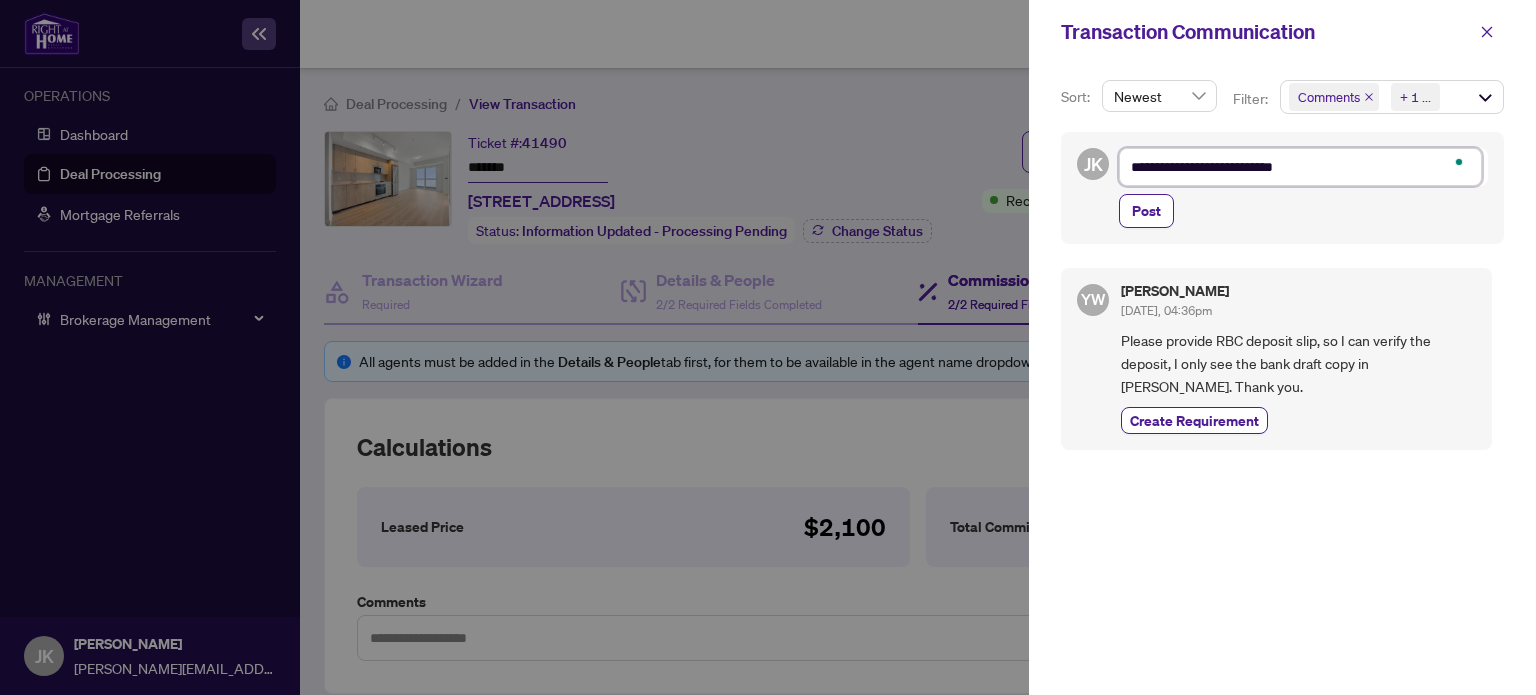 type on "**********" 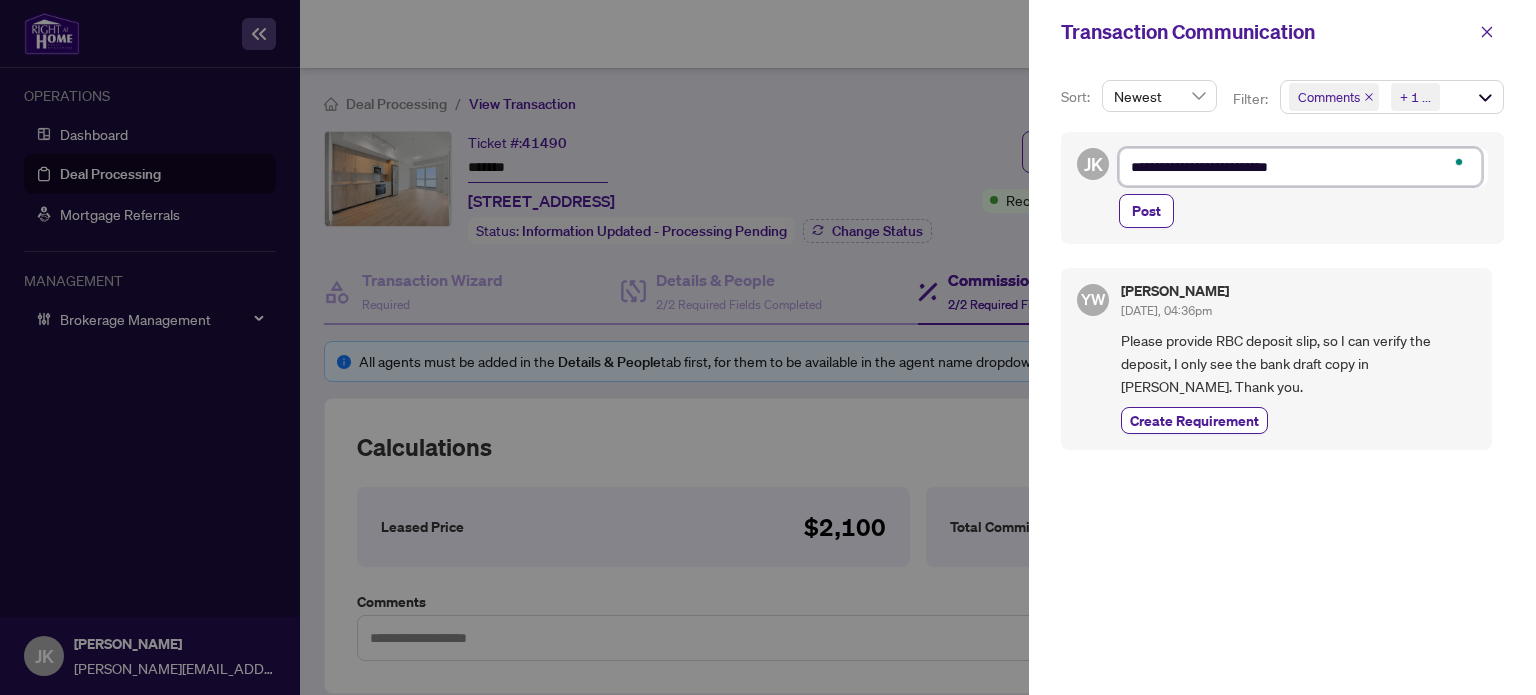 type on "**********" 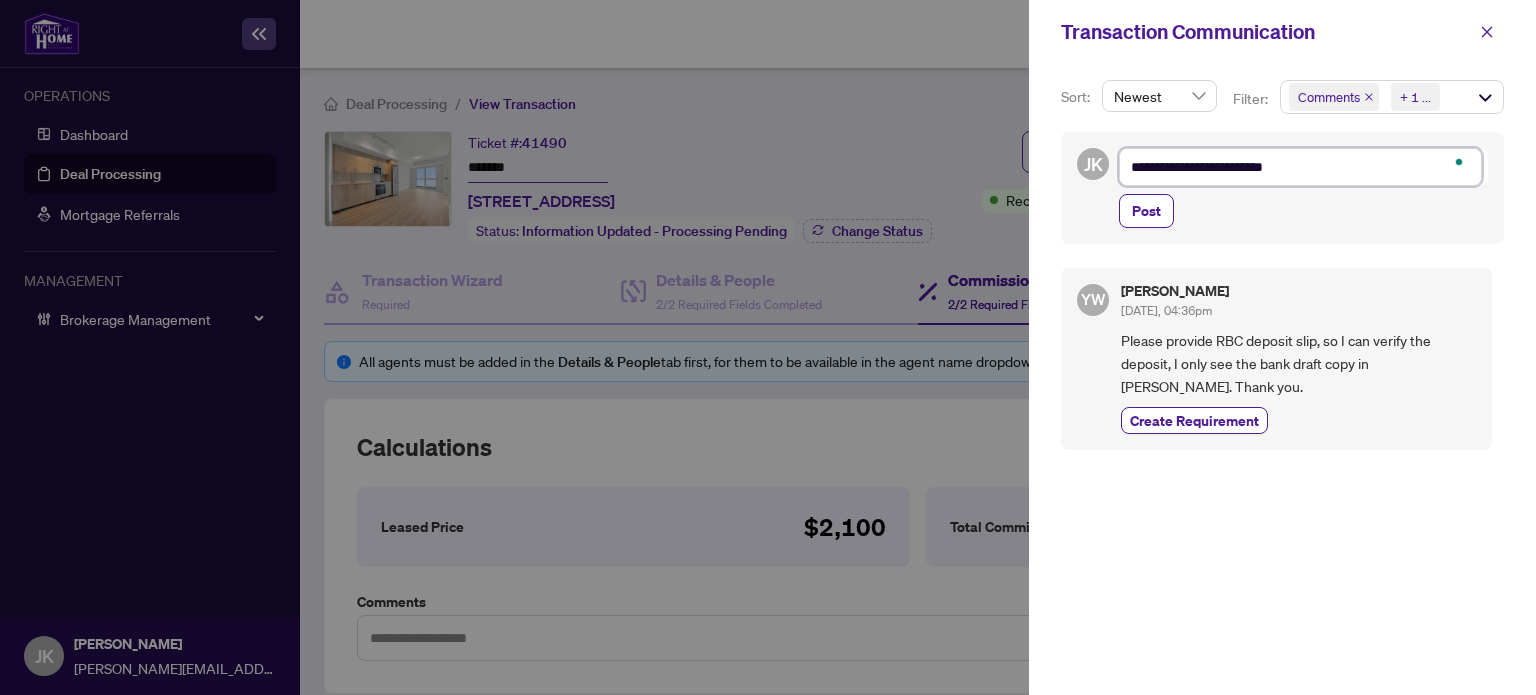 type on "**********" 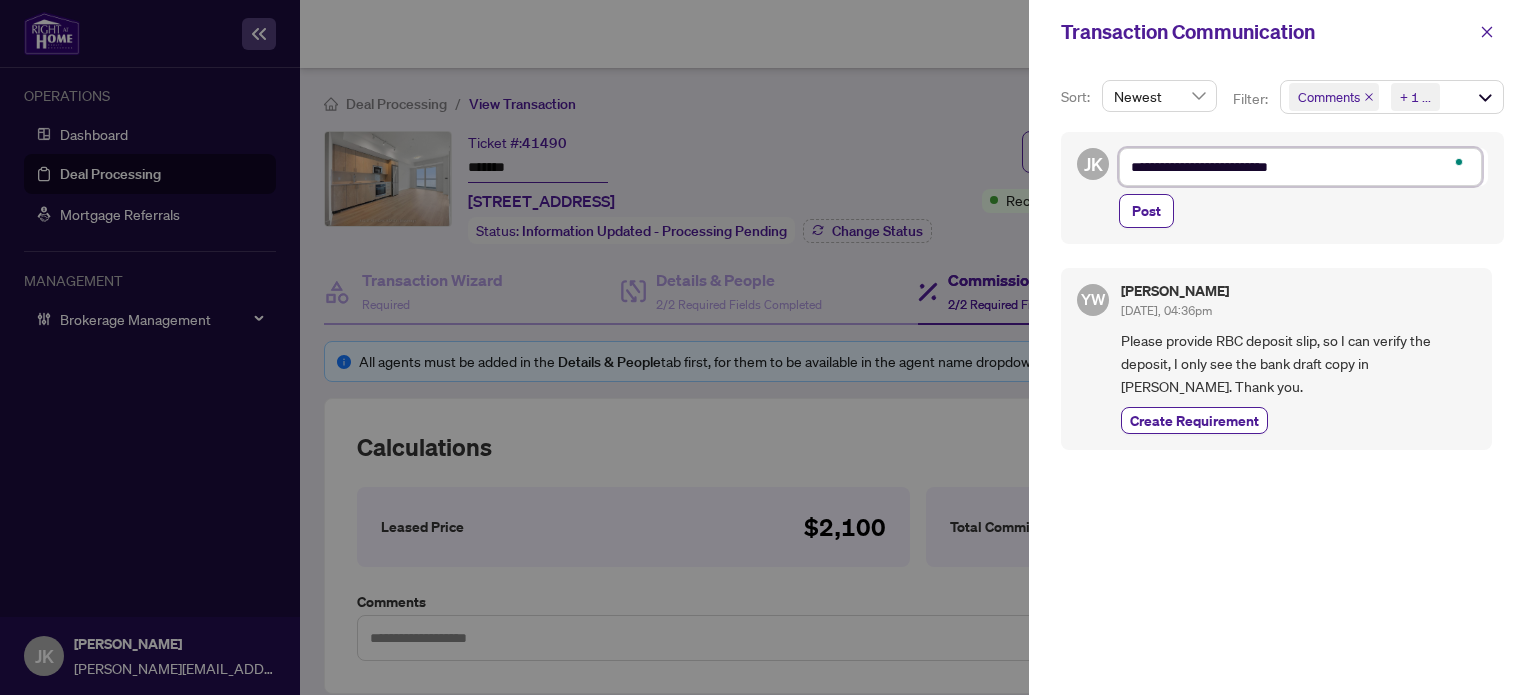 type on "**********" 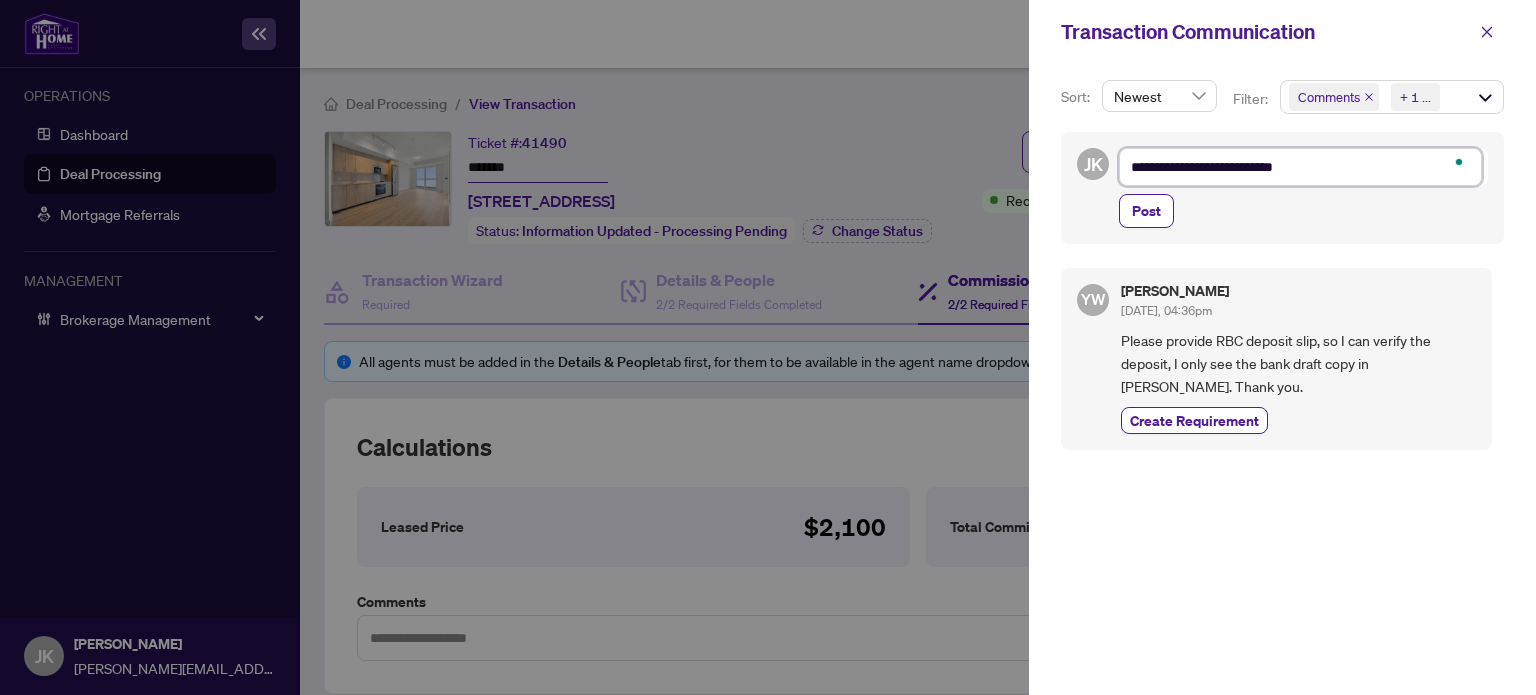 type on "**********" 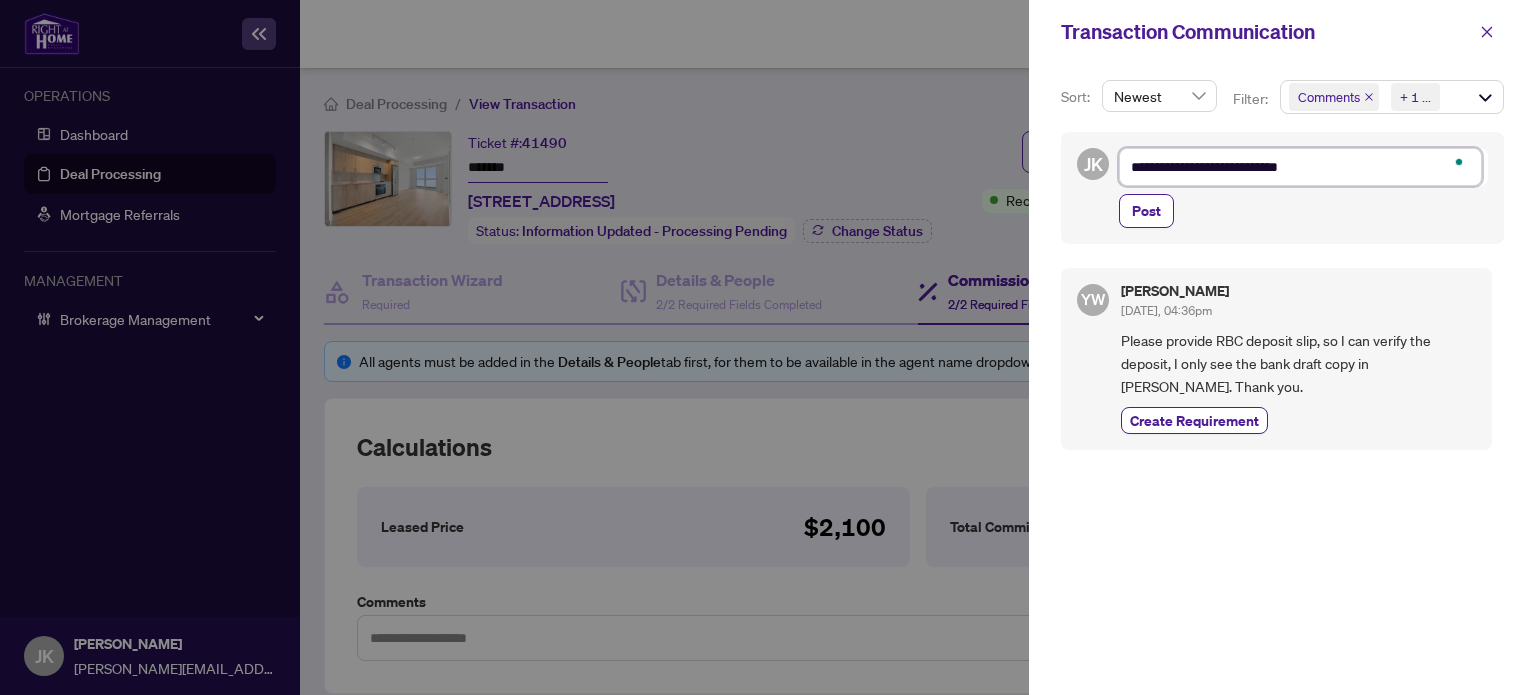 type on "**********" 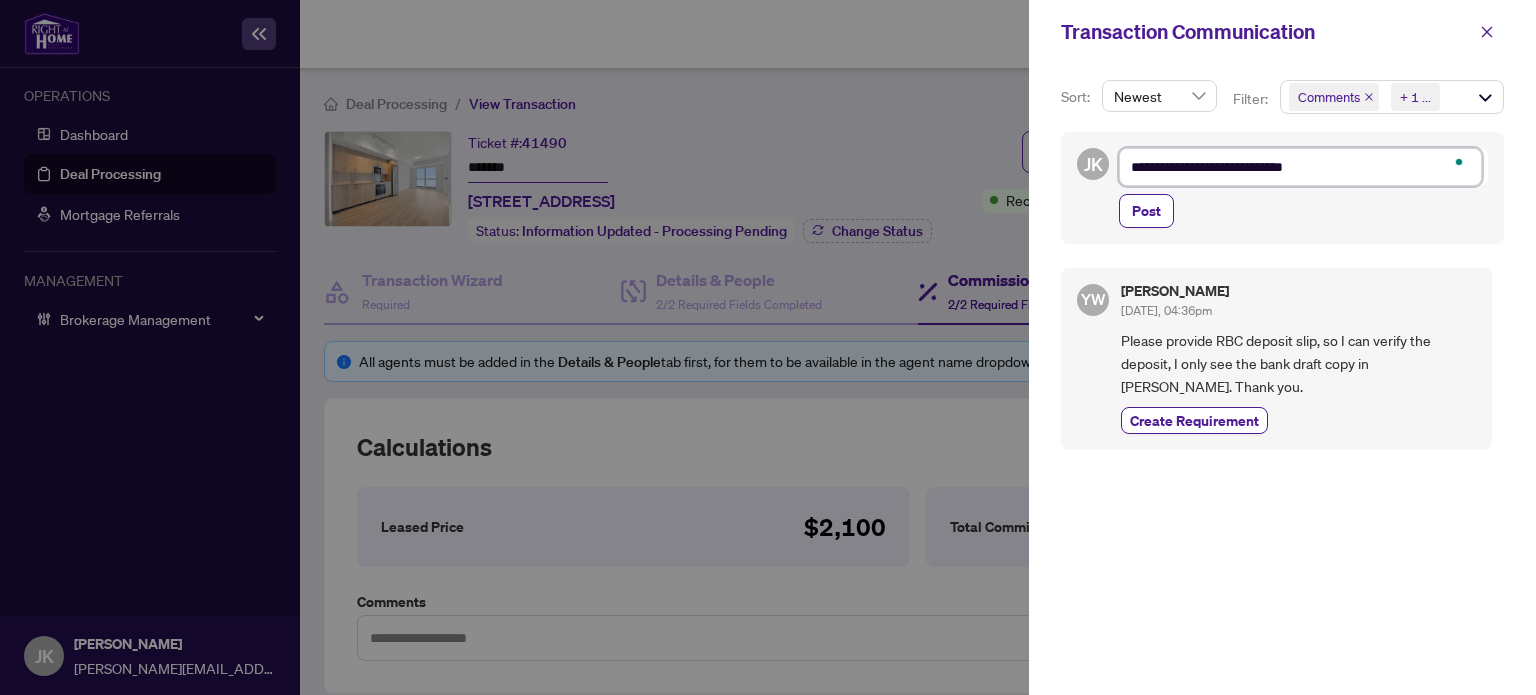 type on "**********" 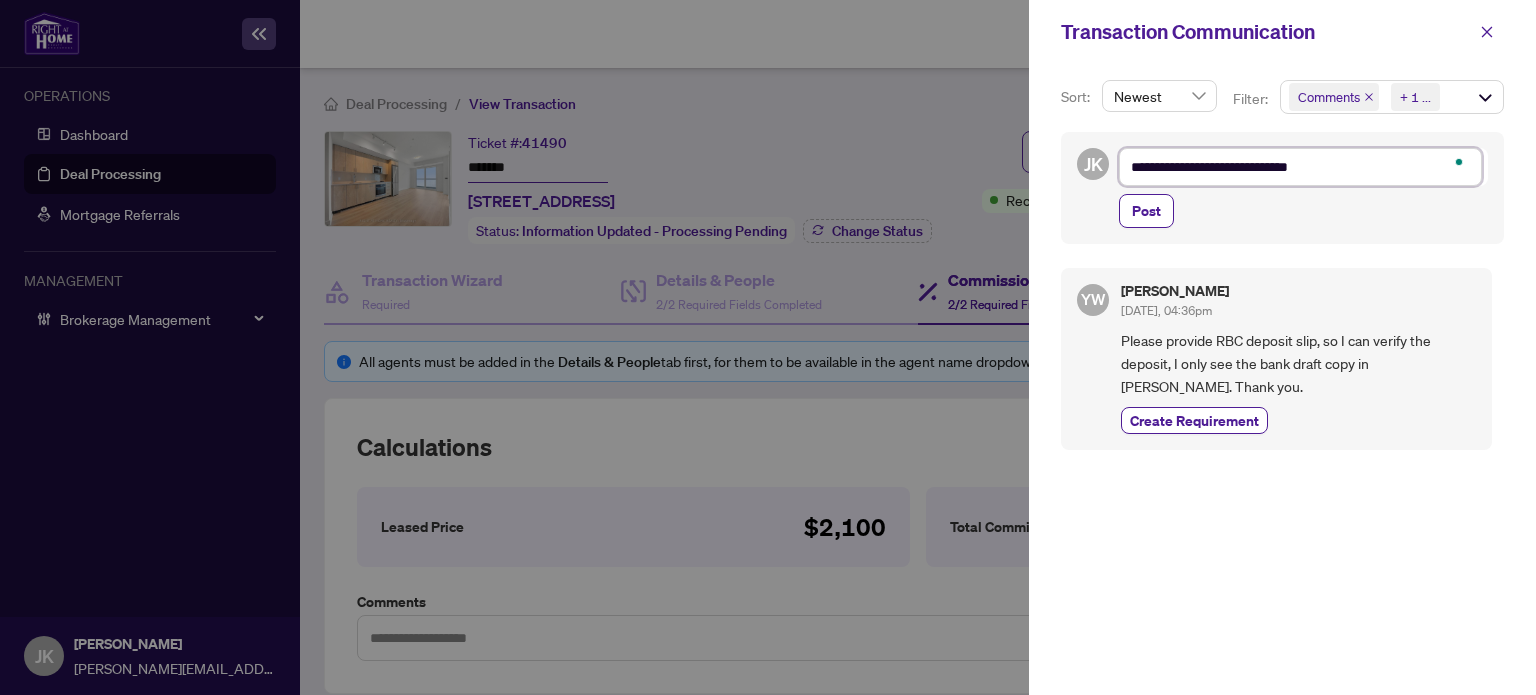 type on "**********" 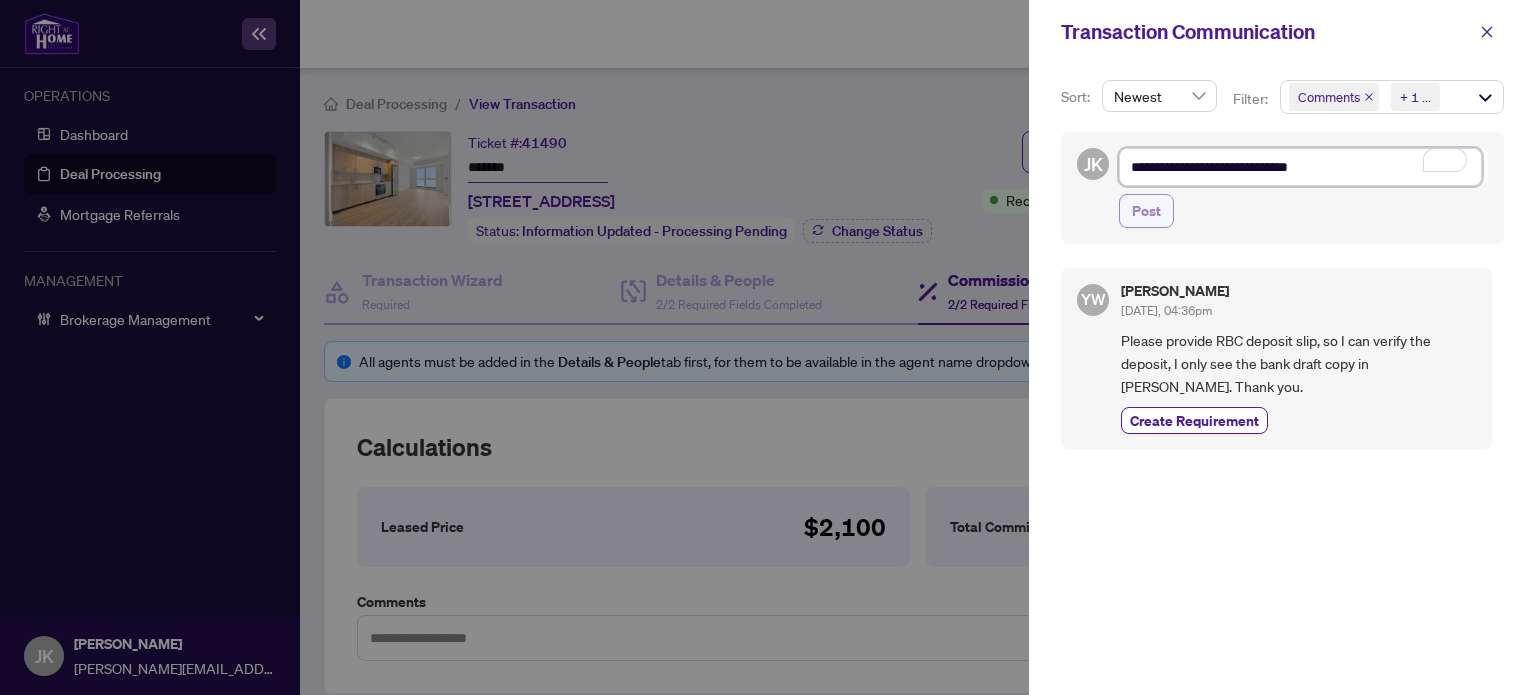 type on "**********" 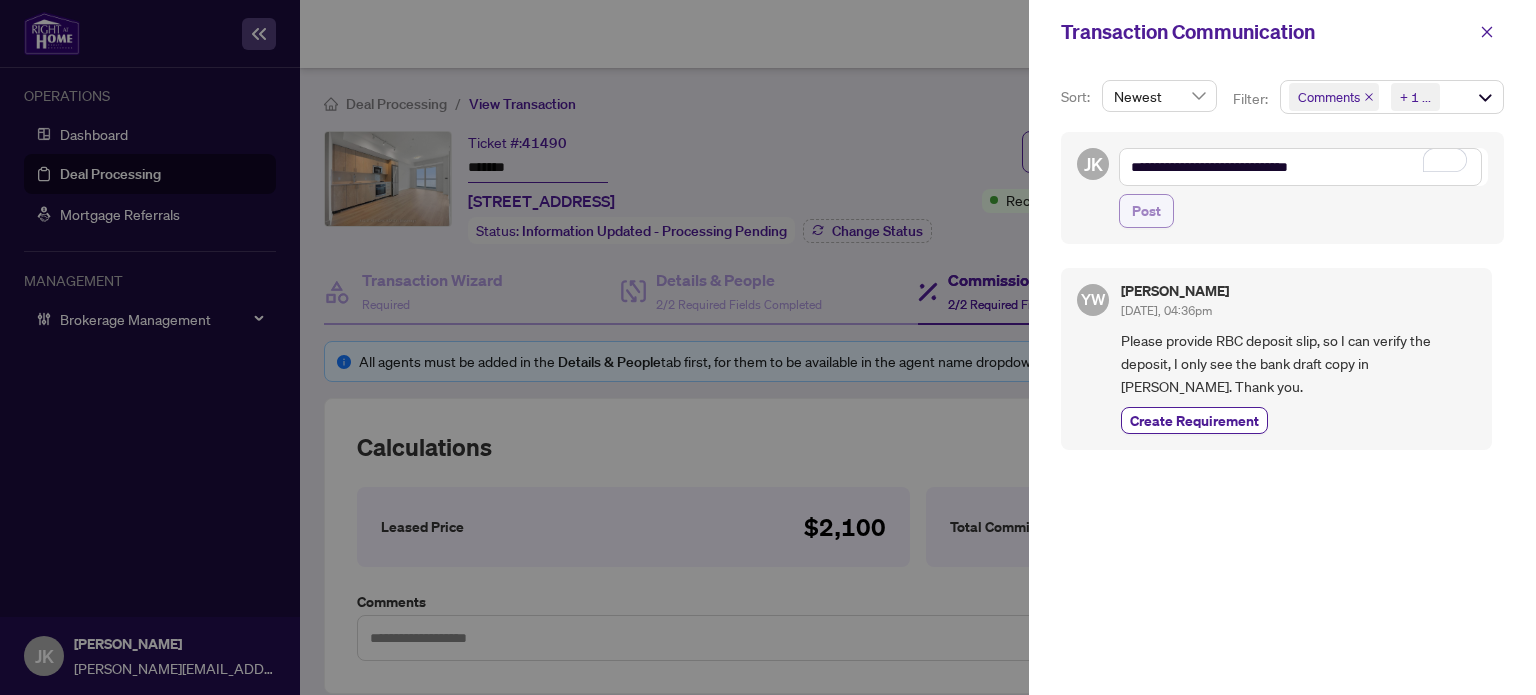 click on "Post" at bounding box center [1146, 211] 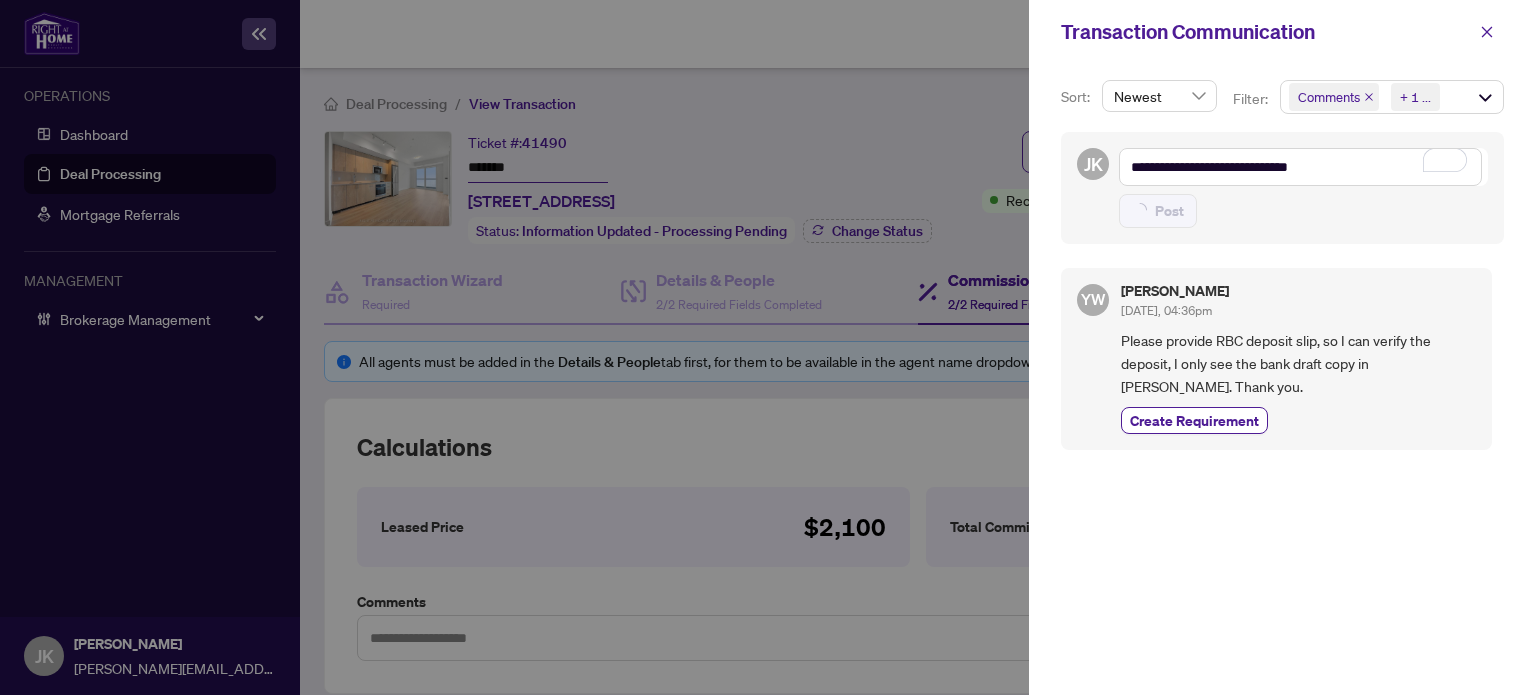 type 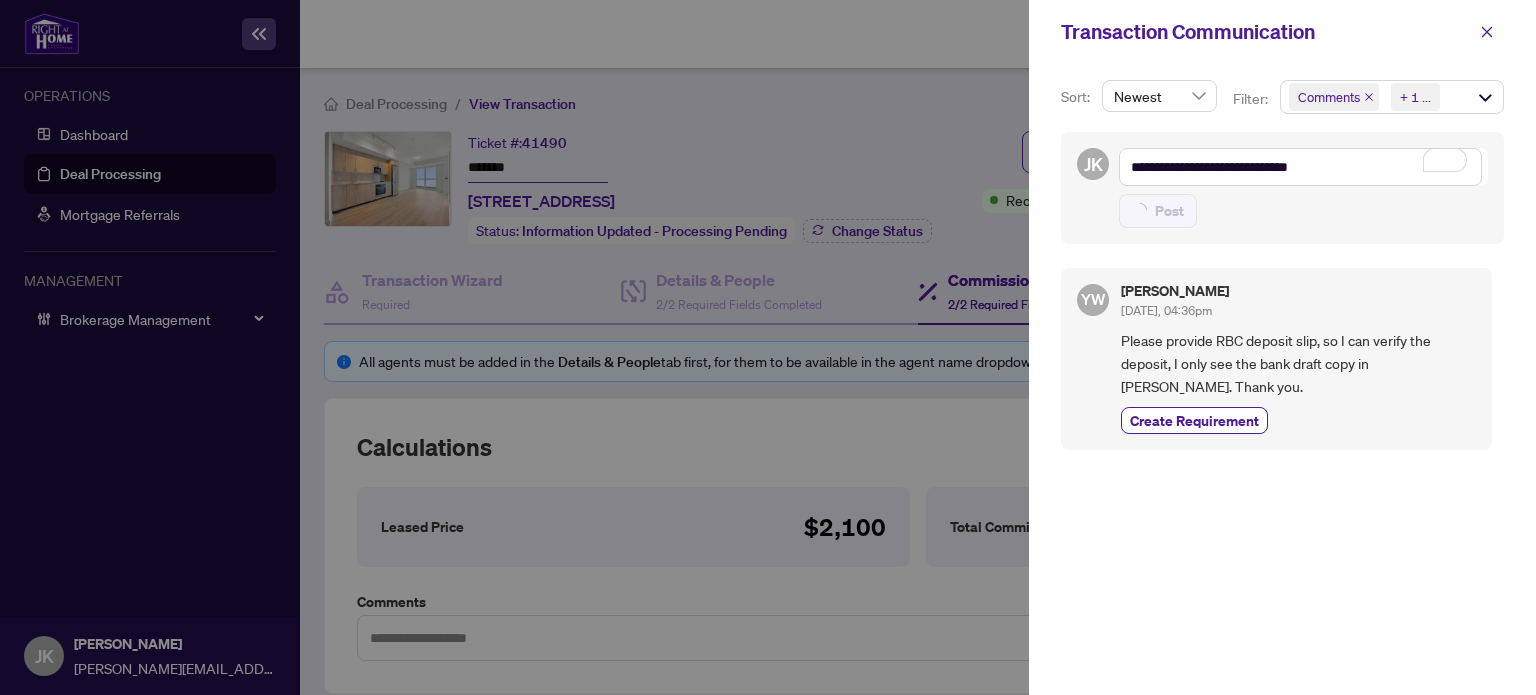 type on "**********" 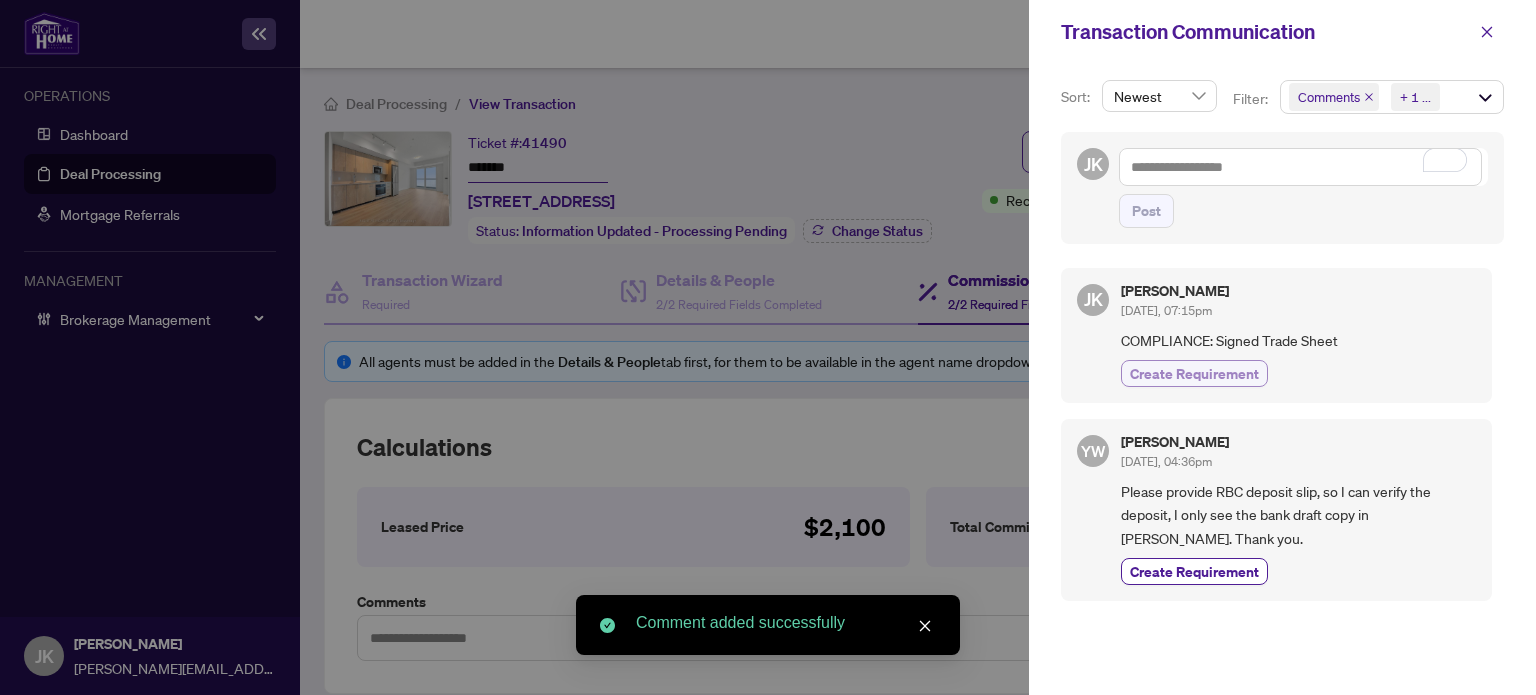 click on "Create Requirement" at bounding box center (1194, 373) 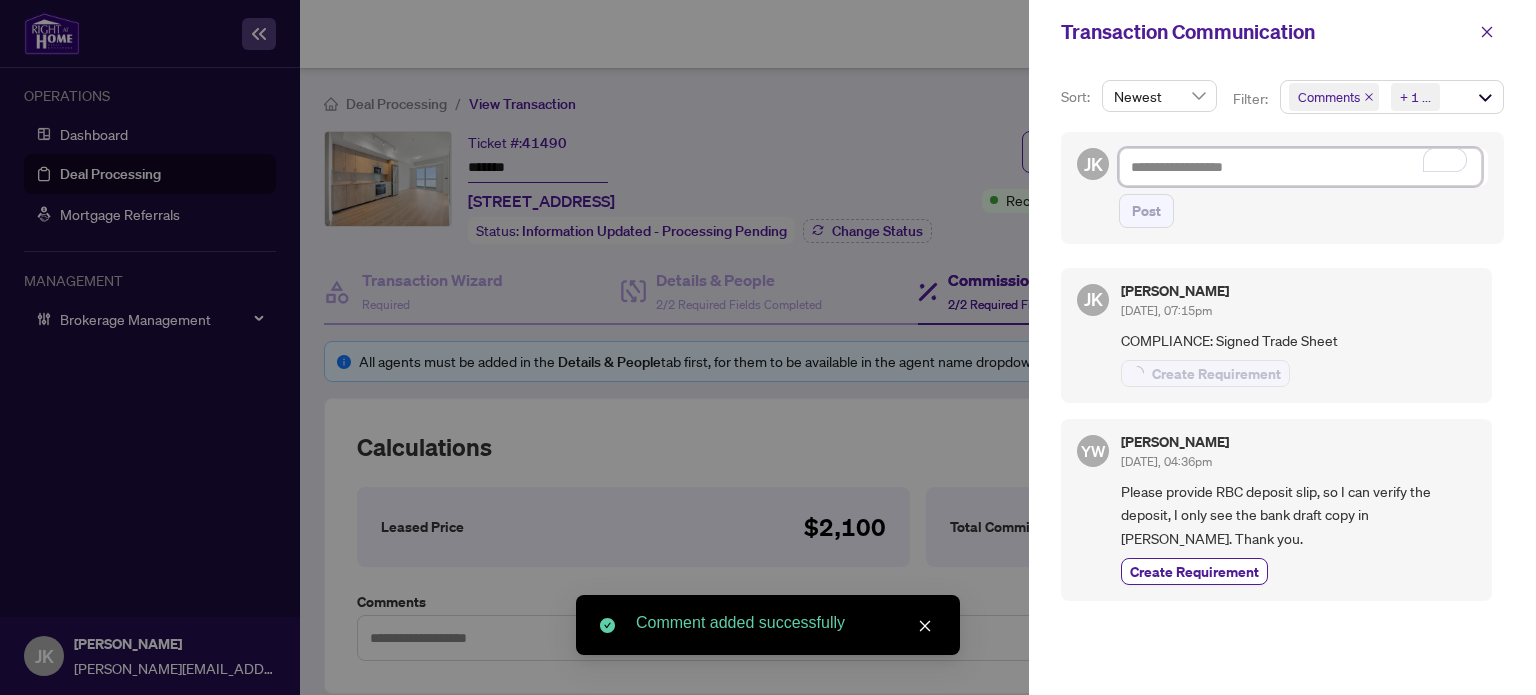 click at bounding box center [1300, 167] 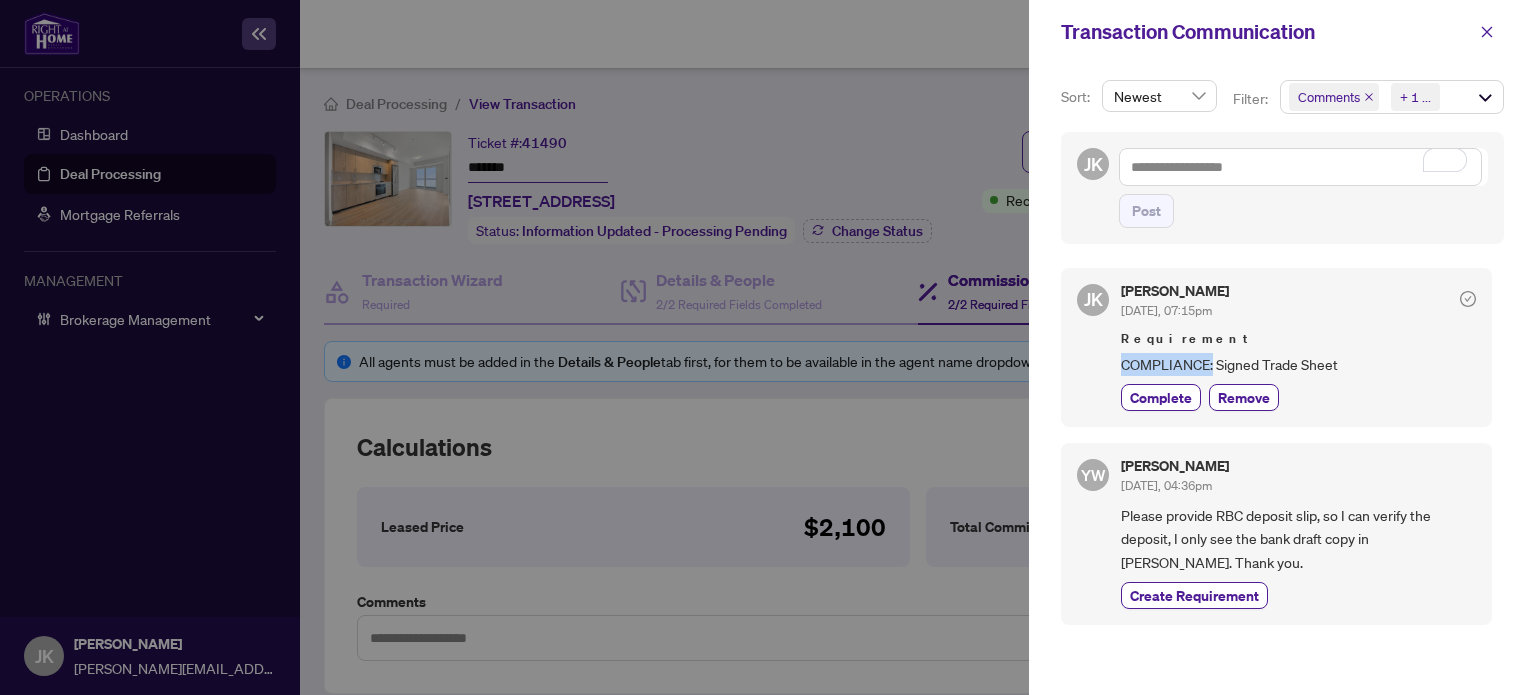 drag, startPoint x: 1213, startPoint y: 359, endPoint x: 1113, endPoint y: 351, distance: 100.31949 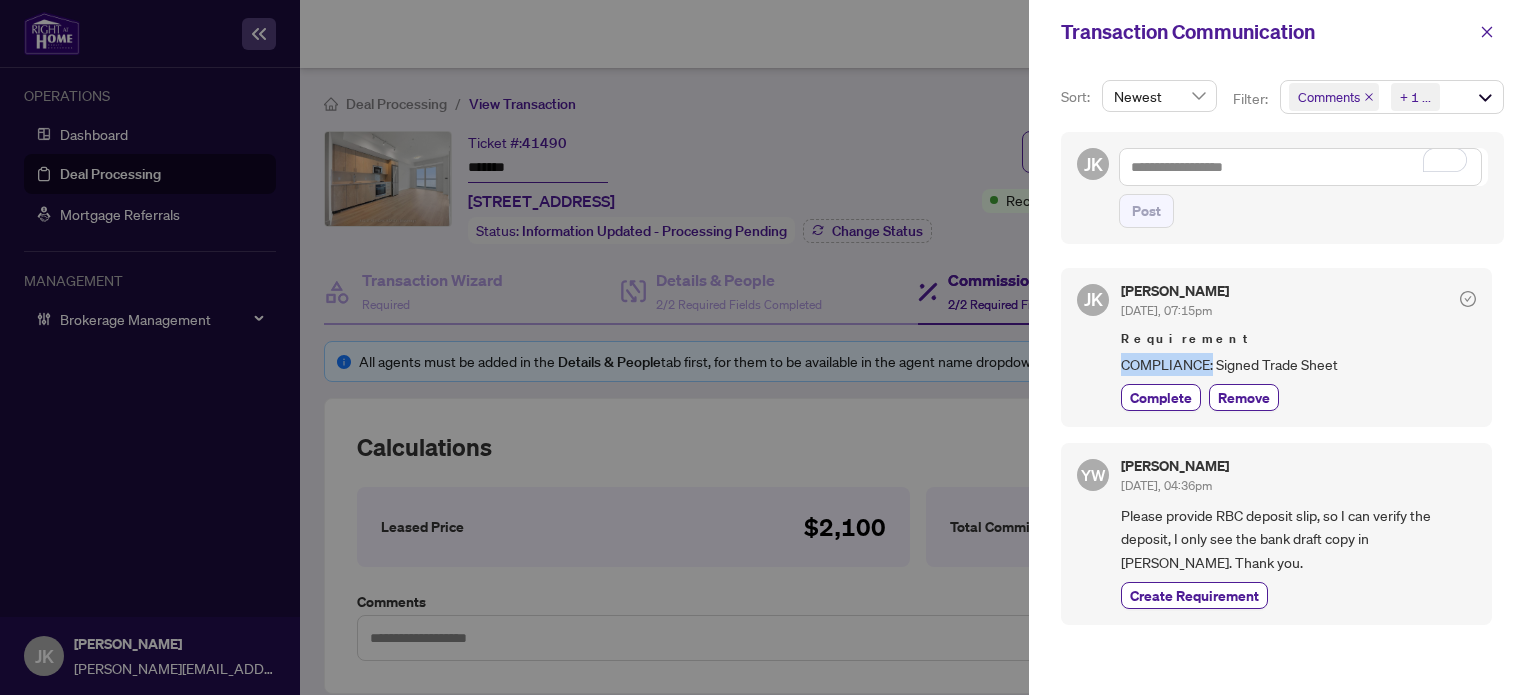 copy on "COMPLIANCE:" 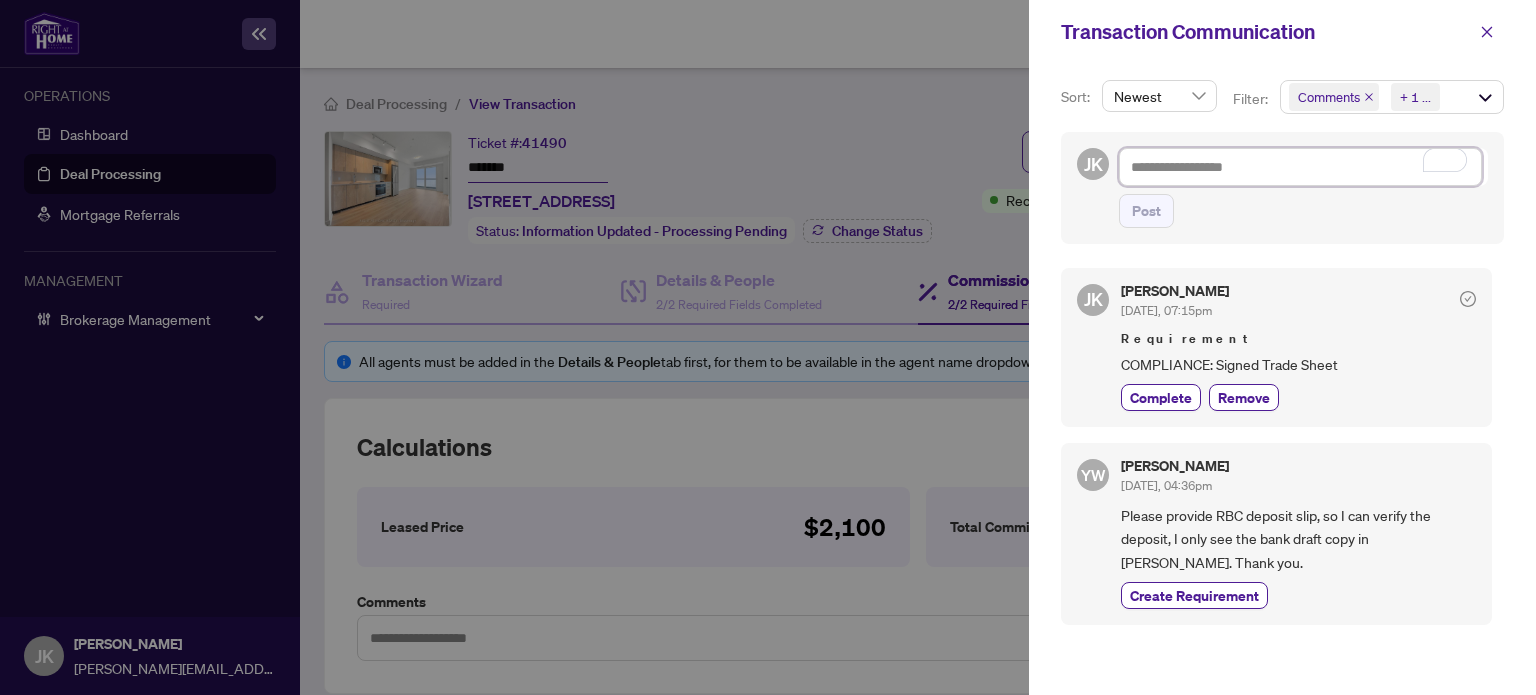 click at bounding box center (1300, 167) 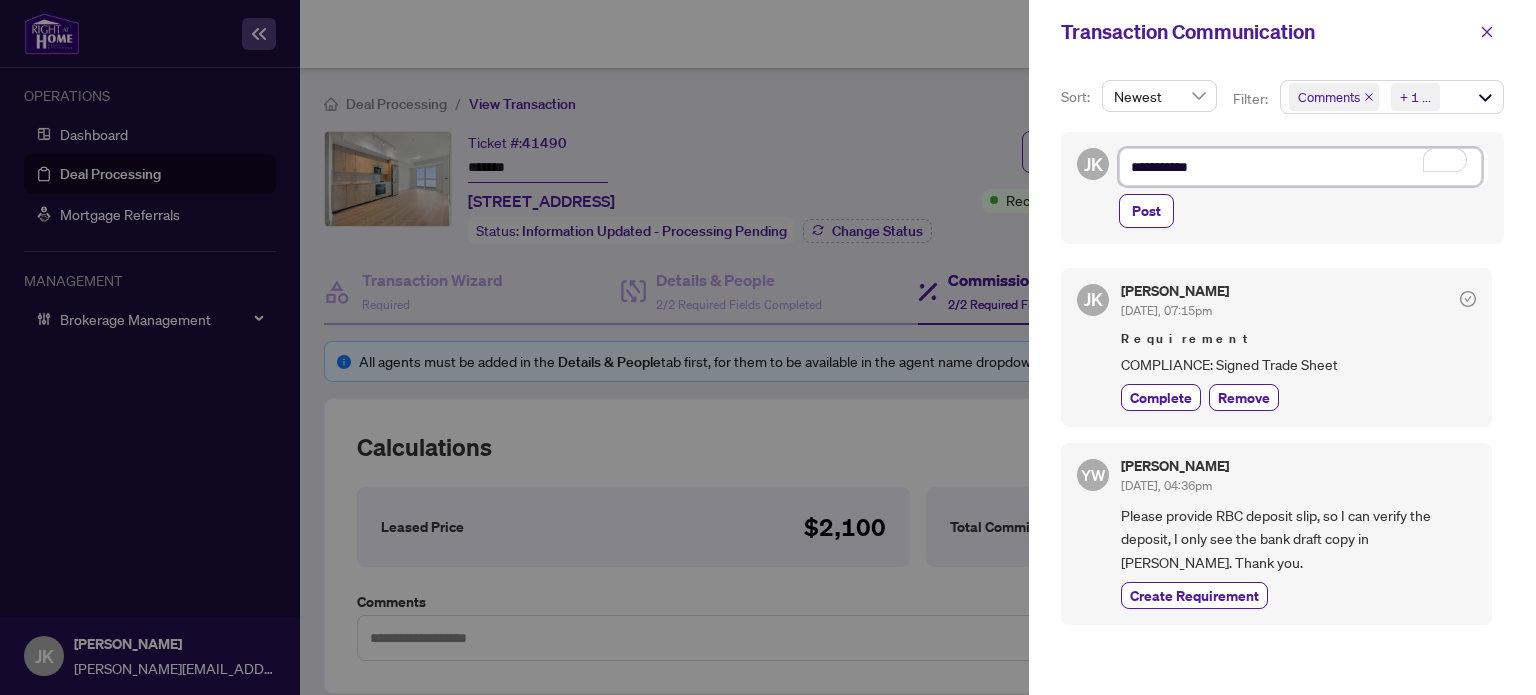 type on "**********" 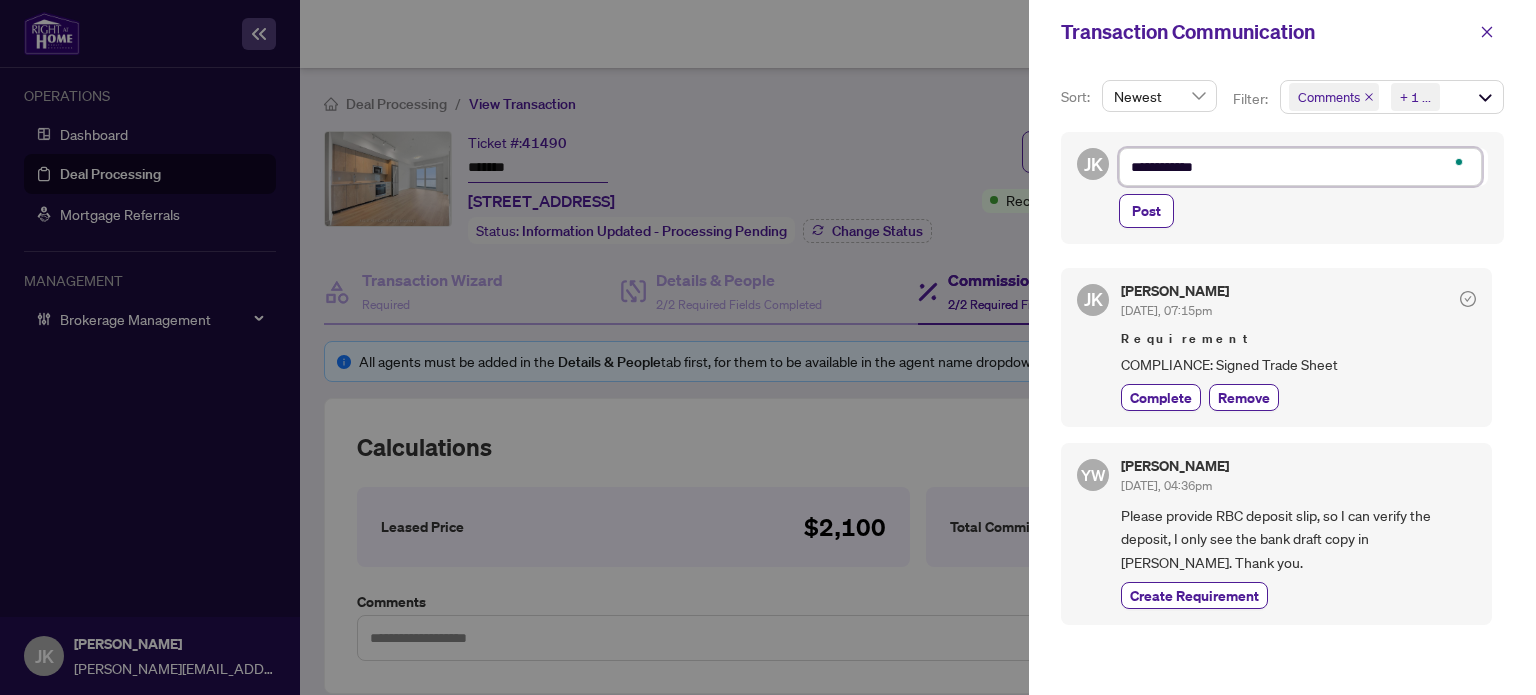 type on "**********" 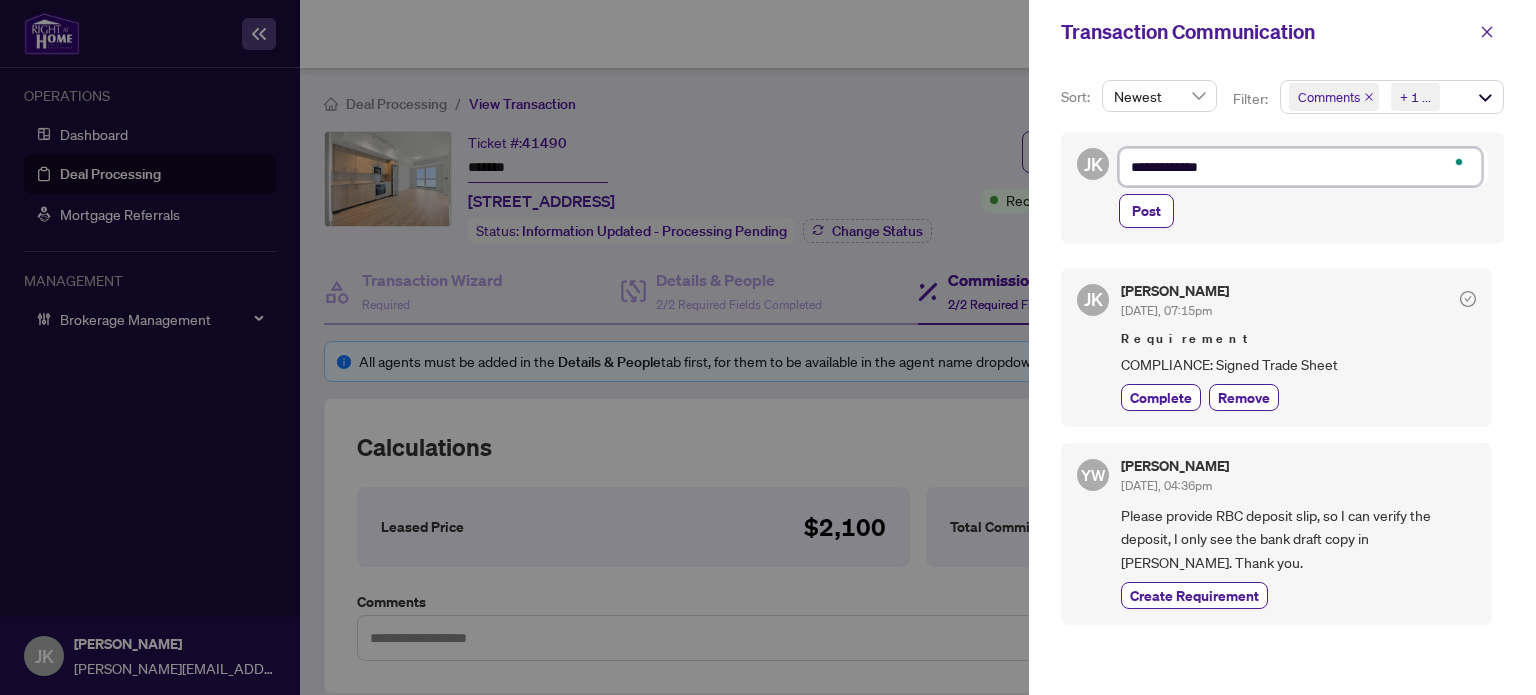 type on "**********" 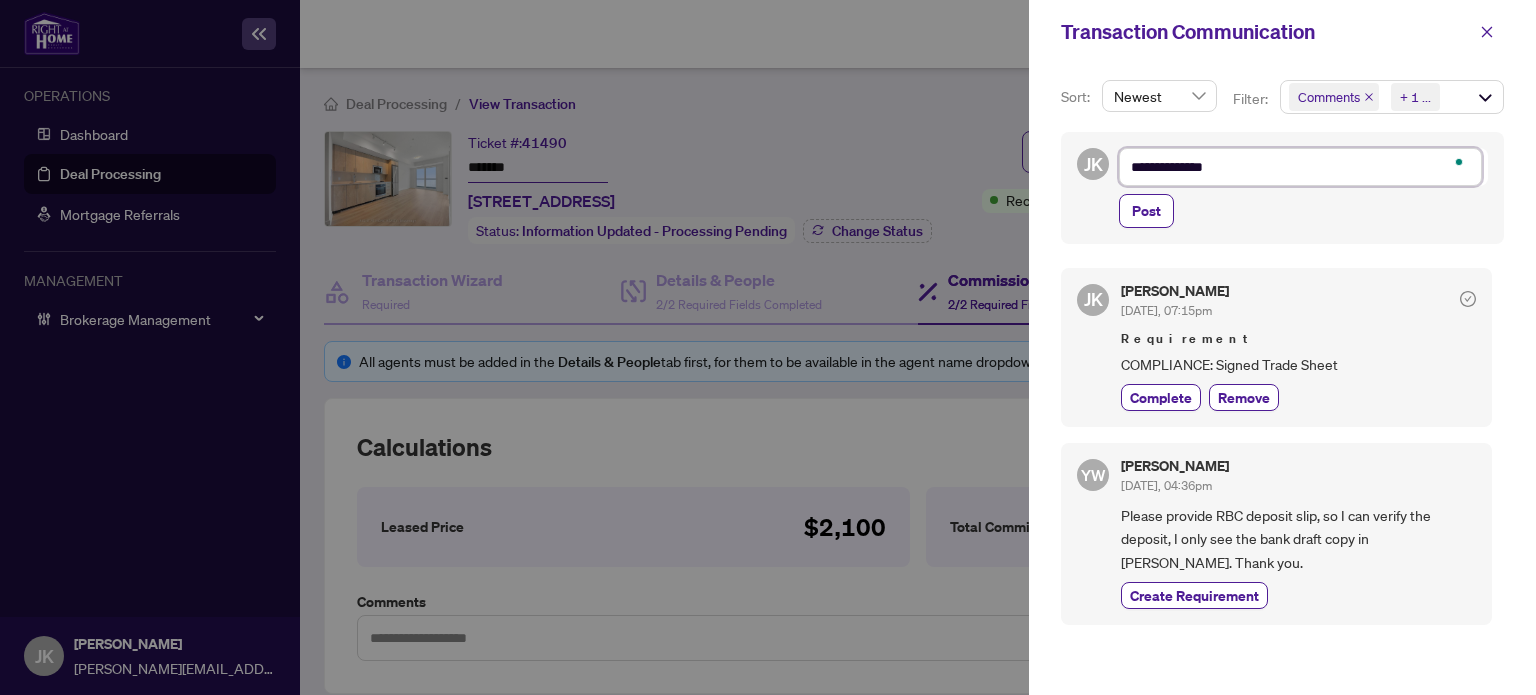 type on "**********" 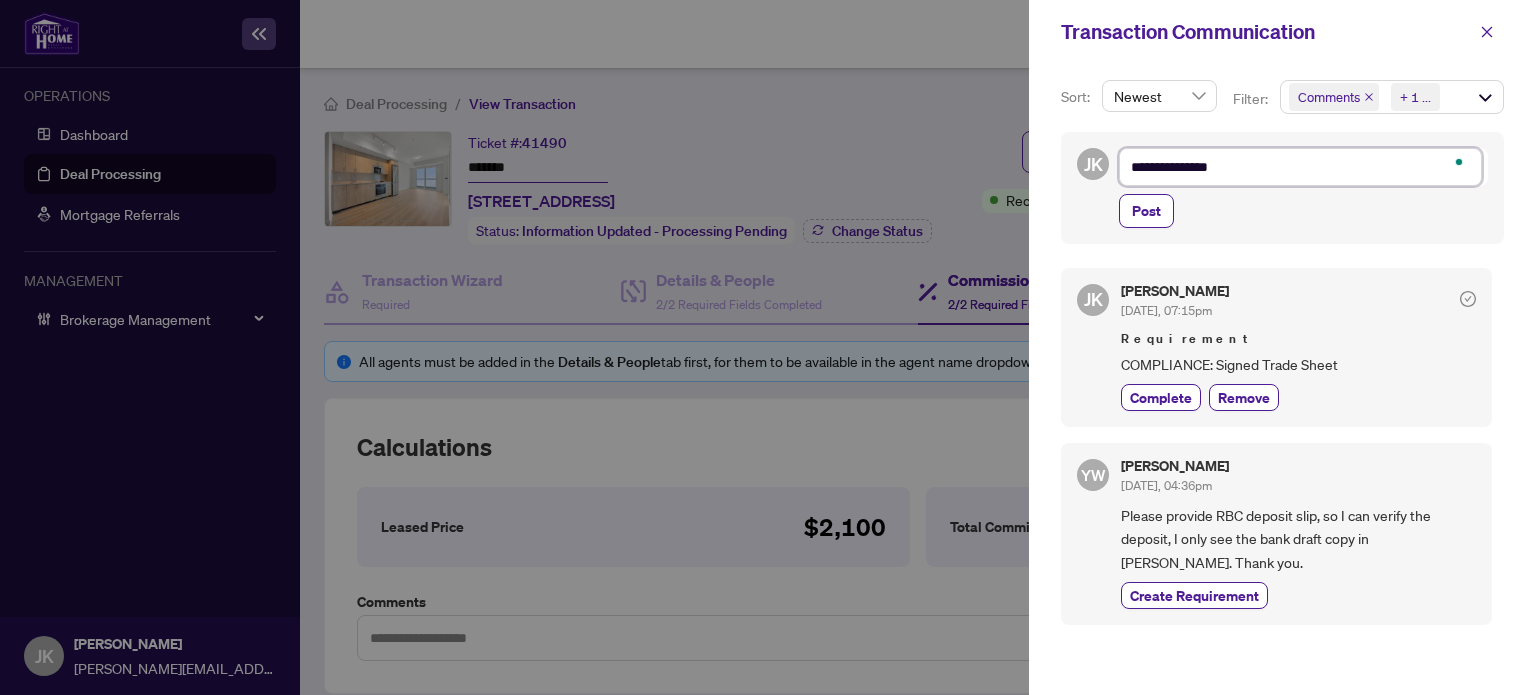type on "**********" 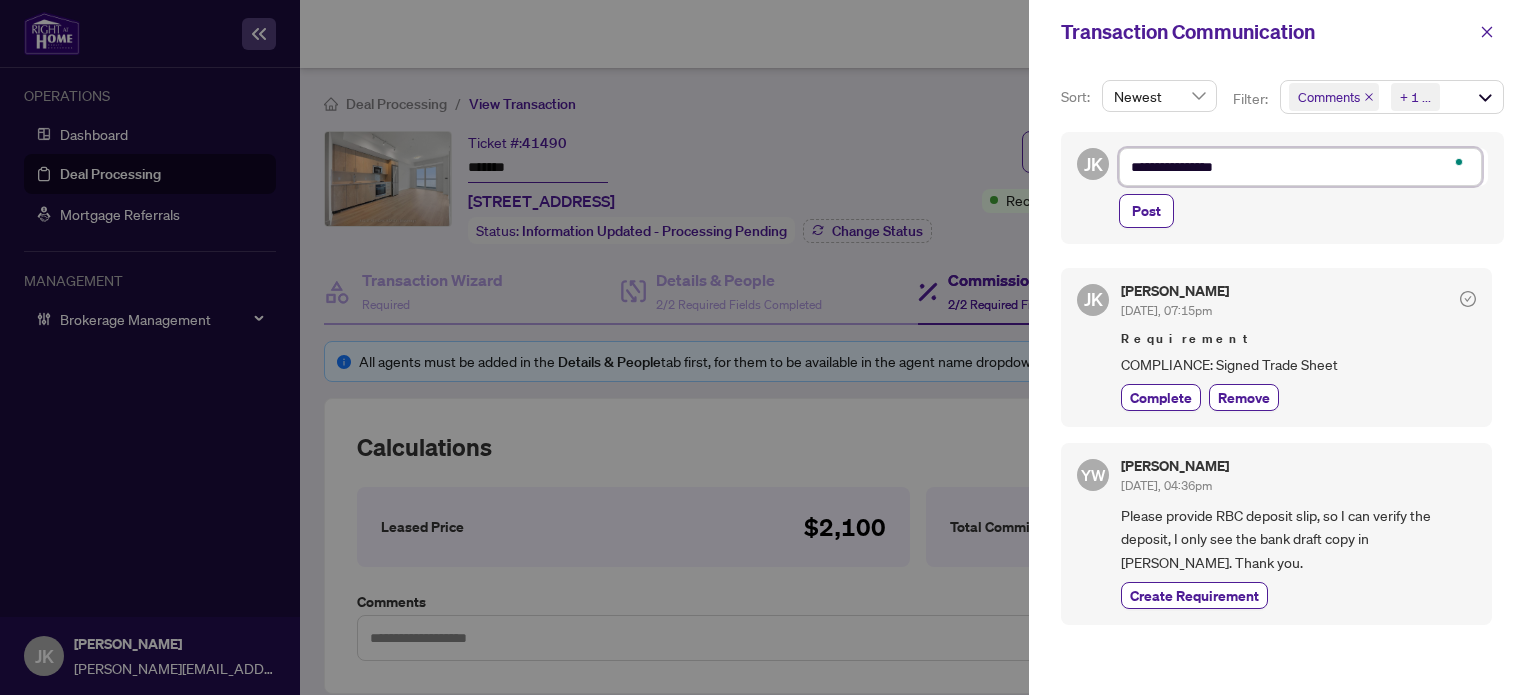 type on "**********" 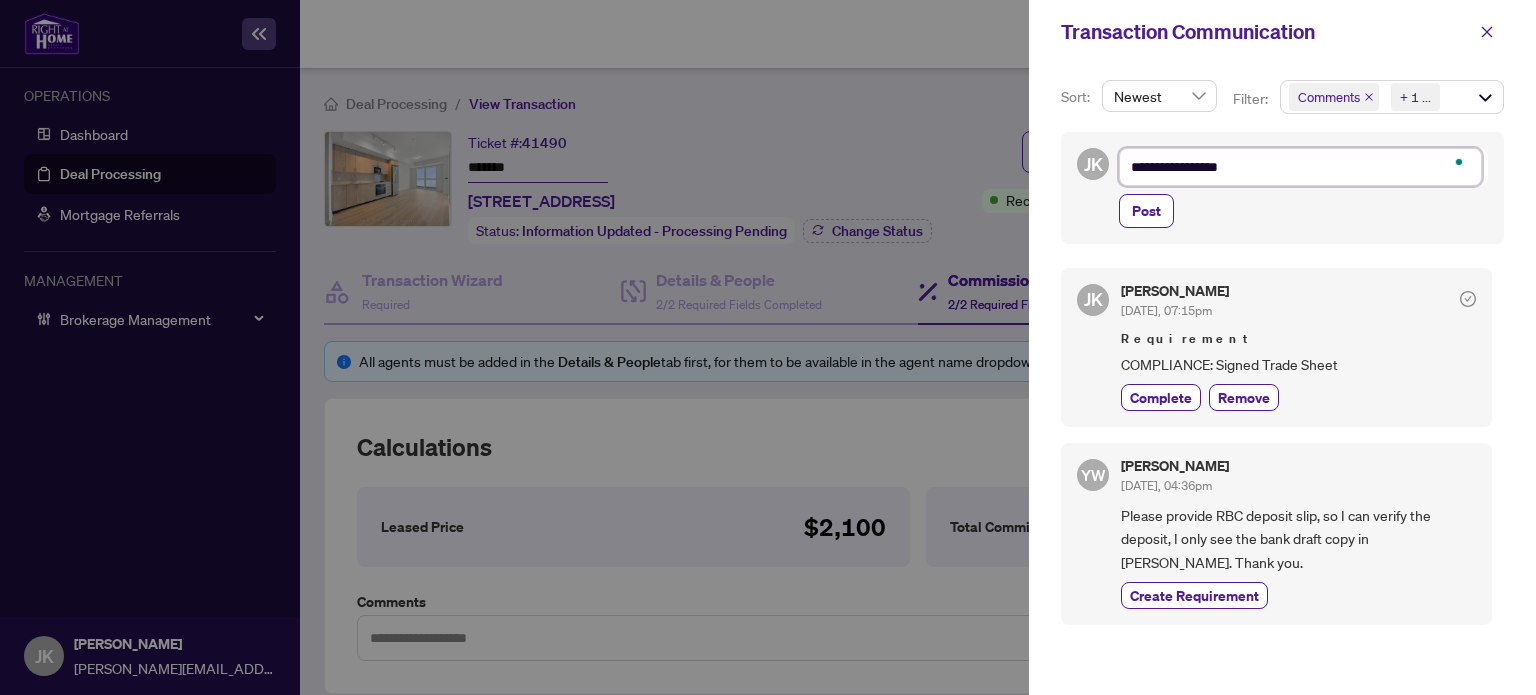 type on "**********" 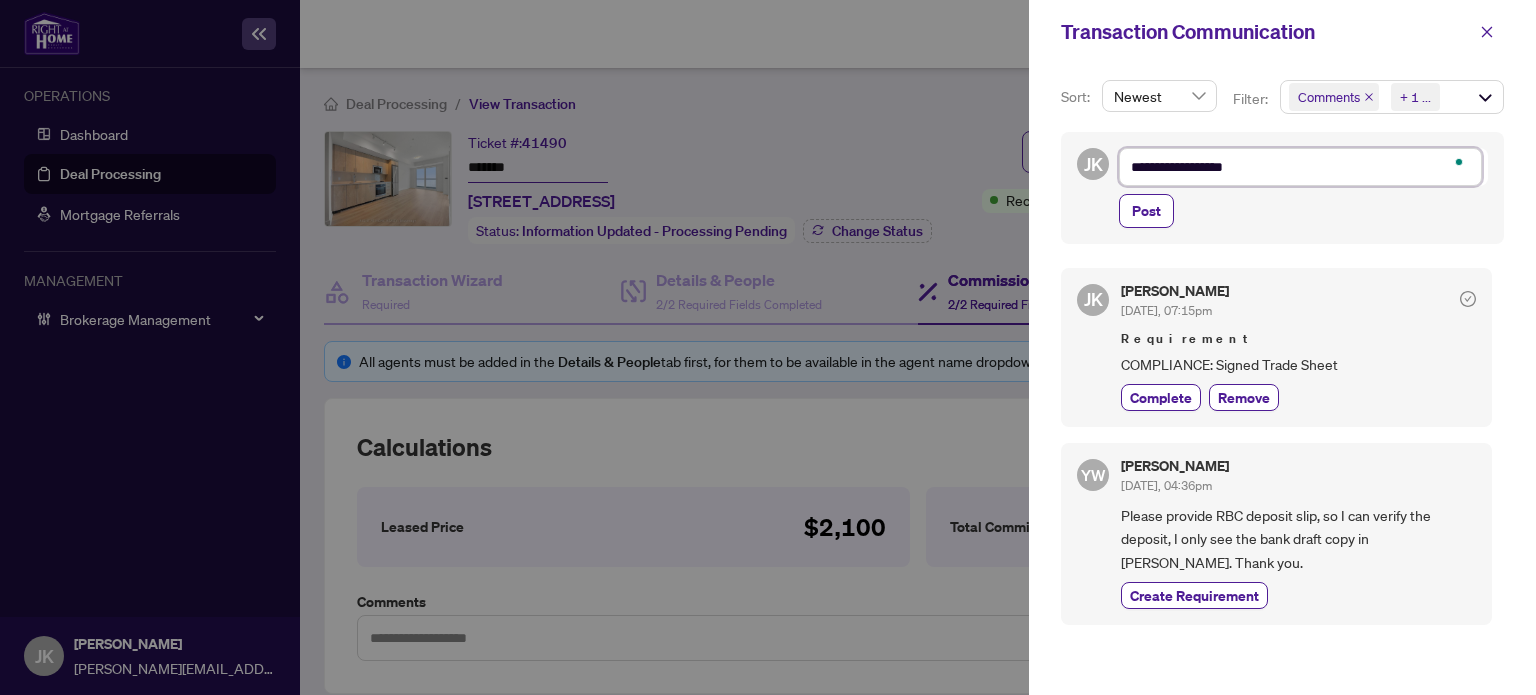 type on "**********" 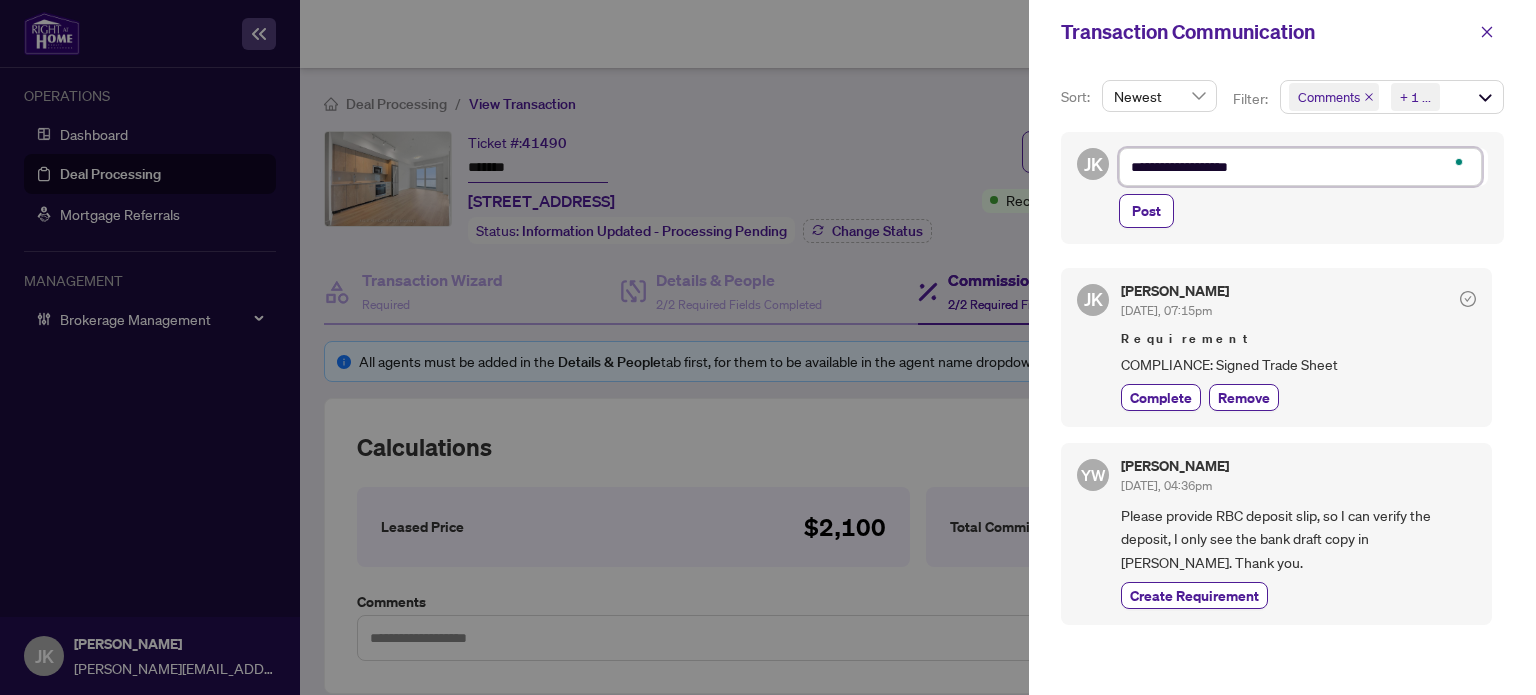 type on "**********" 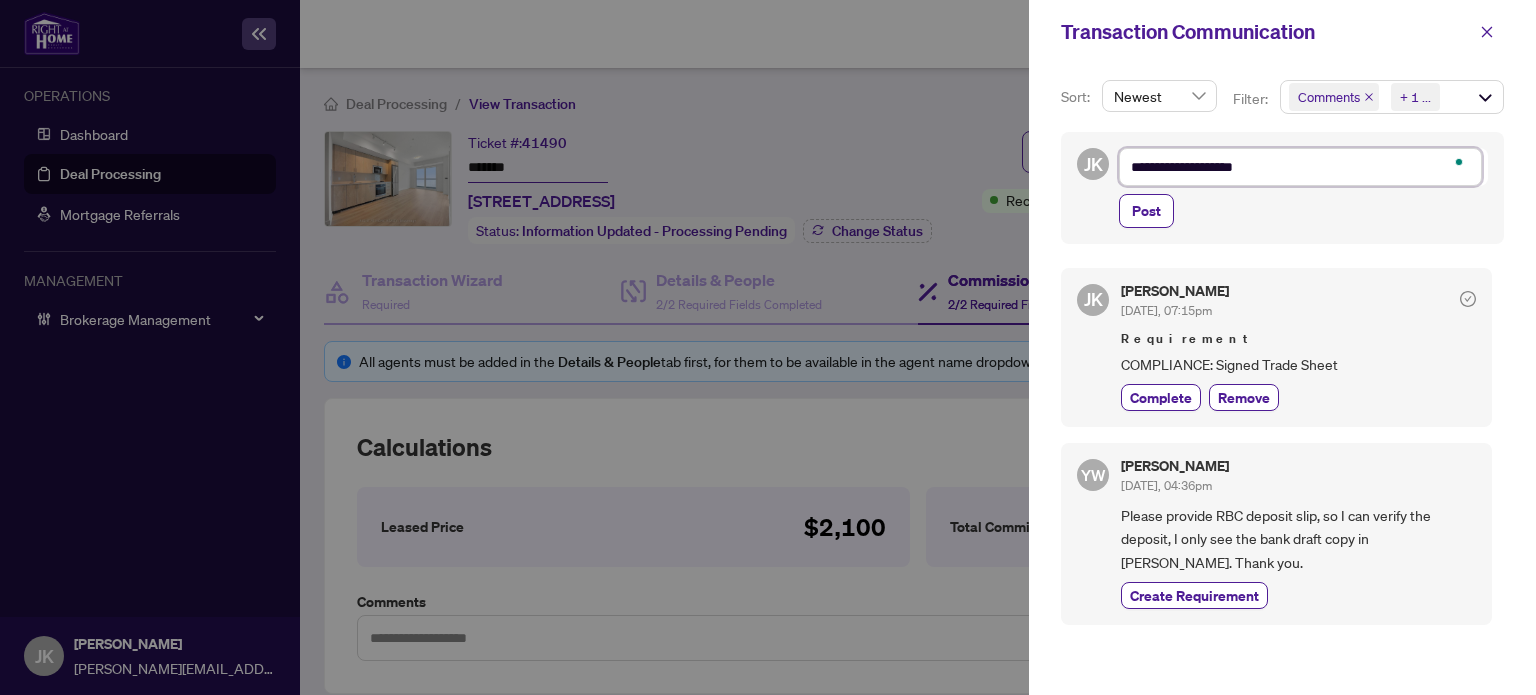 type on "**********" 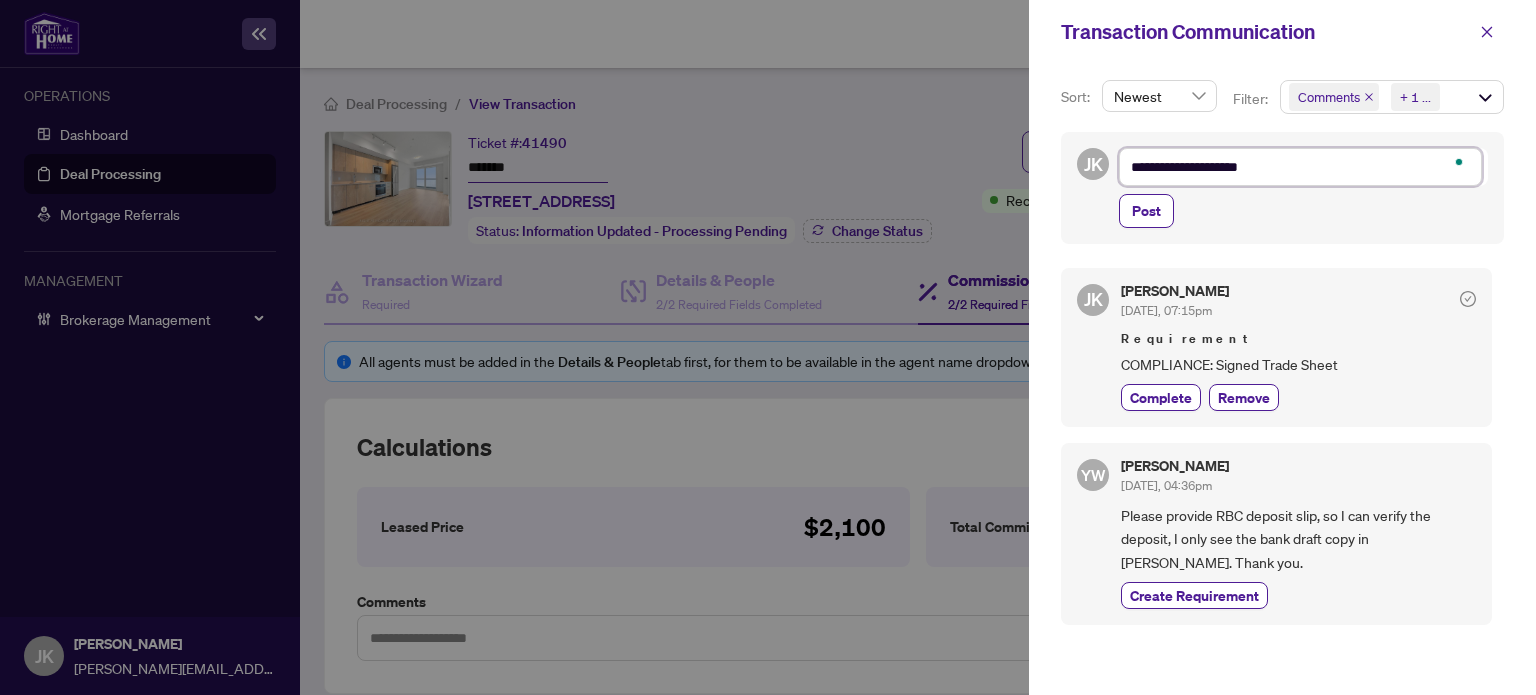 type on "**********" 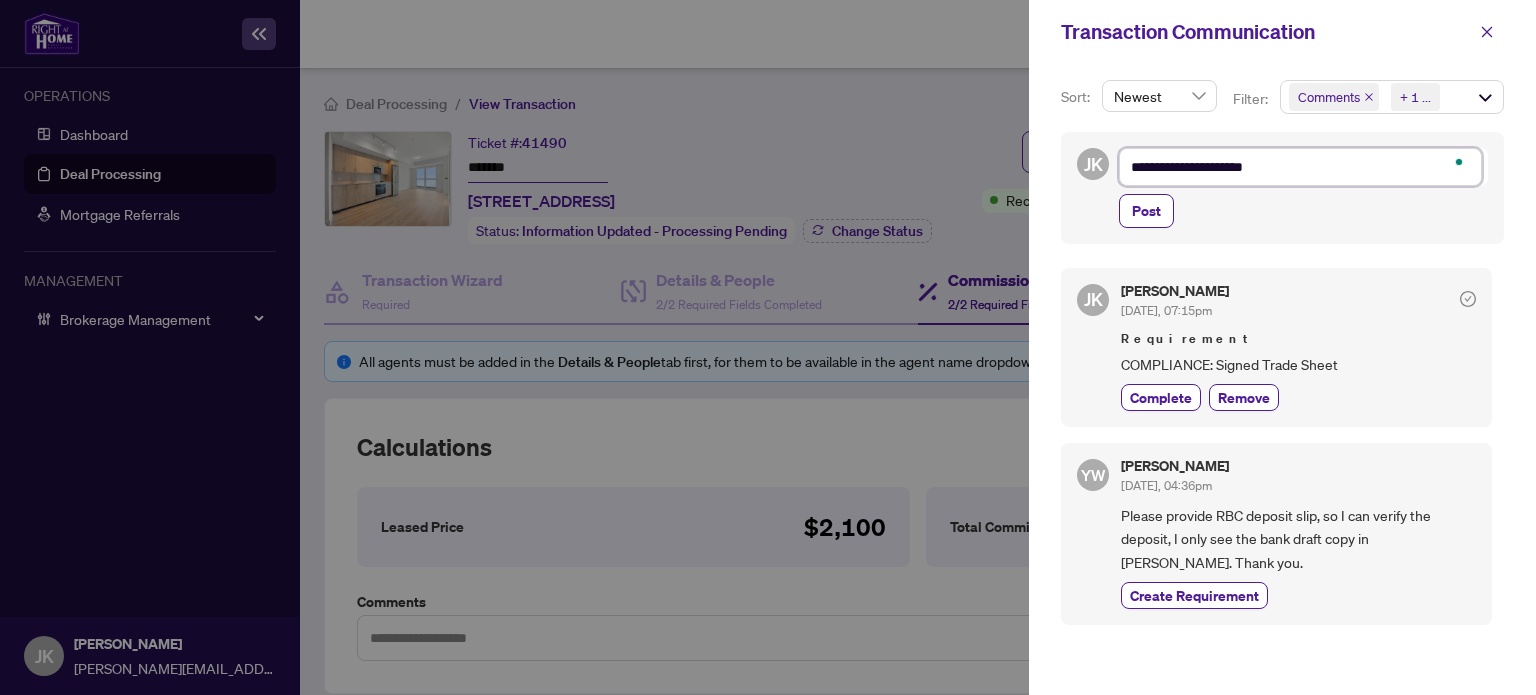 type on "**********" 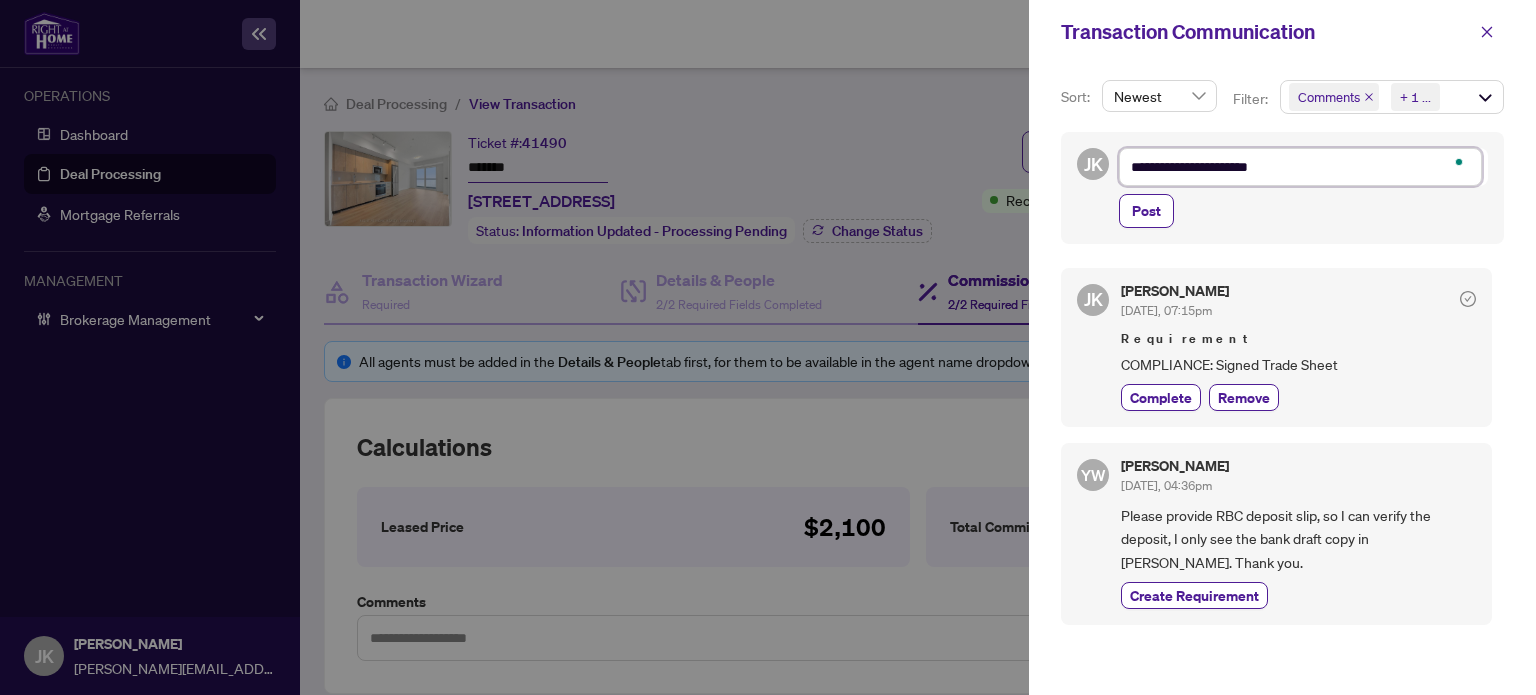 type on "**********" 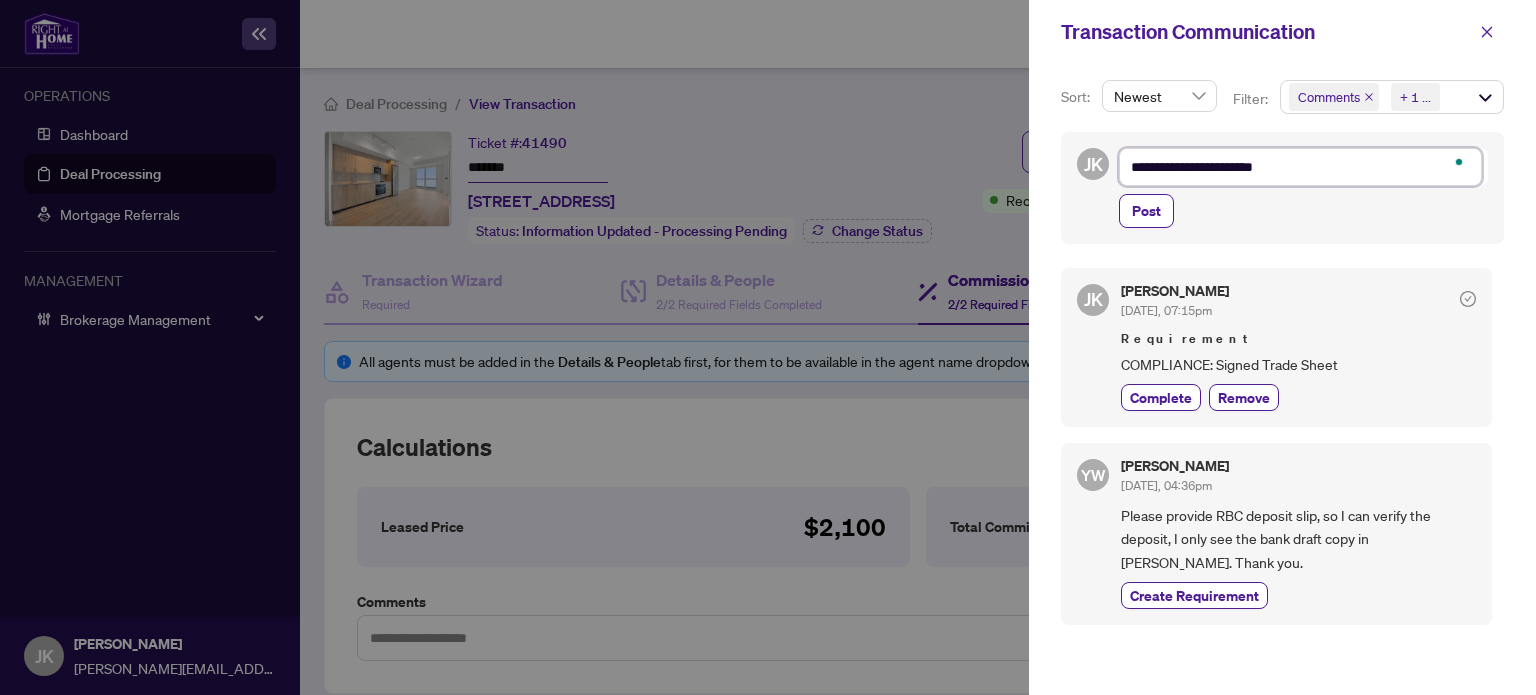 type on "**********" 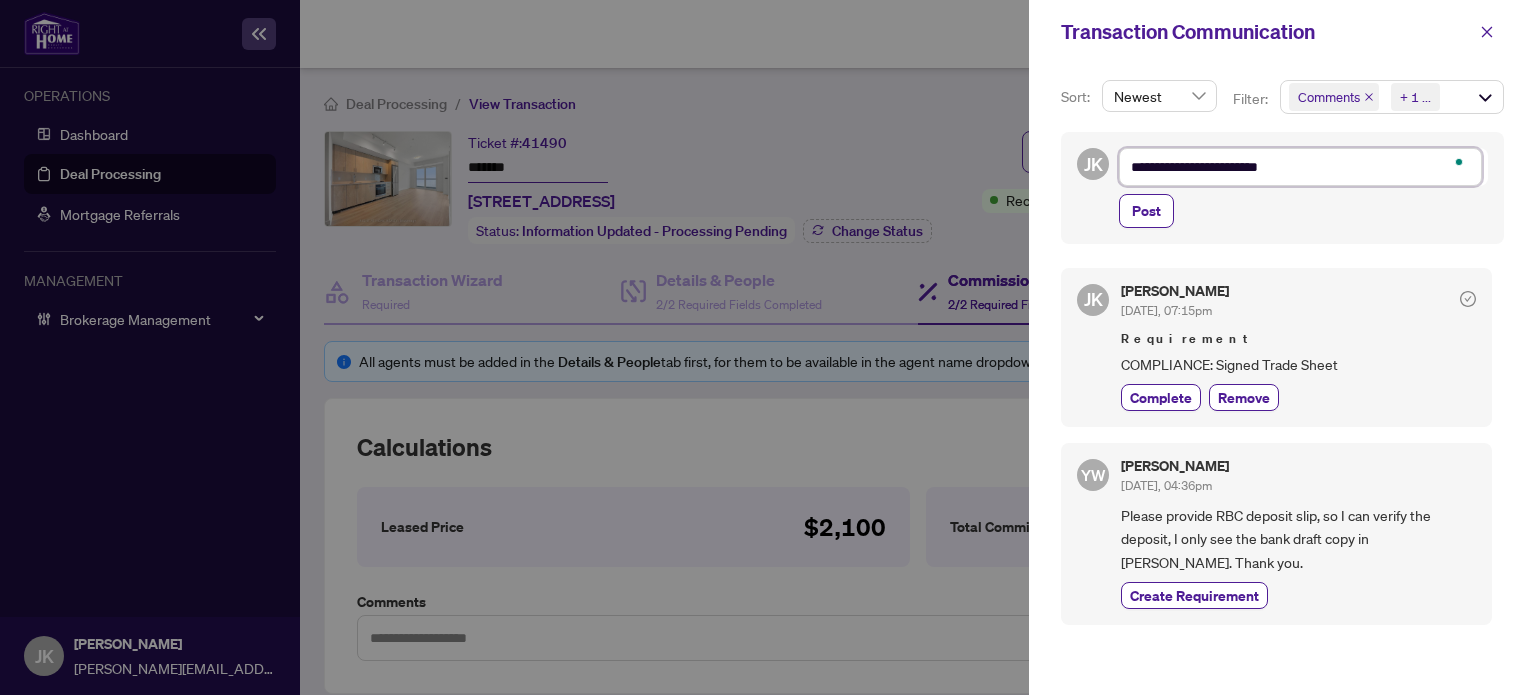 type on "**********" 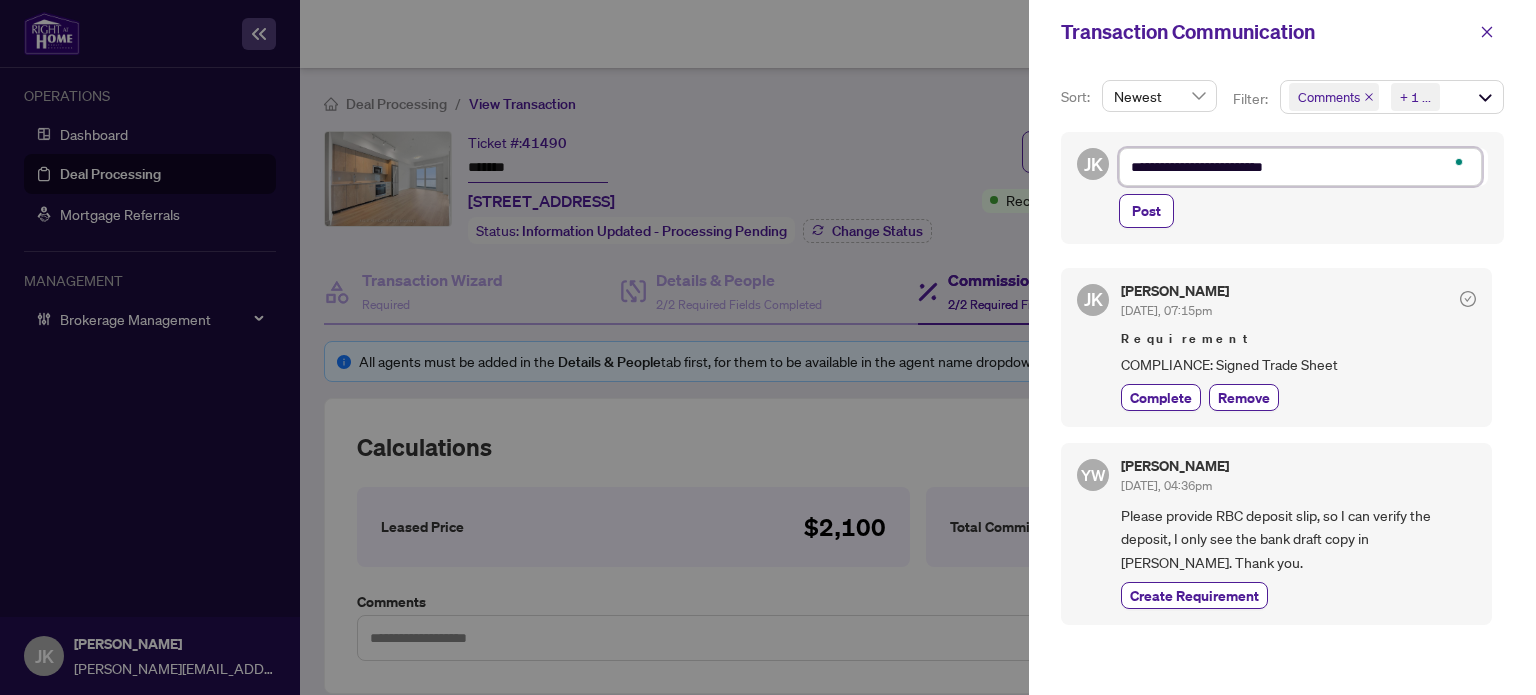 type on "**********" 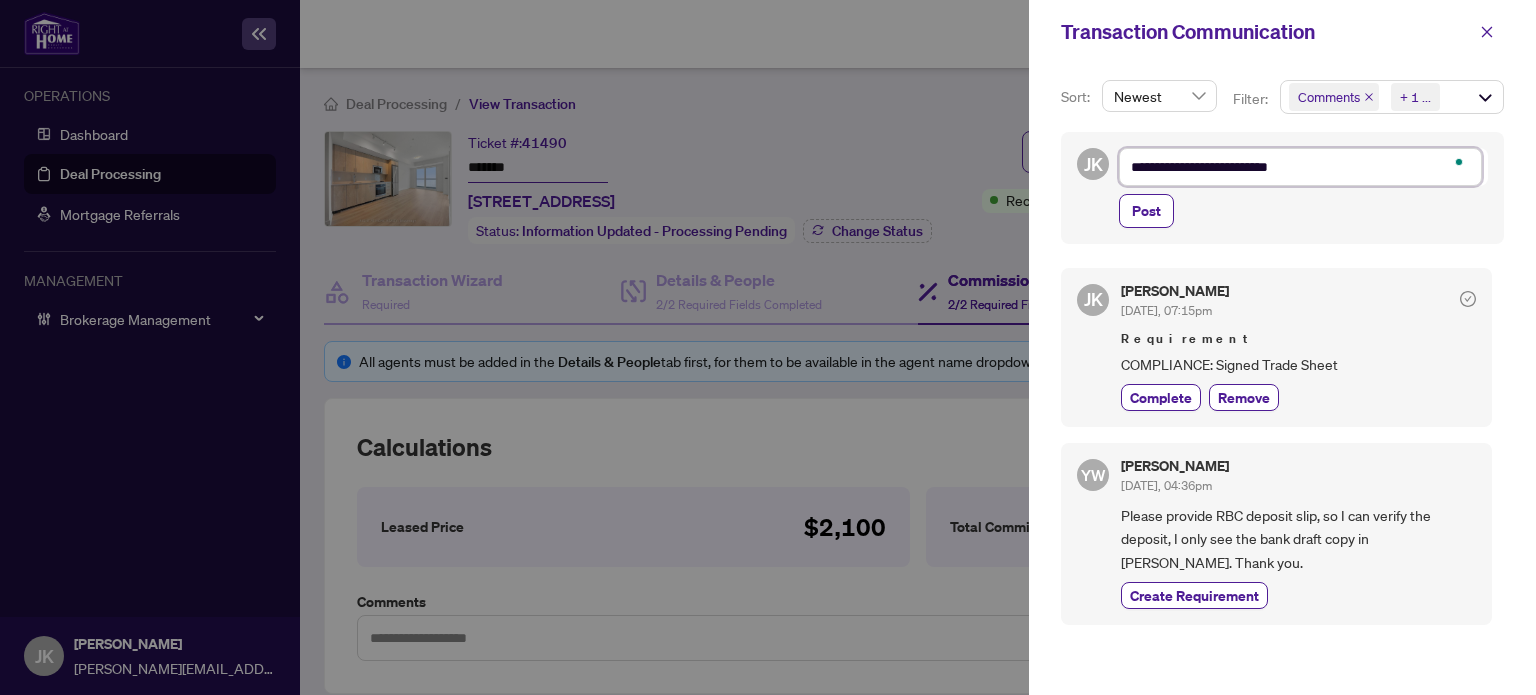 type on "**********" 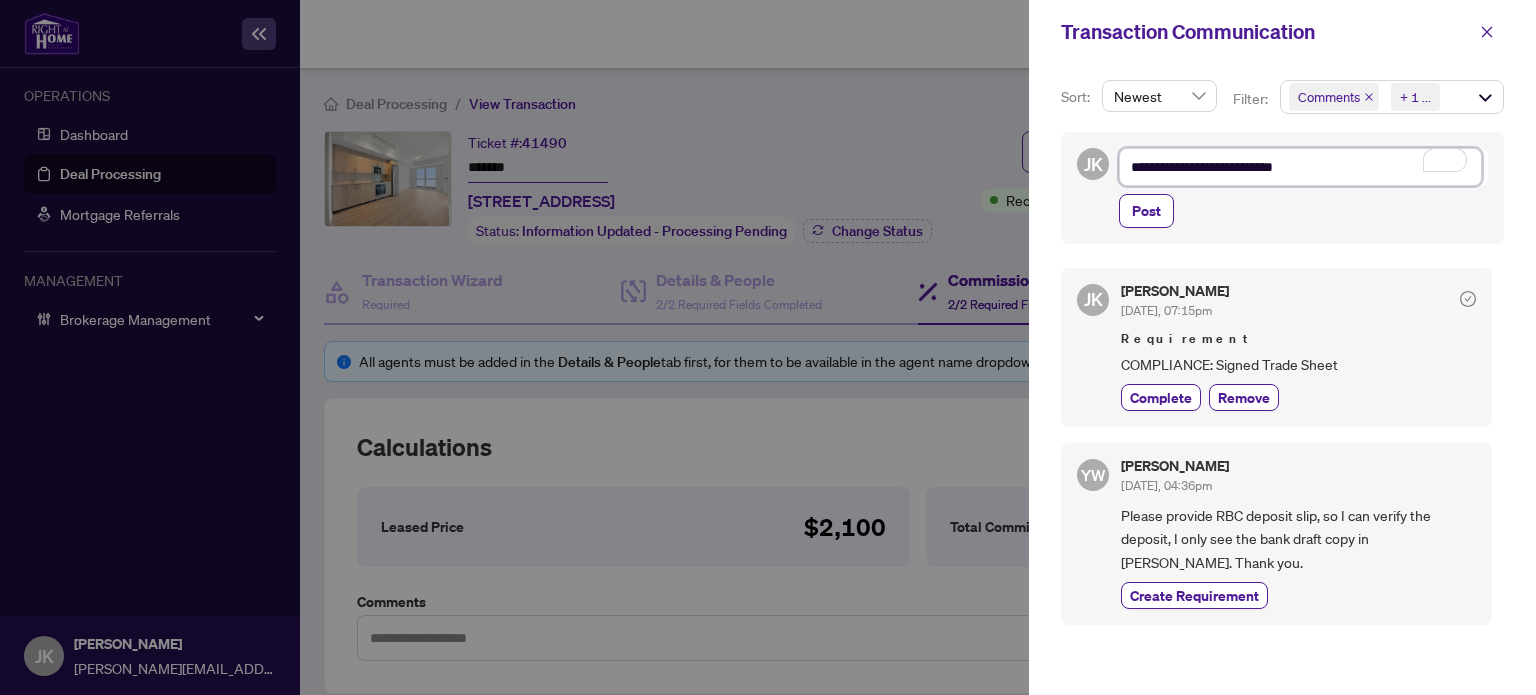 type on "**********" 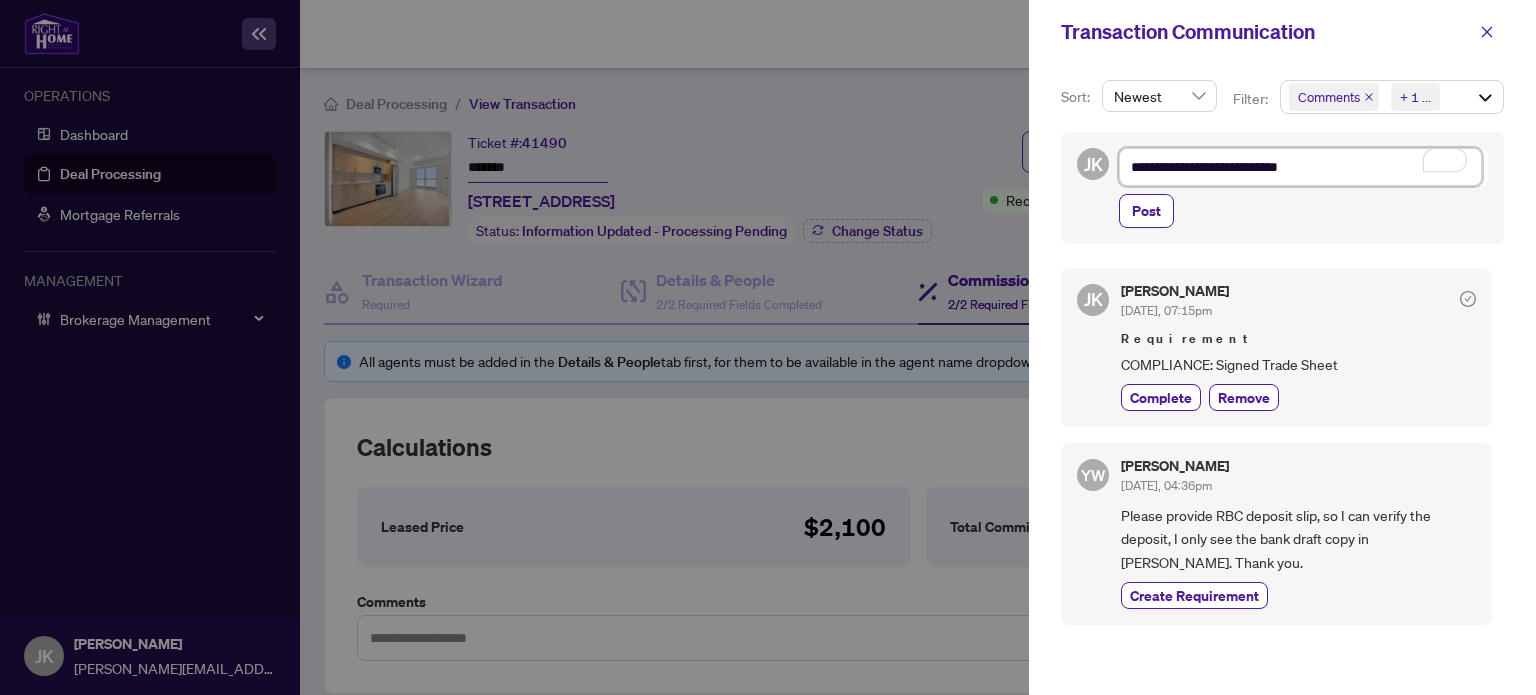 type on "**********" 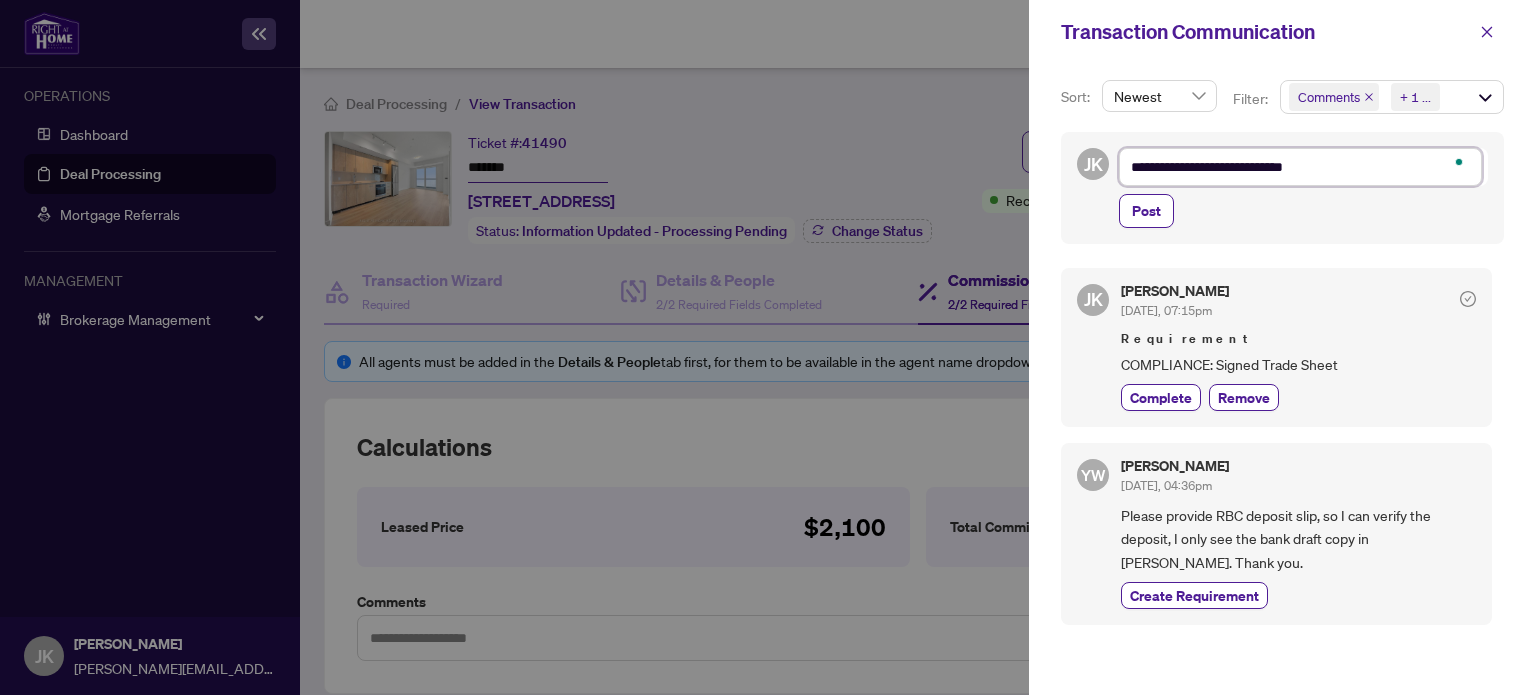 type on "**********" 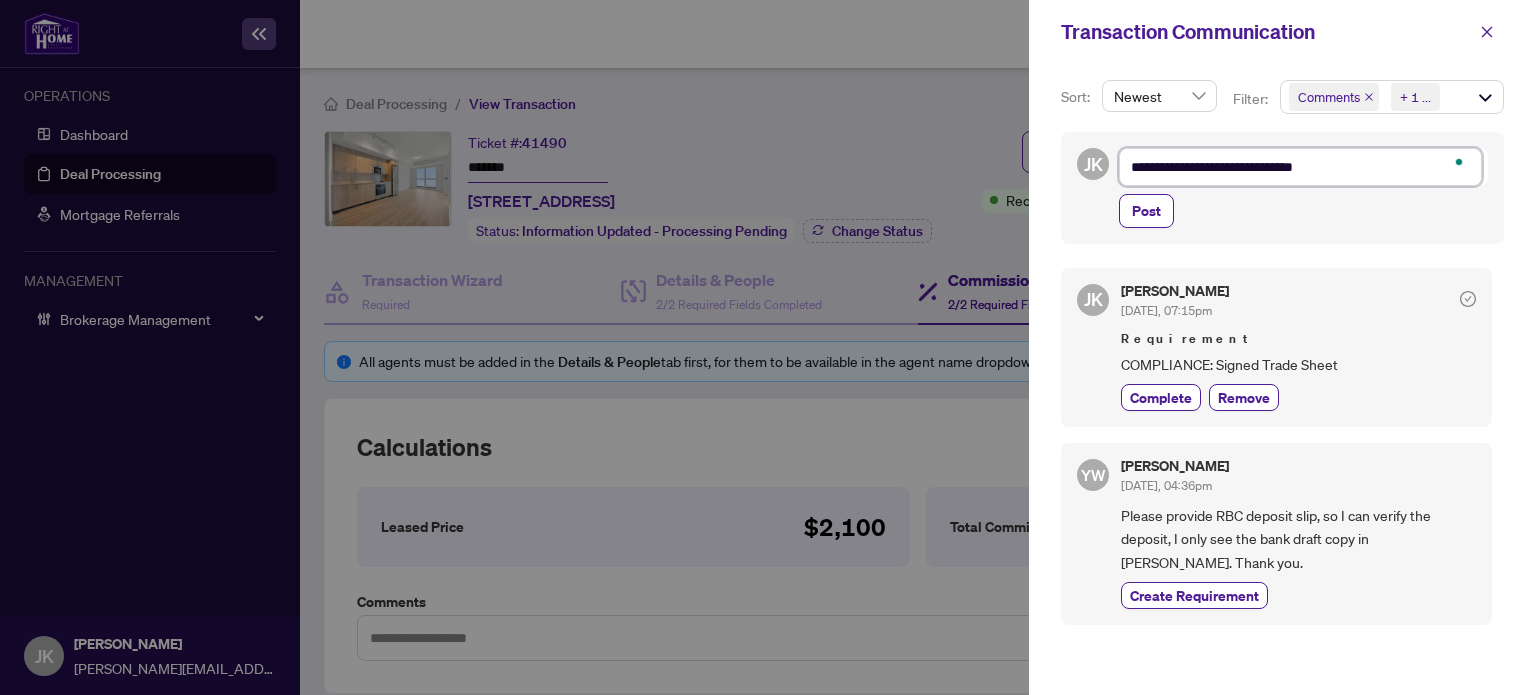 type on "**********" 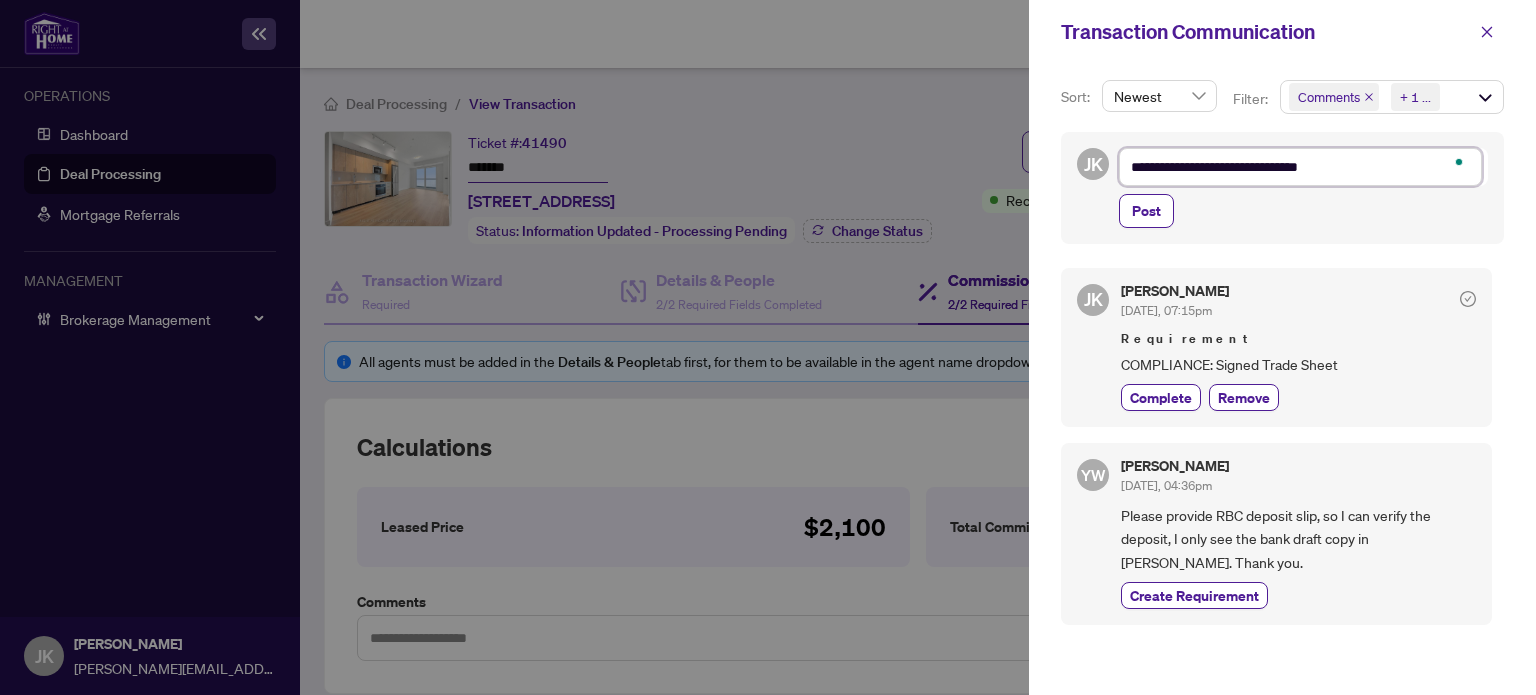 type on "**********" 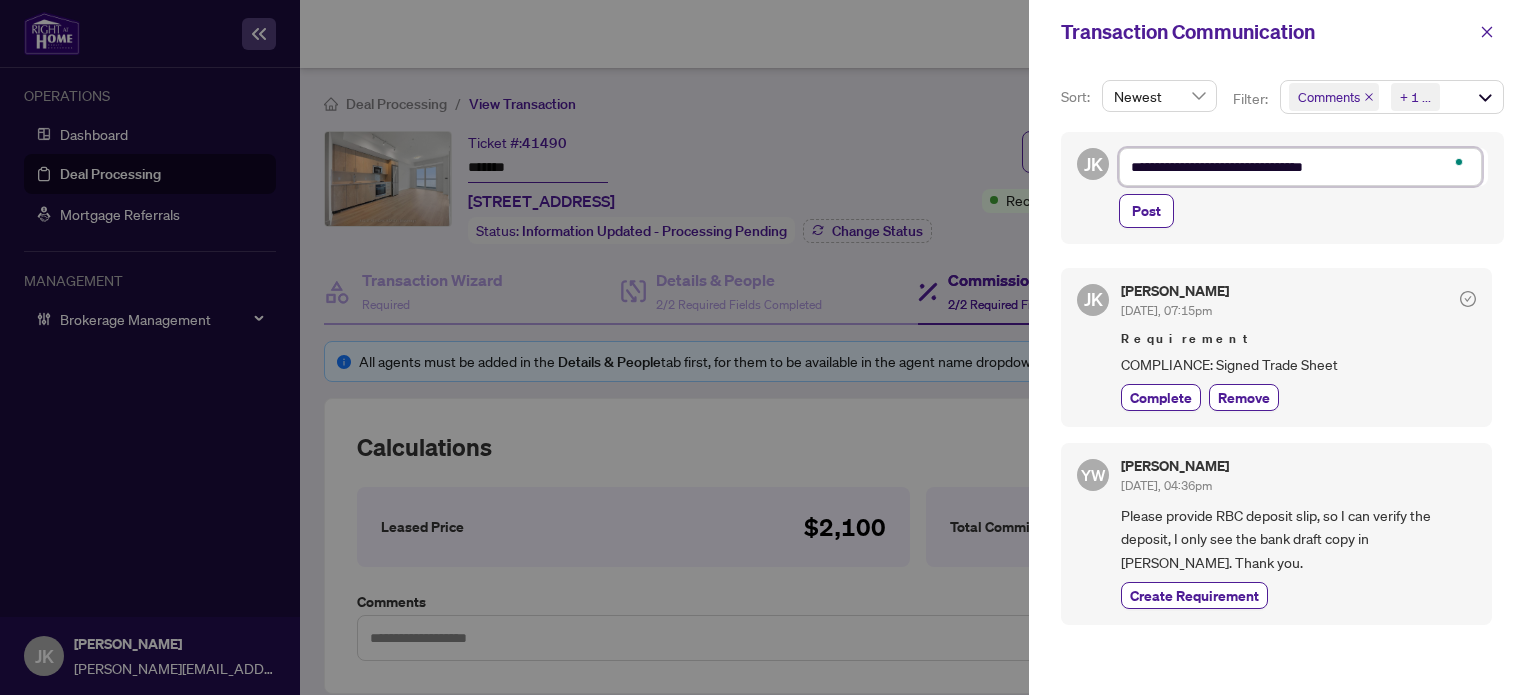 type on "**********" 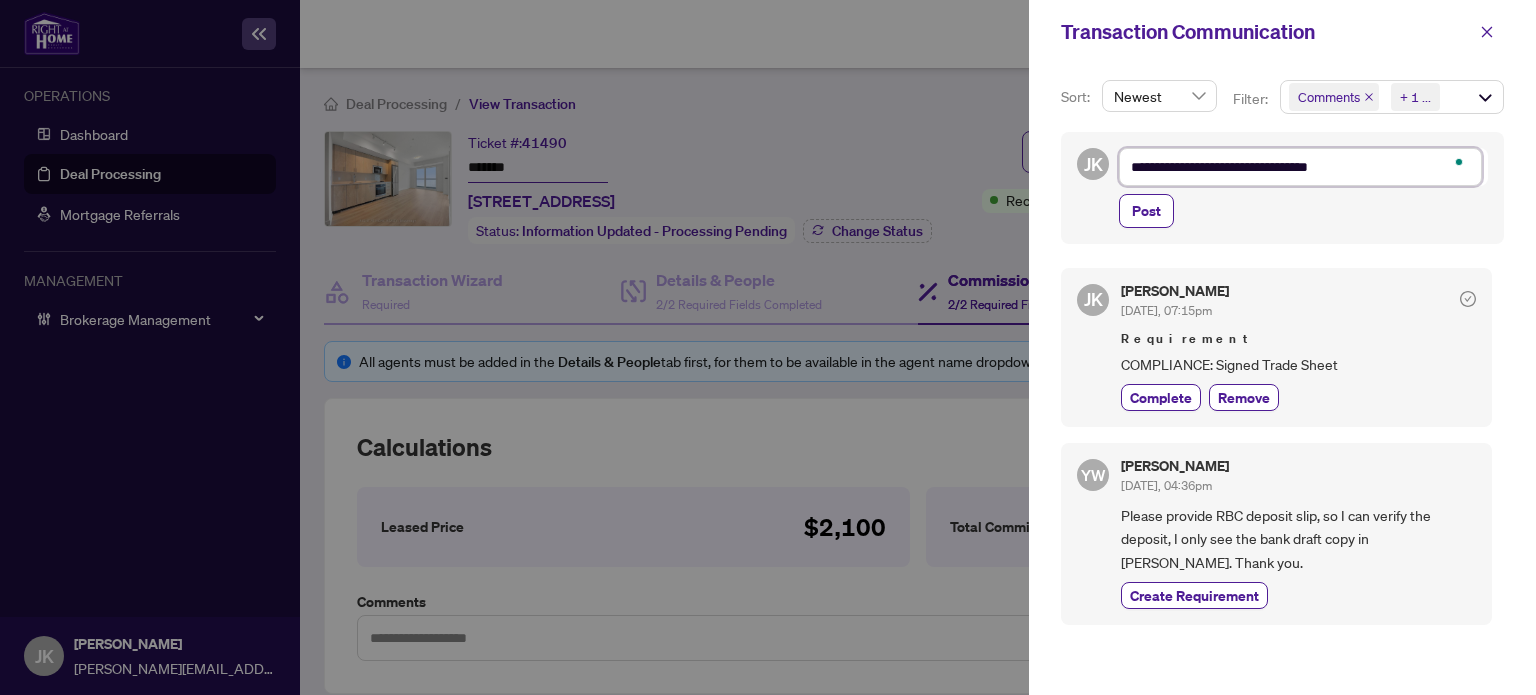 type on "**********" 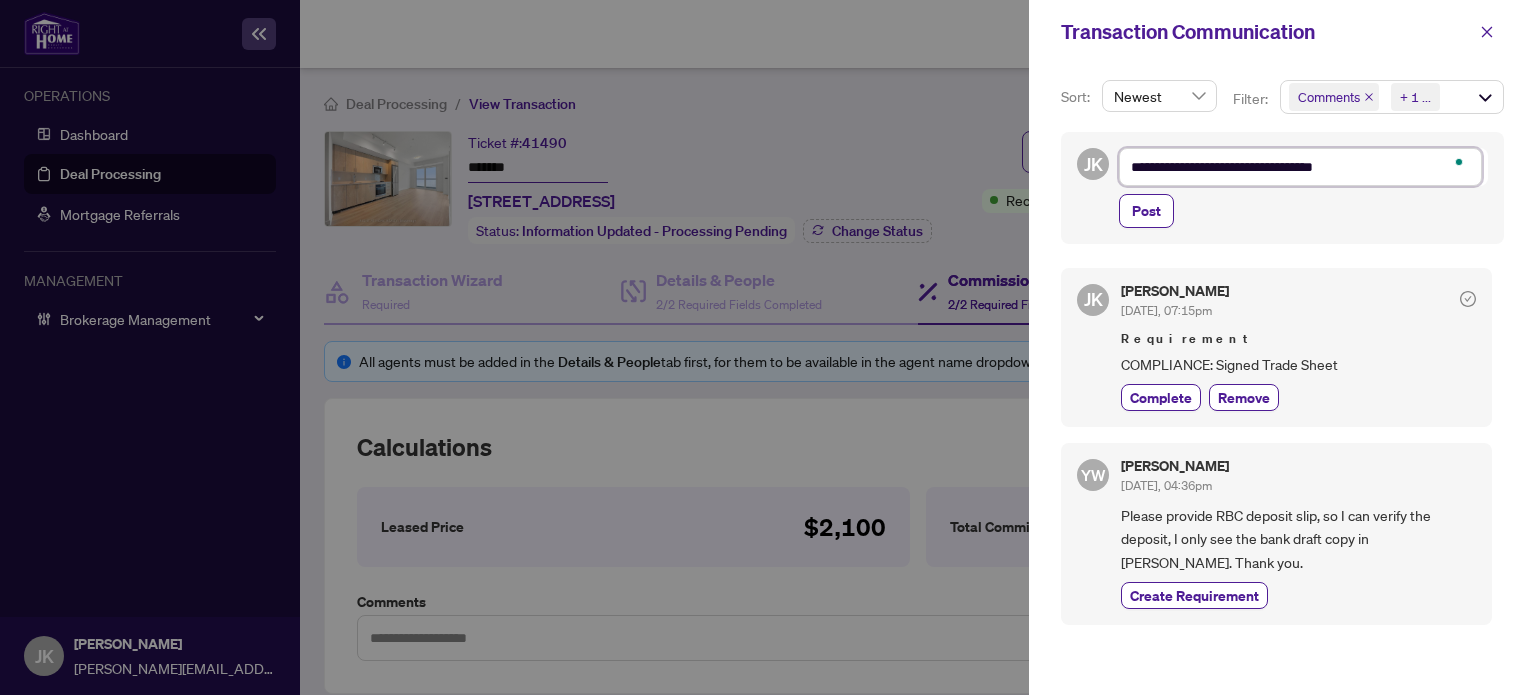 type on "**********" 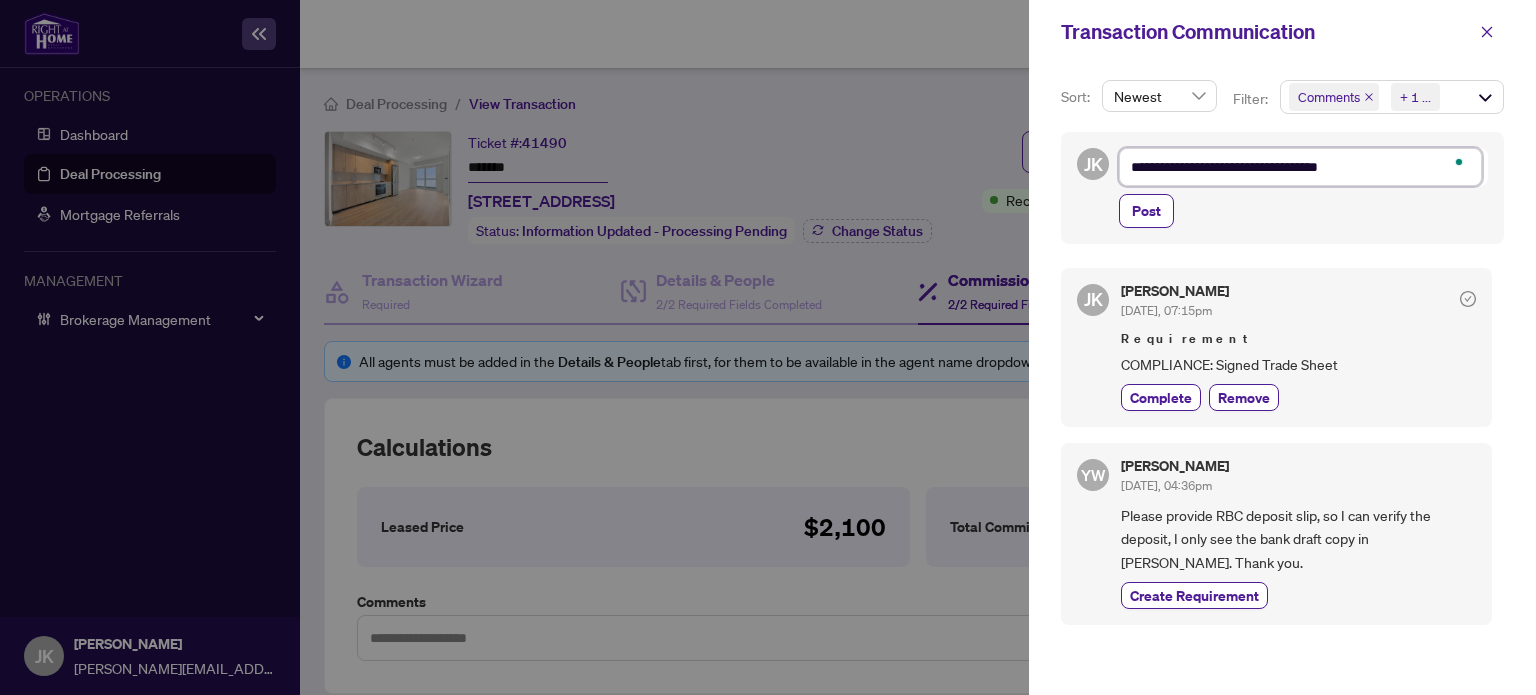 type on "**********" 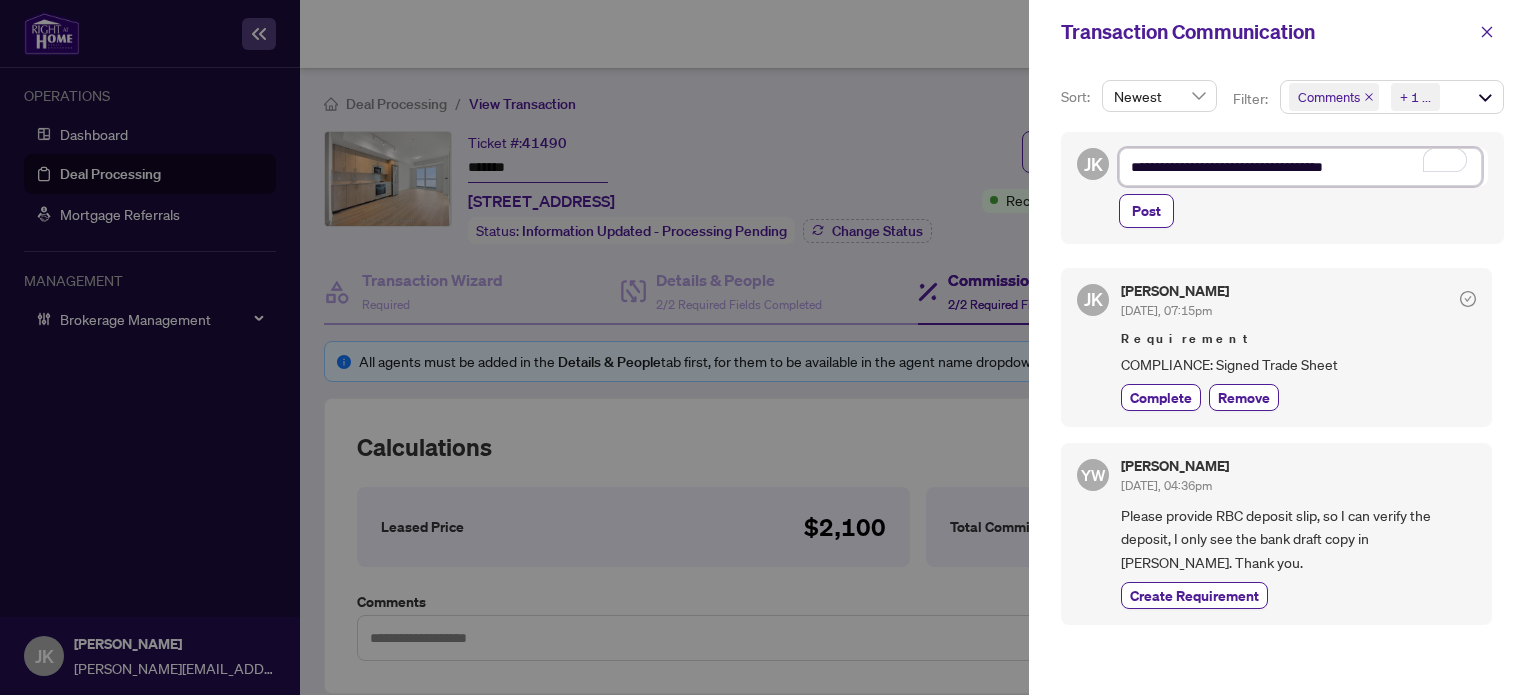 type on "**********" 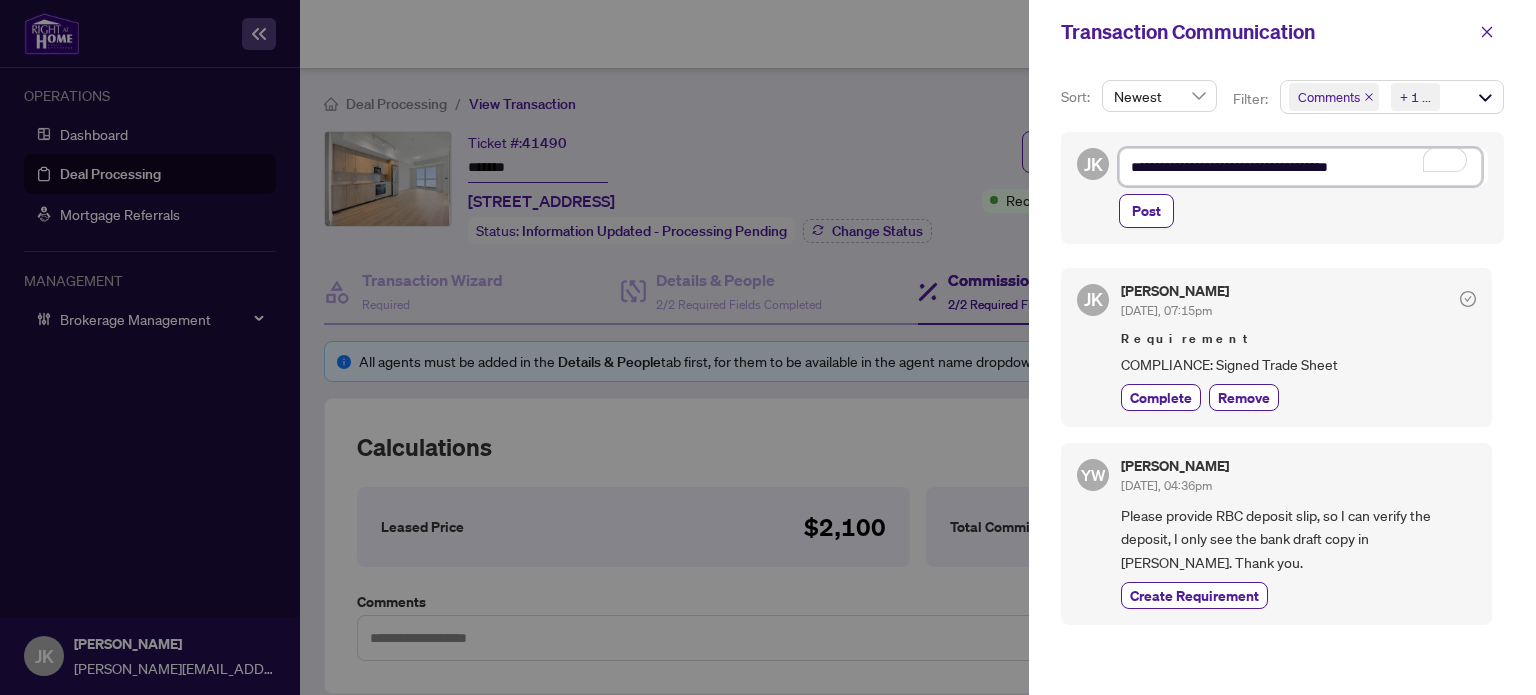 type on "**********" 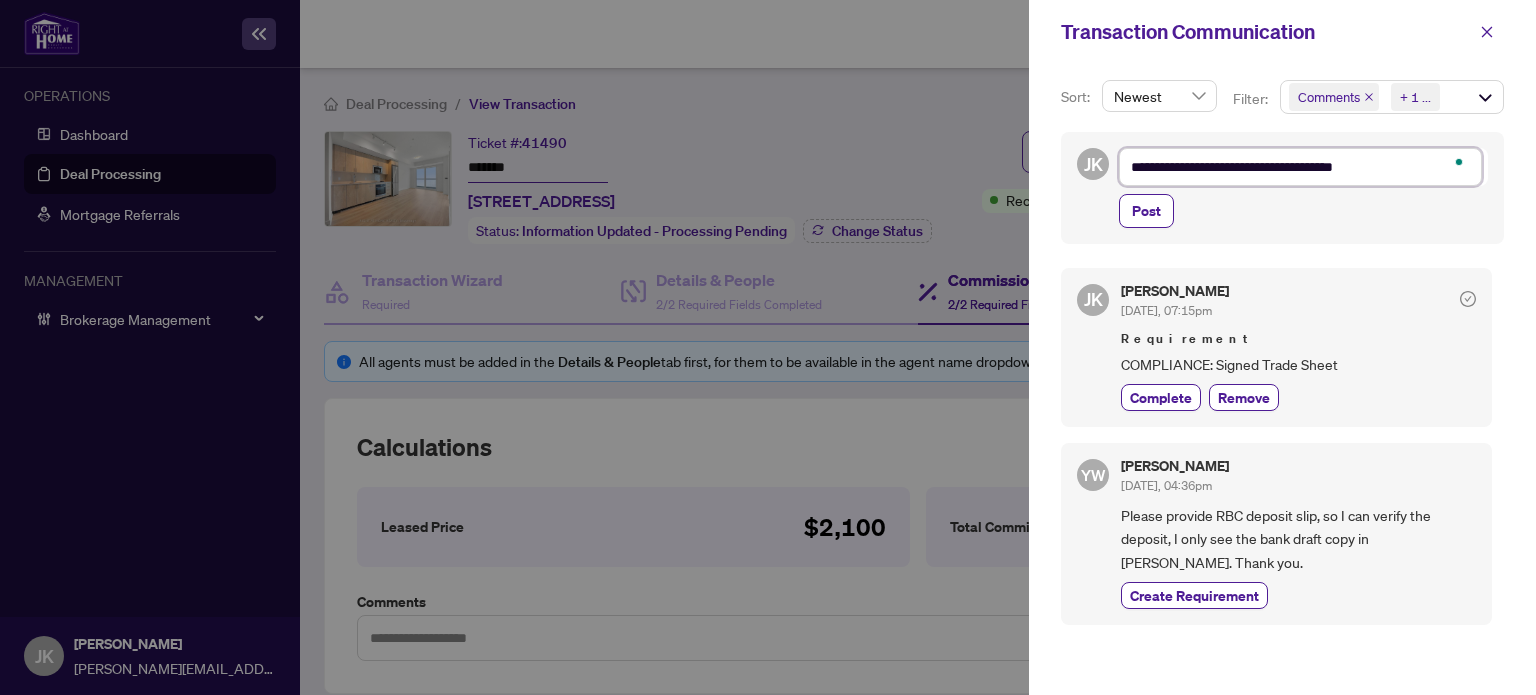 type on "**********" 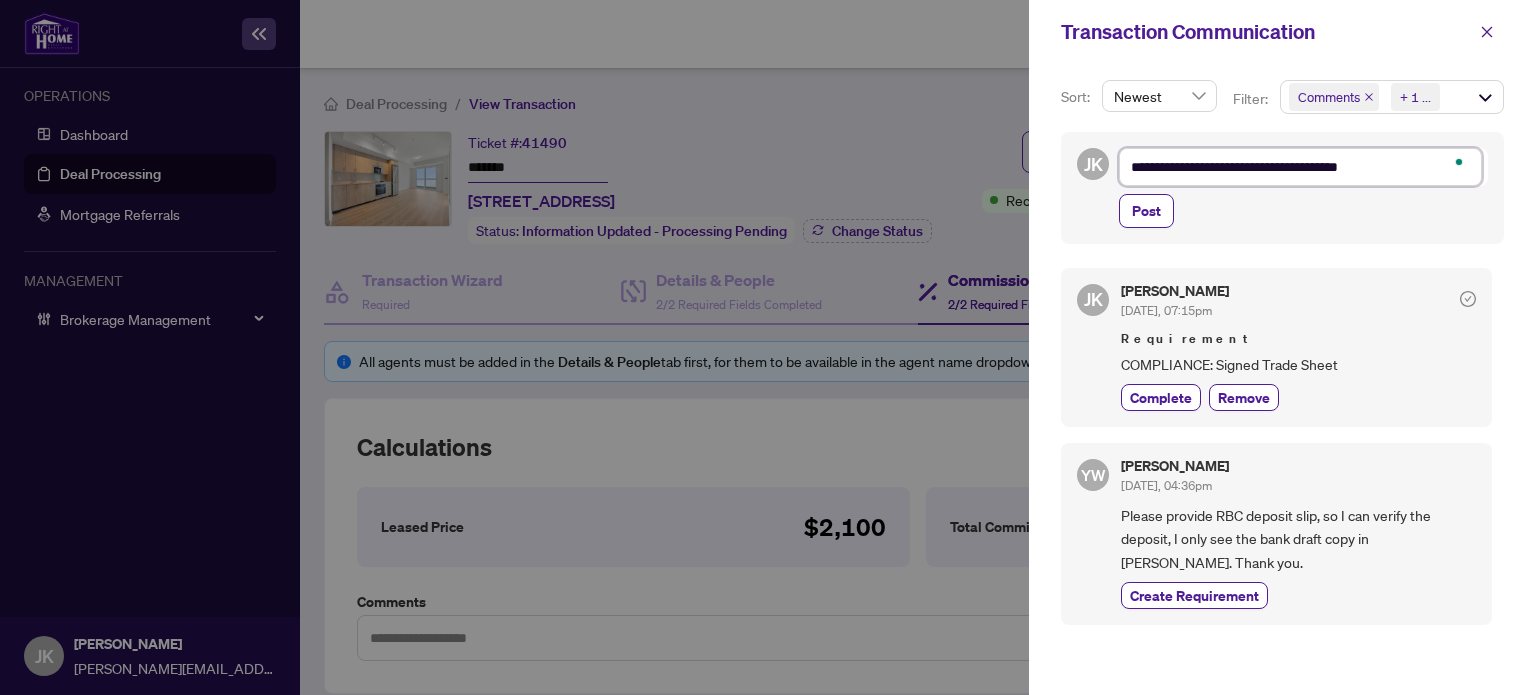 type on "**********" 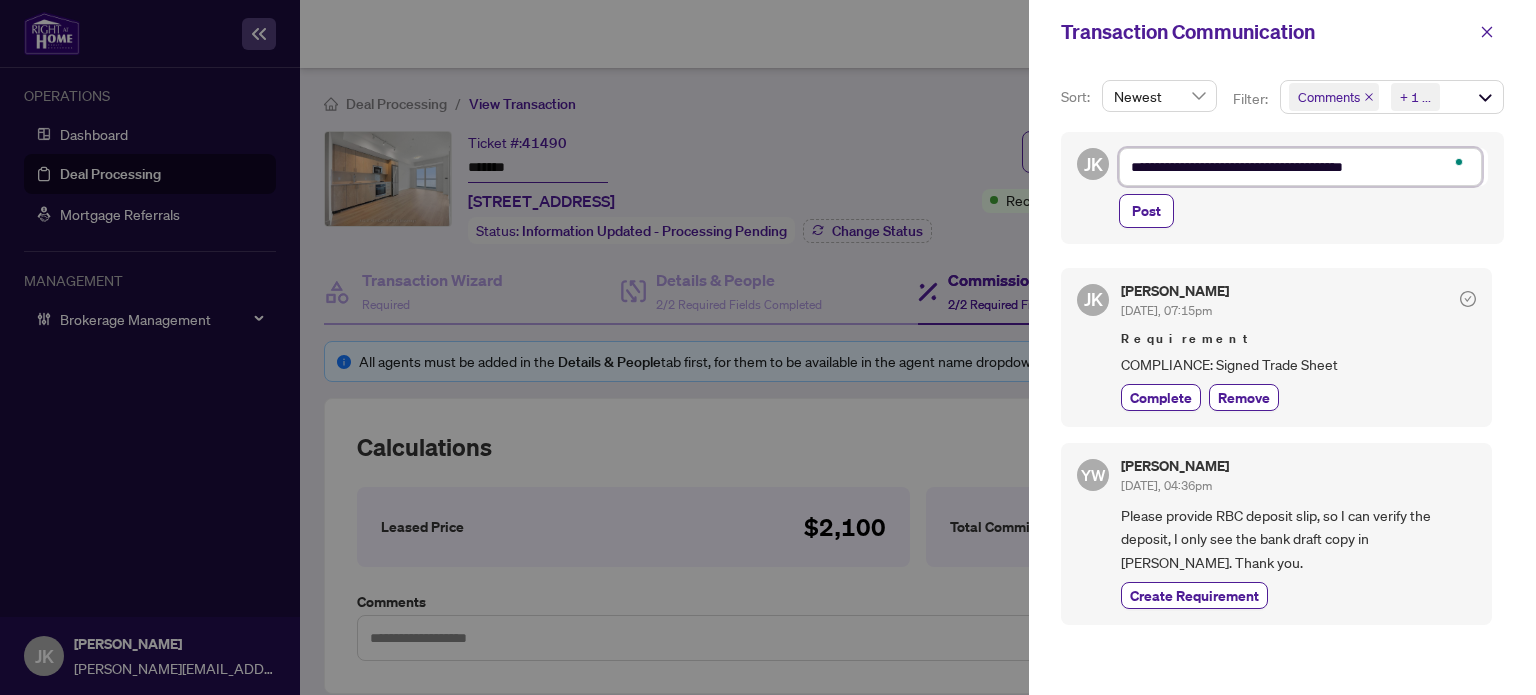 type on "**********" 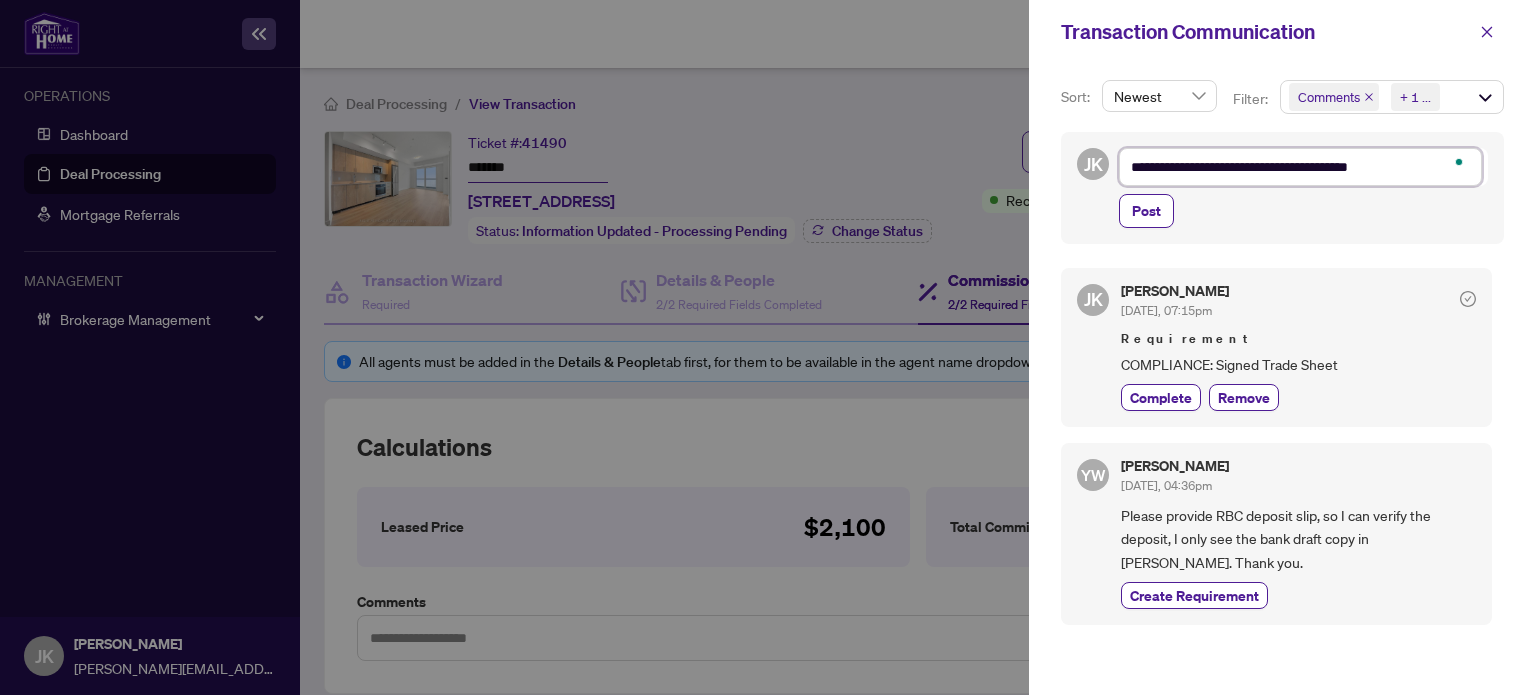 type 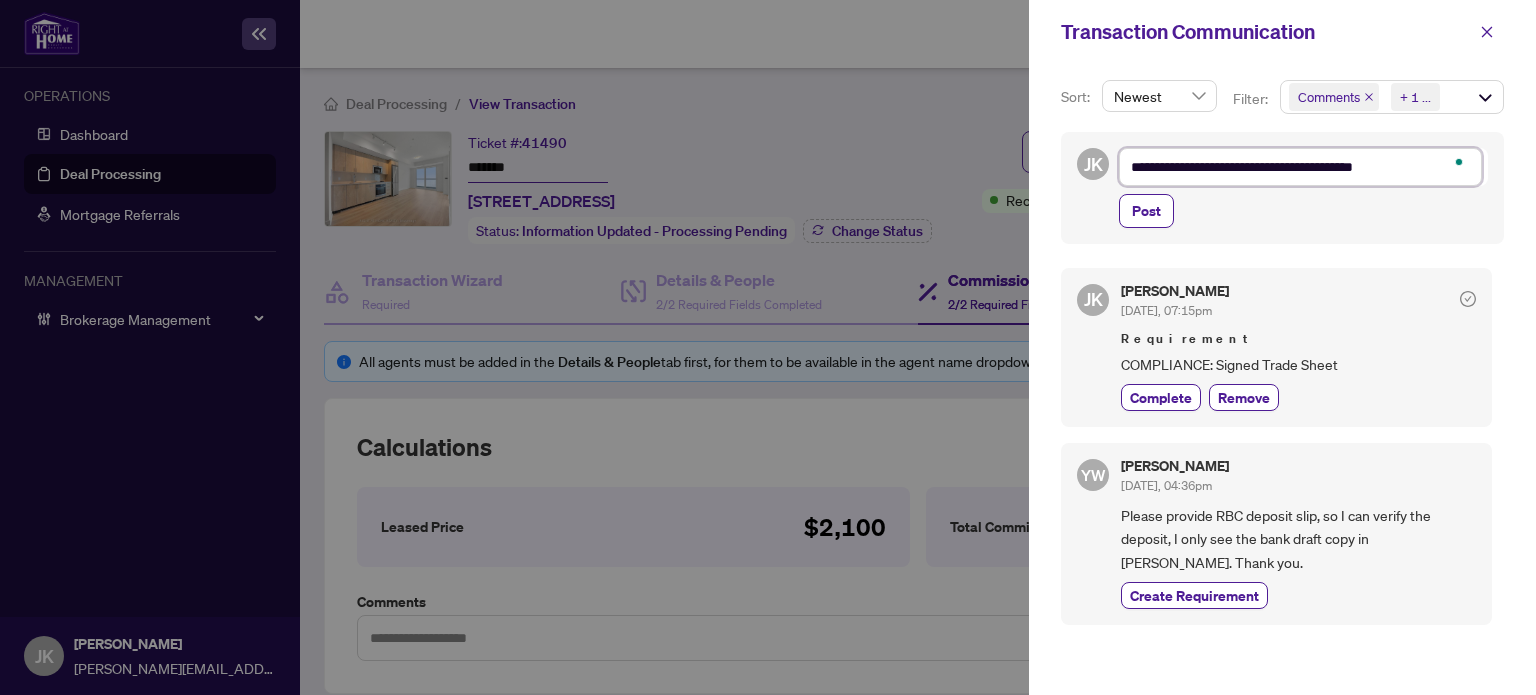 drag, startPoint x: 1224, startPoint y: 165, endPoint x: 1059, endPoint y: 168, distance: 165.02727 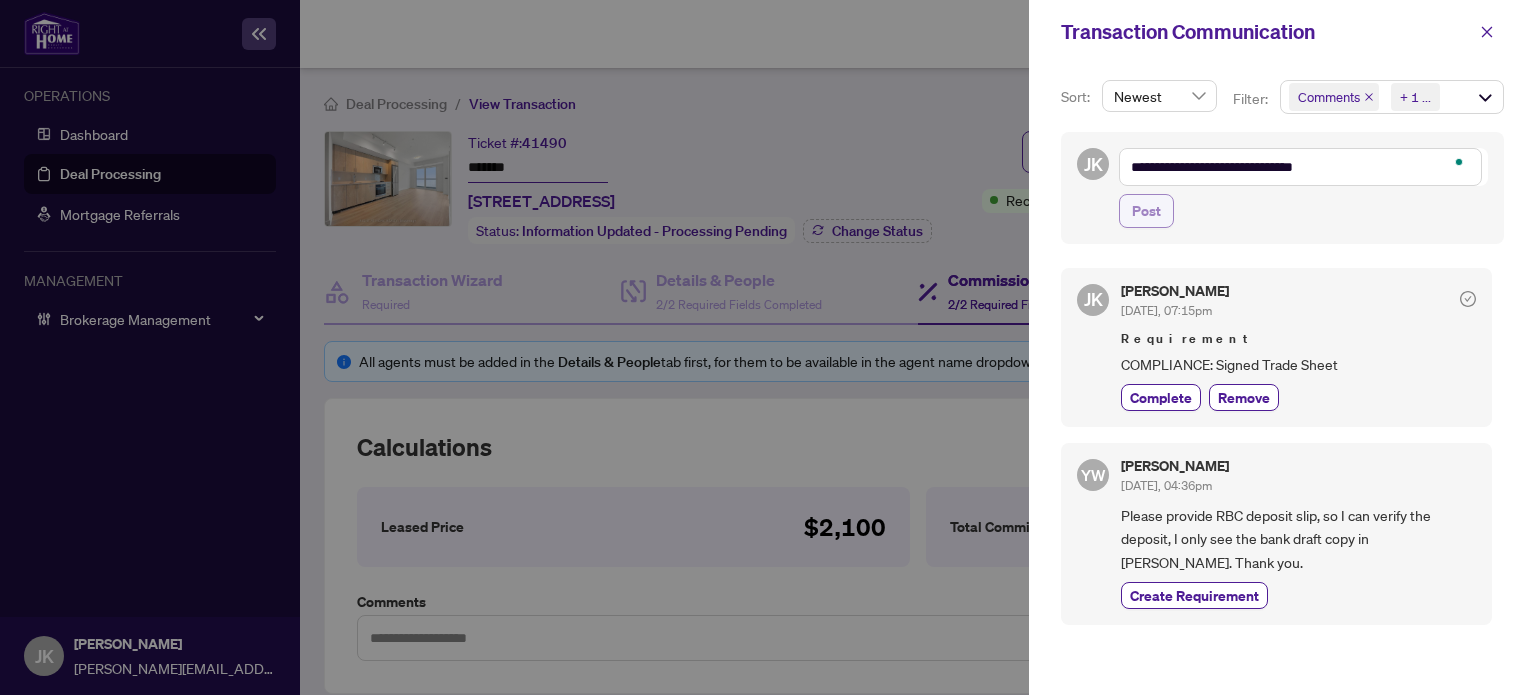 click on "Post" at bounding box center [1146, 211] 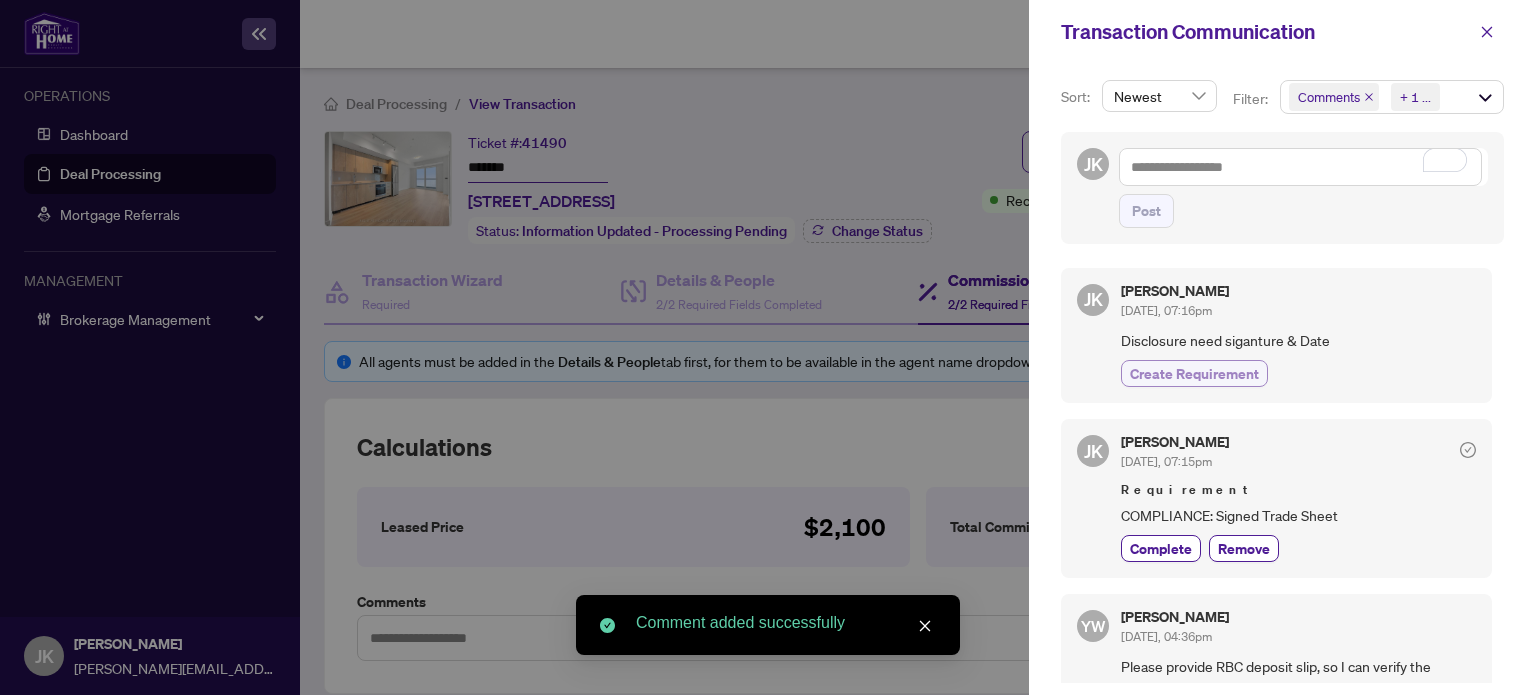 click on "Create Requirement" at bounding box center [1194, 373] 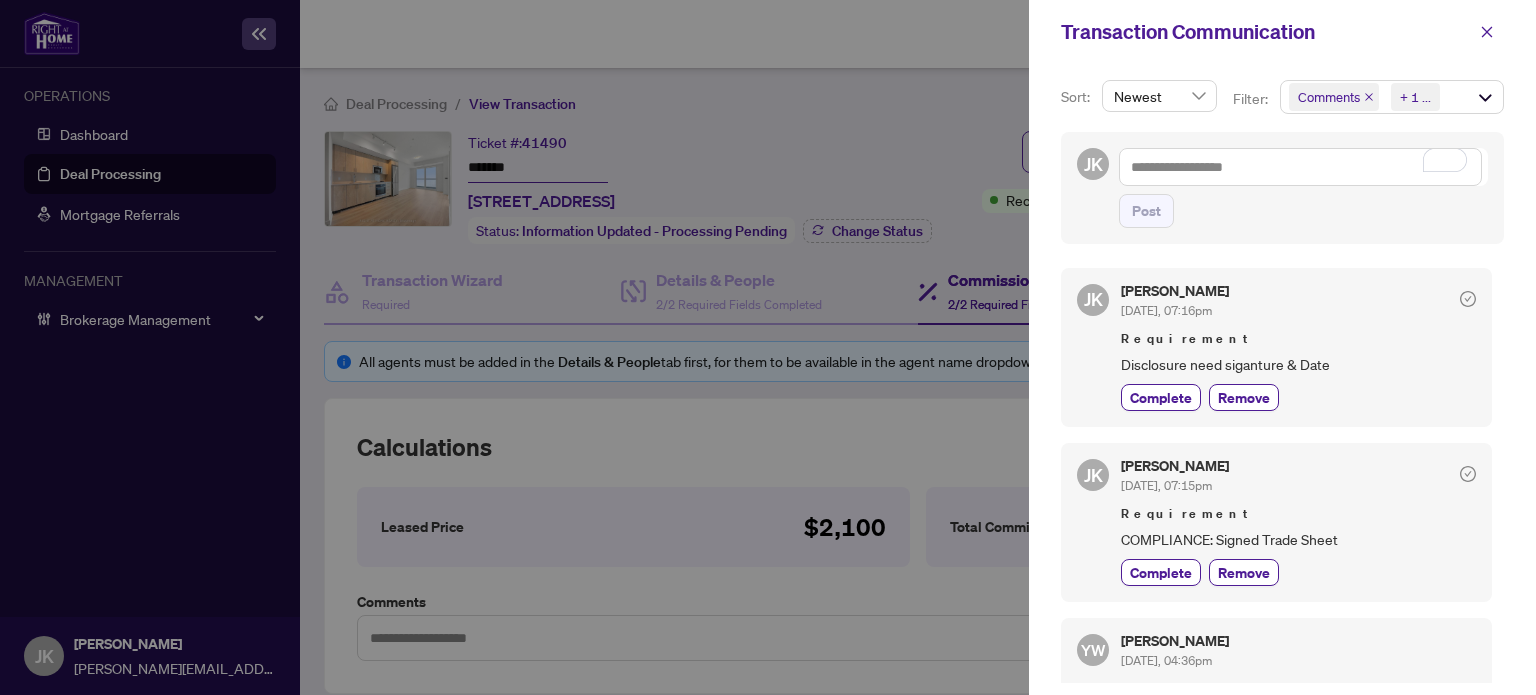 drag, startPoint x: 1488, startPoint y: 36, endPoint x: 1372, endPoint y: 2, distance: 120.880104 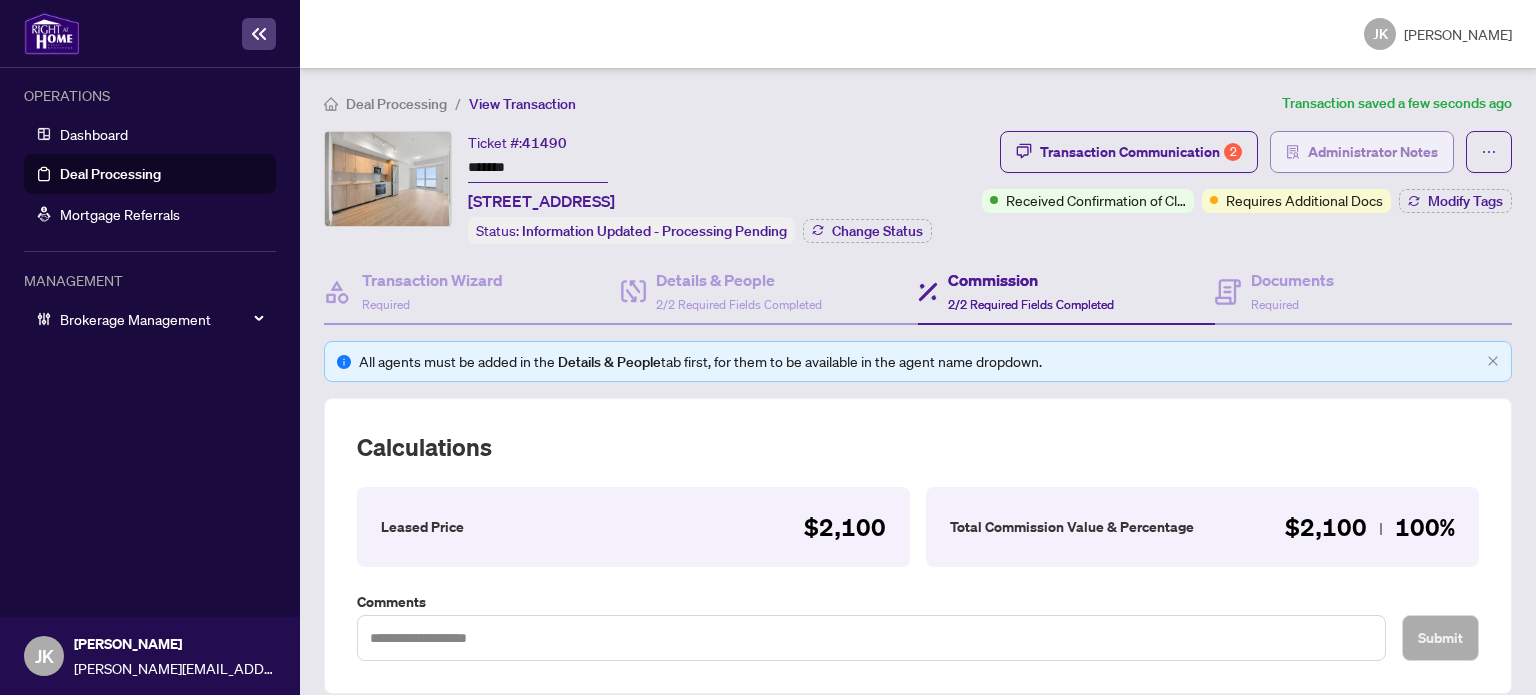 click on "Administrator Notes" at bounding box center [1373, 152] 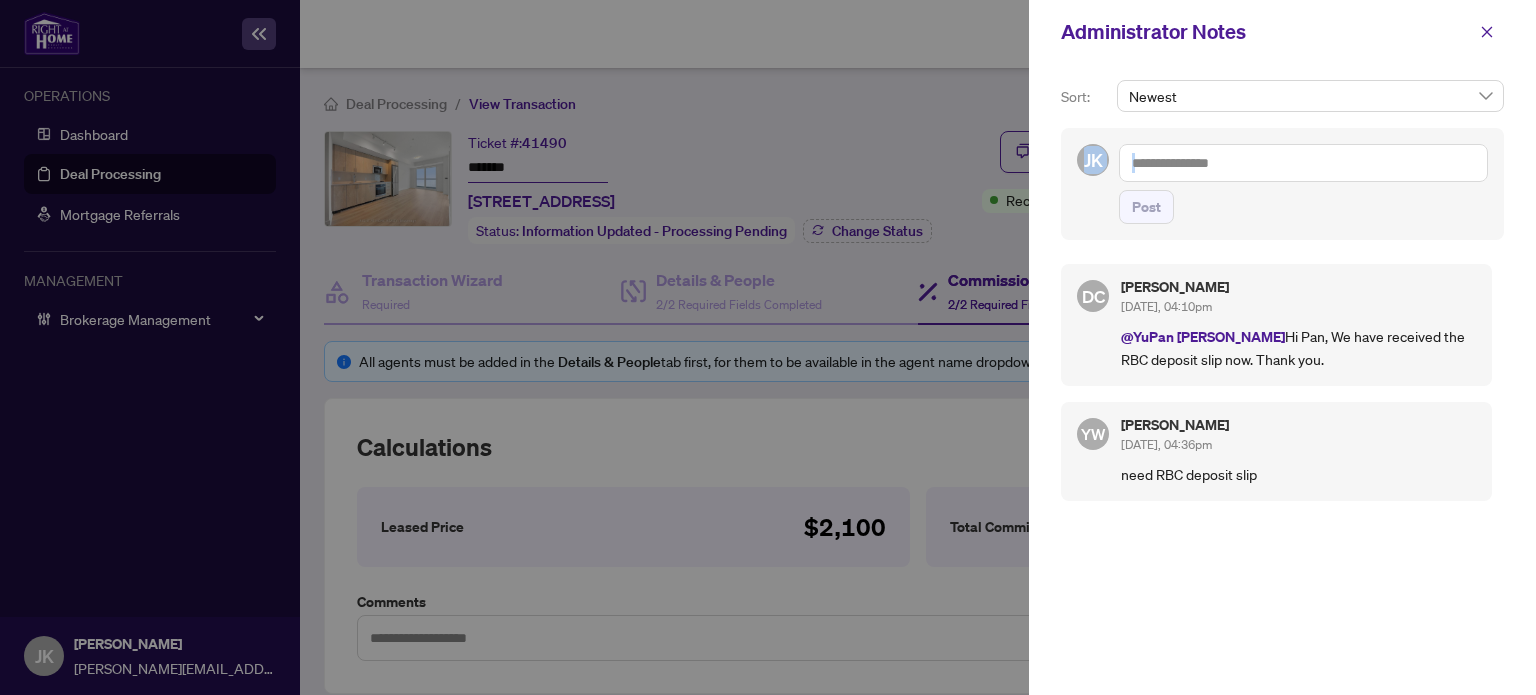 drag, startPoint x: 1200, startPoint y: 130, endPoint x: 1143, endPoint y: 94, distance: 67.41662 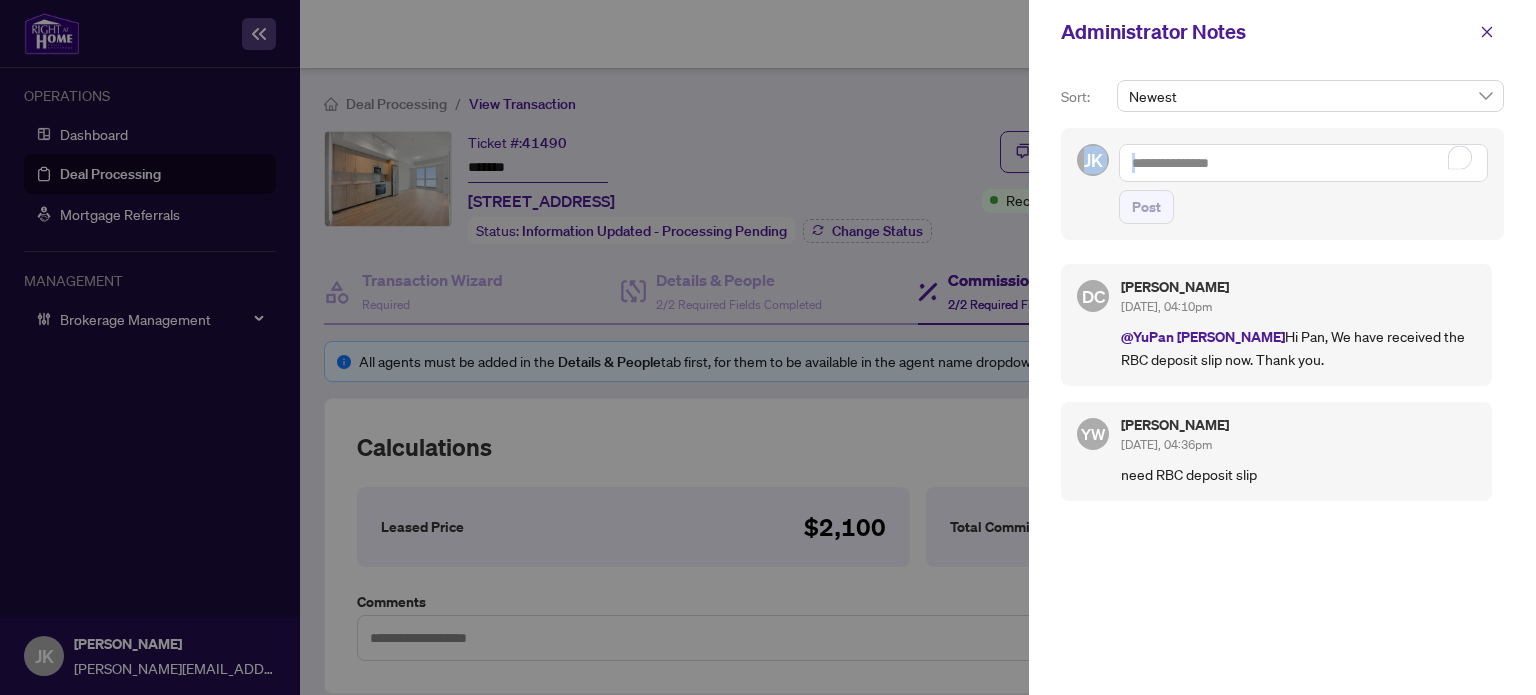 click at bounding box center [1303, 163] 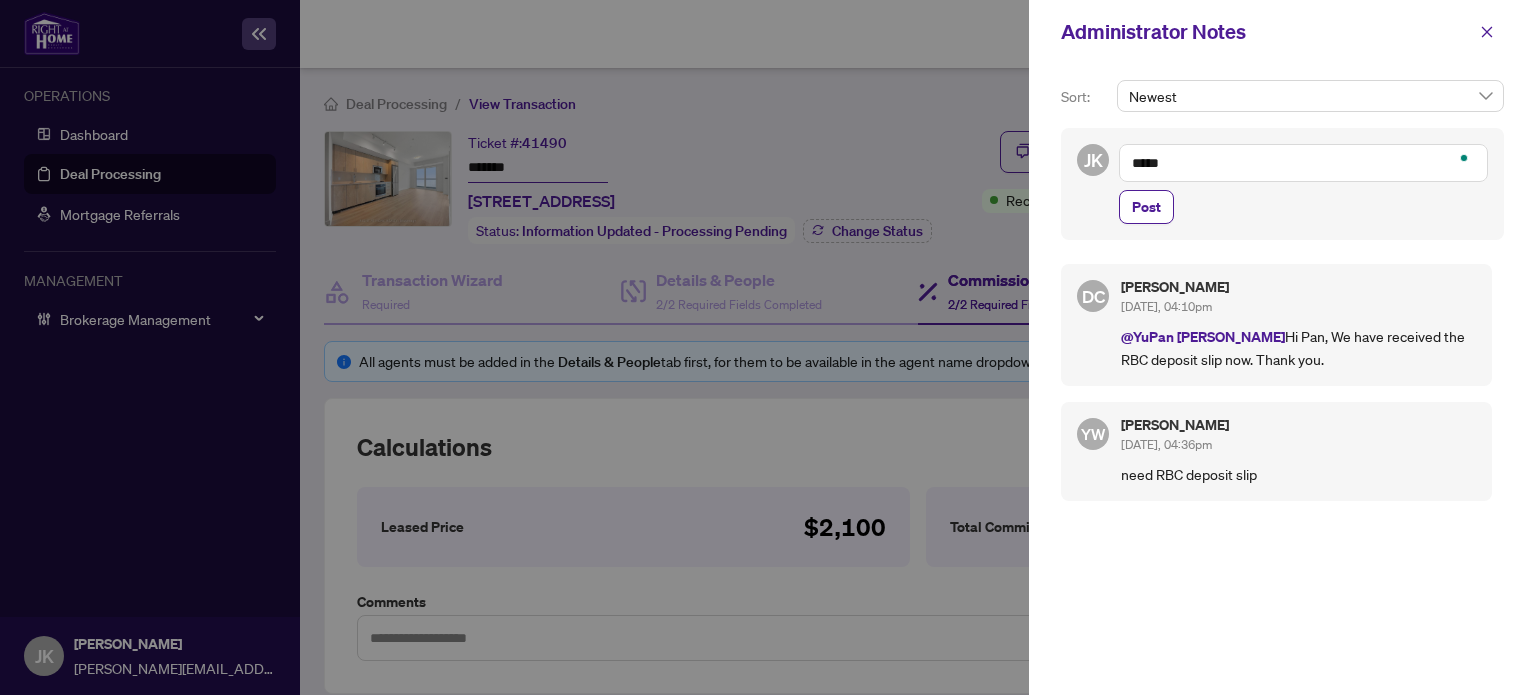 paste on "*******" 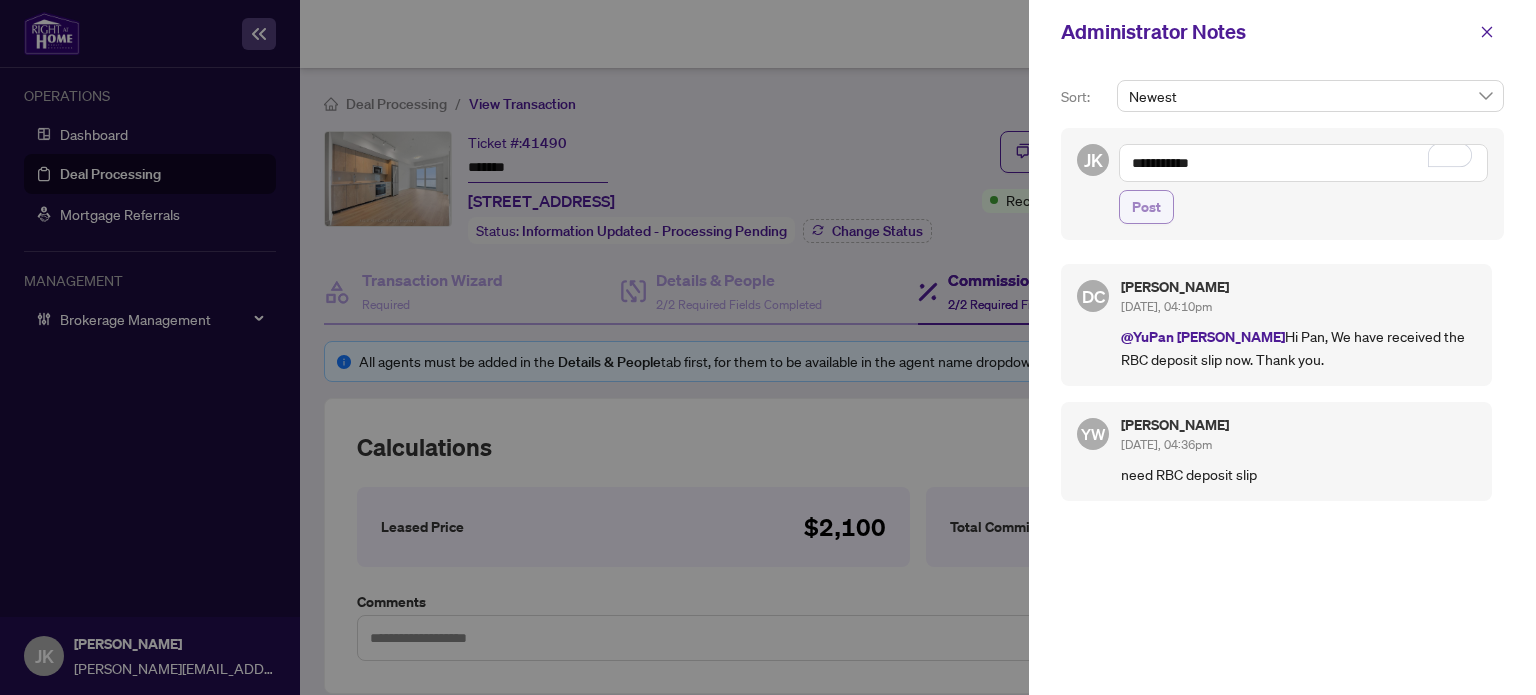 click on "Post" at bounding box center (1146, 207) 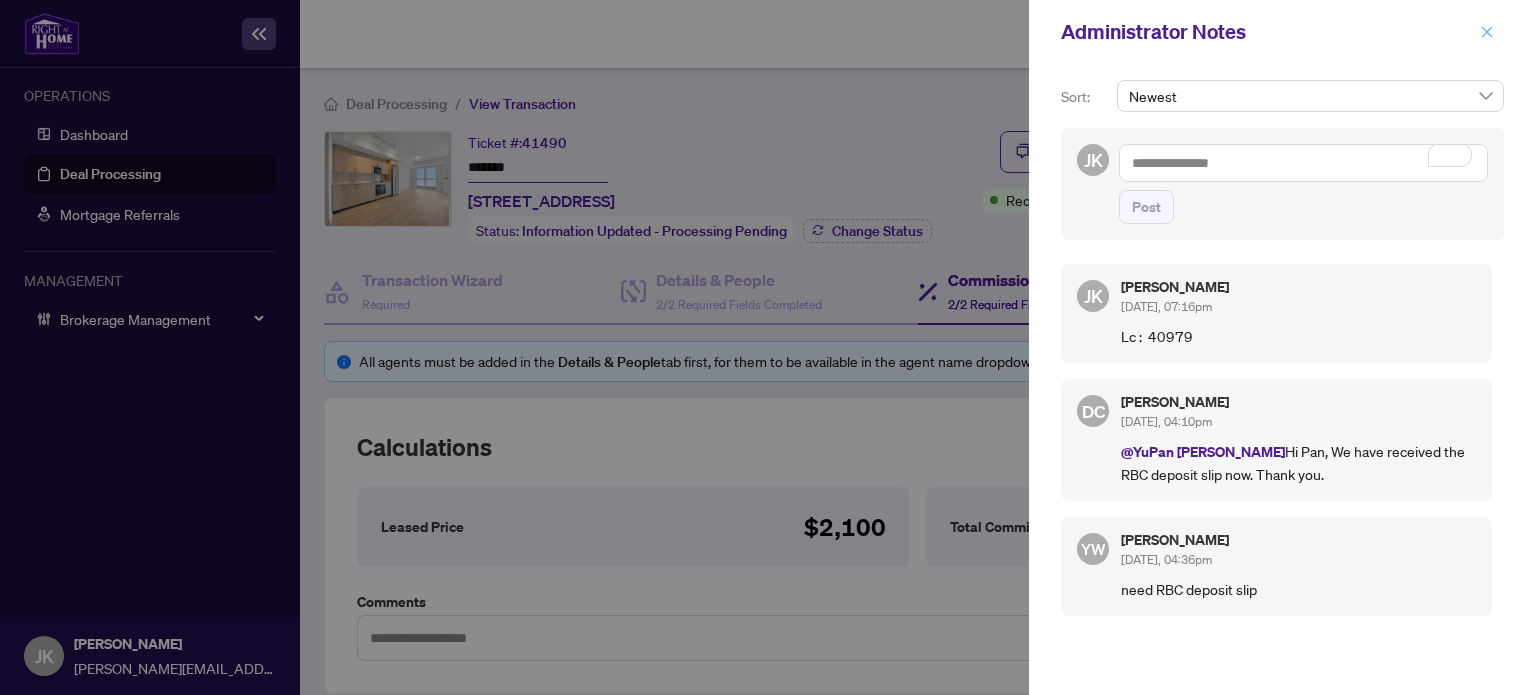 click 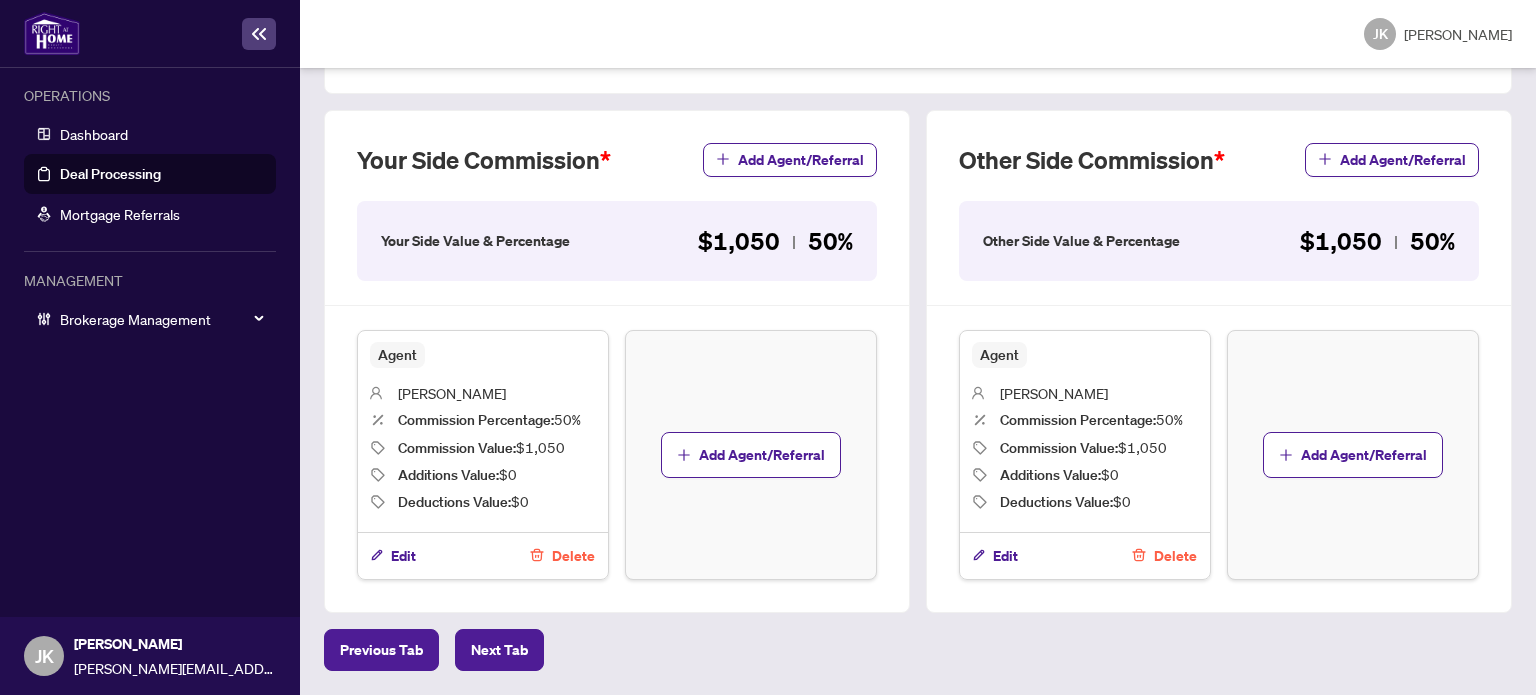 scroll, scrollTop: 0, scrollLeft: 0, axis: both 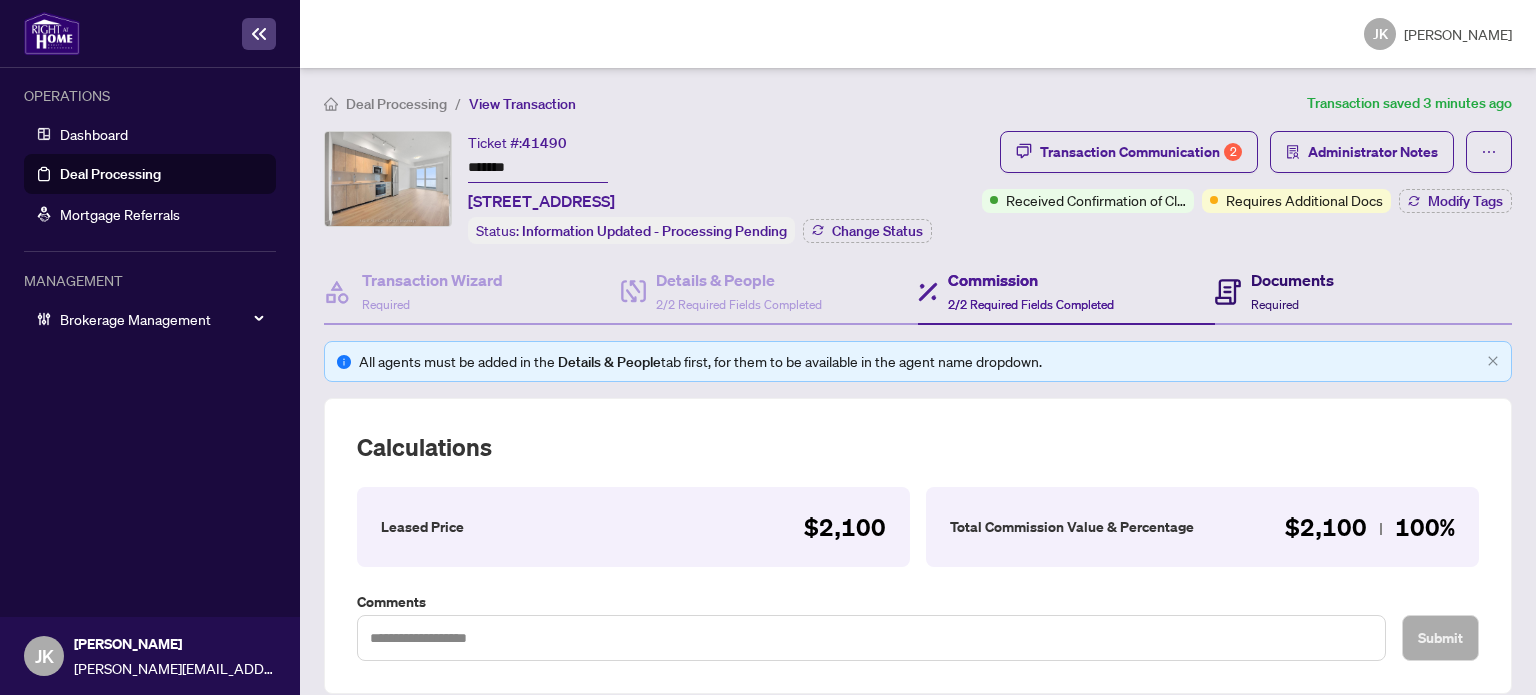 click on "Documents" at bounding box center [1292, 280] 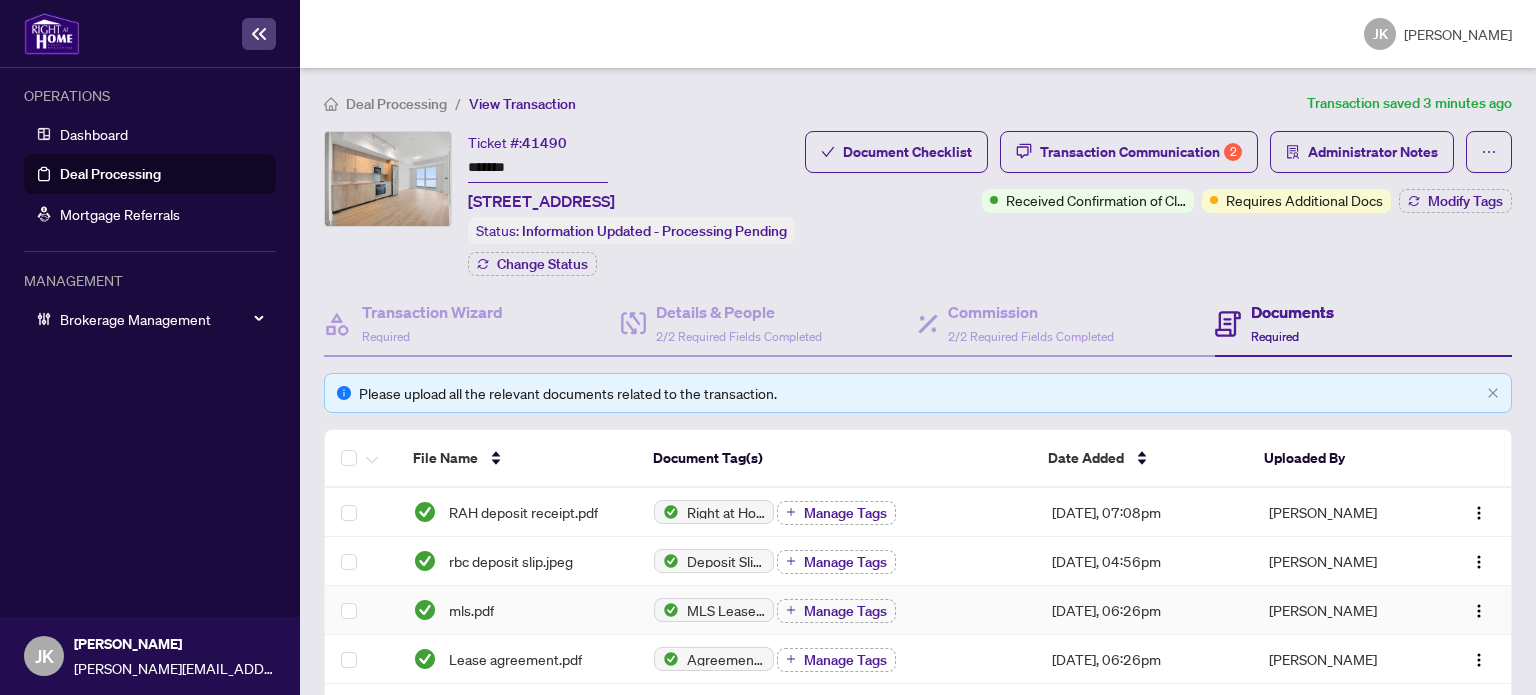 scroll, scrollTop: 694, scrollLeft: 0, axis: vertical 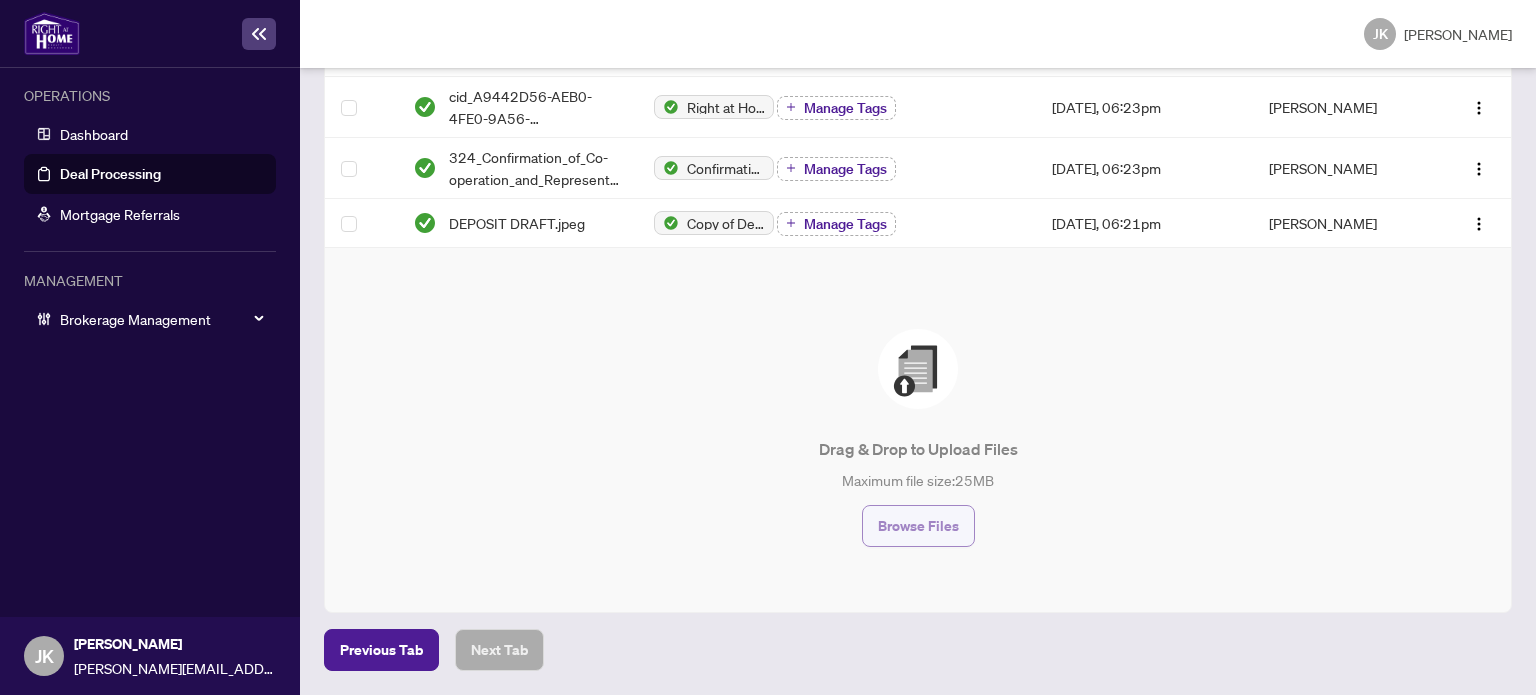 click on "Browse Files" at bounding box center [918, 526] 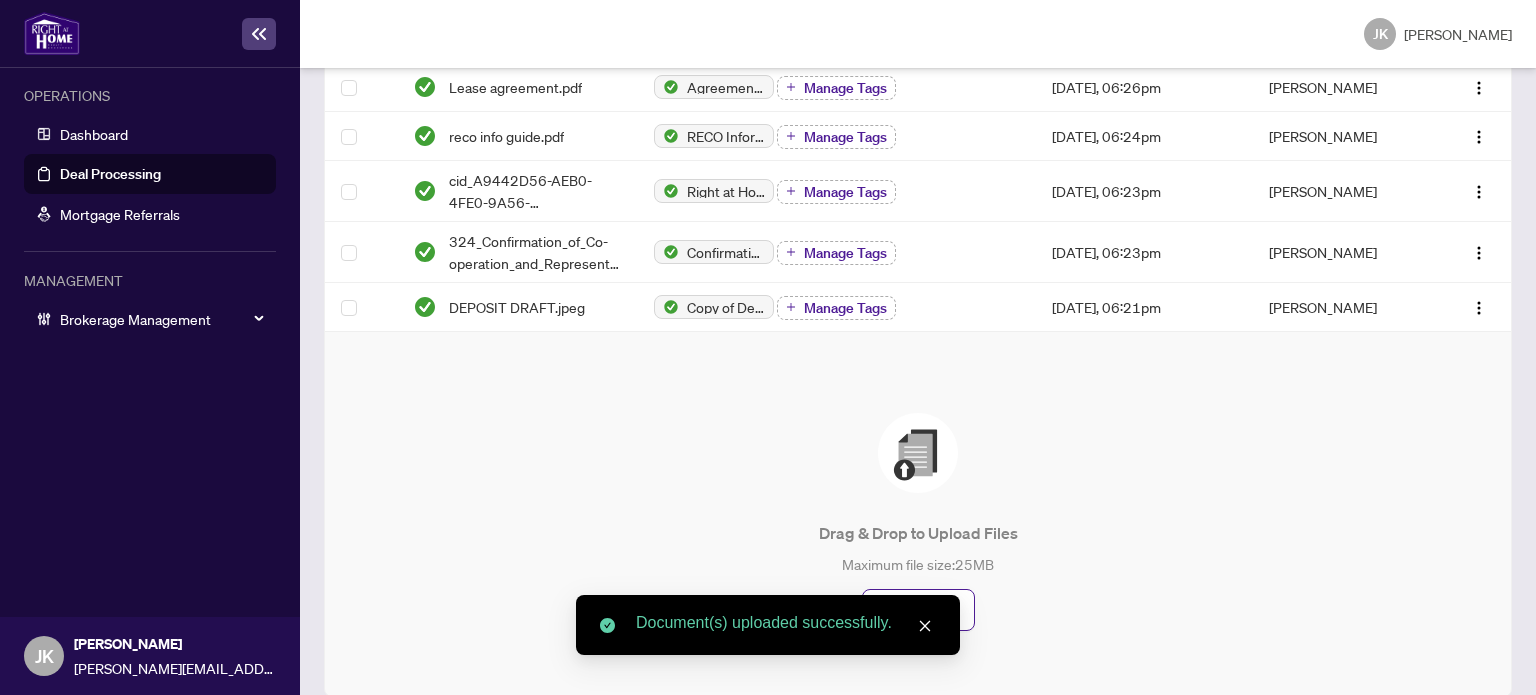 scroll, scrollTop: 0, scrollLeft: 0, axis: both 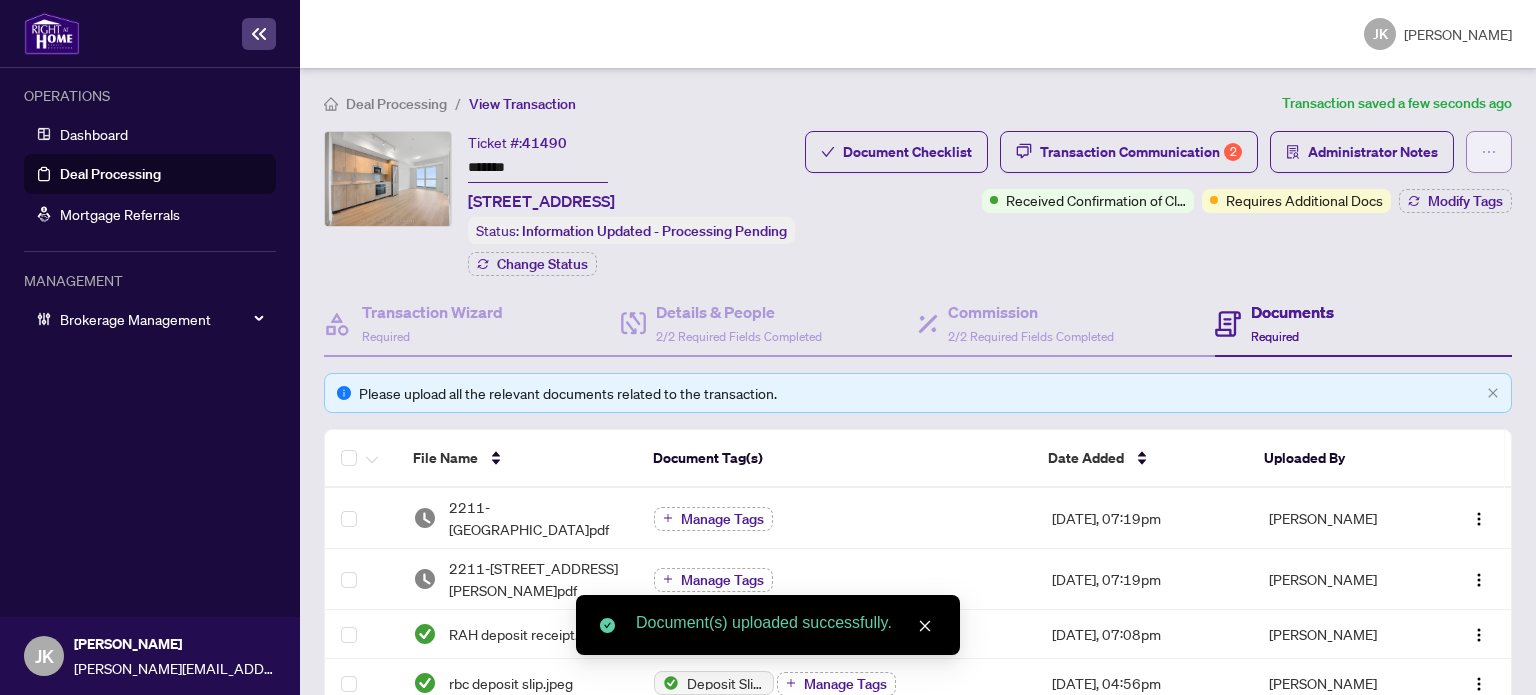 click at bounding box center (1489, 152) 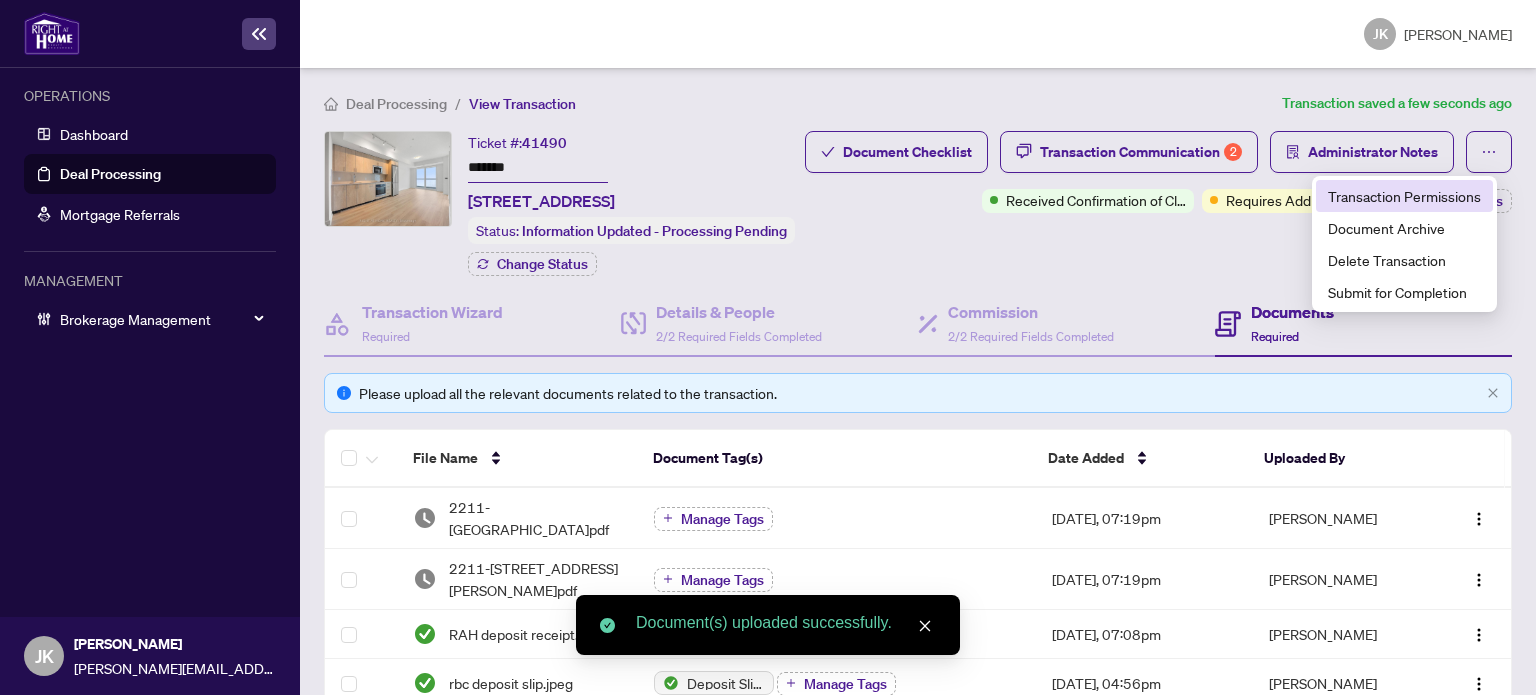 click on "Transaction Permissions" at bounding box center (1404, 196) 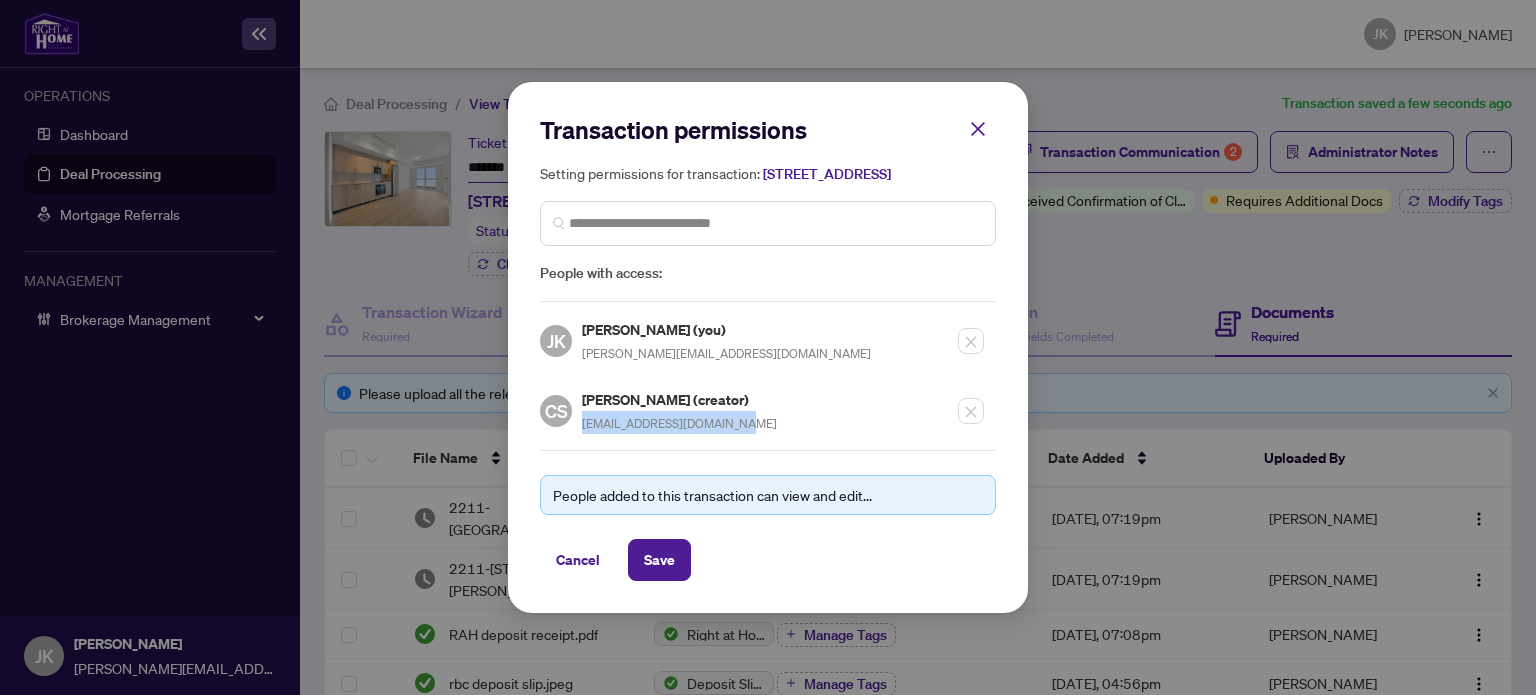 drag, startPoint x: 751, startPoint y: 442, endPoint x: 576, endPoint y: 448, distance: 175.10283 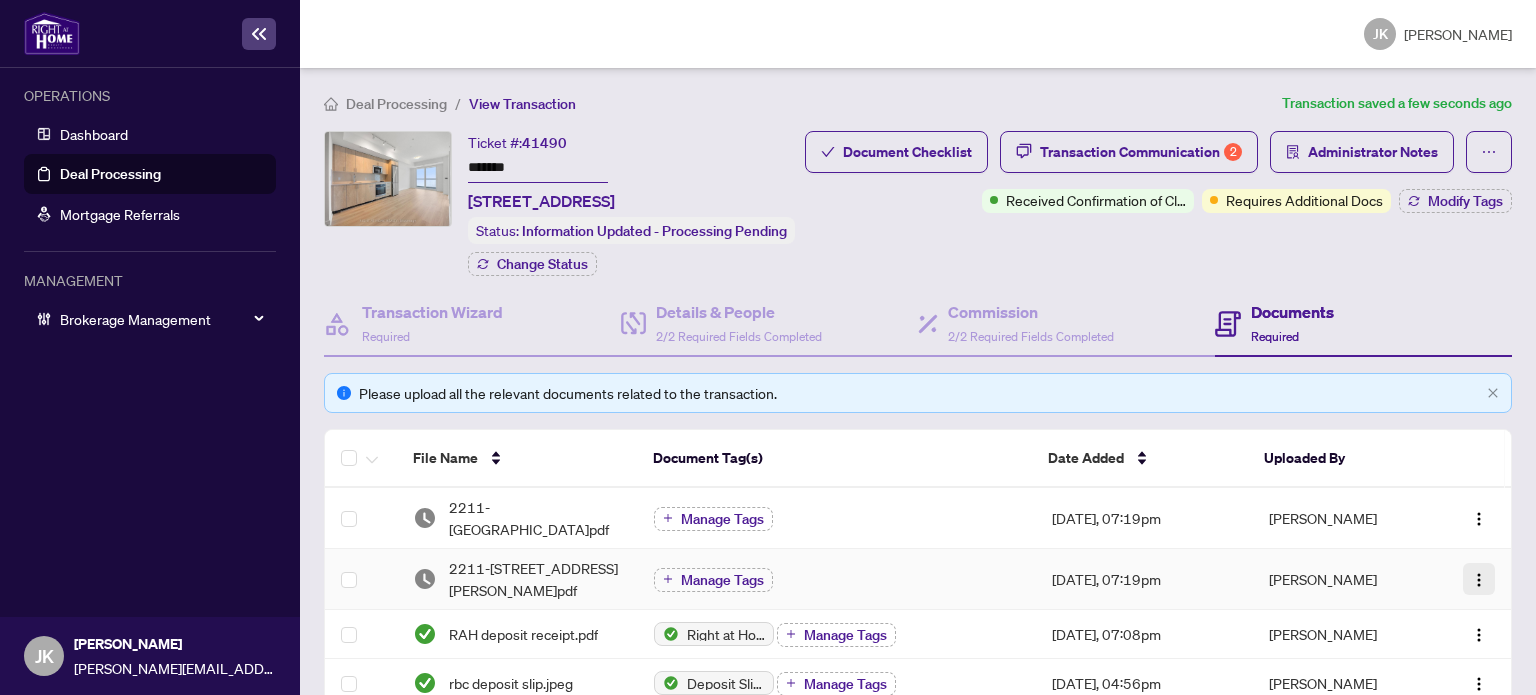 click at bounding box center (1479, 580) 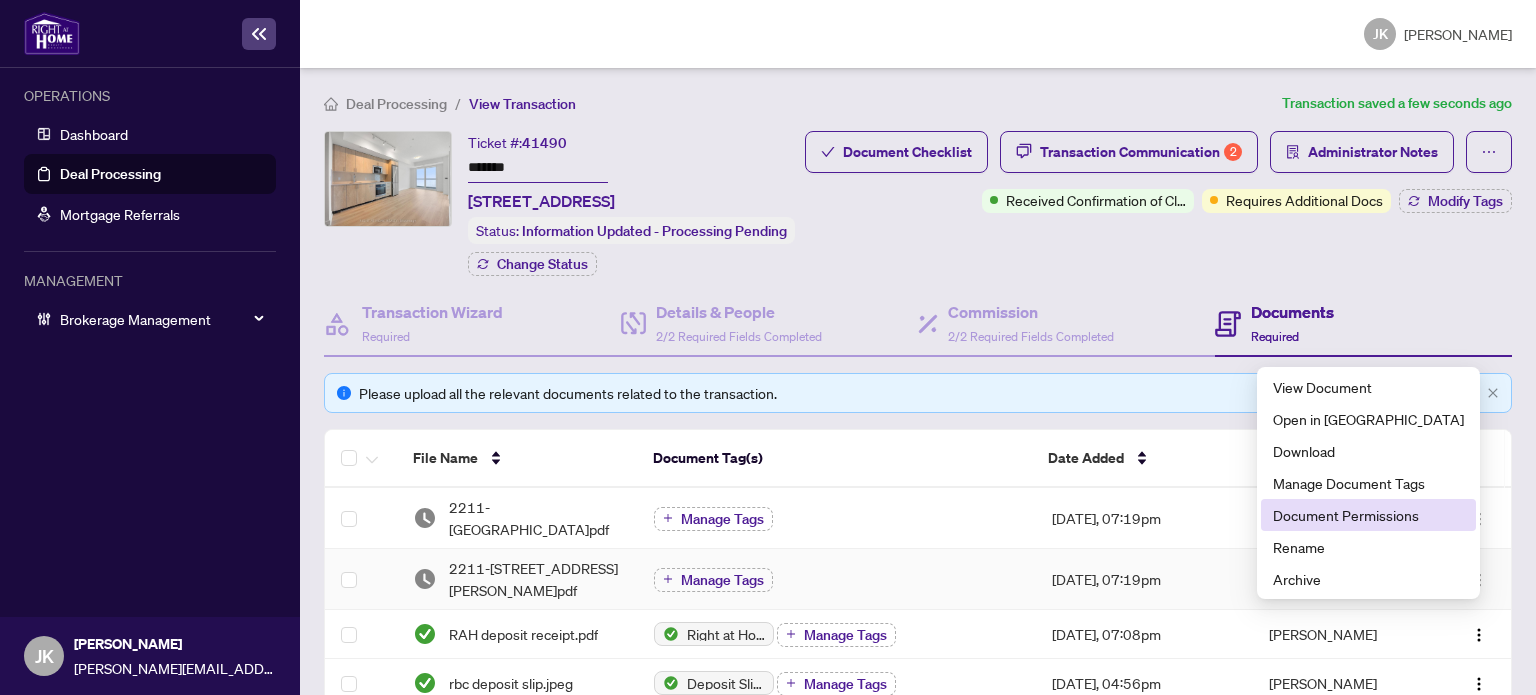 click on "Document Permissions" at bounding box center [1368, 515] 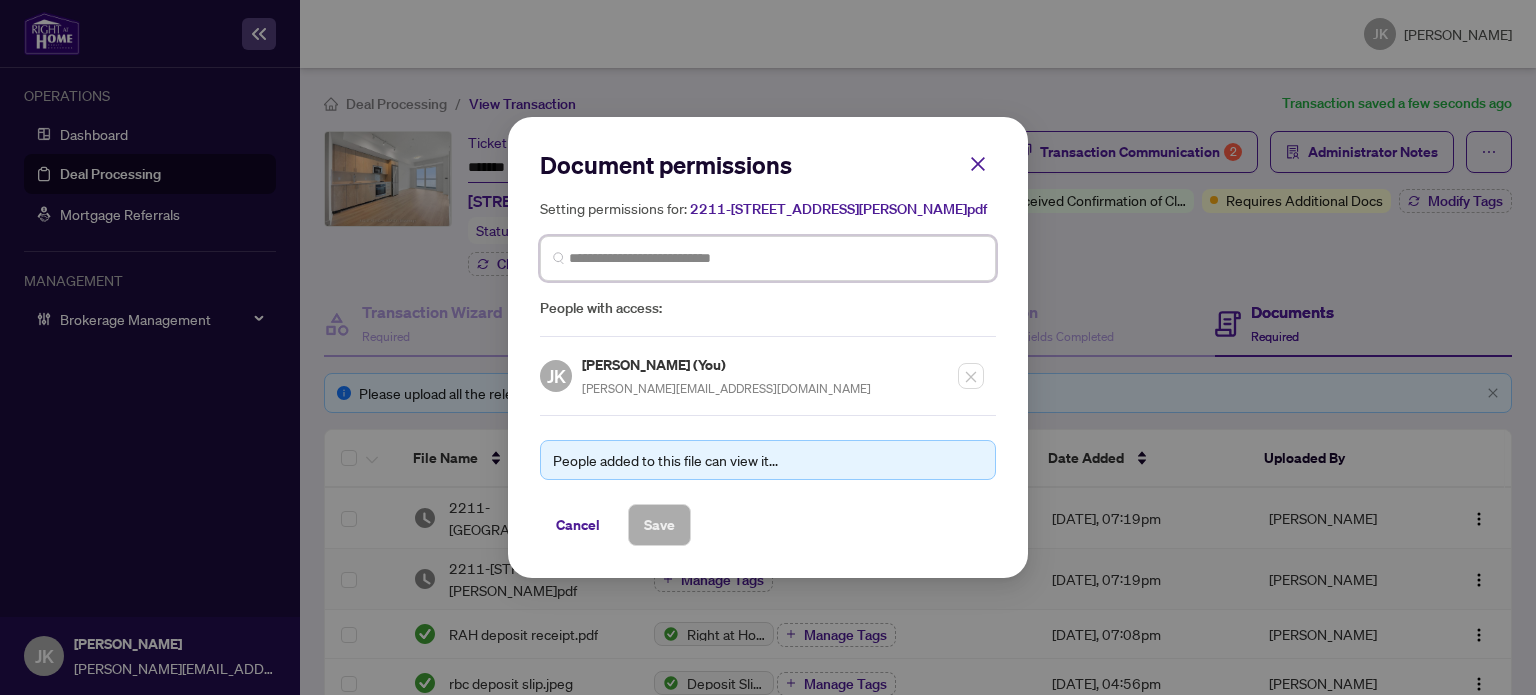 click at bounding box center (776, 258) 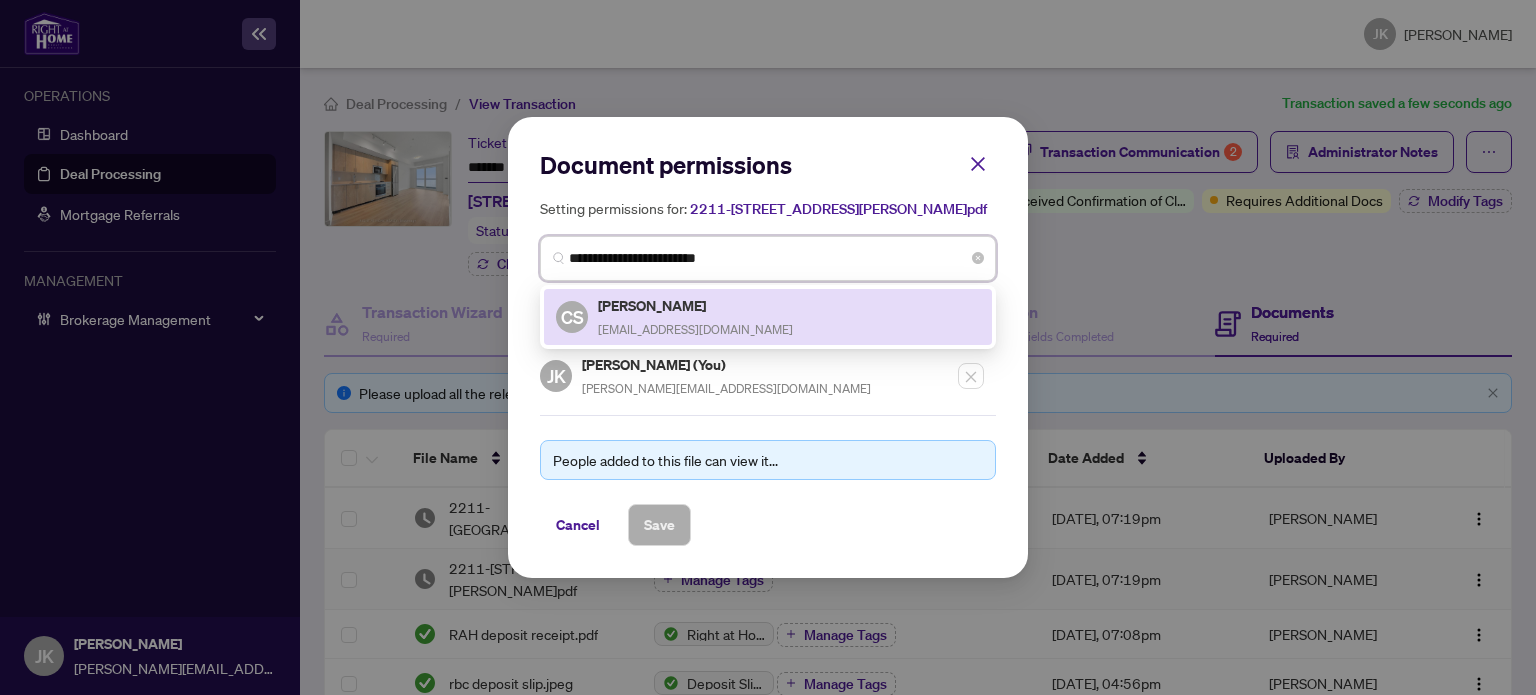 click on "chintanbroker99@gmail.com" at bounding box center (695, 329) 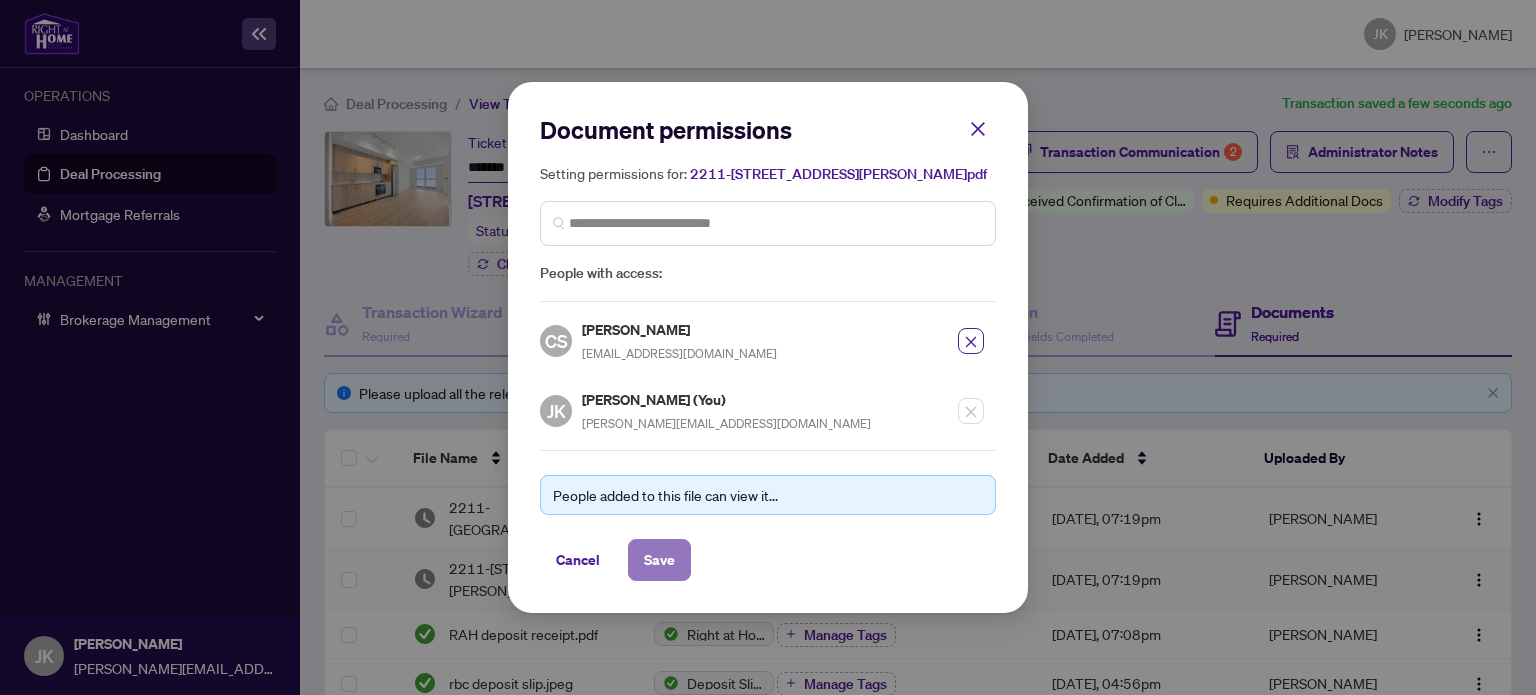 click on "Save" at bounding box center [659, 560] 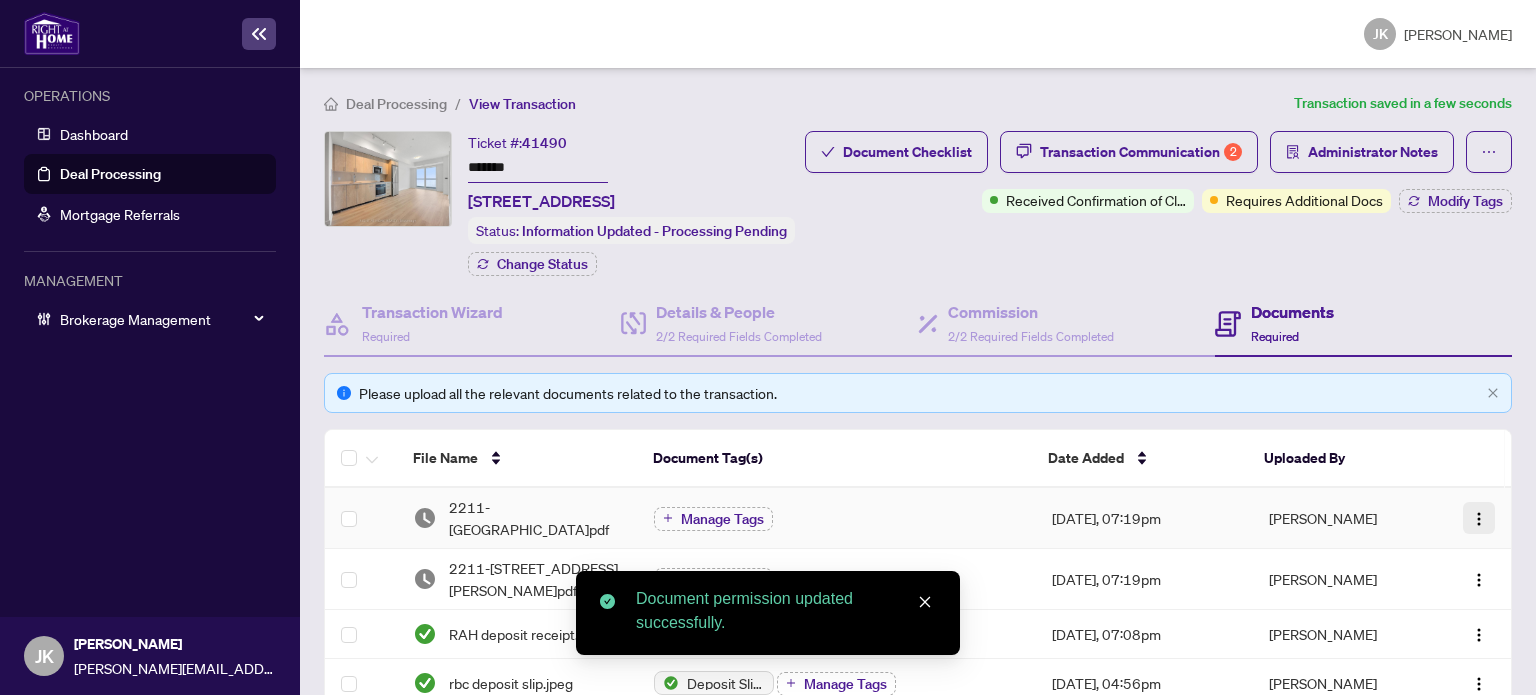 click at bounding box center [1479, 519] 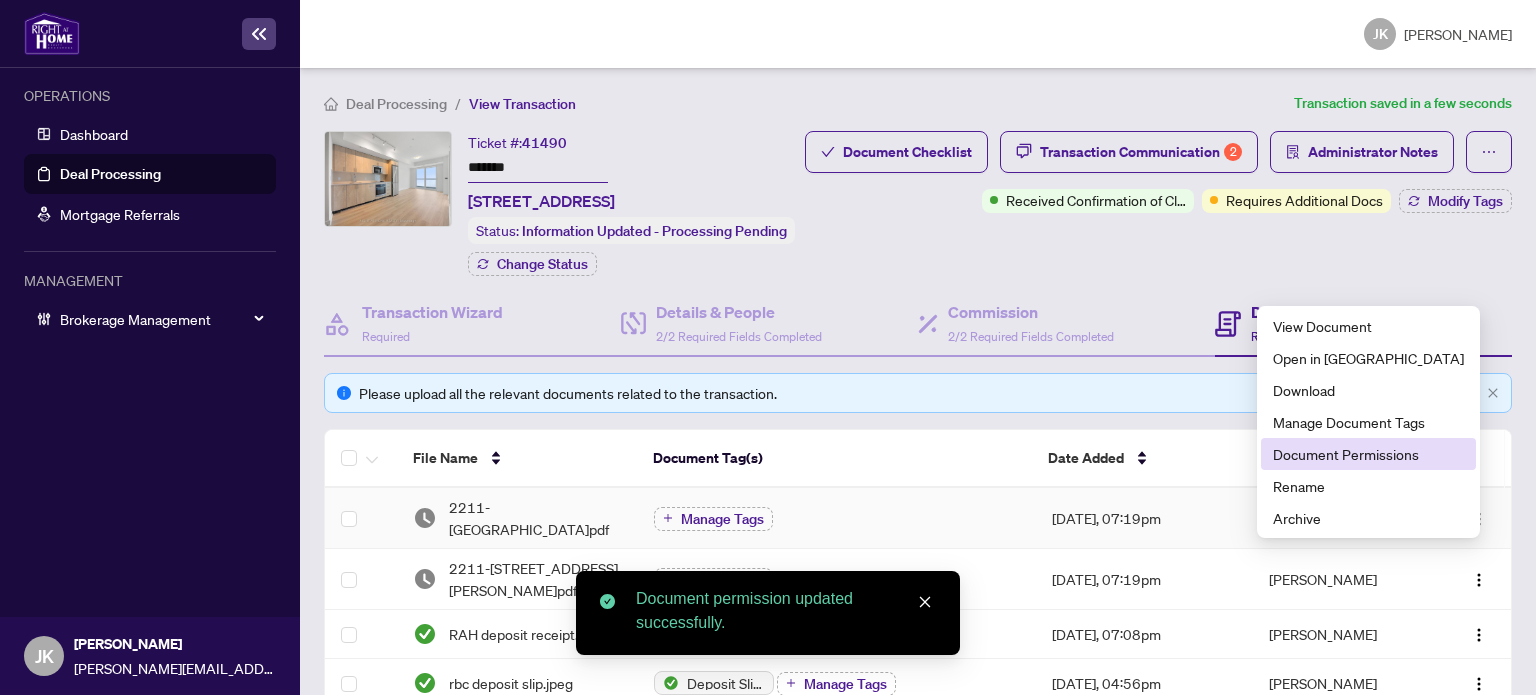 click on "Document Permissions" at bounding box center (1368, 454) 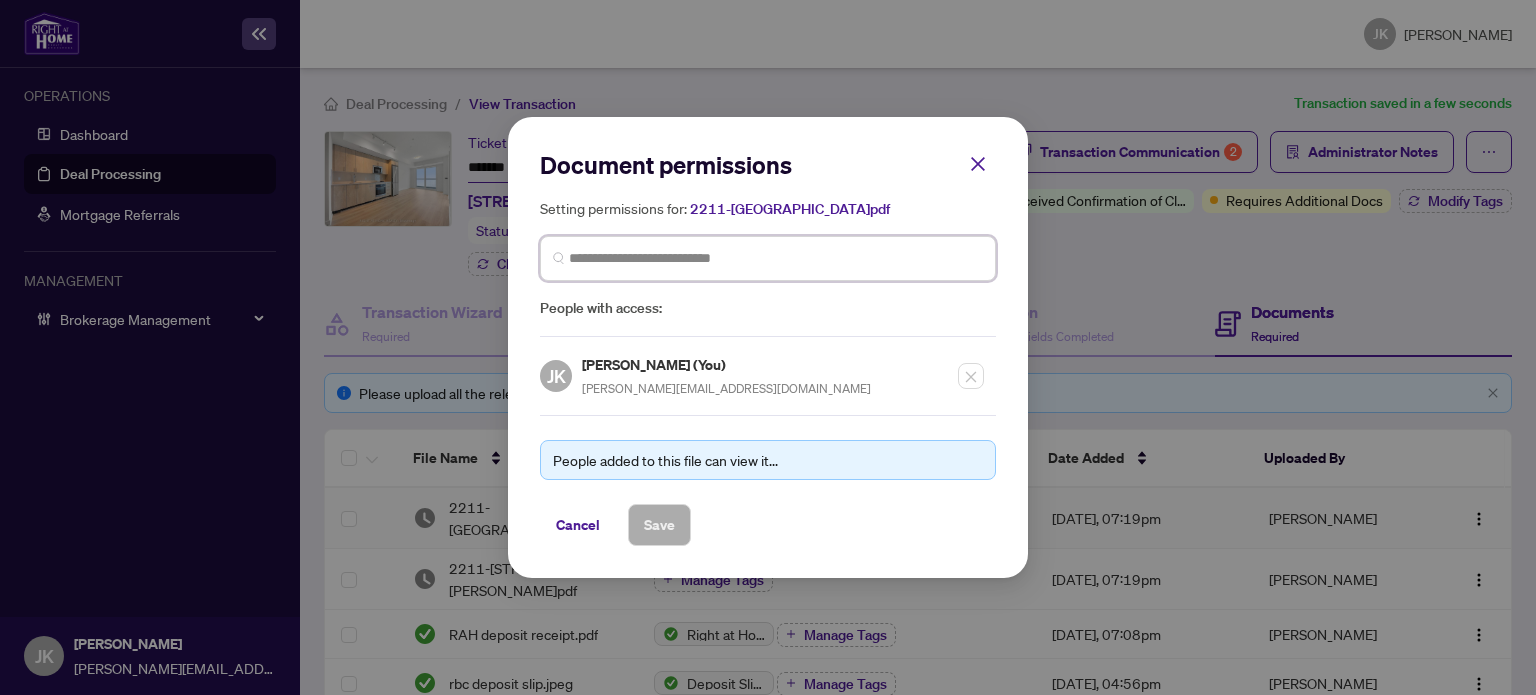click at bounding box center (776, 258) 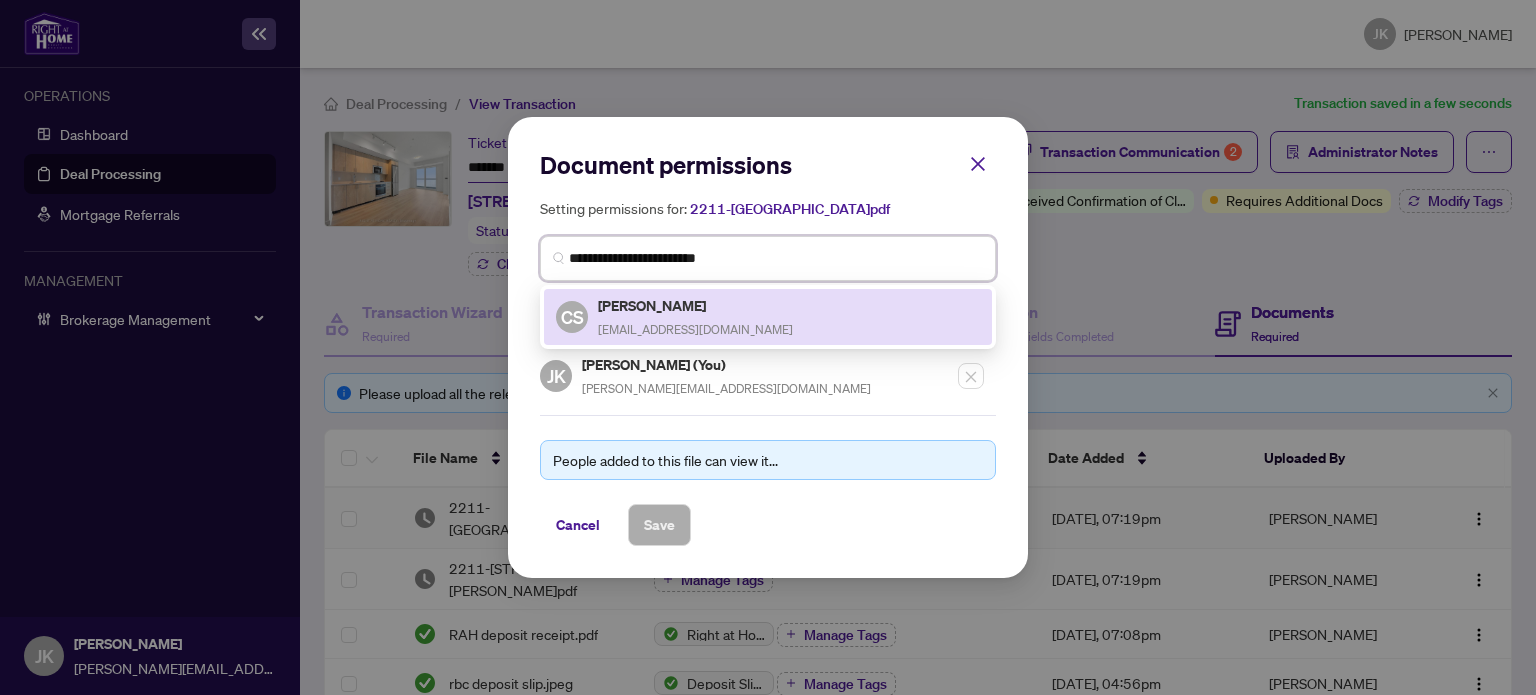 click on "chintanbroker99@gmail.com" at bounding box center (695, 329) 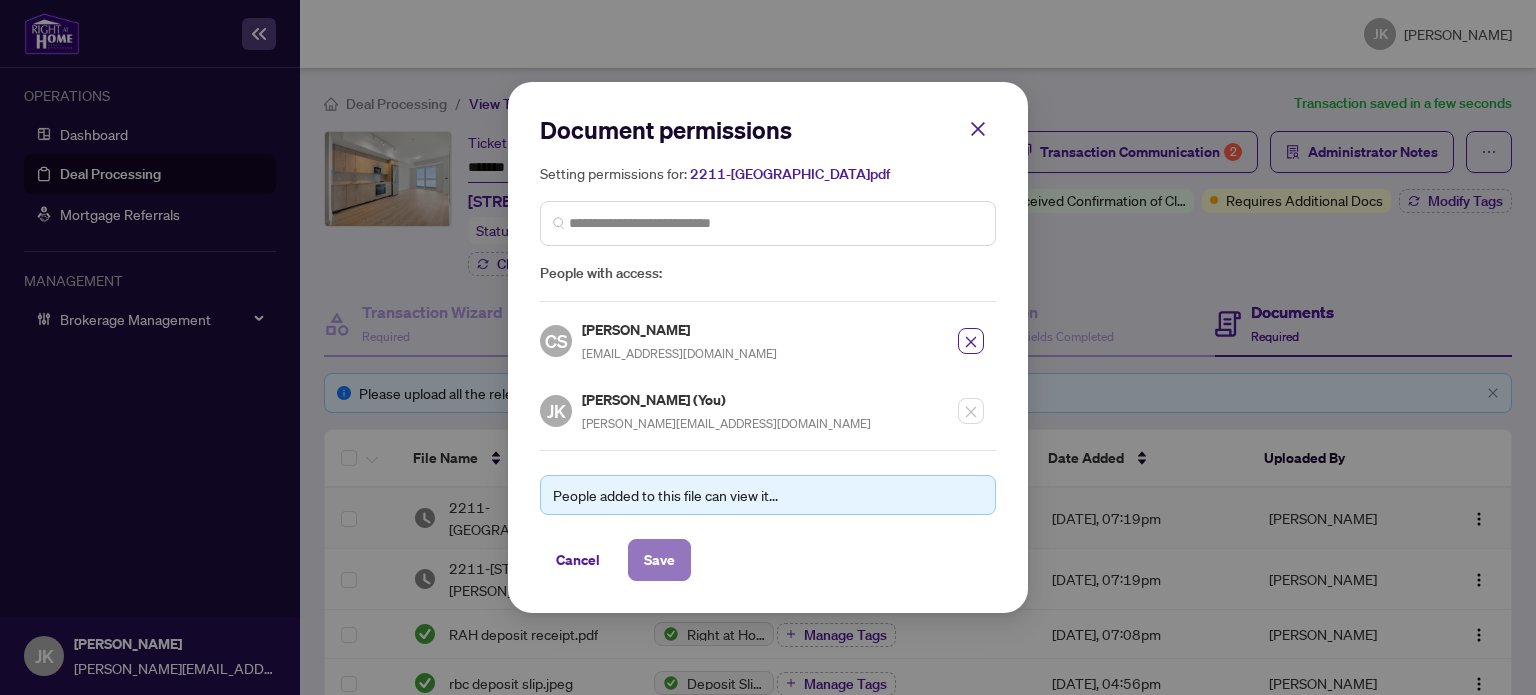 drag, startPoint x: 660, startPoint y: 565, endPoint x: 1280, endPoint y: 542, distance: 620.42645 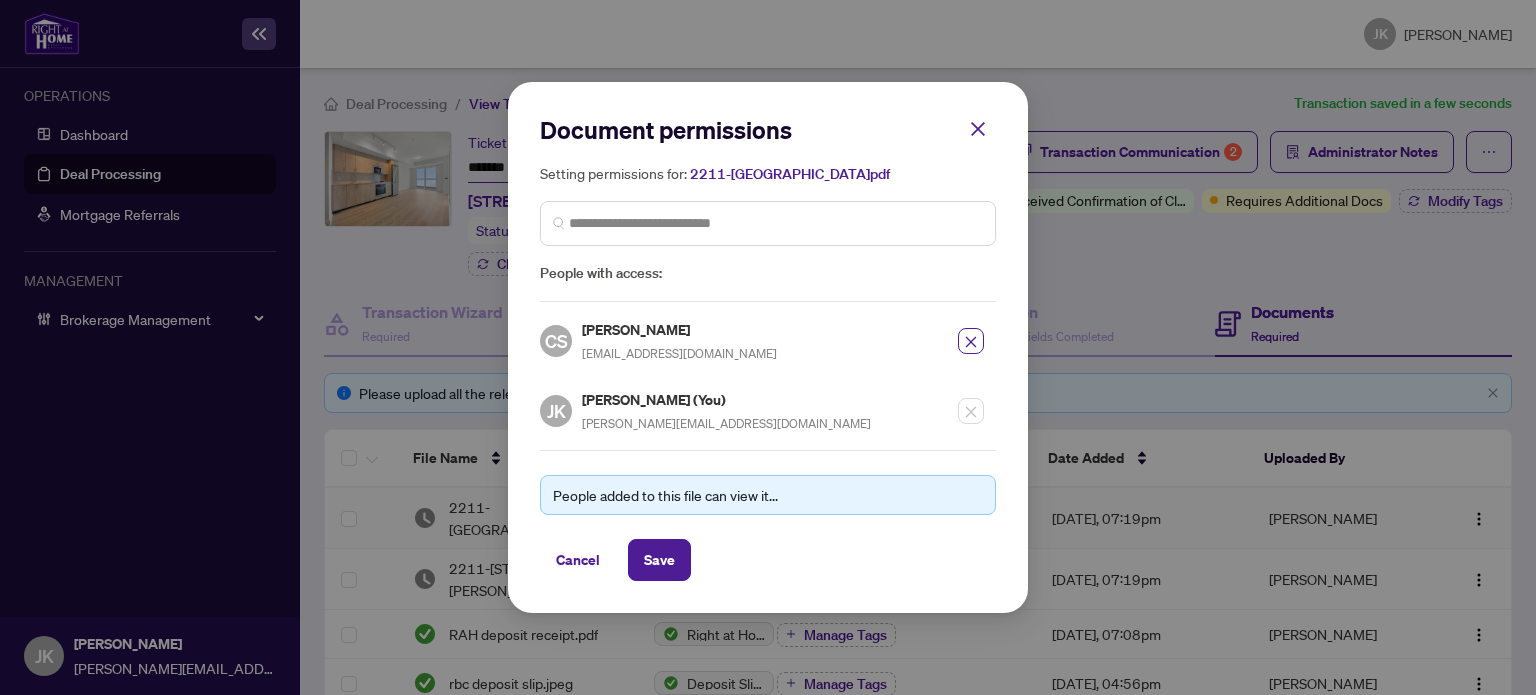 click on "Save" at bounding box center [659, 560] 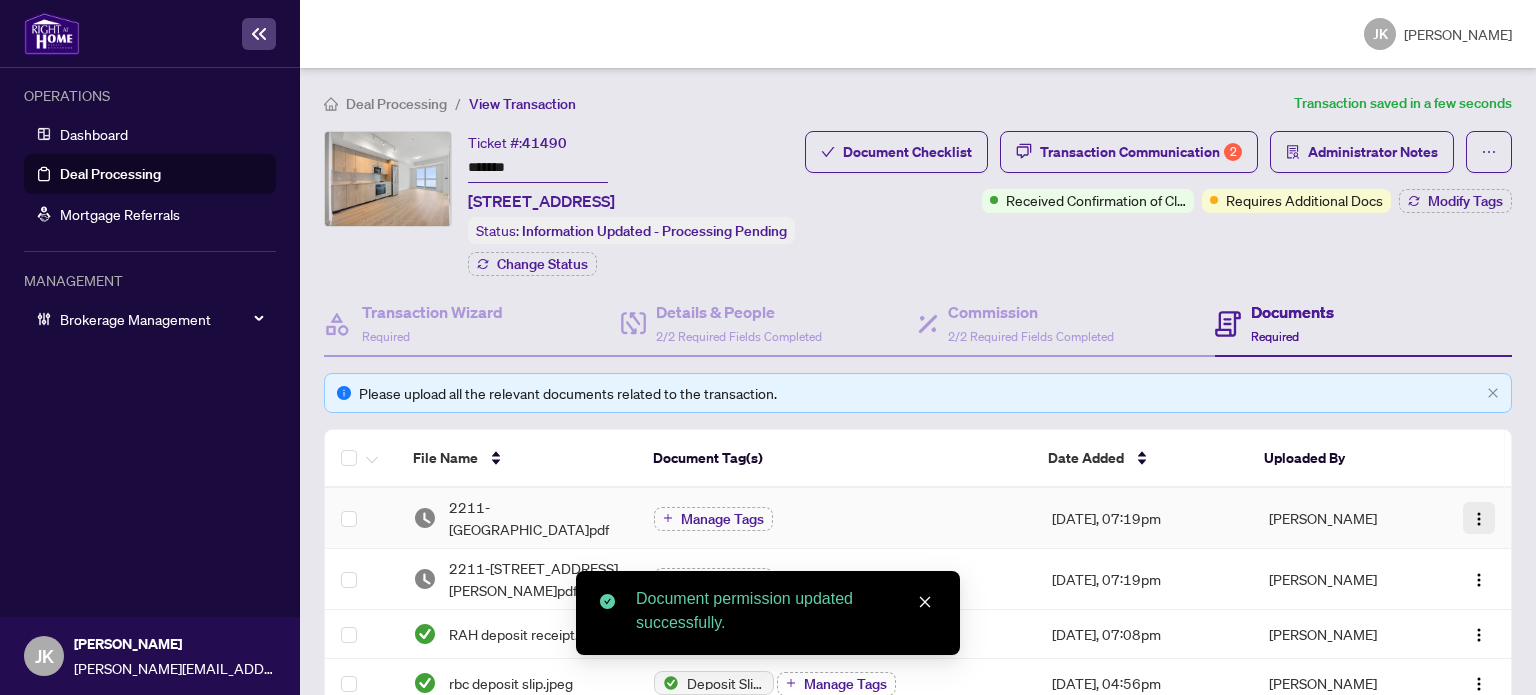 click at bounding box center (1479, 519) 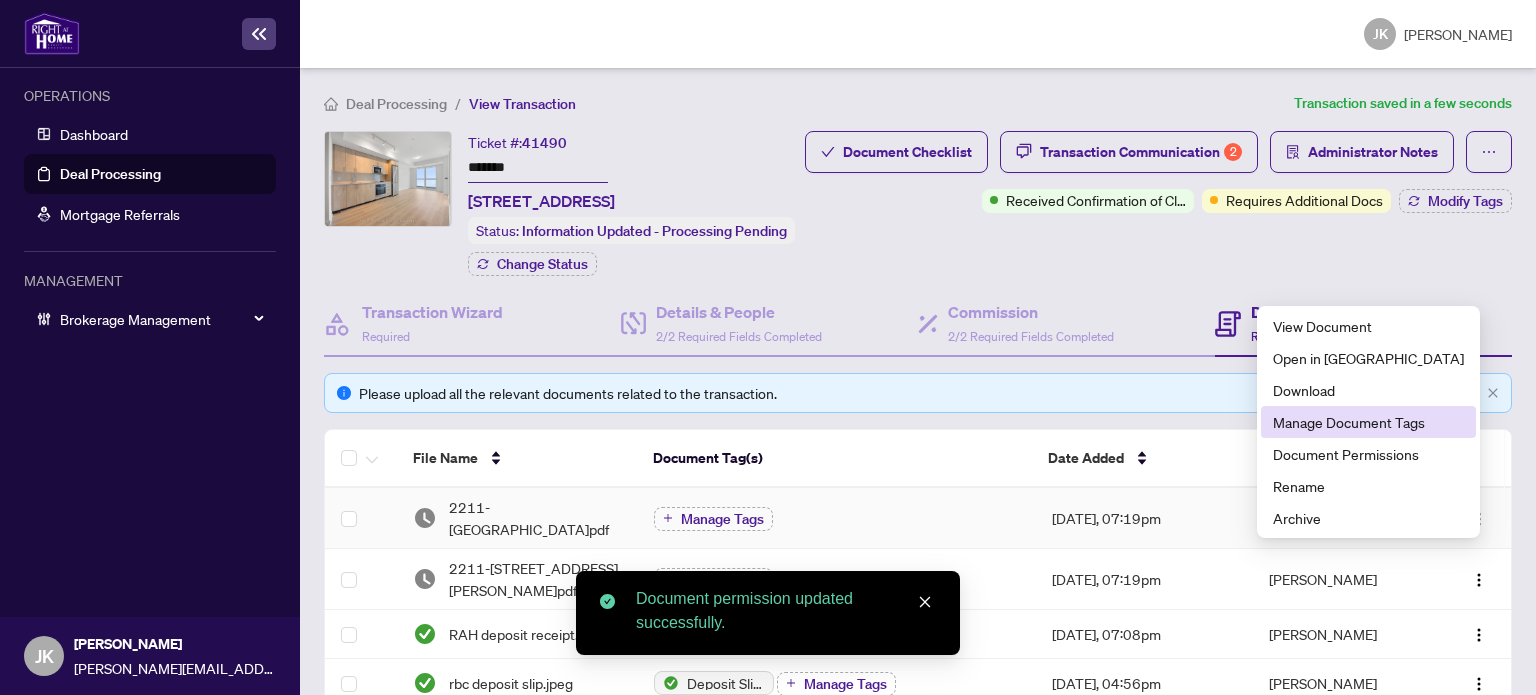 click on "Manage Document Tags" at bounding box center [1368, 422] 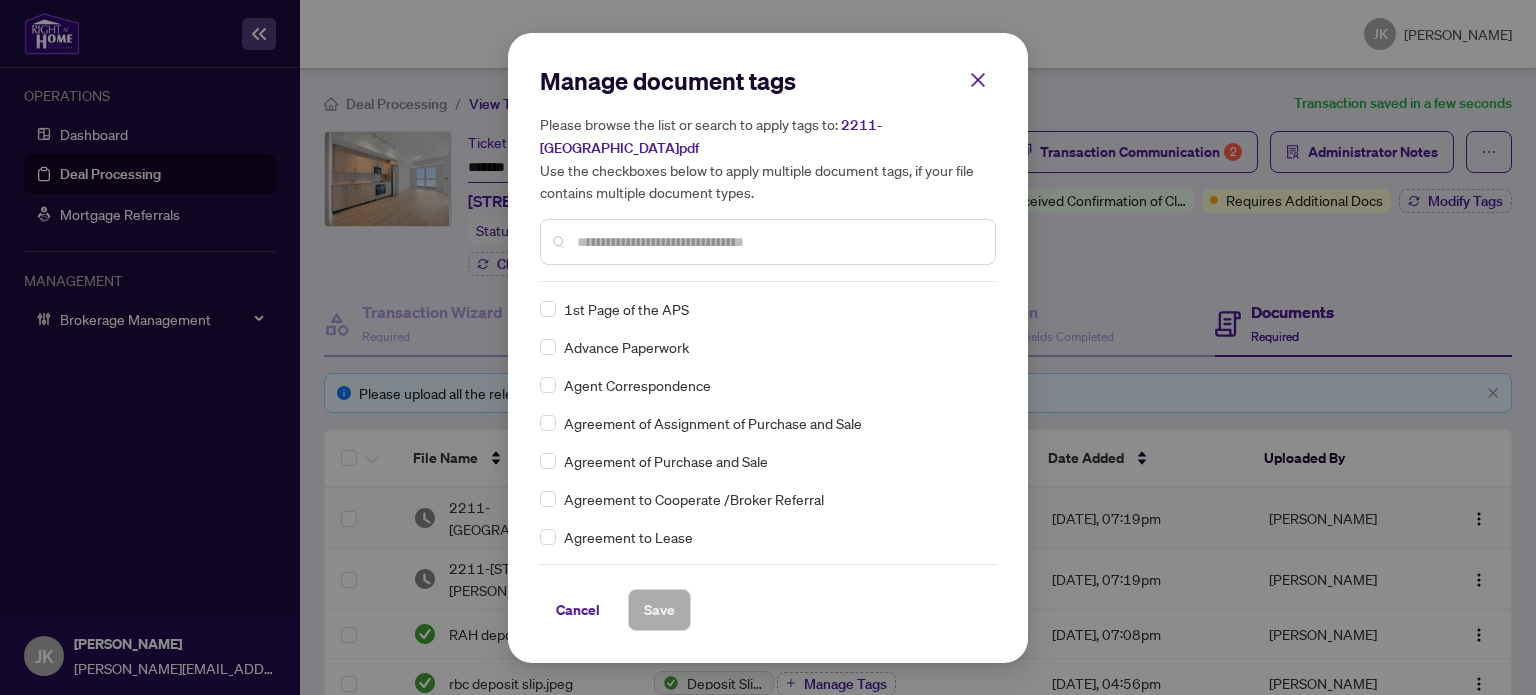 click at bounding box center [778, 242] 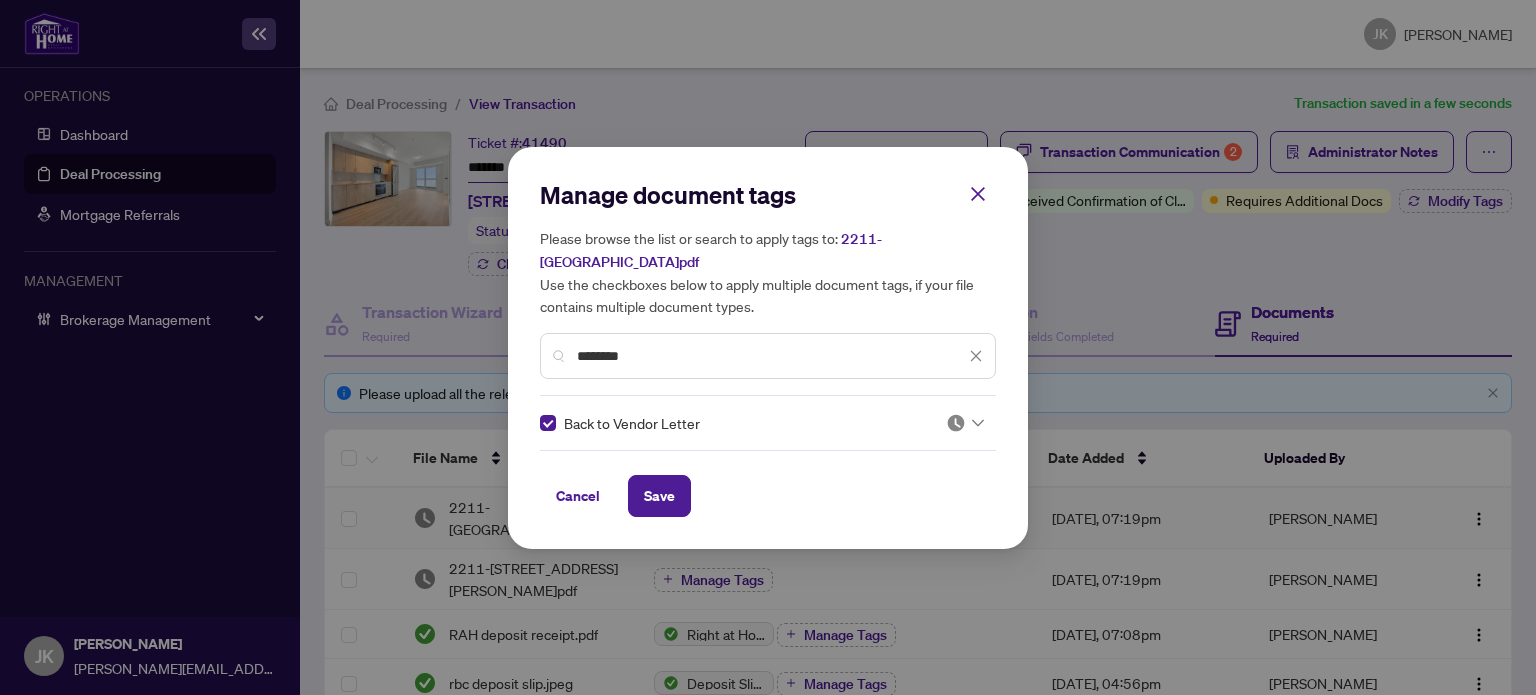 click on "Manage document tags Please browse the list or search to apply tags to:   2211-2545 Simcoe St BTV.pdf   Use the checkboxes below to apply multiple document tags, if your file contains multiple document types.   ******* Back to Vendor Letter Cancel Save" at bounding box center [768, 348] 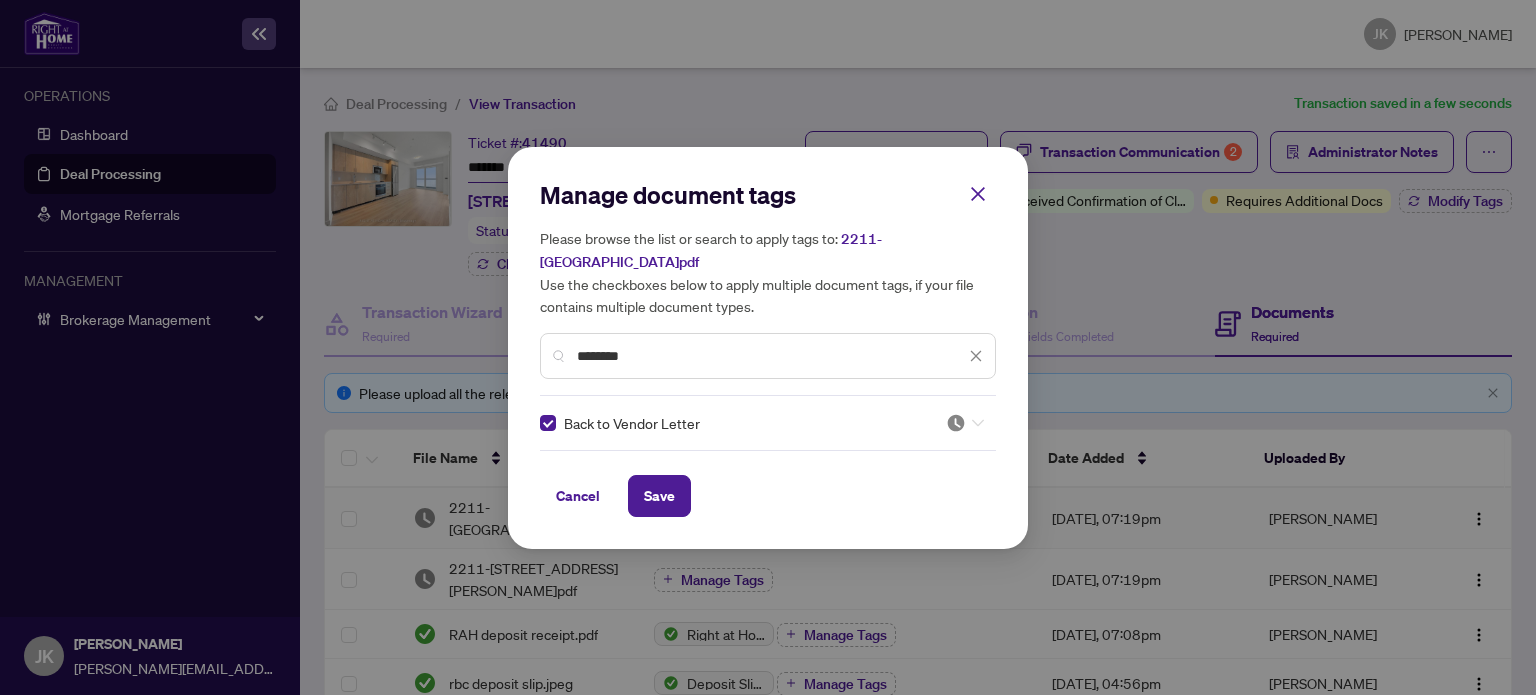 drag, startPoint x: 950, startPoint y: 414, endPoint x: 937, endPoint y: 435, distance: 24.698177 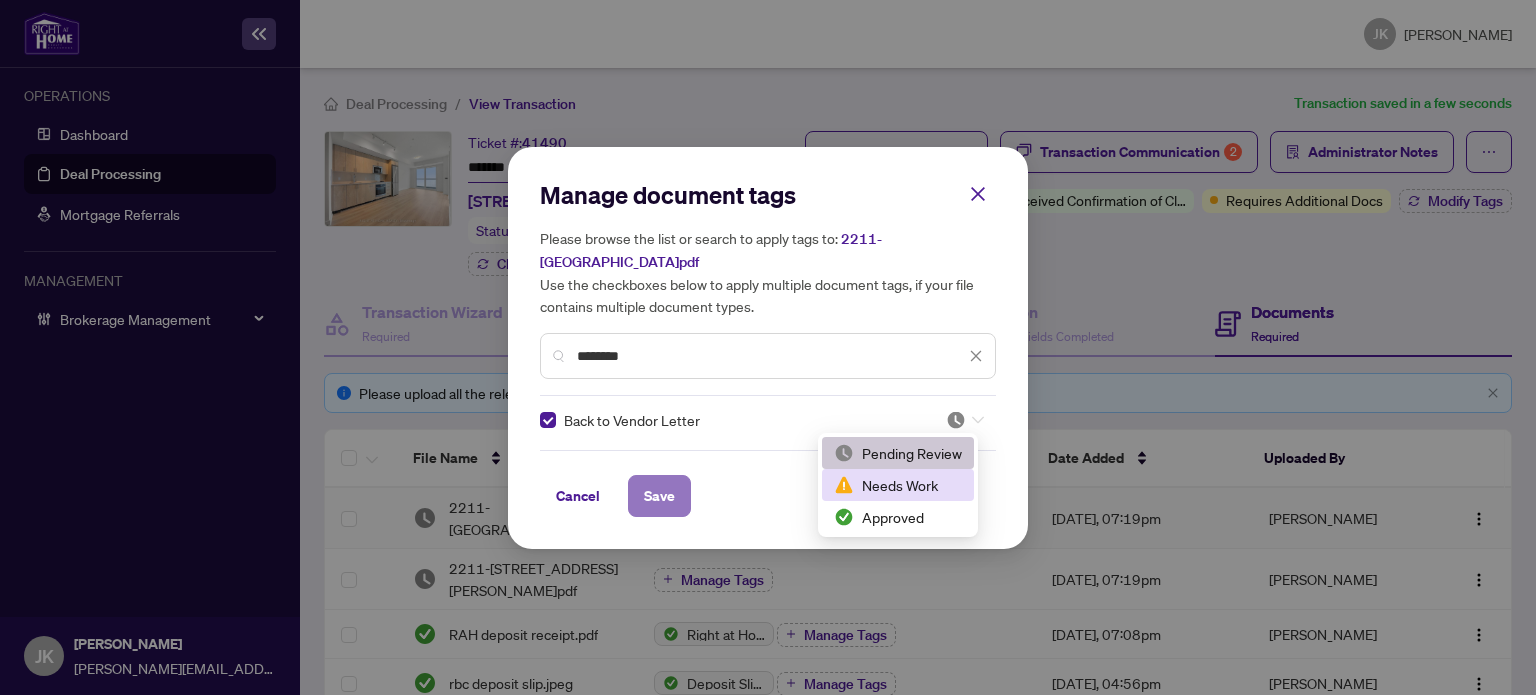 click on "Save" at bounding box center (659, 496) 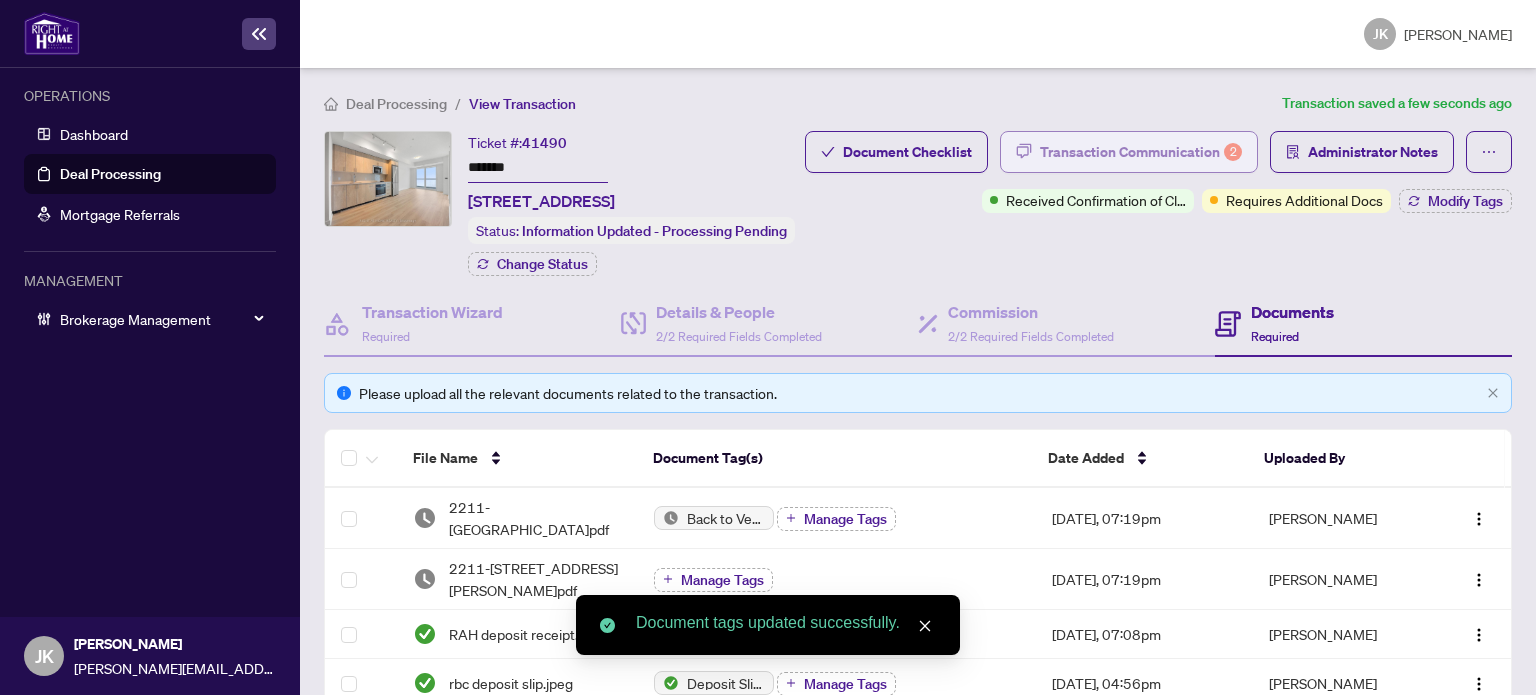 click on "Transaction Communication 2" at bounding box center (1141, 152) 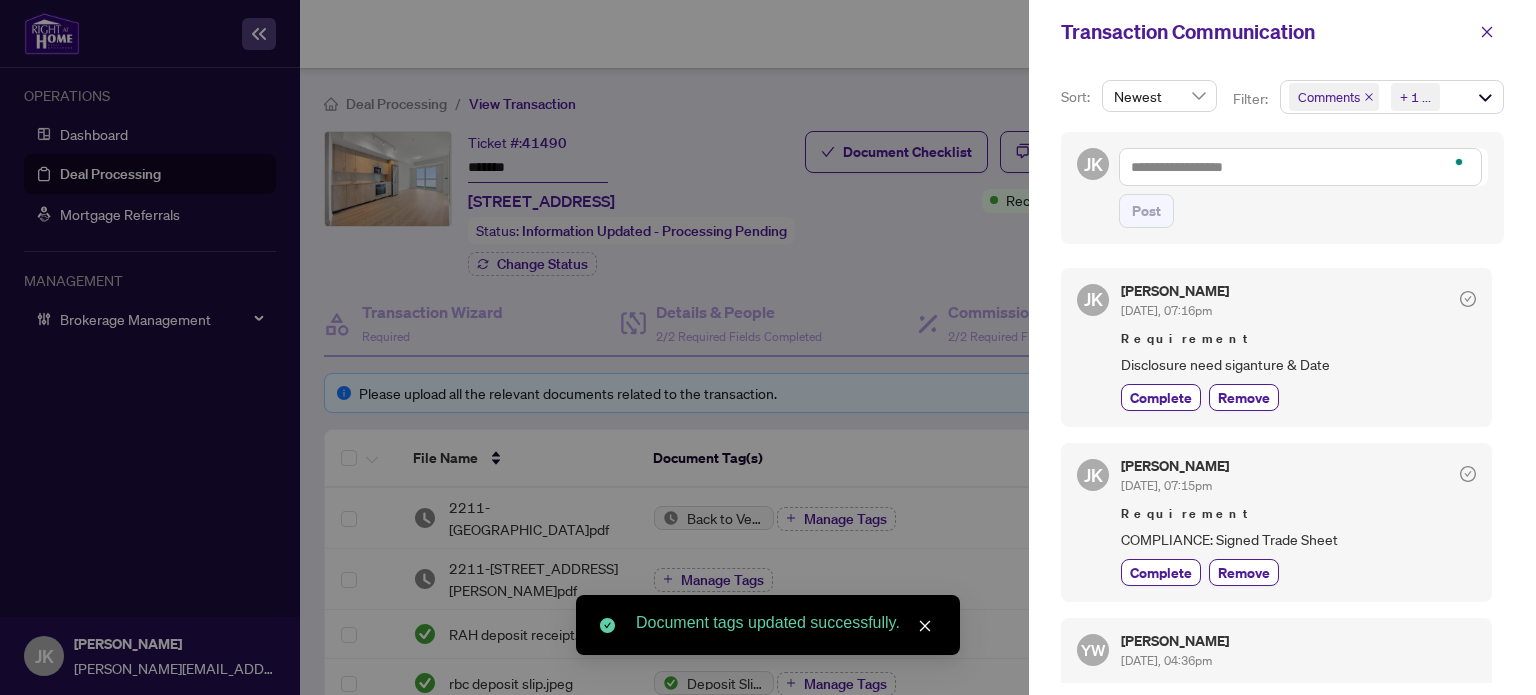 click on "Post" at bounding box center [1303, 188] 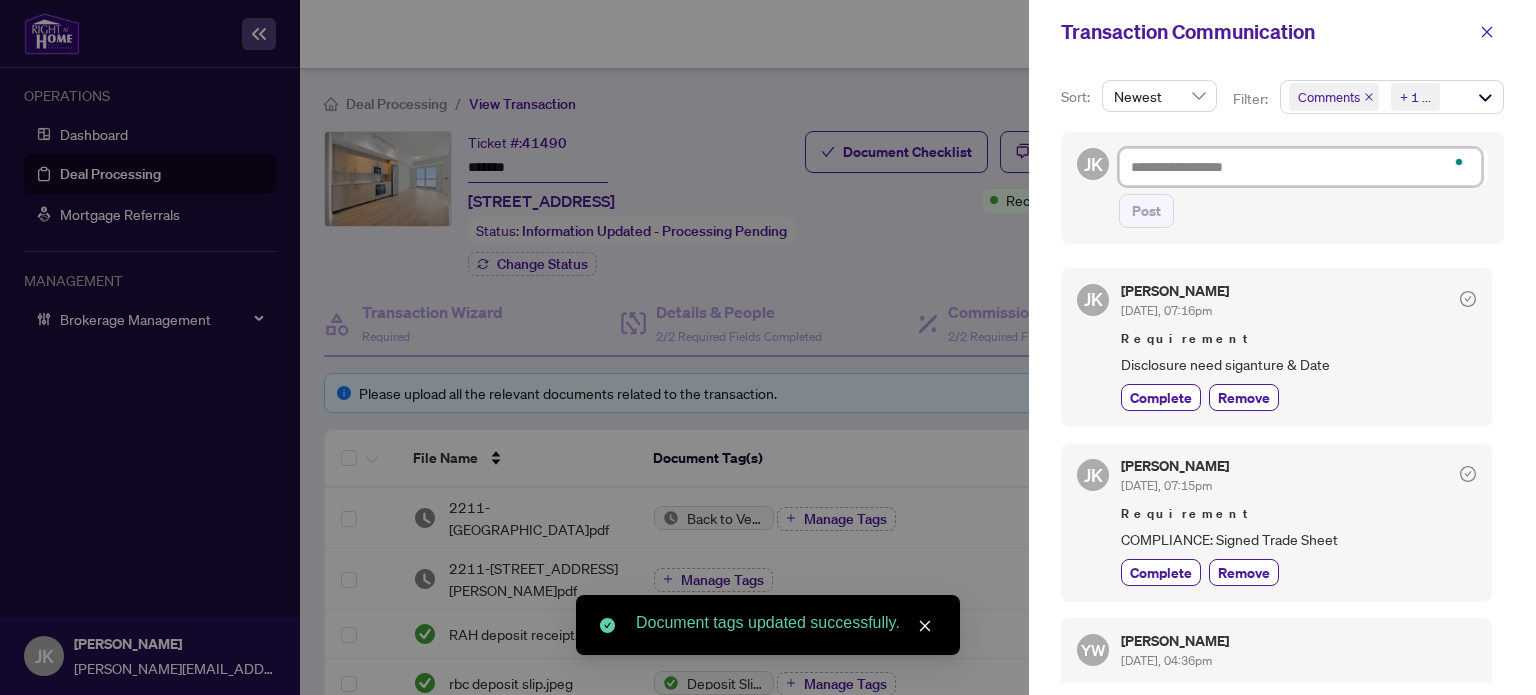 click at bounding box center (1300, 167) 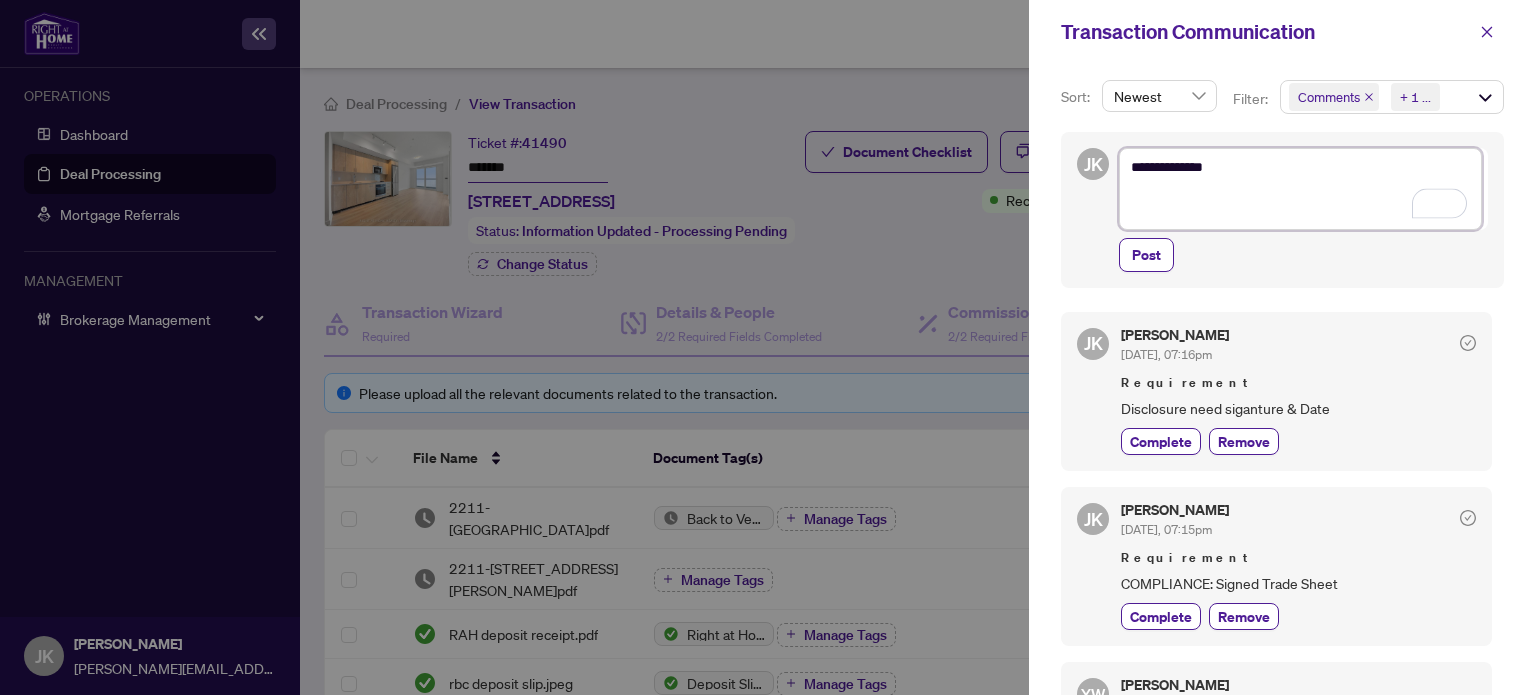 paste on "**********" 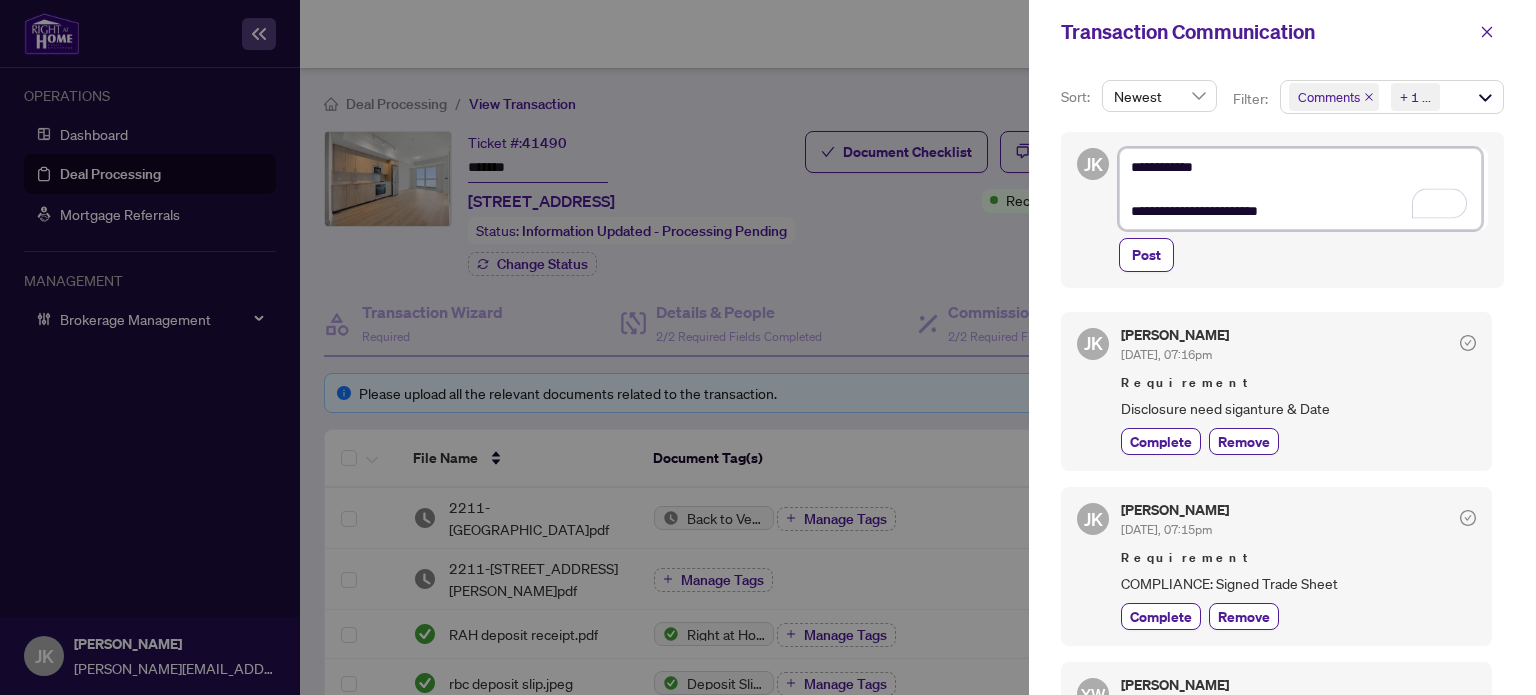 drag, startPoint x: 1249, startPoint y: 211, endPoint x: 930, endPoint y: 204, distance: 319.07678 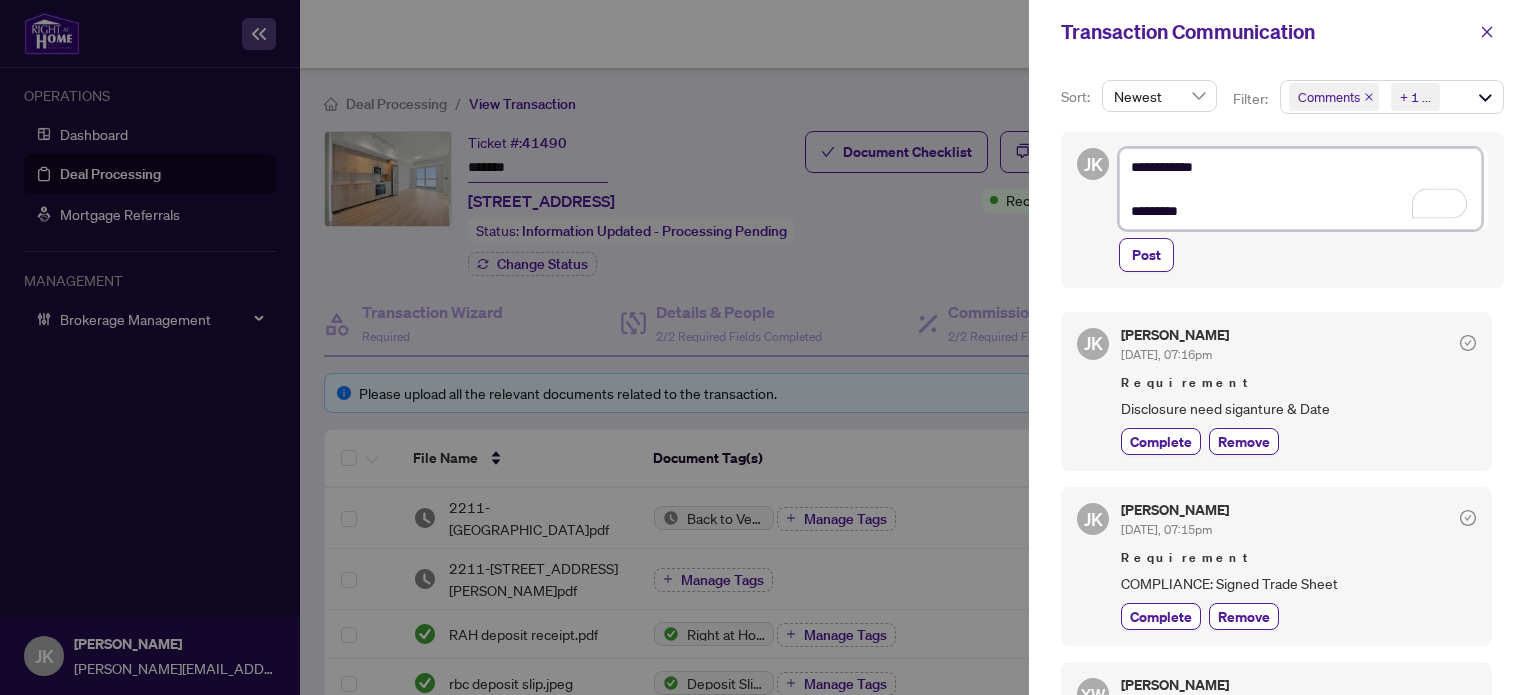 drag, startPoint x: 1300, startPoint y: 217, endPoint x: 1108, endPoint y: 209, distance: 192.1666 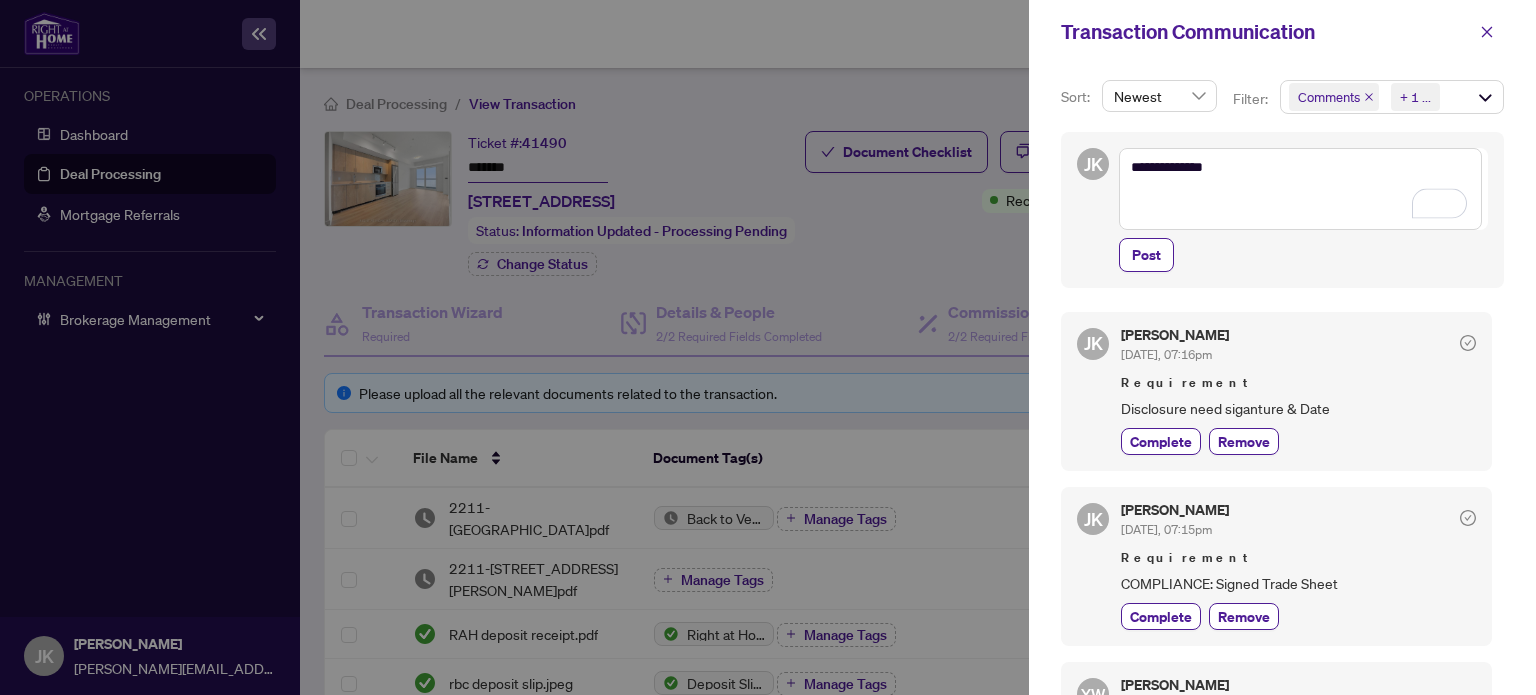 click at bounding box center (768, 347) 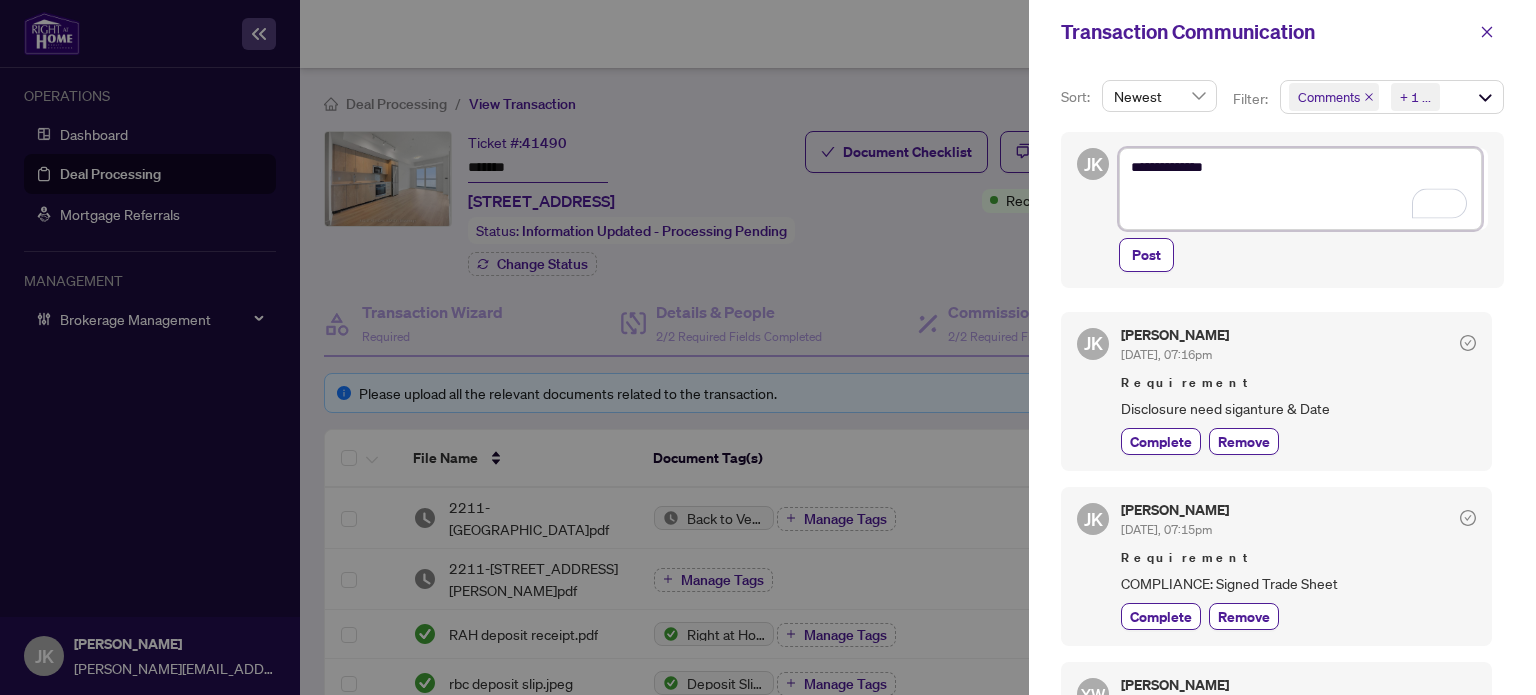 click on "**********" at bounding box center (1300, 189) 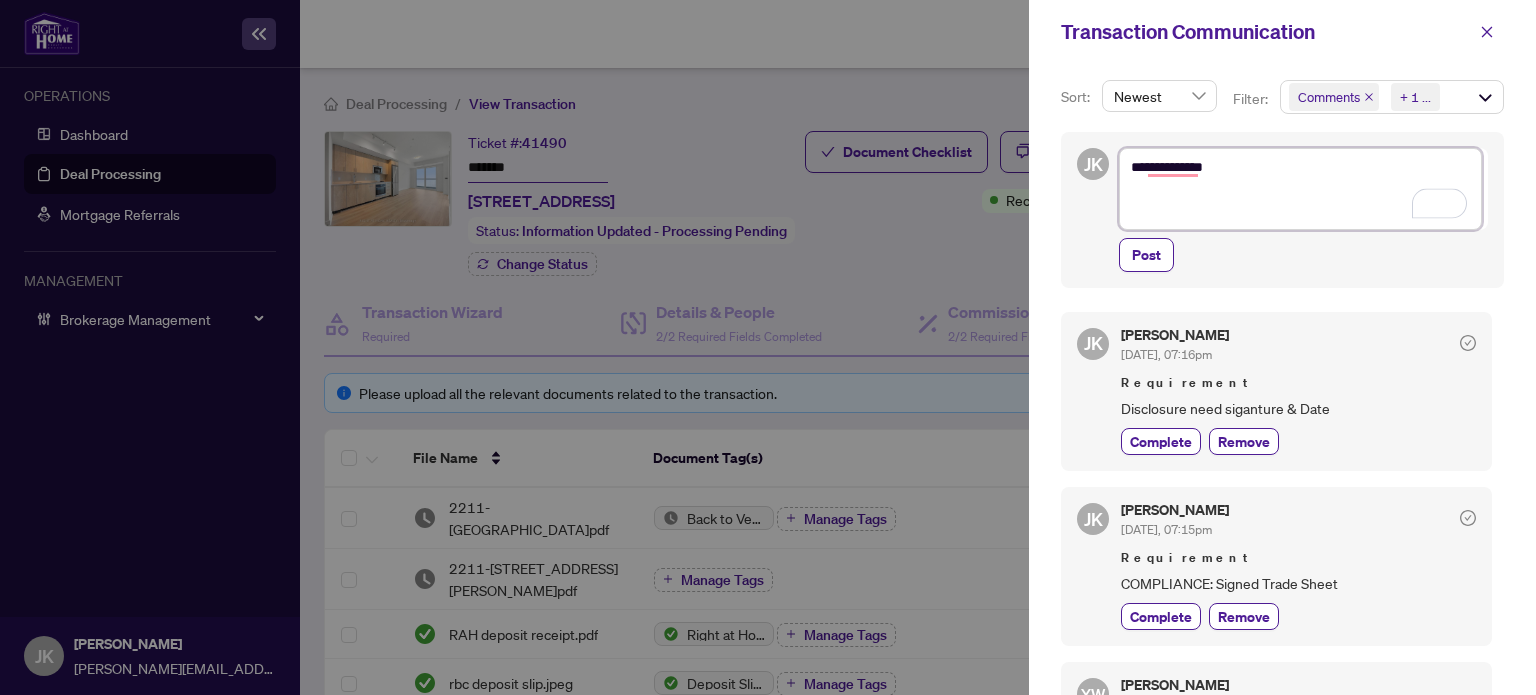 paste on "**********" 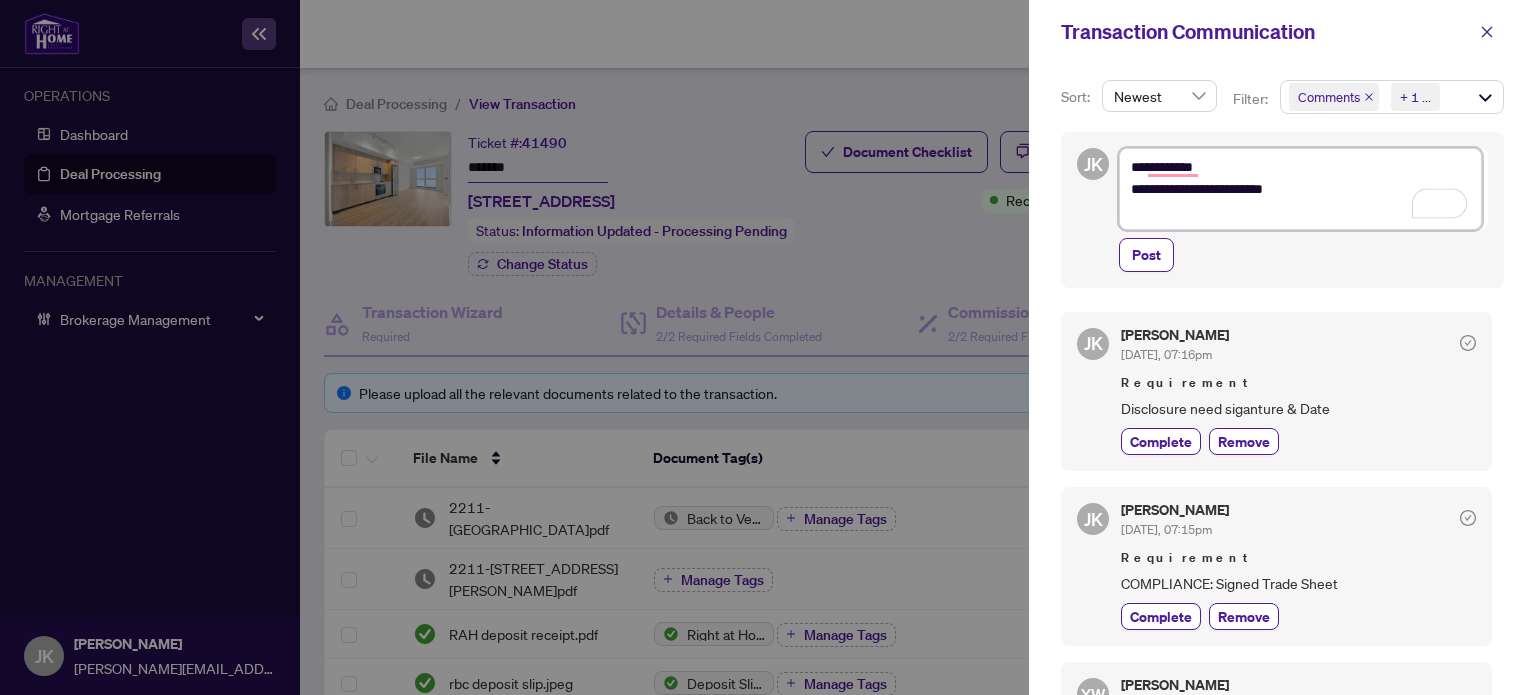 drag, startPoint x: 1334, startPoint y: 191, endPoint x: 1076, endPoint y: 198, distance: 258.09494 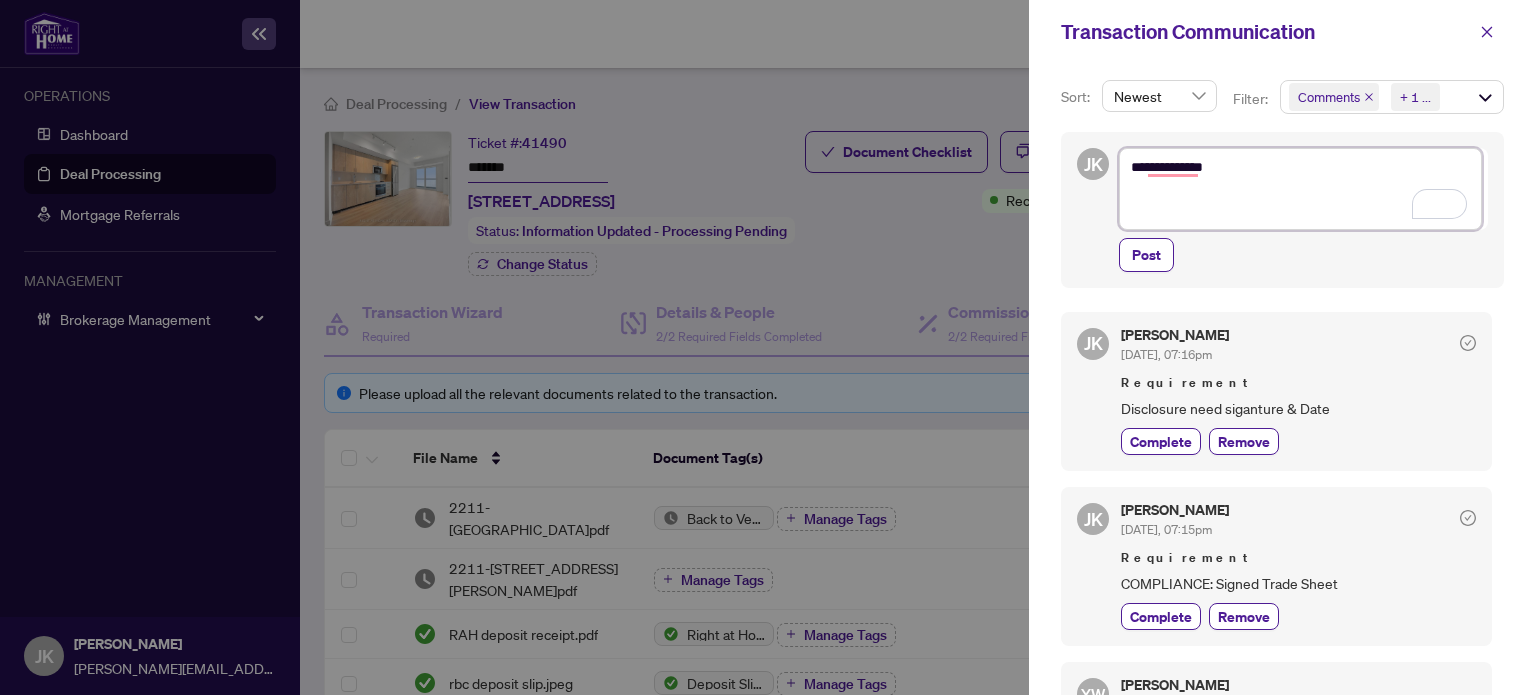 click on "**********" at bounding box center [1300, 189] 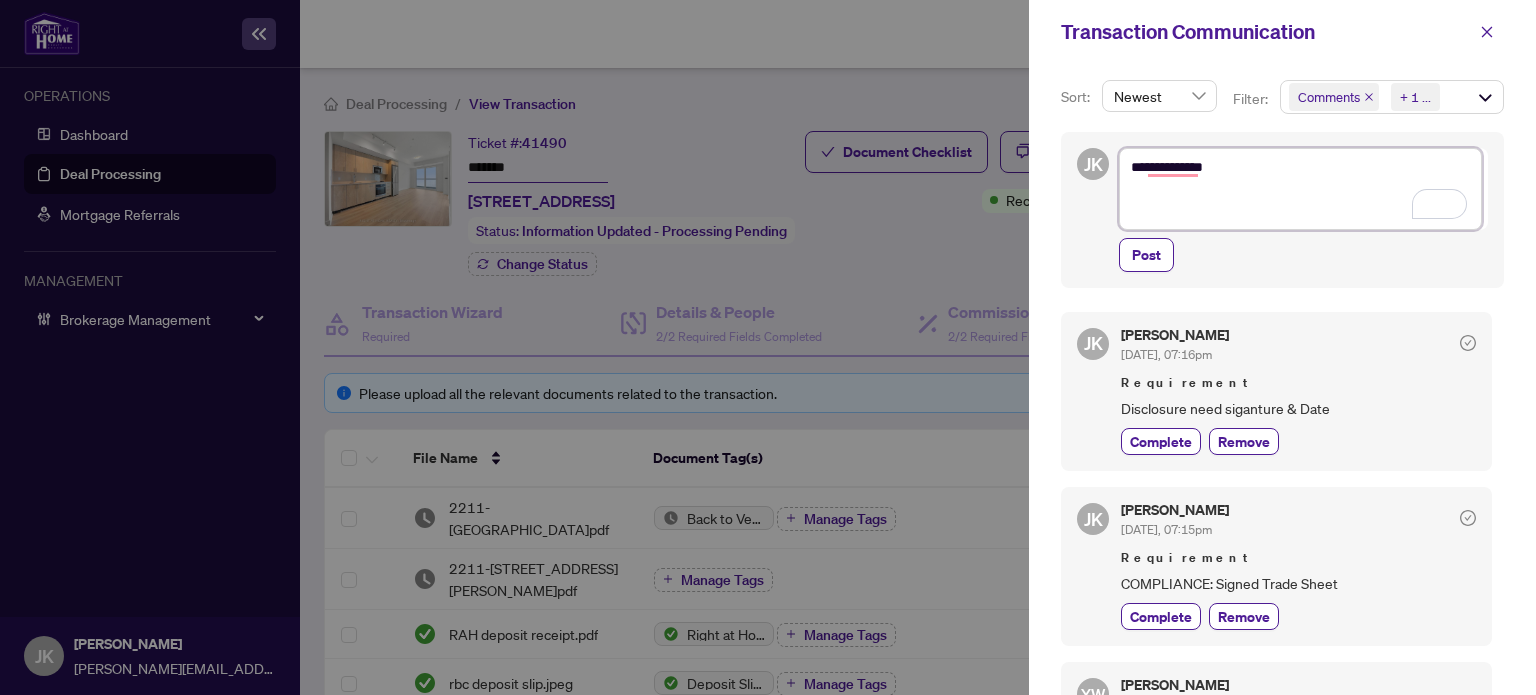 paste on "**********" 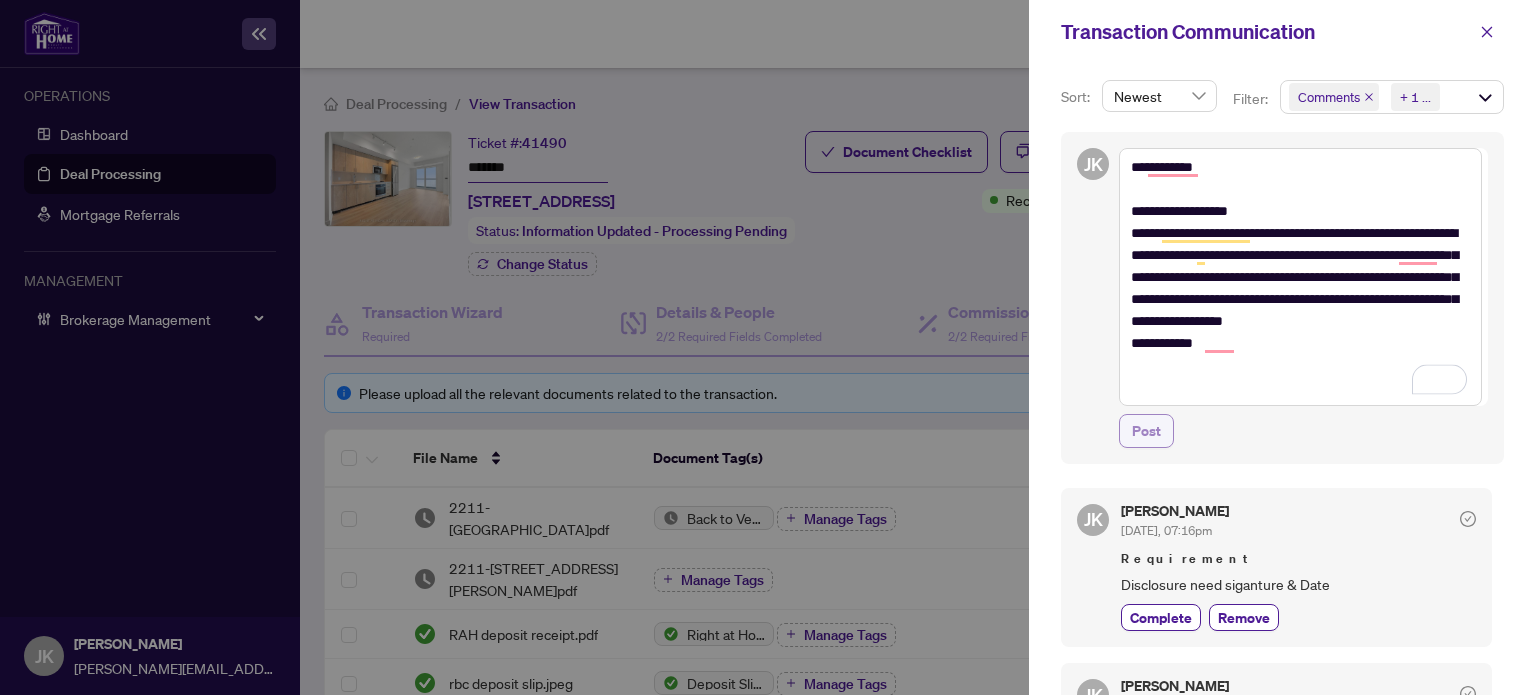click on "Post" at bounding box center [1146, 431] 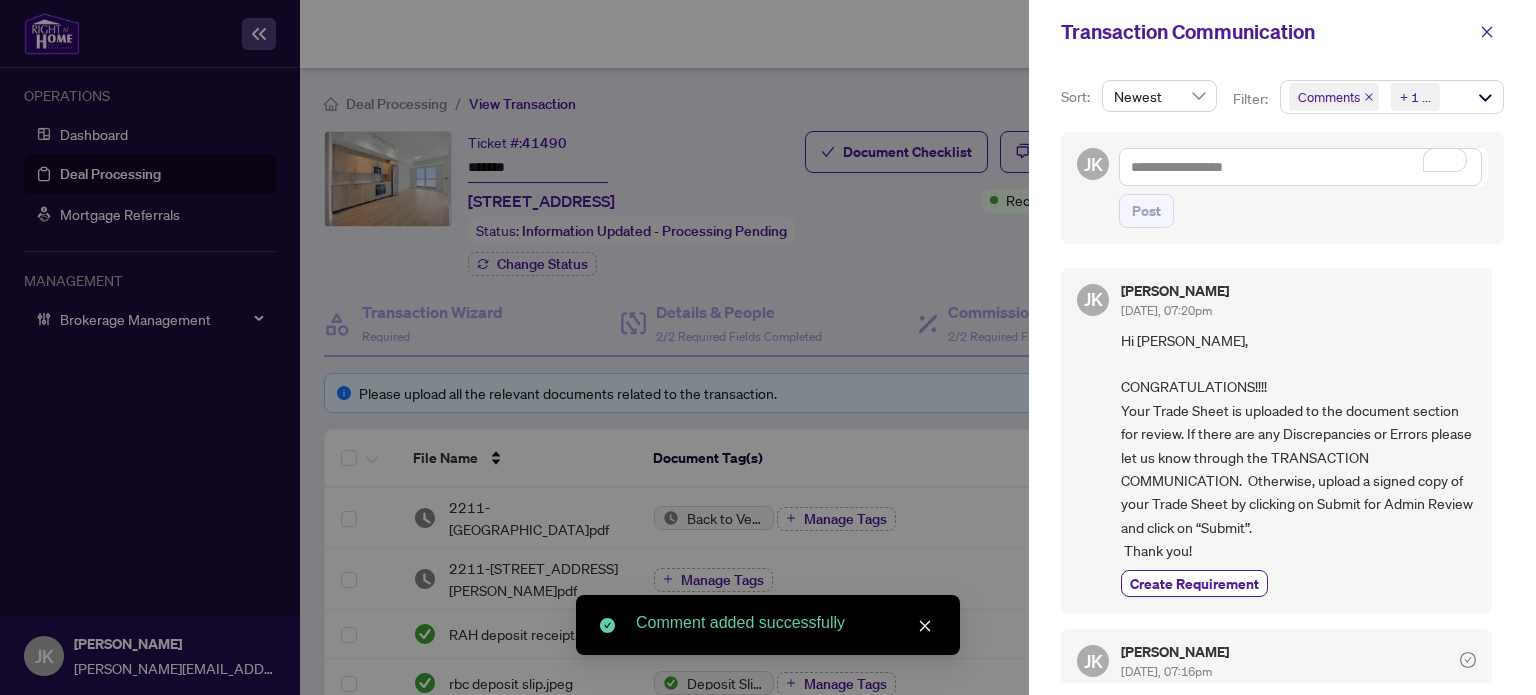 click at bounding box center [768, 347] 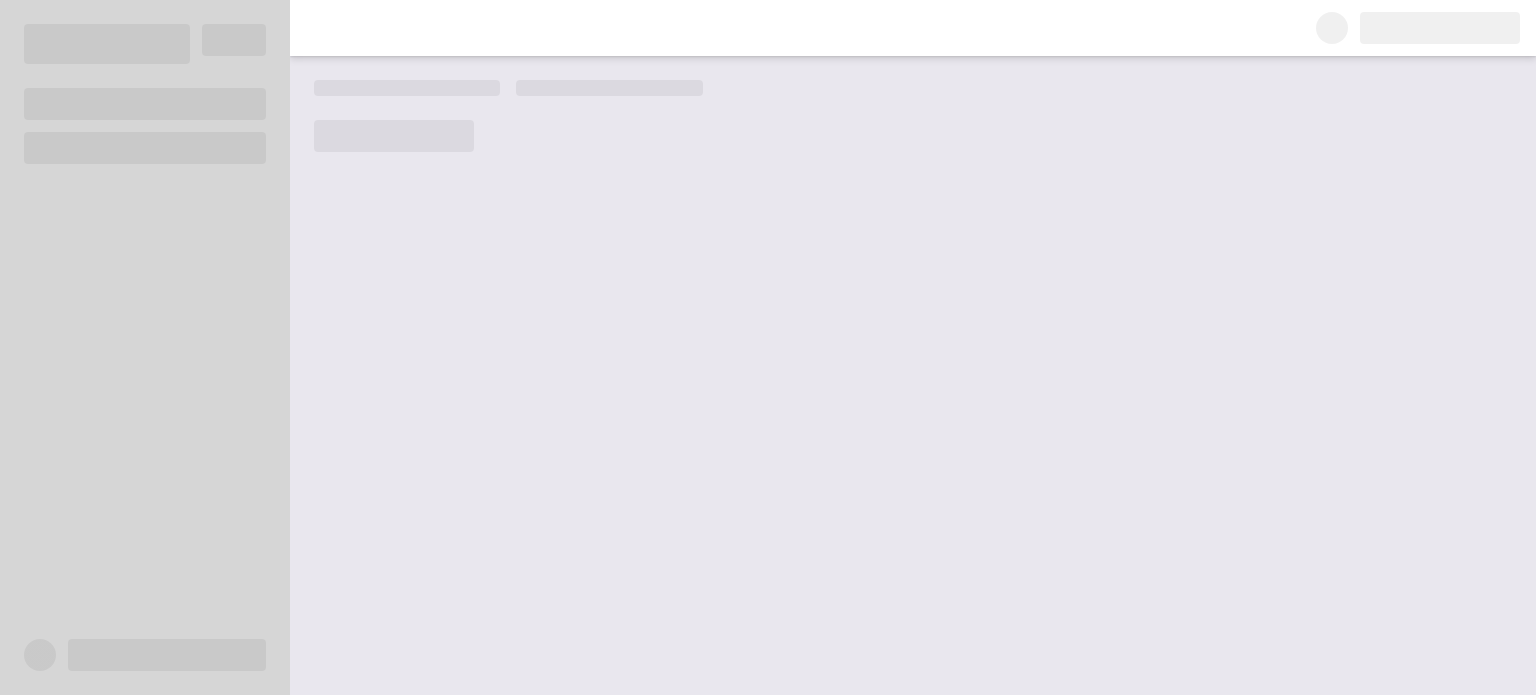 scroll, scrollTop: 0, scrollLeft: 0, axis: both 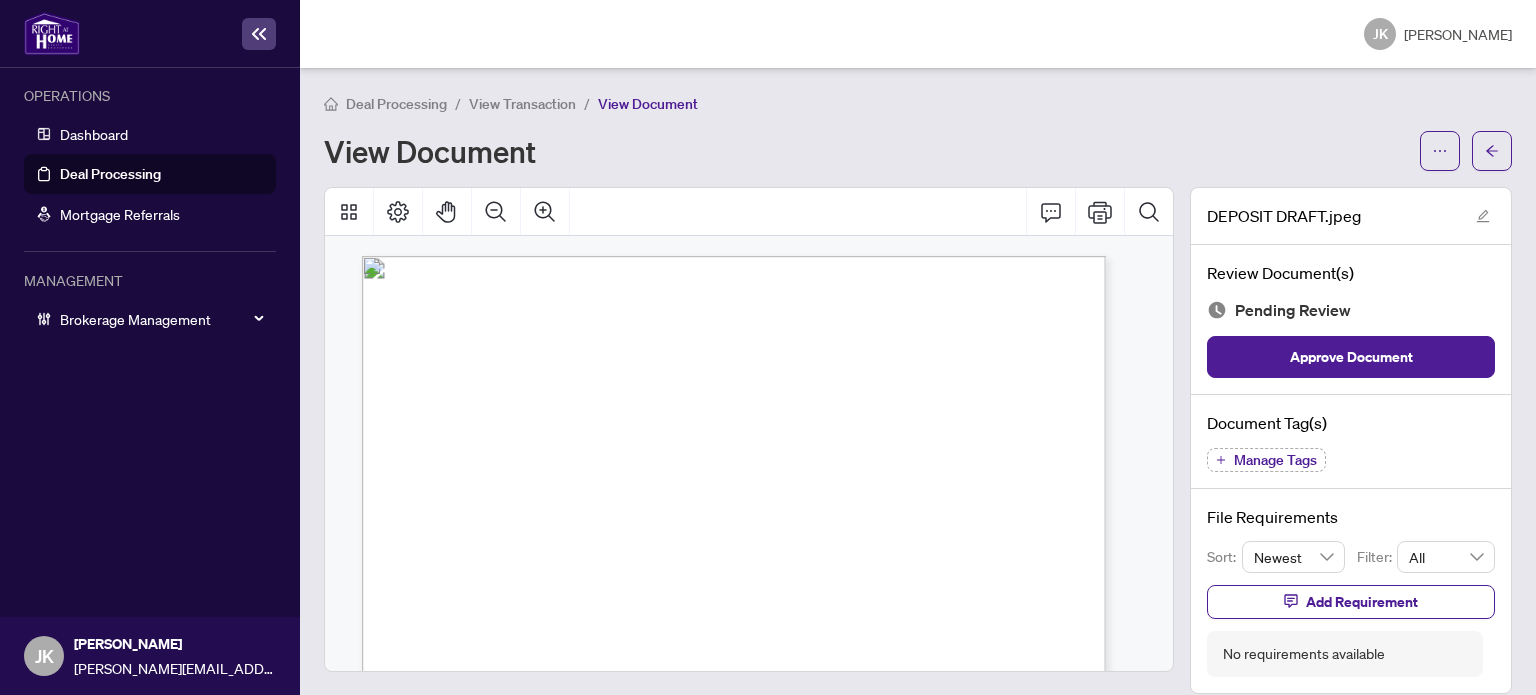 click on "Manage Tags" at bounding box center [1266, 460] 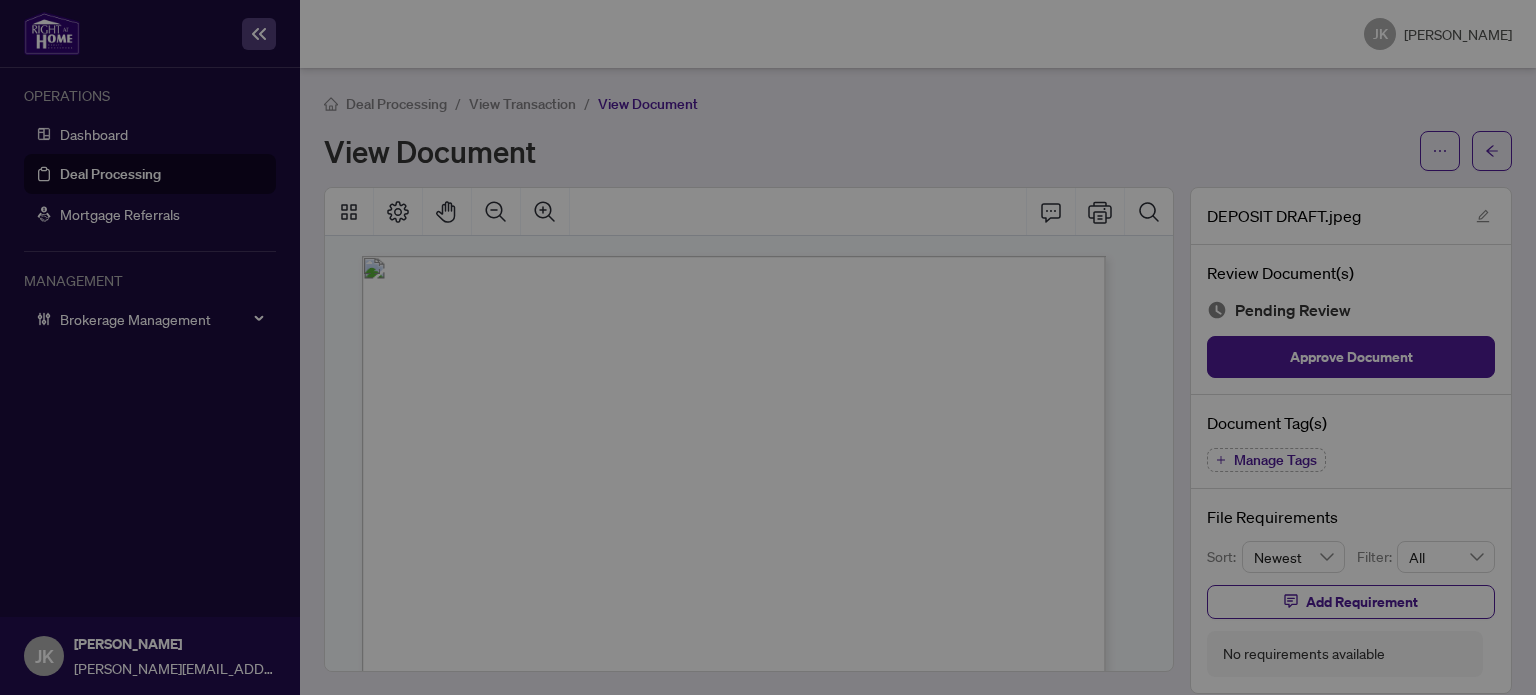 click on "Manage document tags Please browse the list or search to apply tags to:   DEPOSIT DRAFT.jpeg   Use the checkboxes below to apply multiple document tags, if your file contains multiple document types.   Cancel Save Cancel OK" at bounding box center [768, 347] 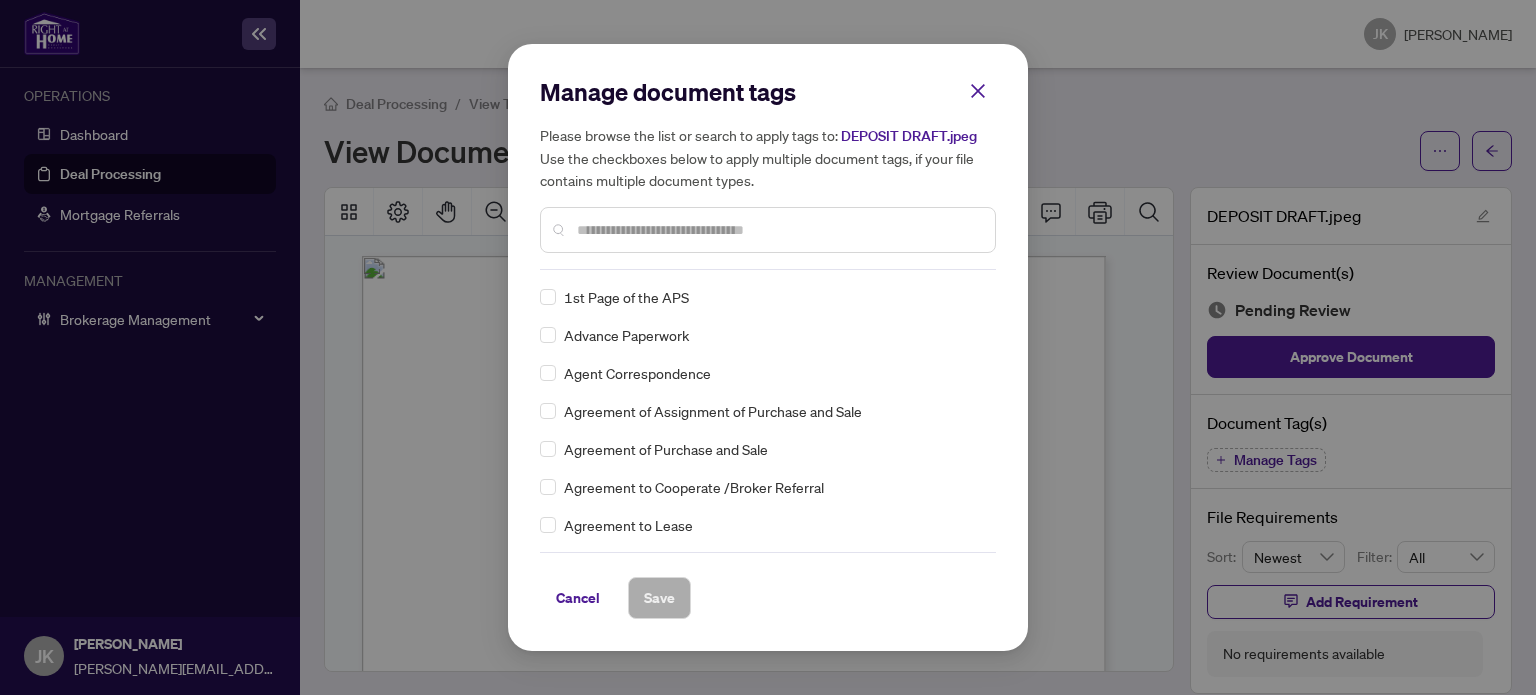 click at bounding box center [768, 230] 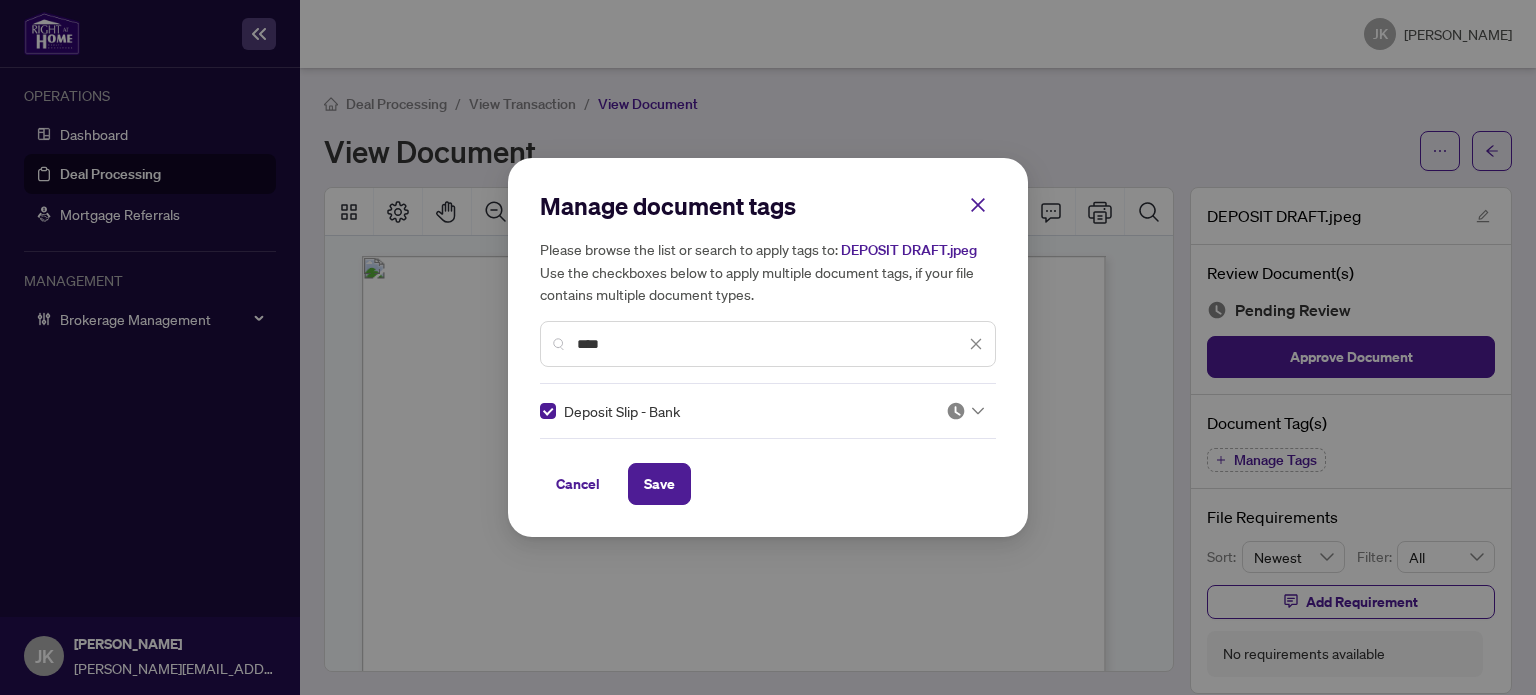 drag, startPoint x: 640, startPoint y: 343, endPoint x: 562, endPoint y: 330, distance: 79.07591 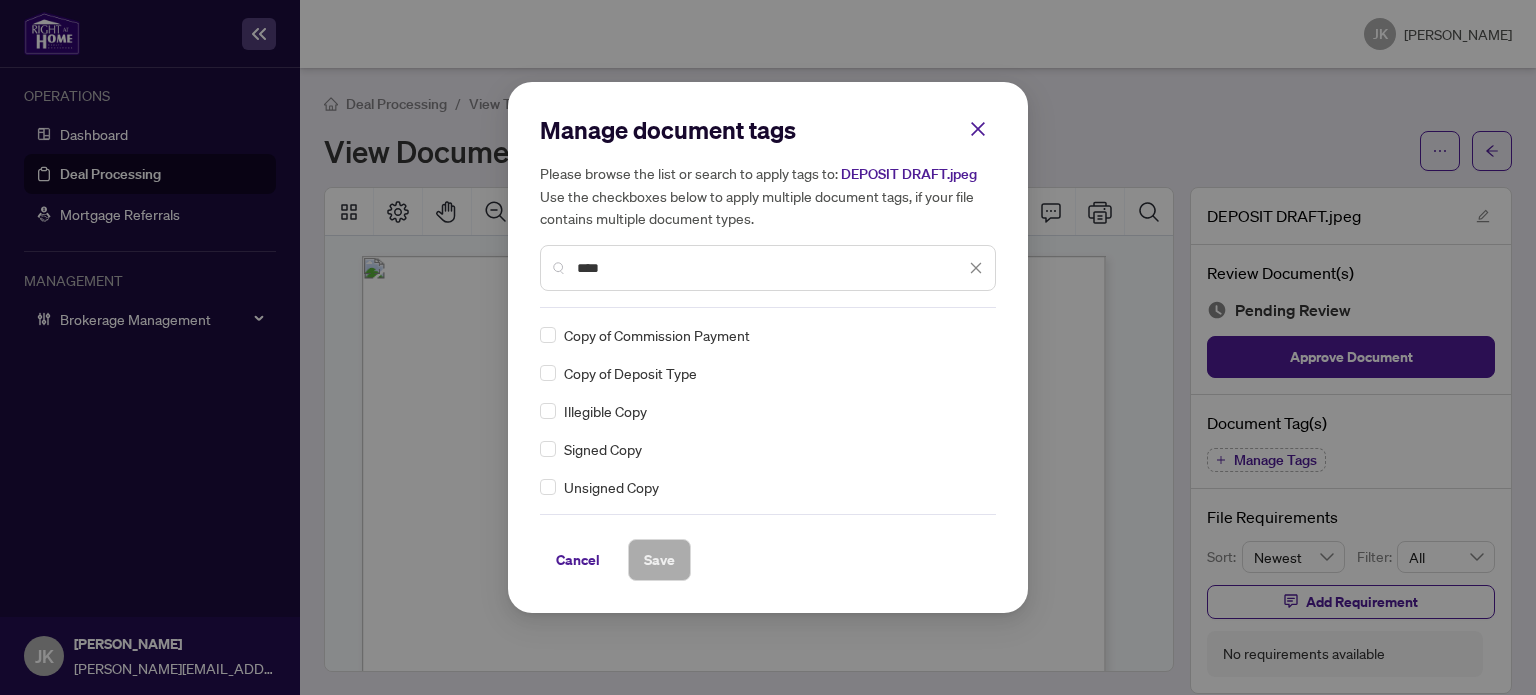 type on "****" 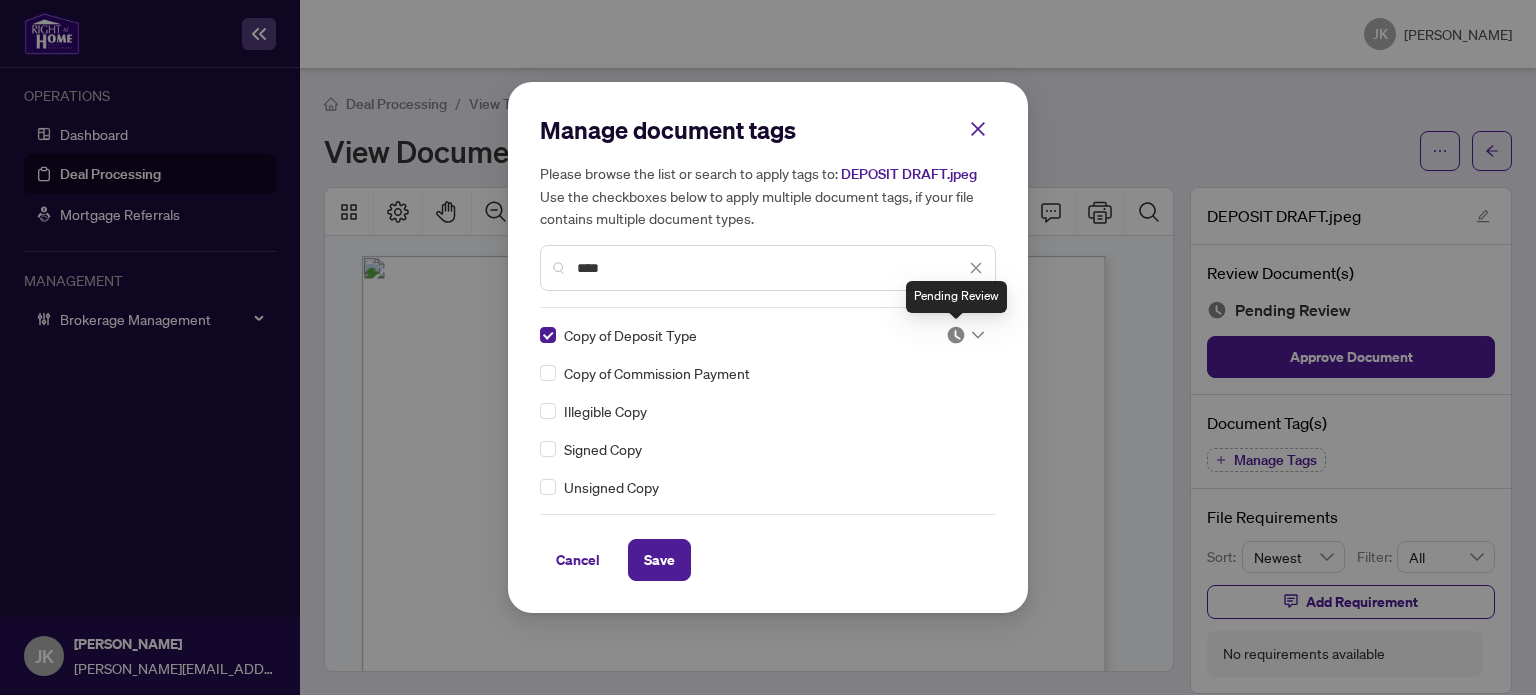 click at bounding box center (956, 335) 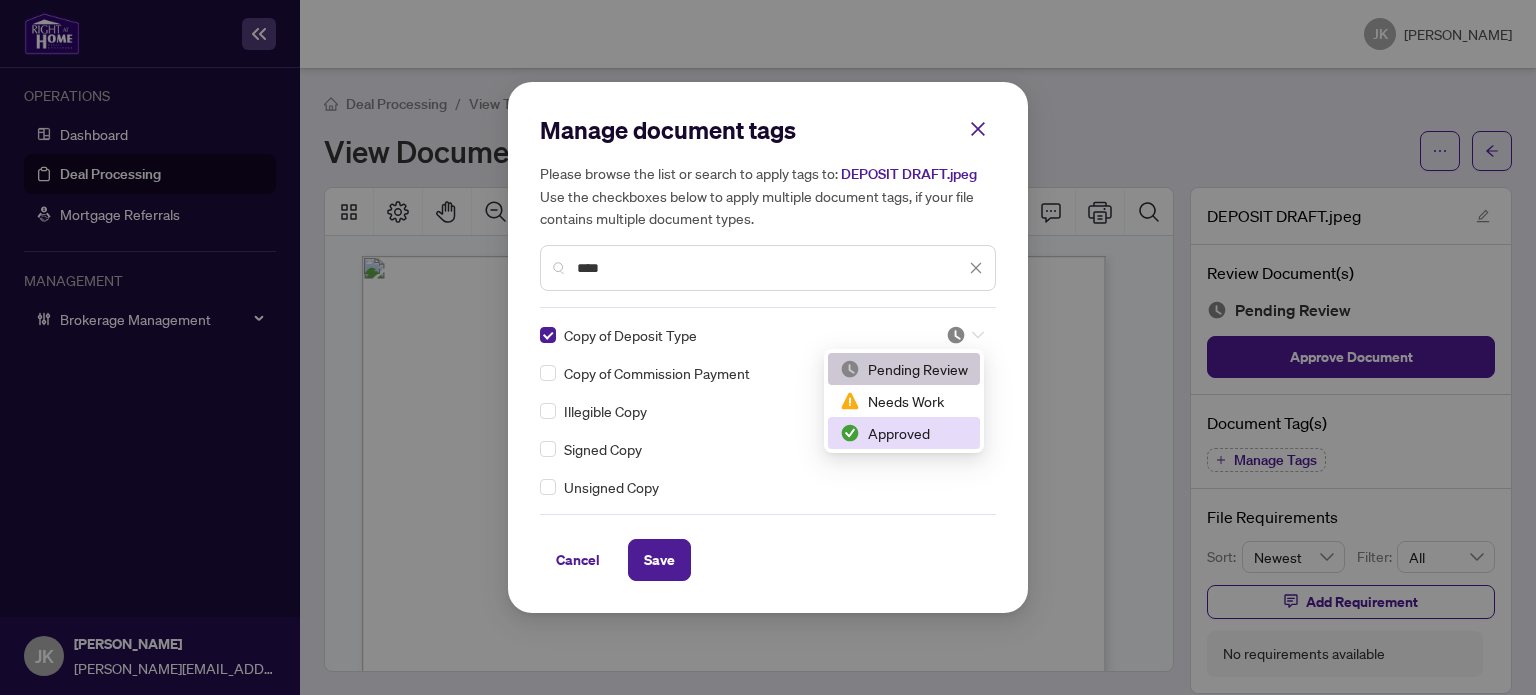 drag, startPoint x: 892, startPoint y: 424, endPoint x: 852, endPoint y: 469, distance: 60.207973 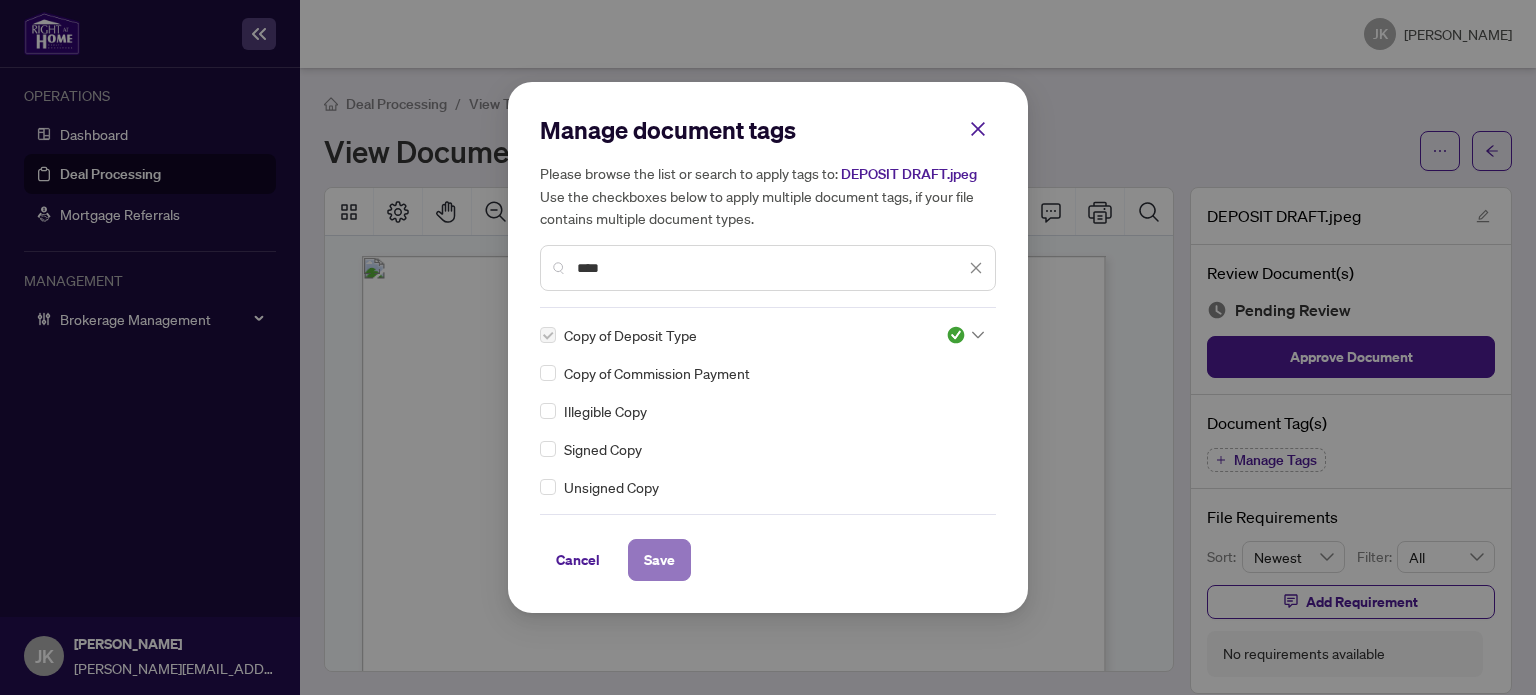 click on "Save" at bounding box center [659, 560] 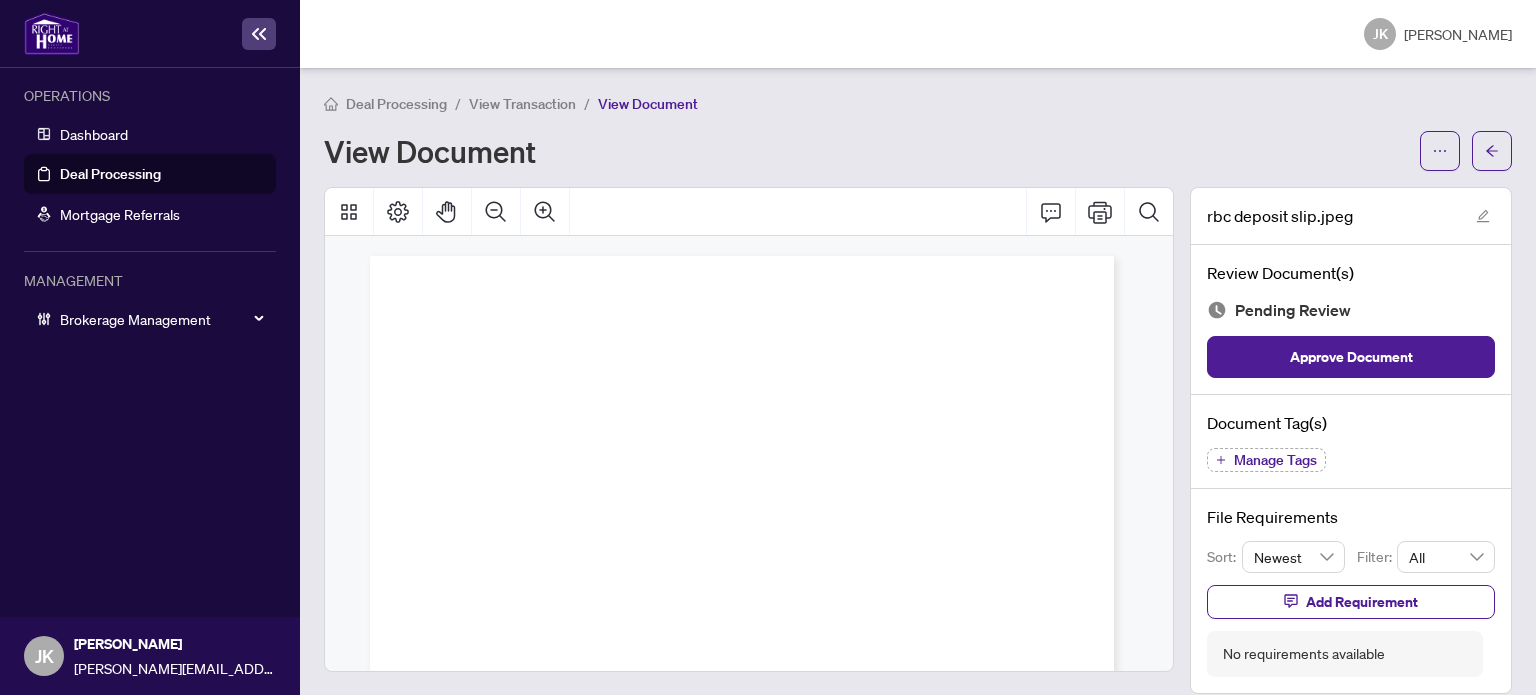 scroll, scrollTop: 0, scrollLeft: 0, axis: both 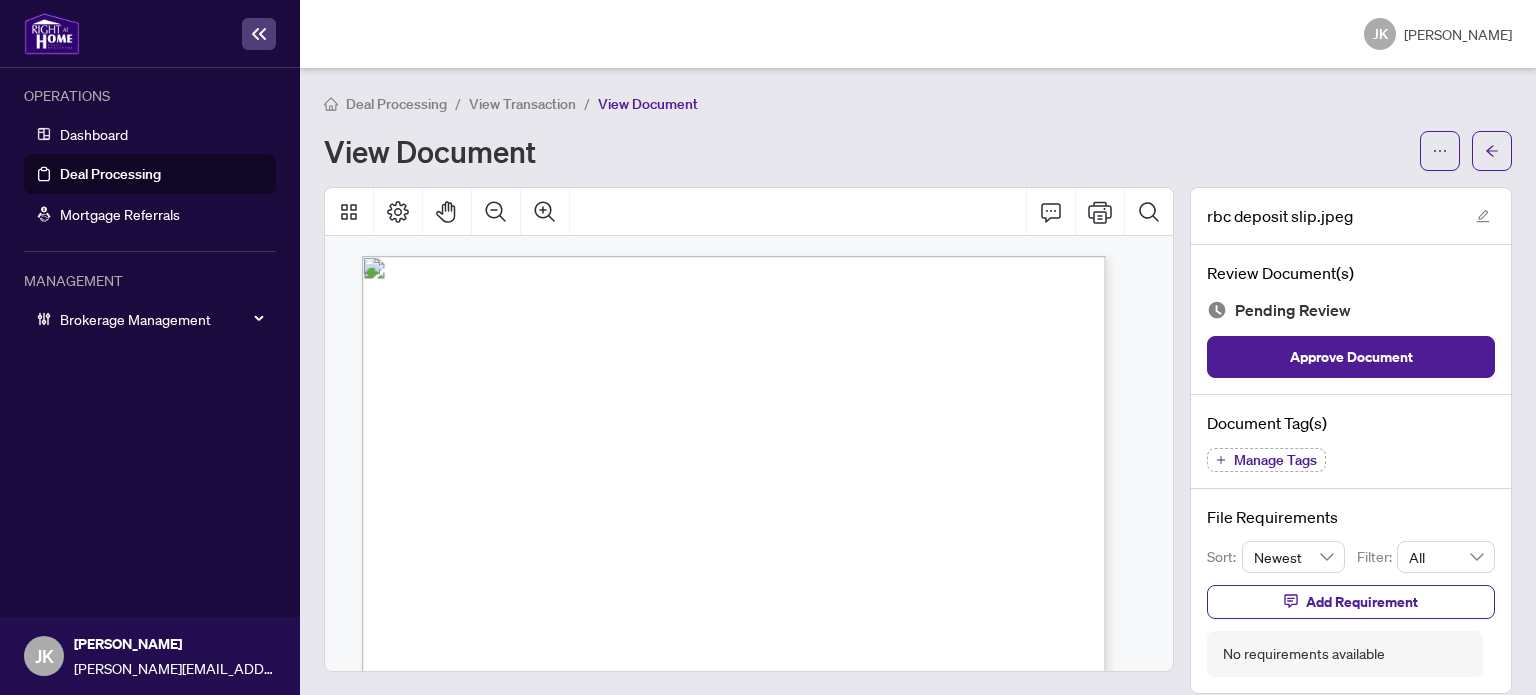 click on "Manage Tags" at bounding box center [1266, 460] 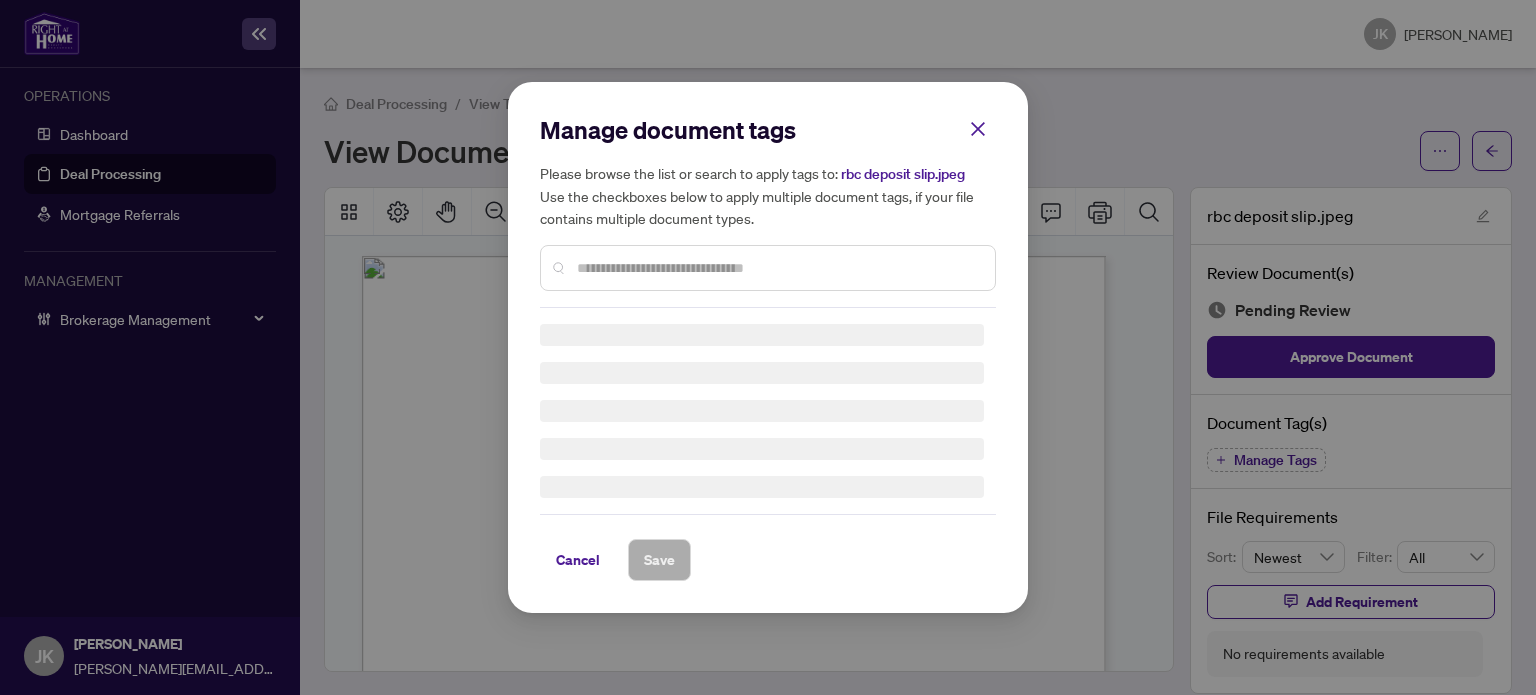 click on "Please browse the list or search to apply tags to:   rbc deposit slip.jpeg   Use the checkboxes below to apply multiple document tags, if your file contains multiple document types." at bounding box center [768, 226] 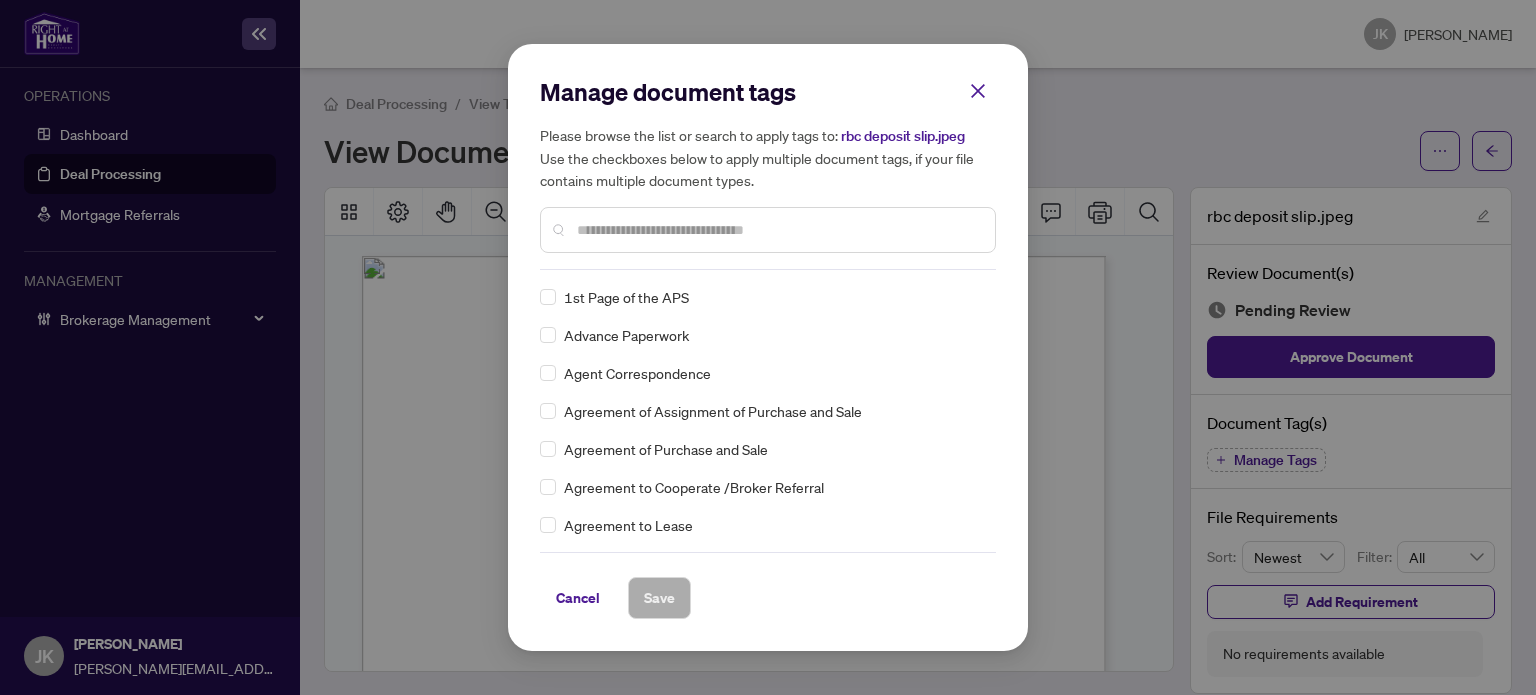 click at bounding box center (768, 230) 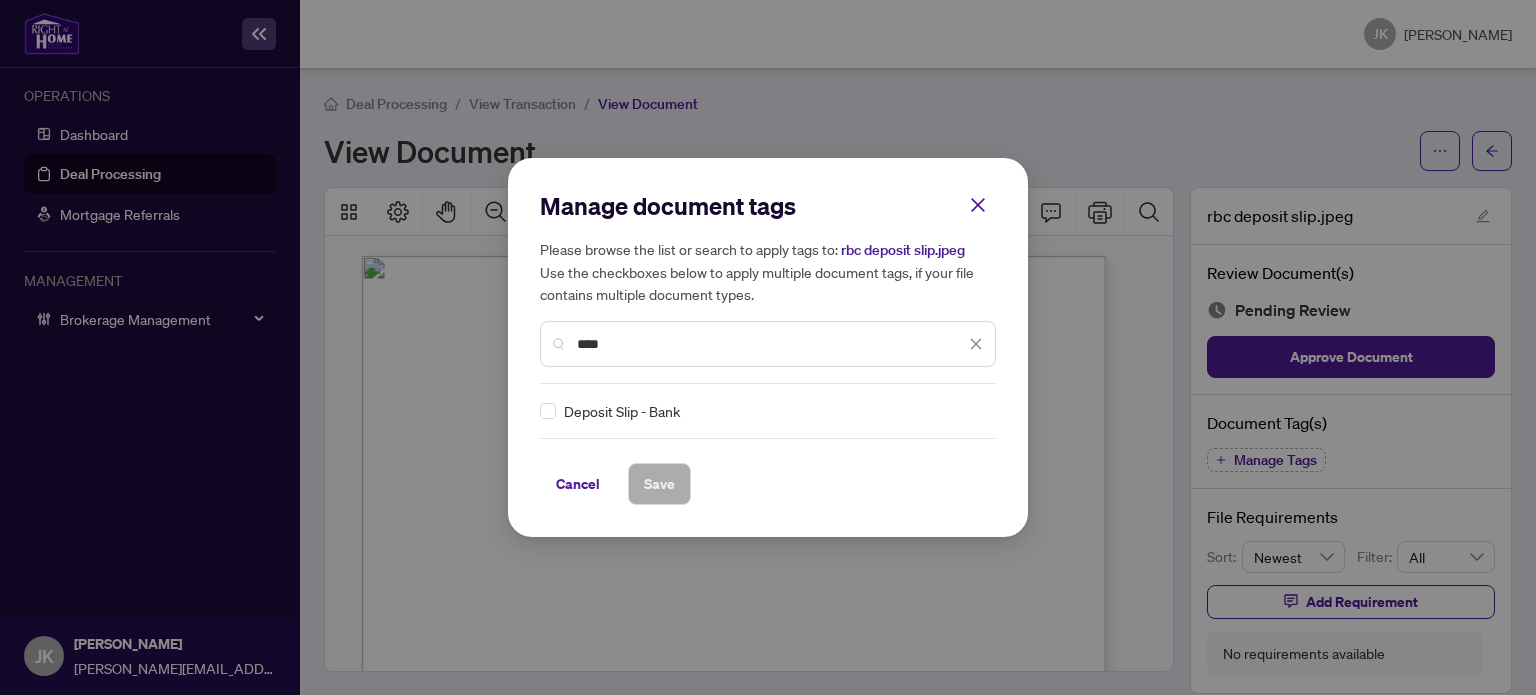 type on "****" 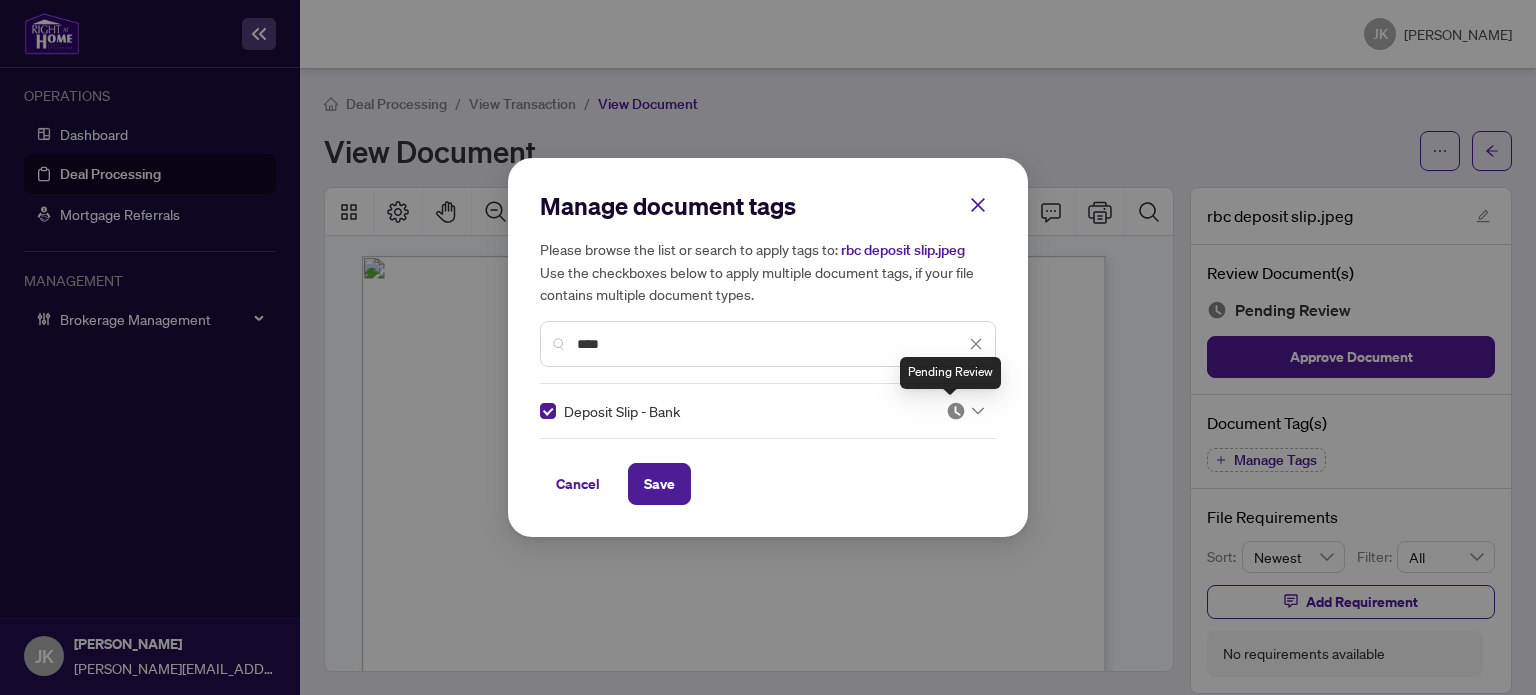 click on "Manage document tags Please browse the list or search to apply tags to:   rbc deposit slip.jpeg   Use the checkboxes below to apply multiple document tags, if your file contains multiple document types.   **** Deposit Slip - Bank Cancel Save" at bounding box center [768, 347] 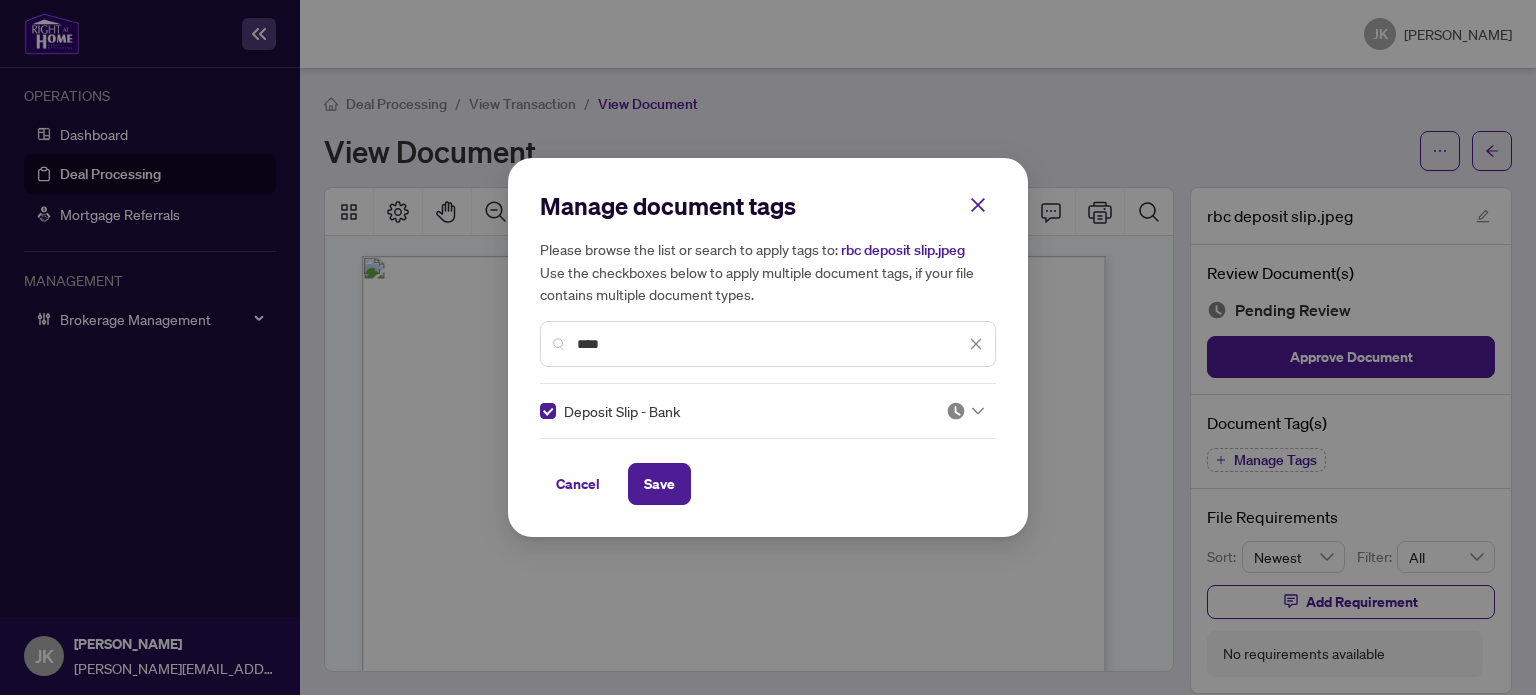 click at bounding box center (956, 411) 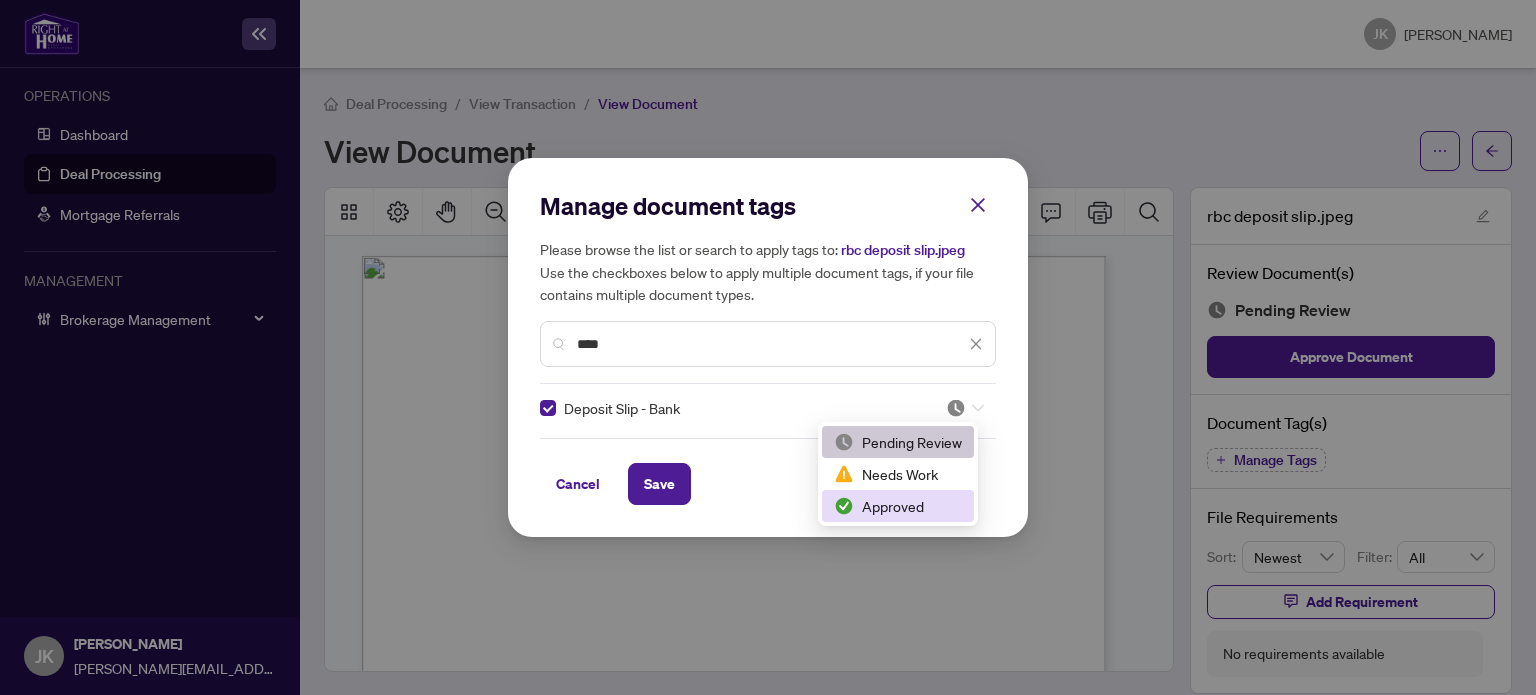 click on "Approved" at bounding box center [898, 506] 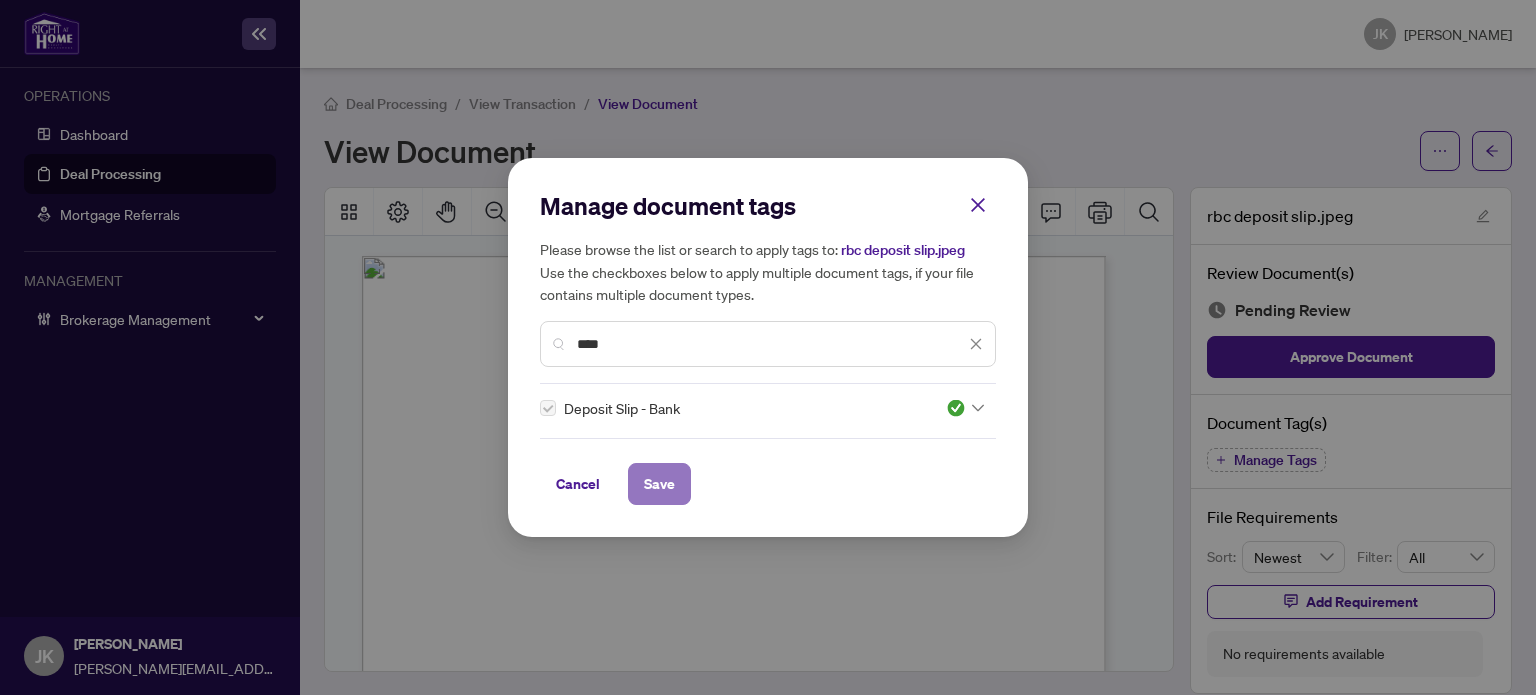 drag, startPoint x: 662, startPoint y: 471, endPoint x: 1003, endPoint y: 85, distance: 515.0505 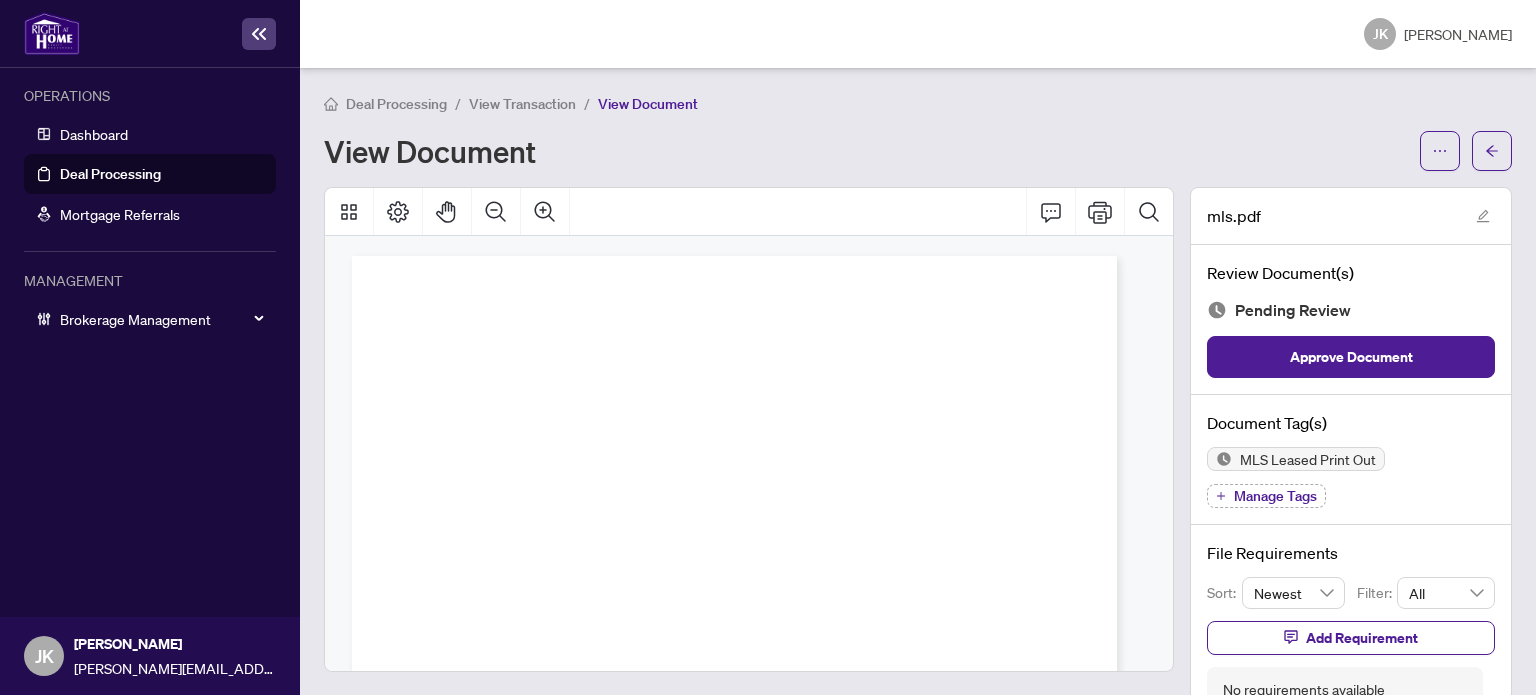 scroll, scrollTop: 0, scrollLeft: 0, axis: both 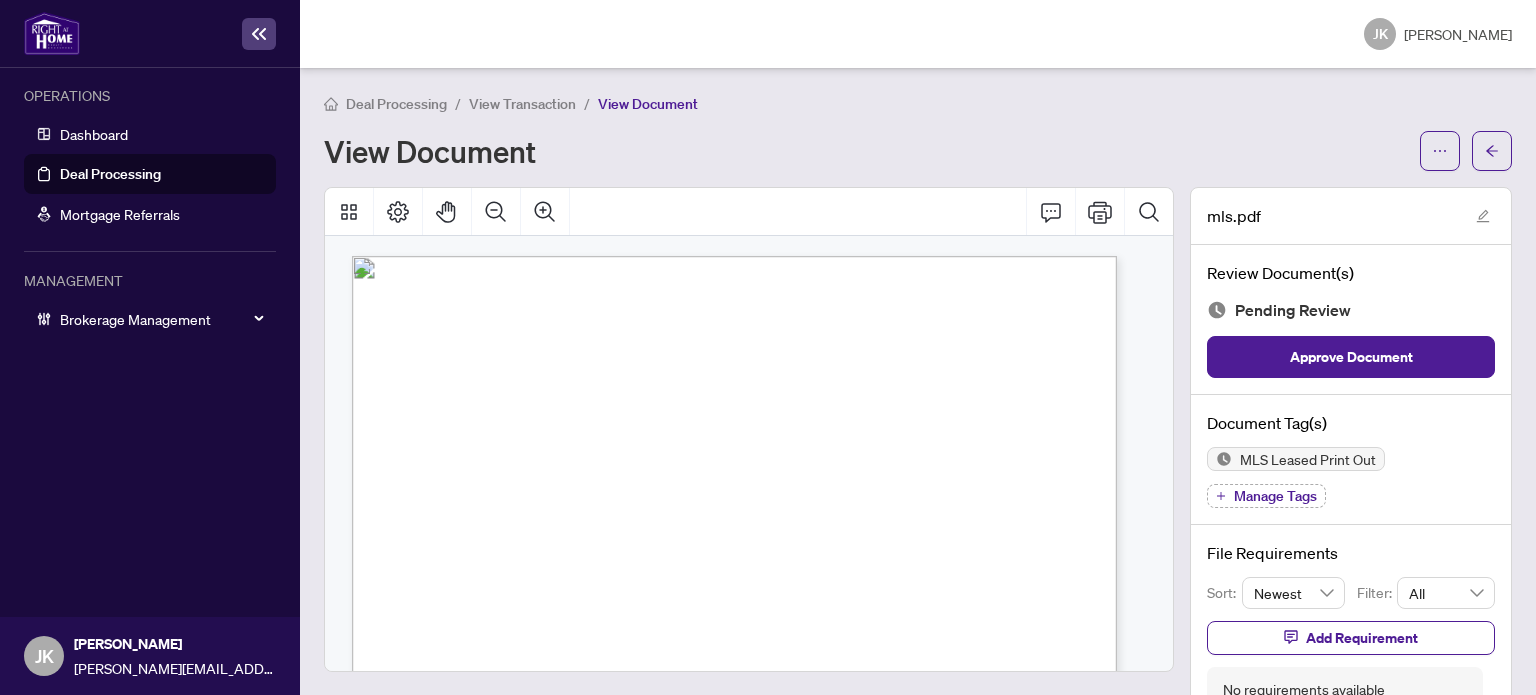 click on "Manage Tags" at bounding box center [1275, 496] 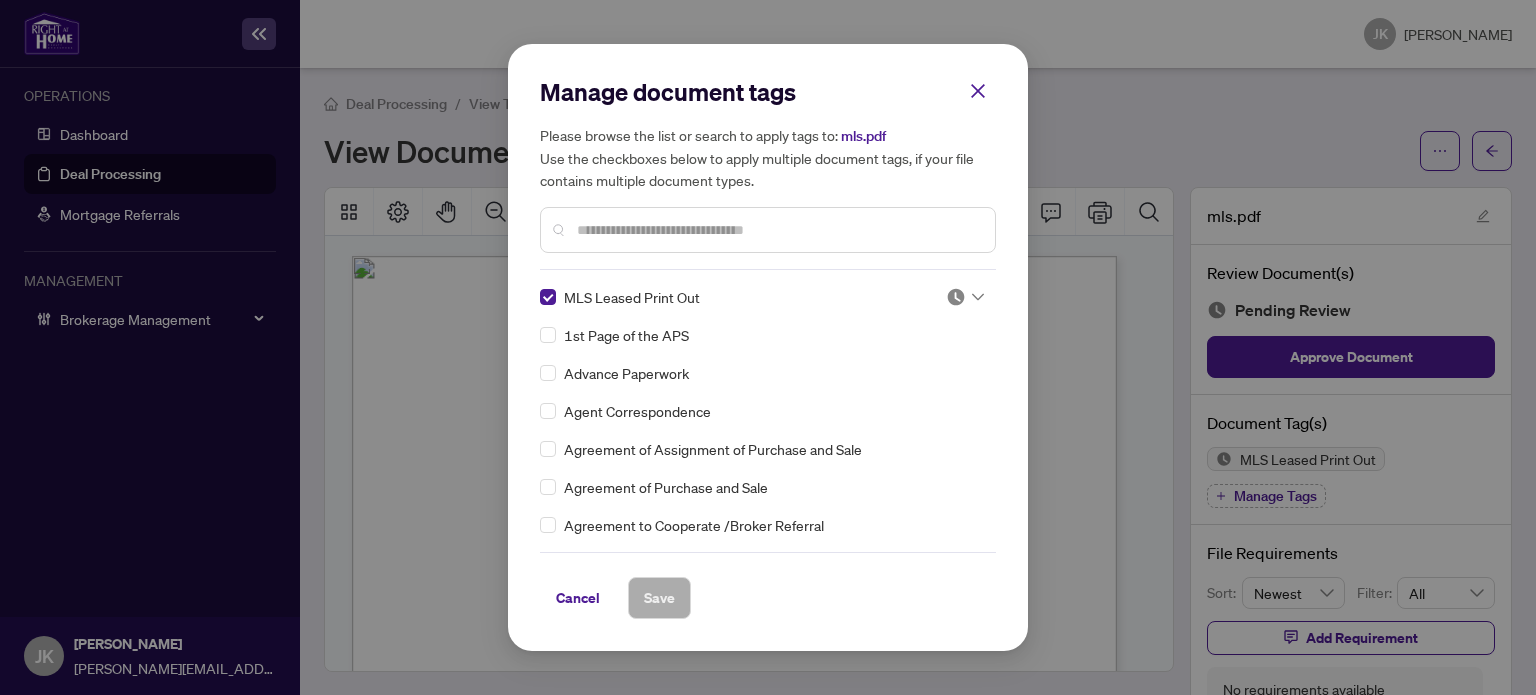 click at bounding box center [959, 297] 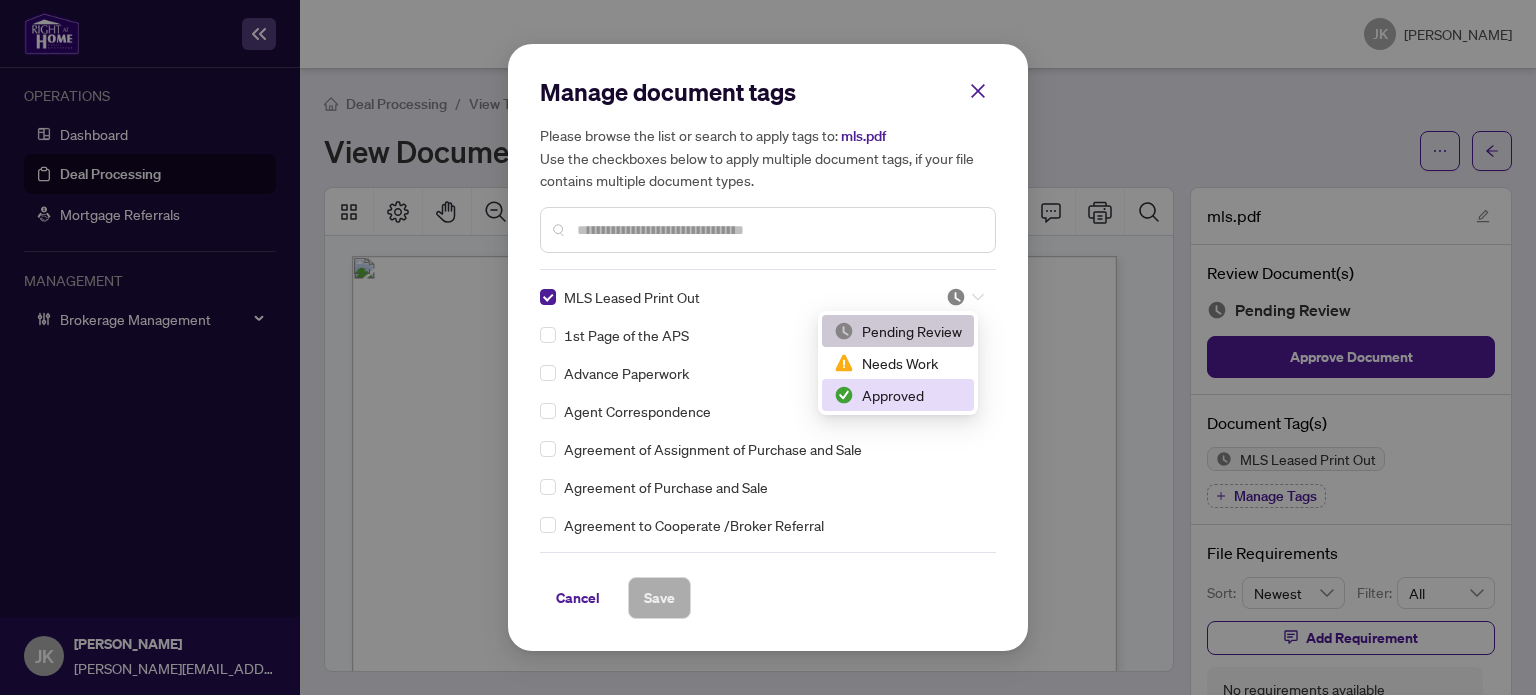 click on "Approved" at bounding box center [898, 395] 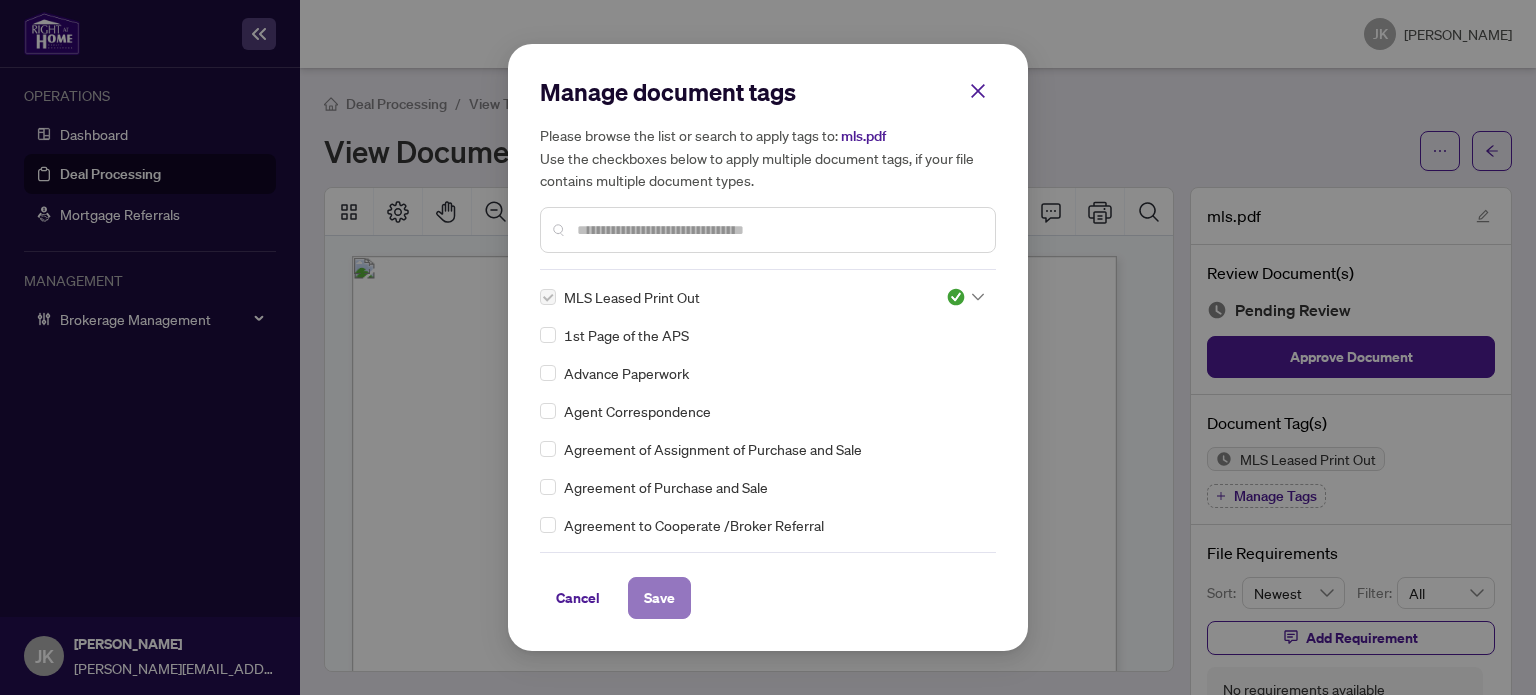 click on "Save" at bounding box center [659, 598] 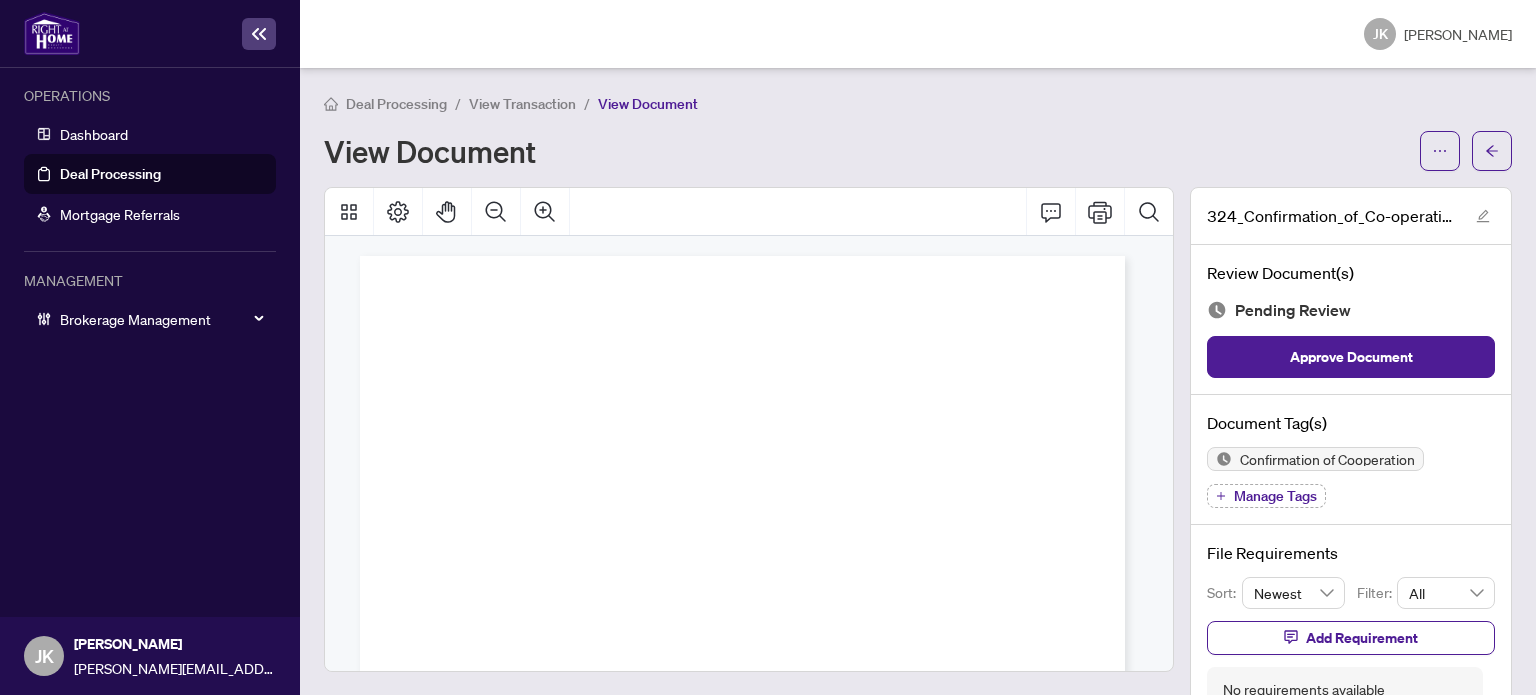 scroll, scrollTop: 0, scrollLeft: 0, axis: both 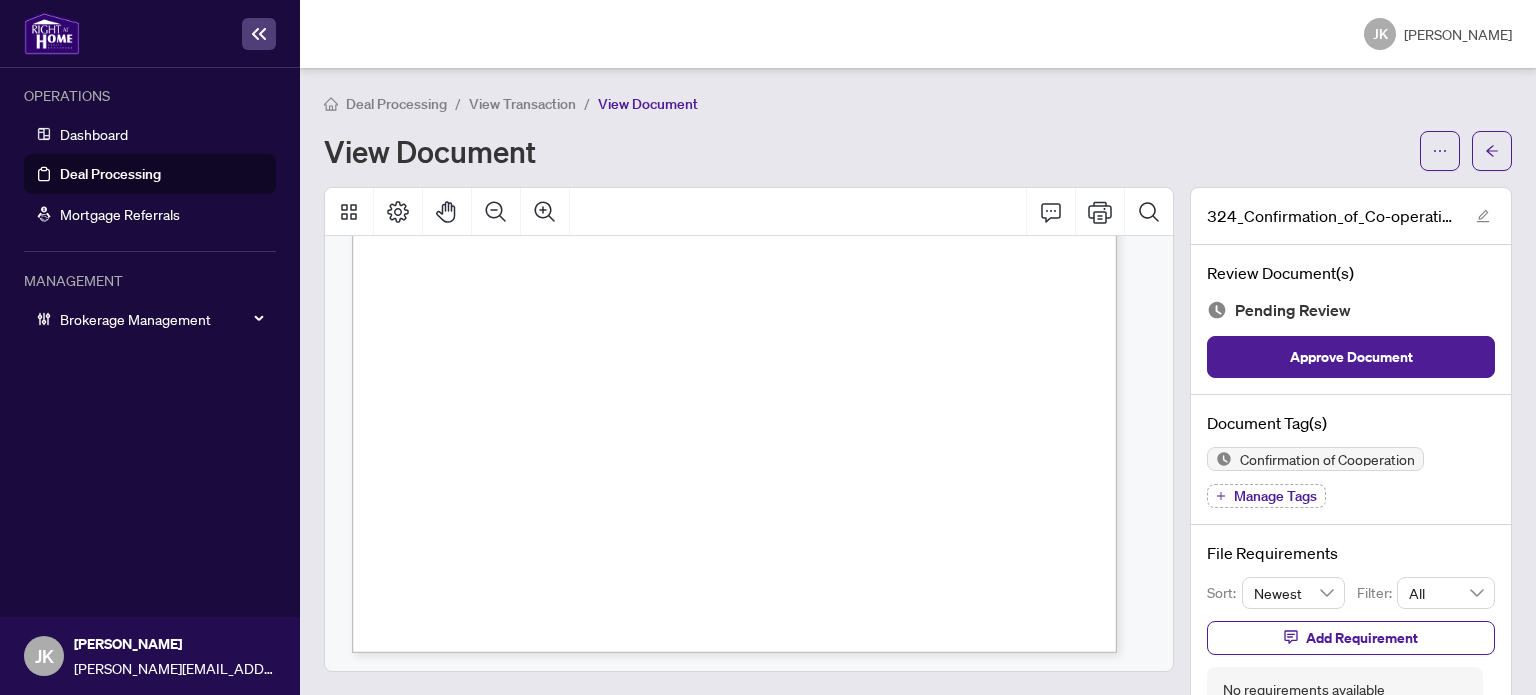 click on "Manage Tags" at bounding box center [1275, 496] 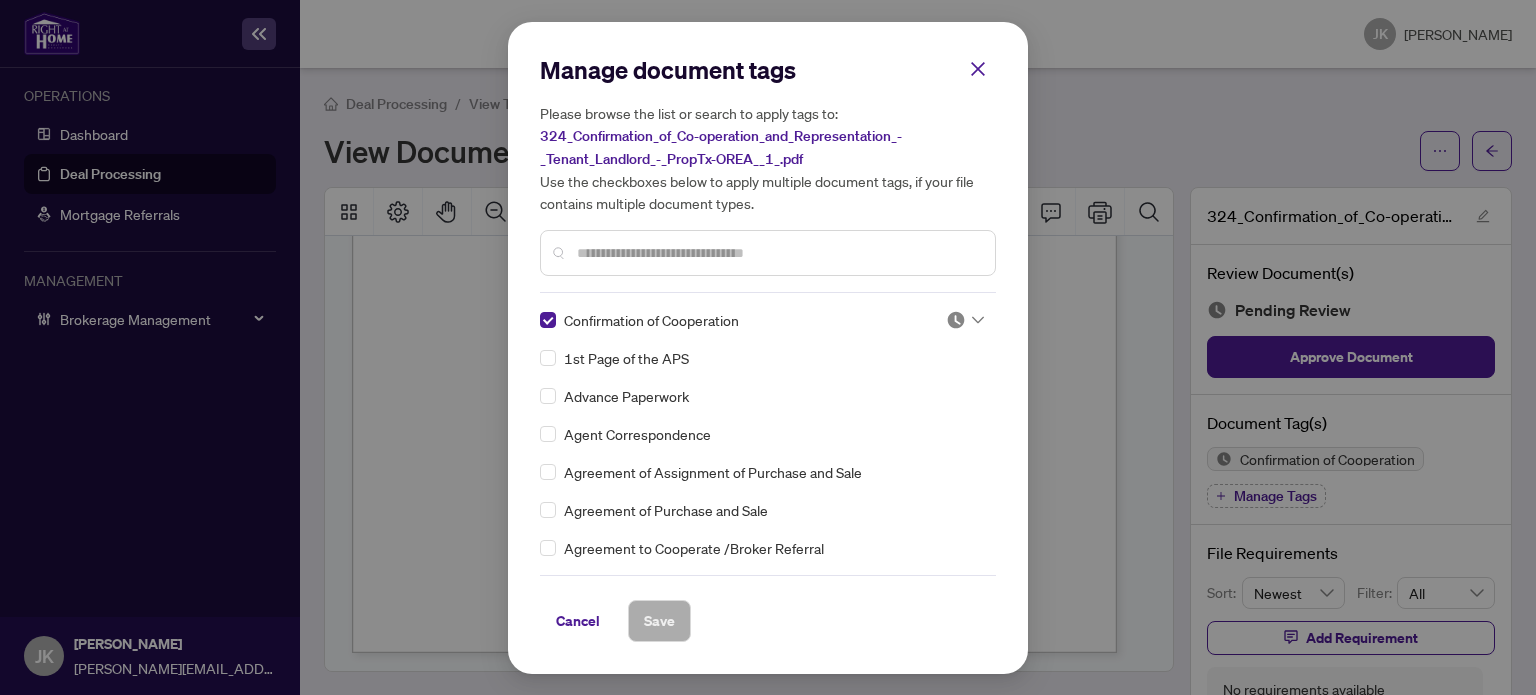 click at bounding box center (959, 325) 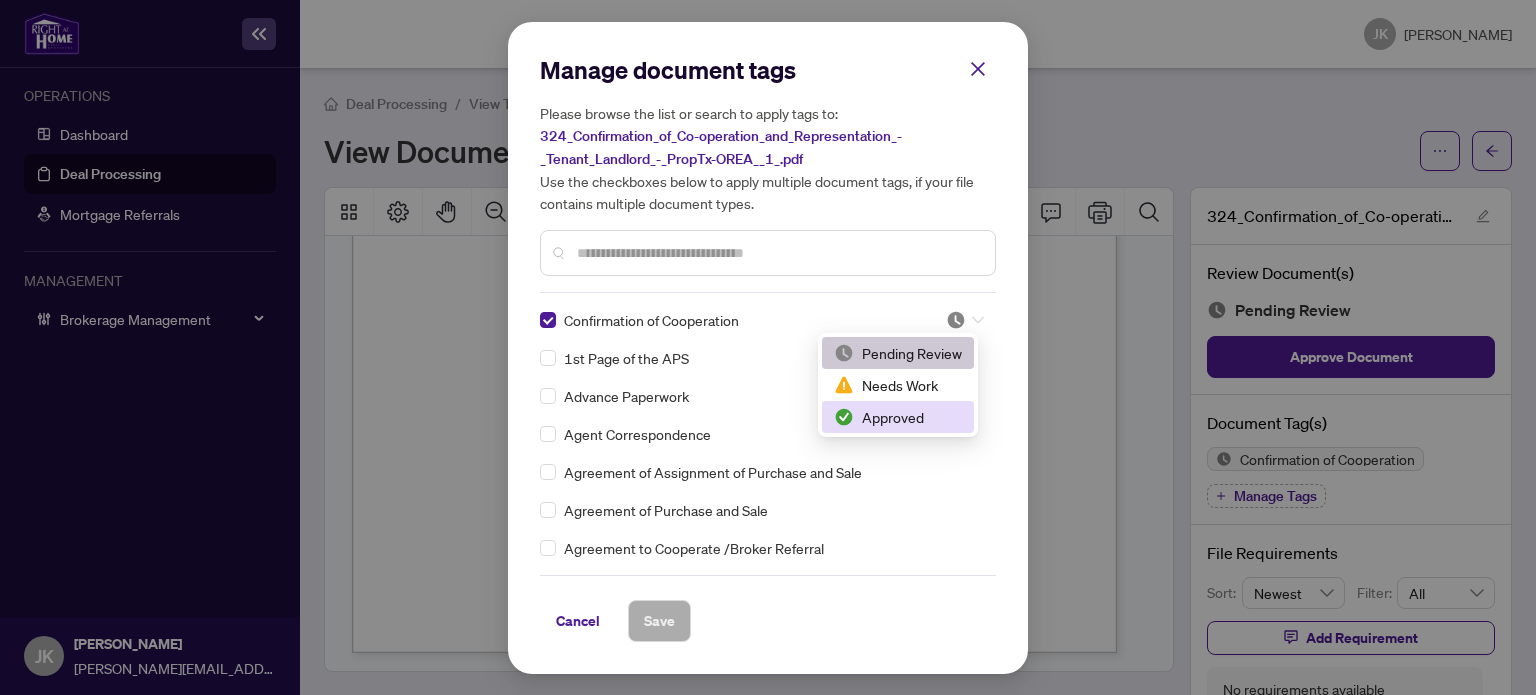 click on "Approved" at bounding box center [898, 417] 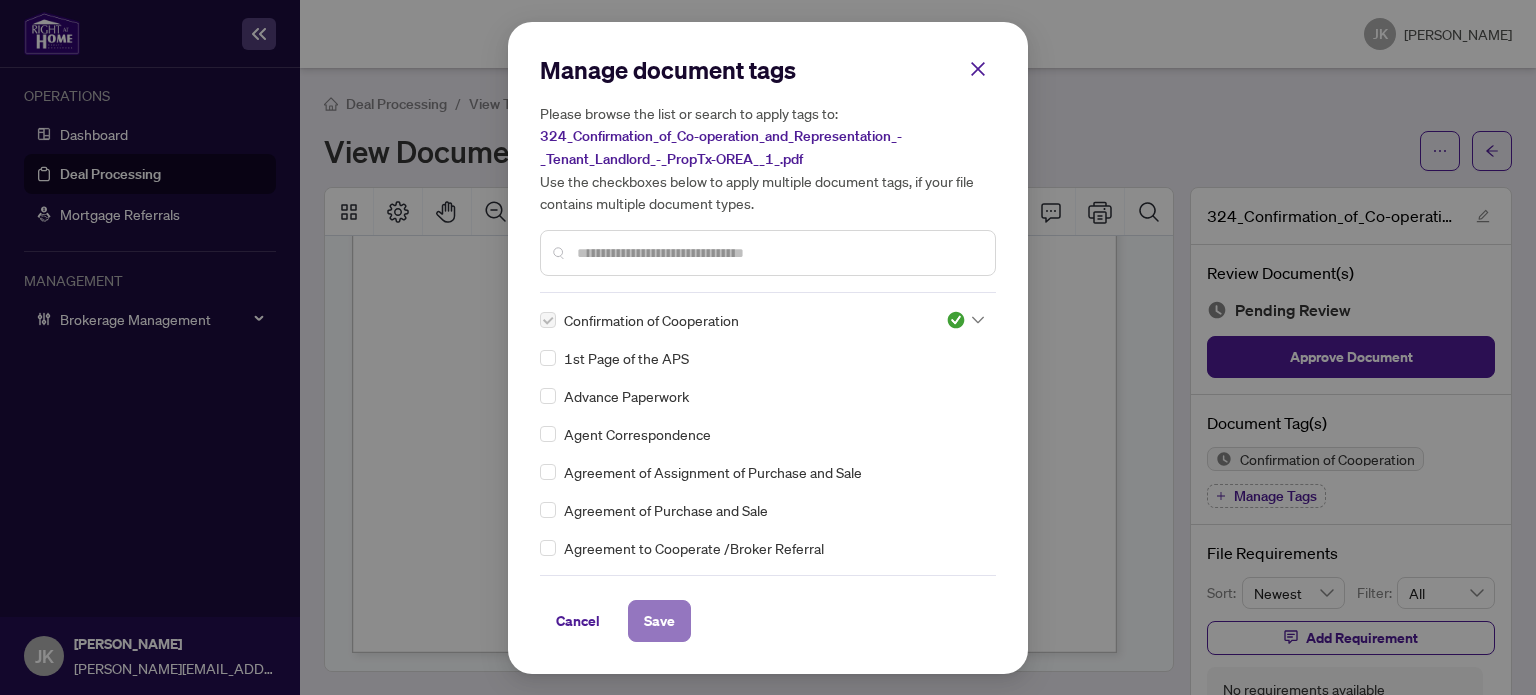 click on "Save" at bounding box center (659, 621) 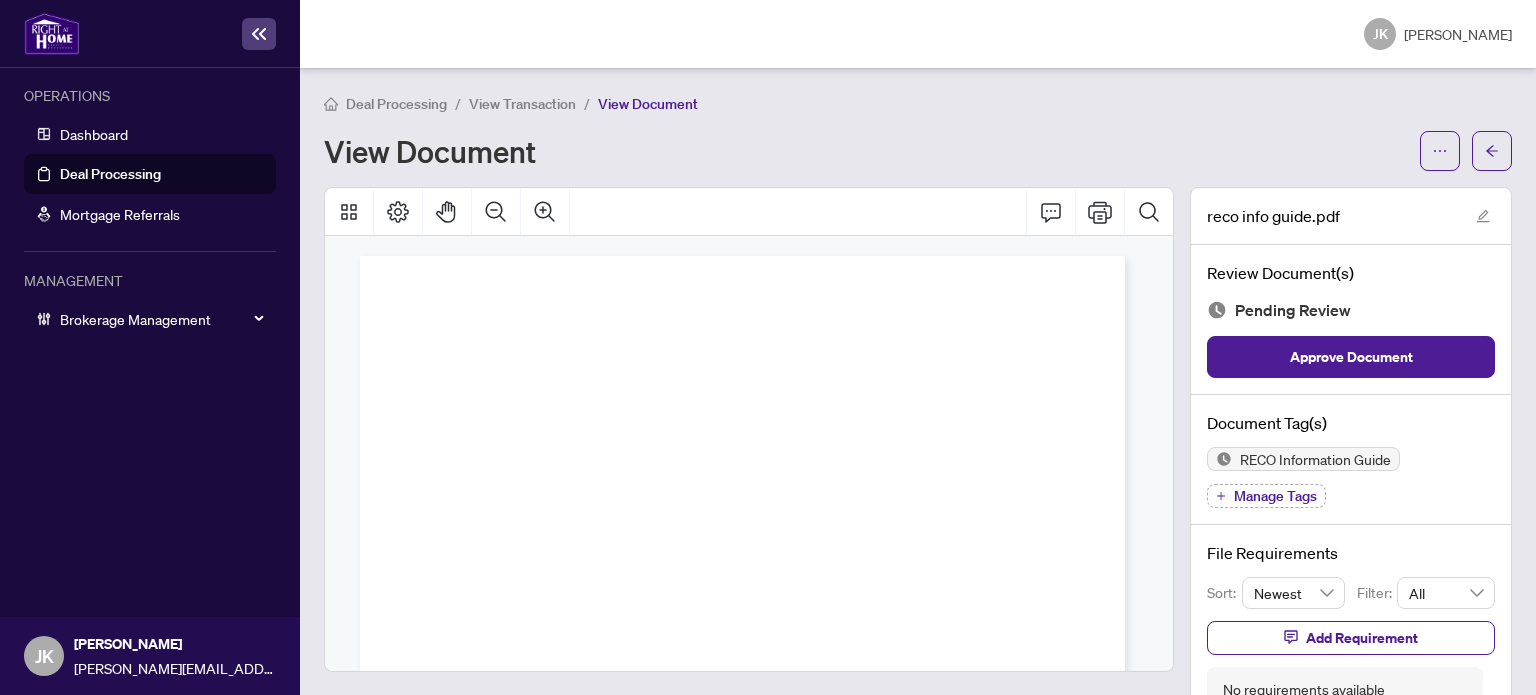scroll, scrollTop: 0, scrollLeft: 0, axis: both 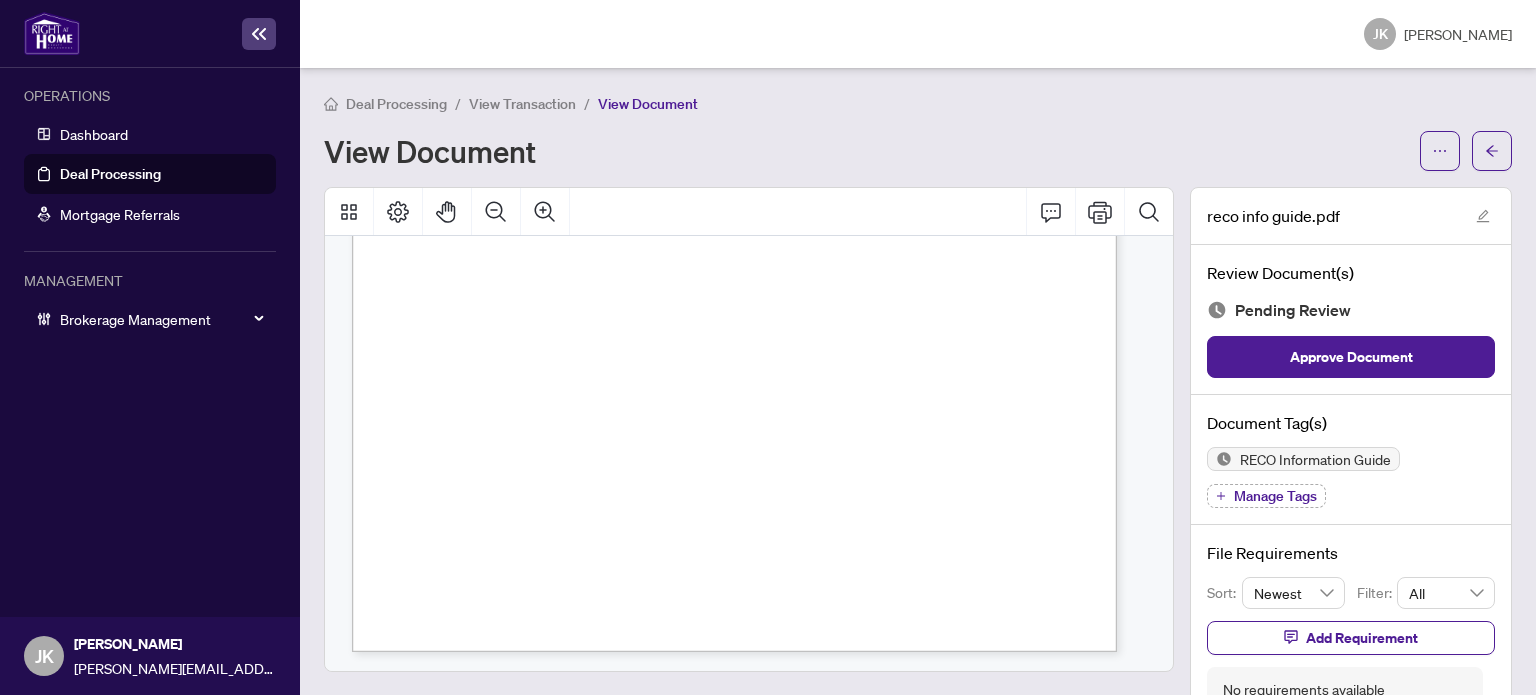 click on "Manage Tags" at bounding box center [1275, 496] 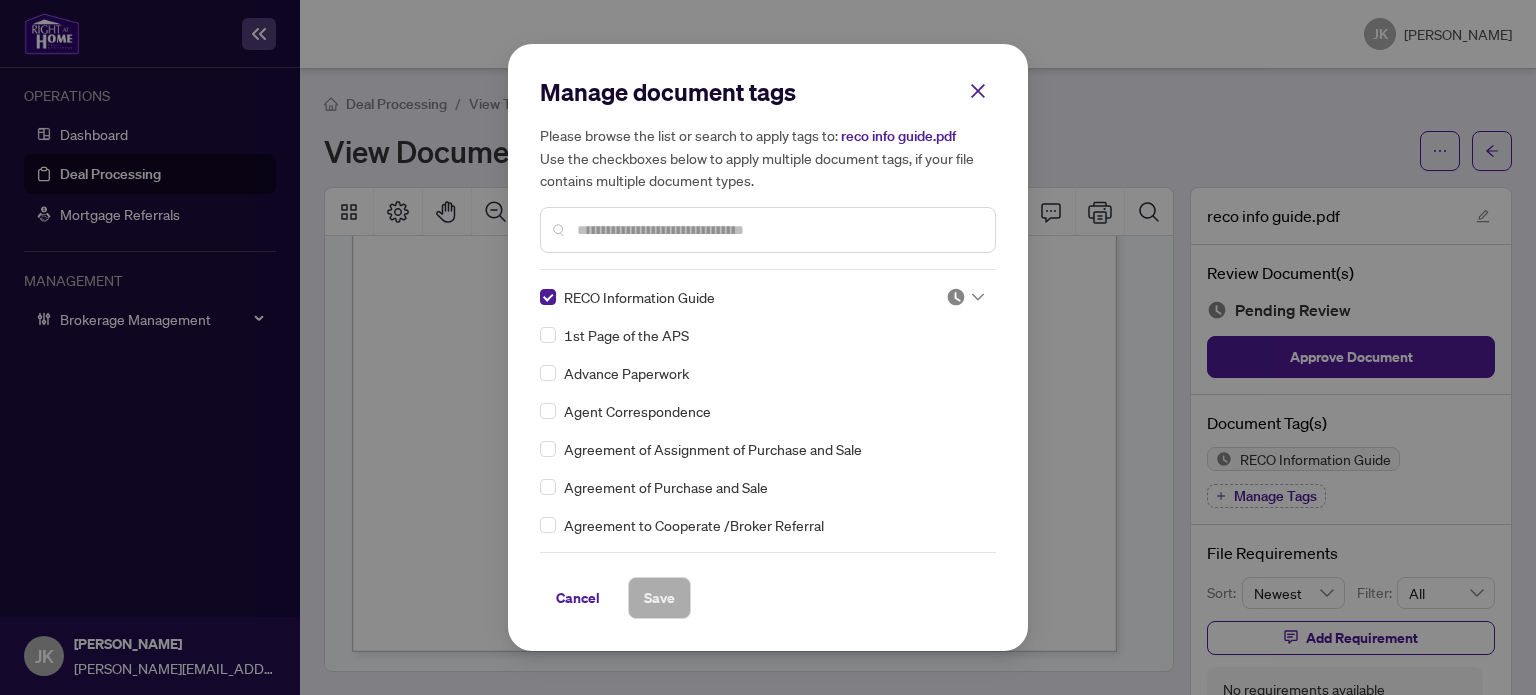 click at bounding box center [956, 297] 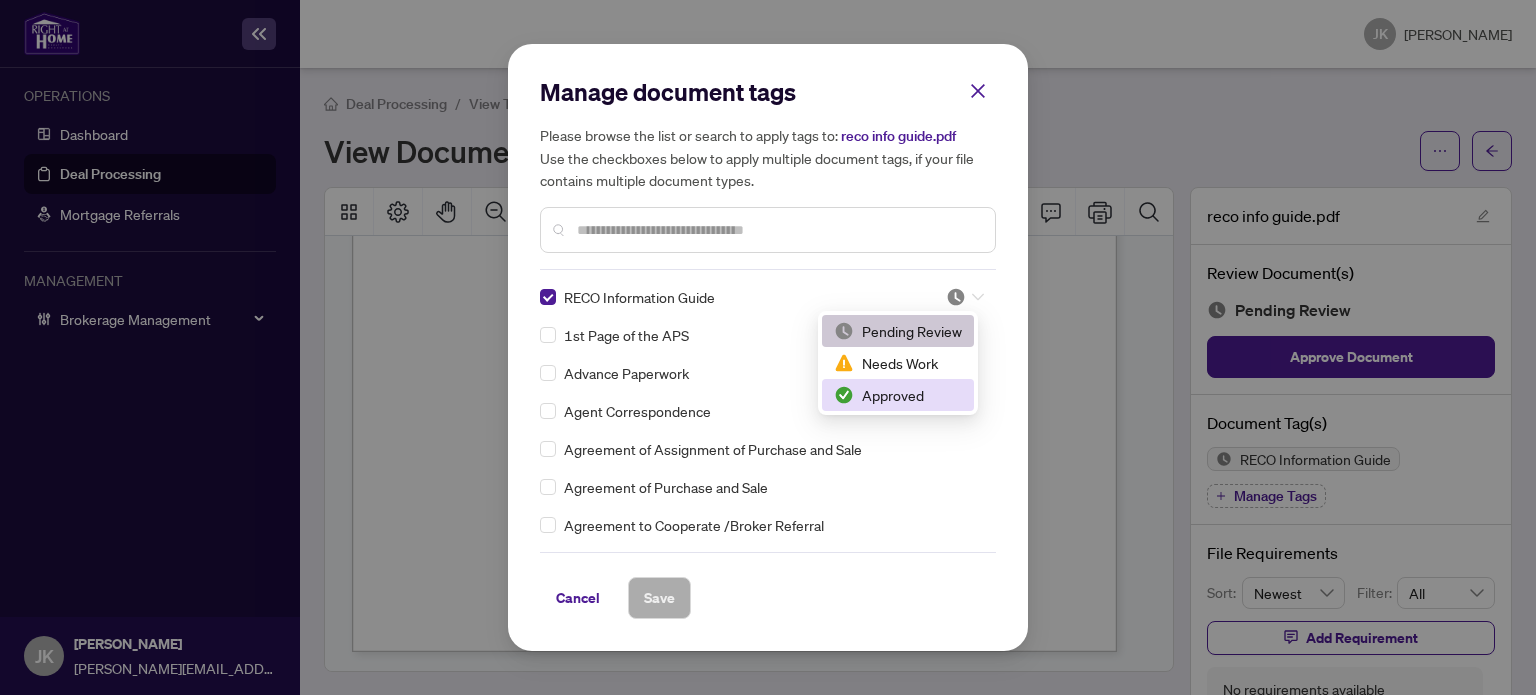 click on "Approved" at bounding box center [898, 395] 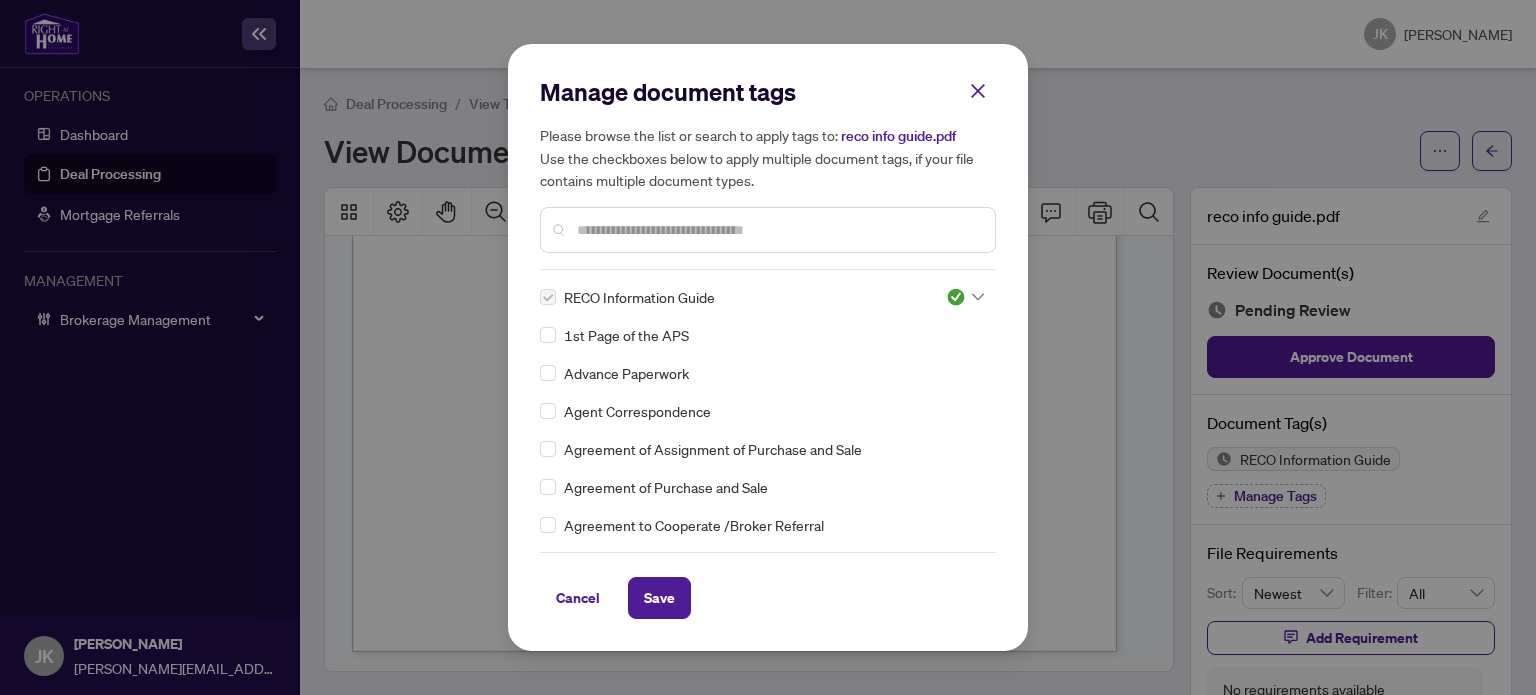 drag, startPoint x: 664, startPoint y: 601, endPoint x: 870, endPoint y: 429, distance: 268.36542 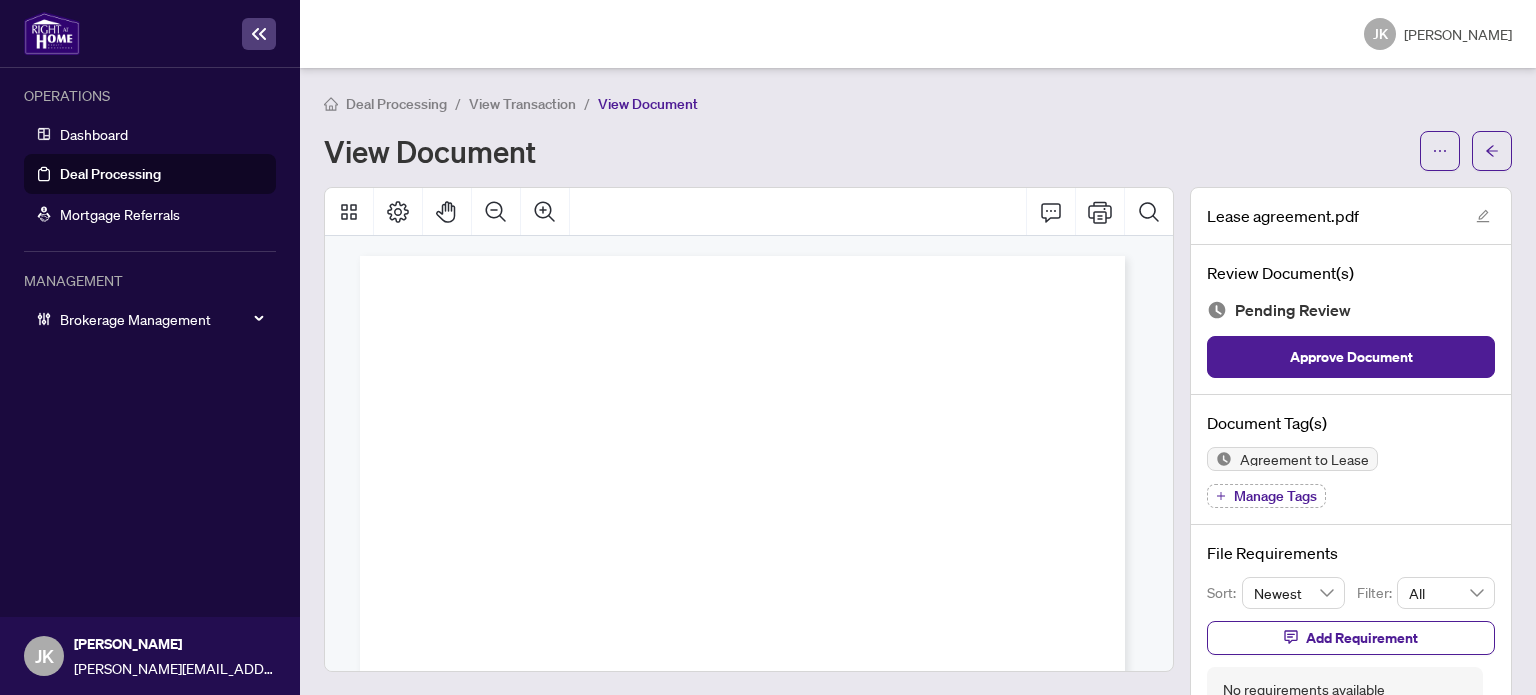 scroll, scrollTop: 0, scrollLeft: 0, axis: both 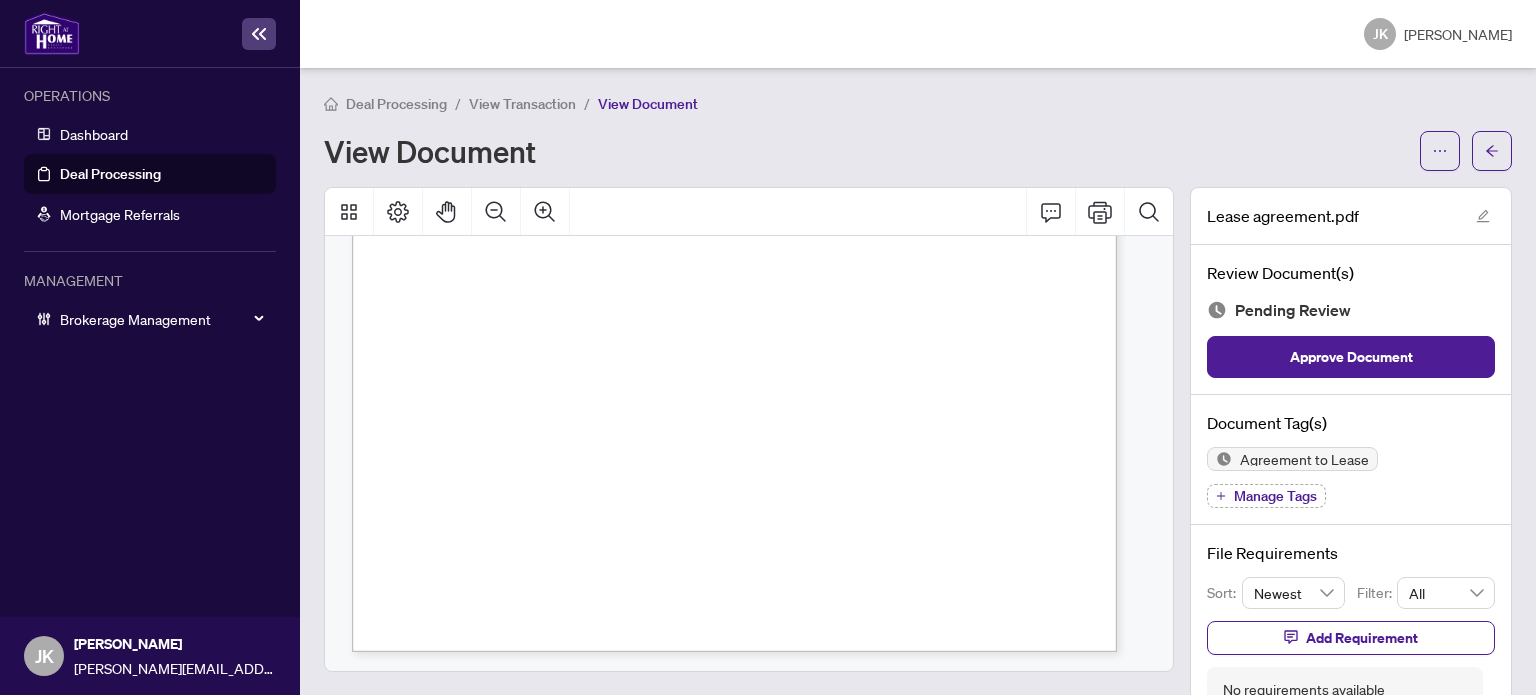 click on "Manage Tags" at bounding box center (1275, 496) 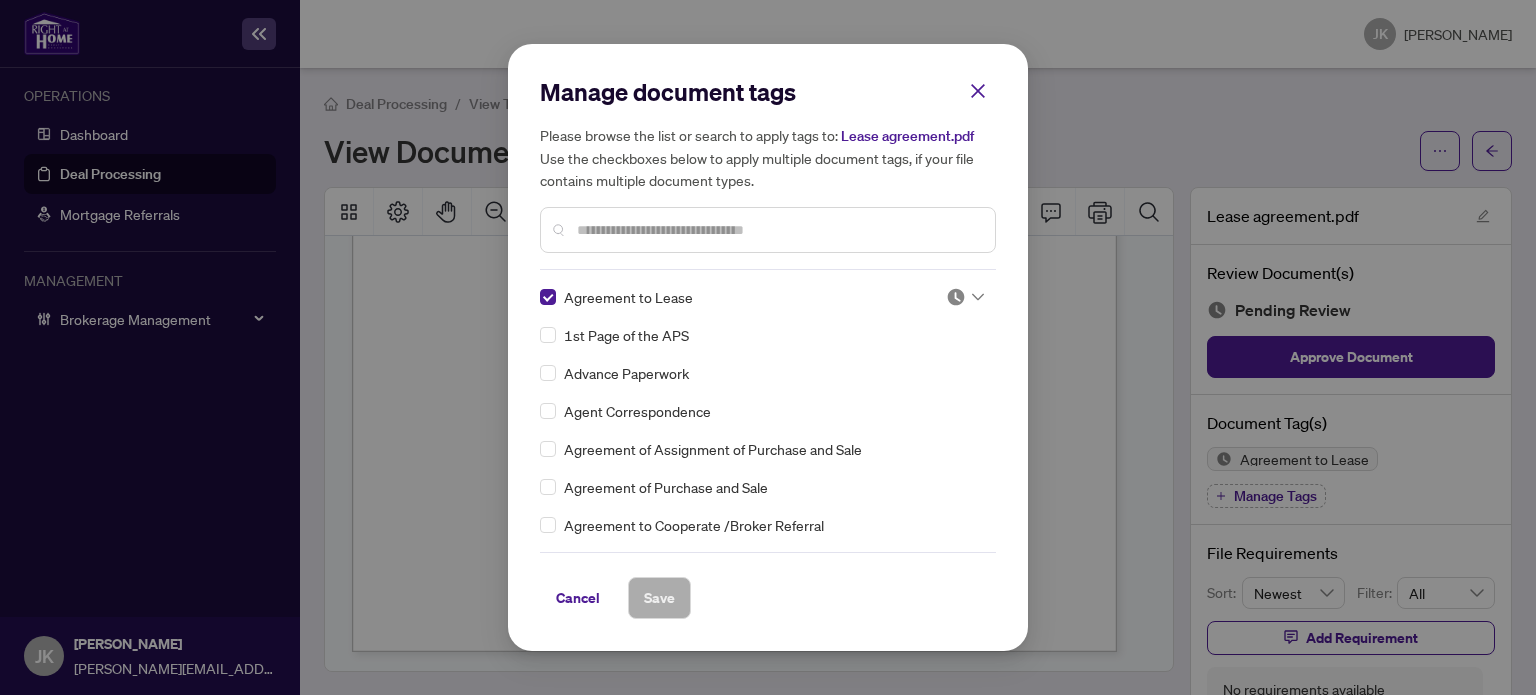 click at bounding box center (956, 297) 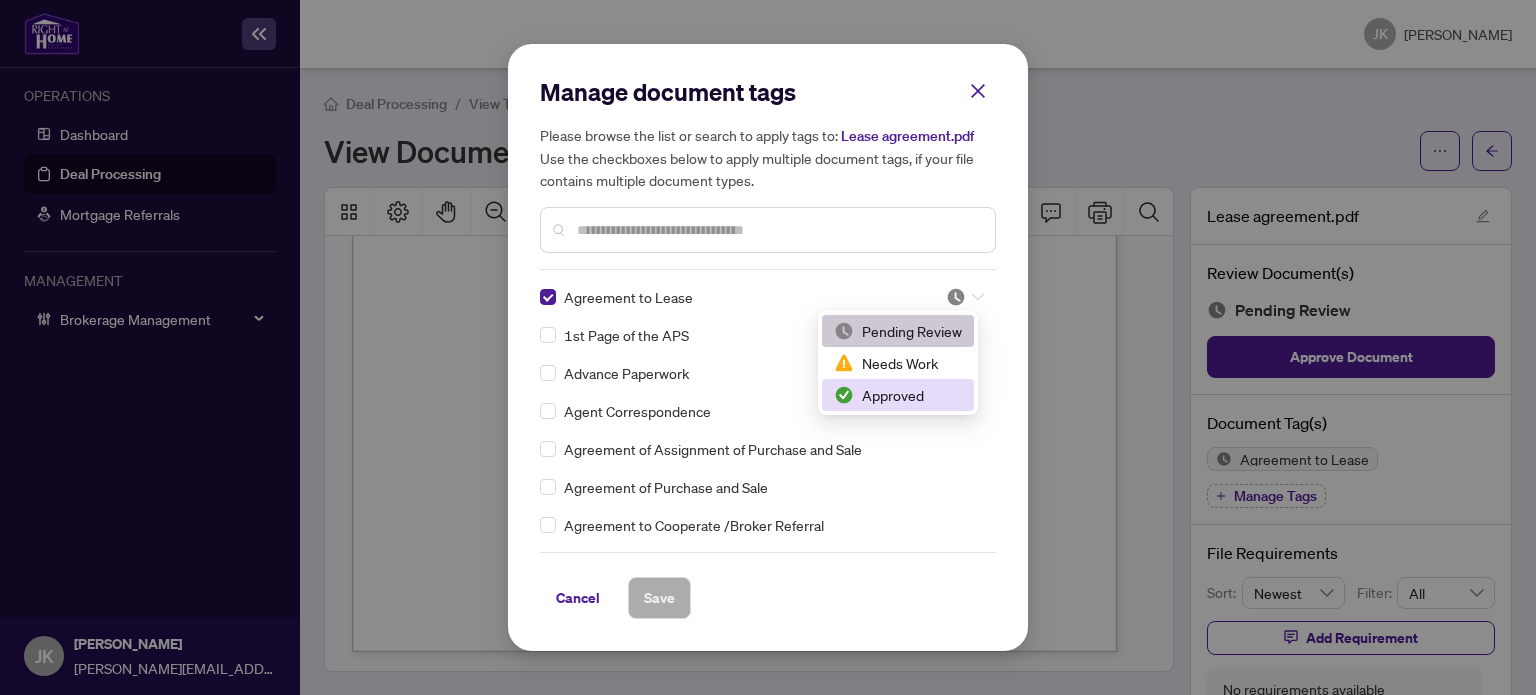 click on "Approved" at bounding box center [898, 395] 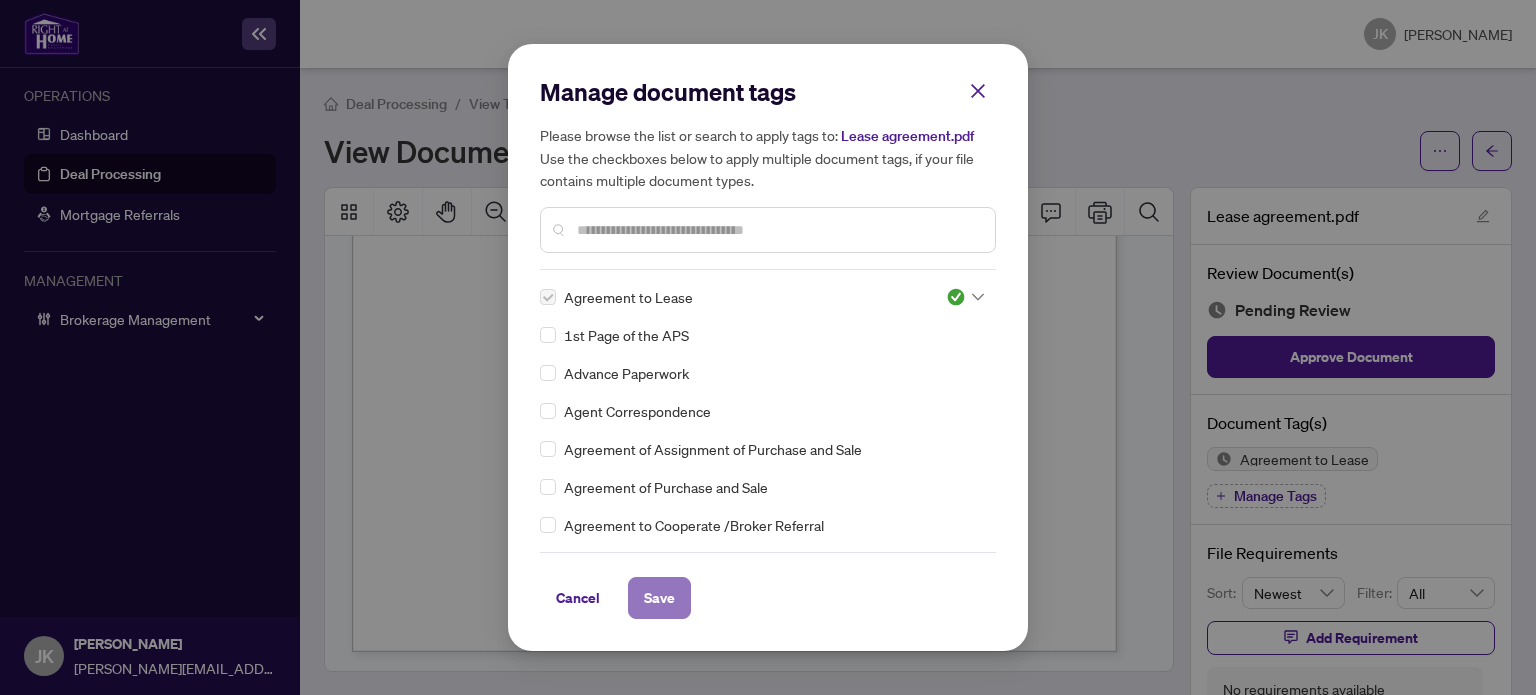 click on "Save" at bounding box center [659, 598] 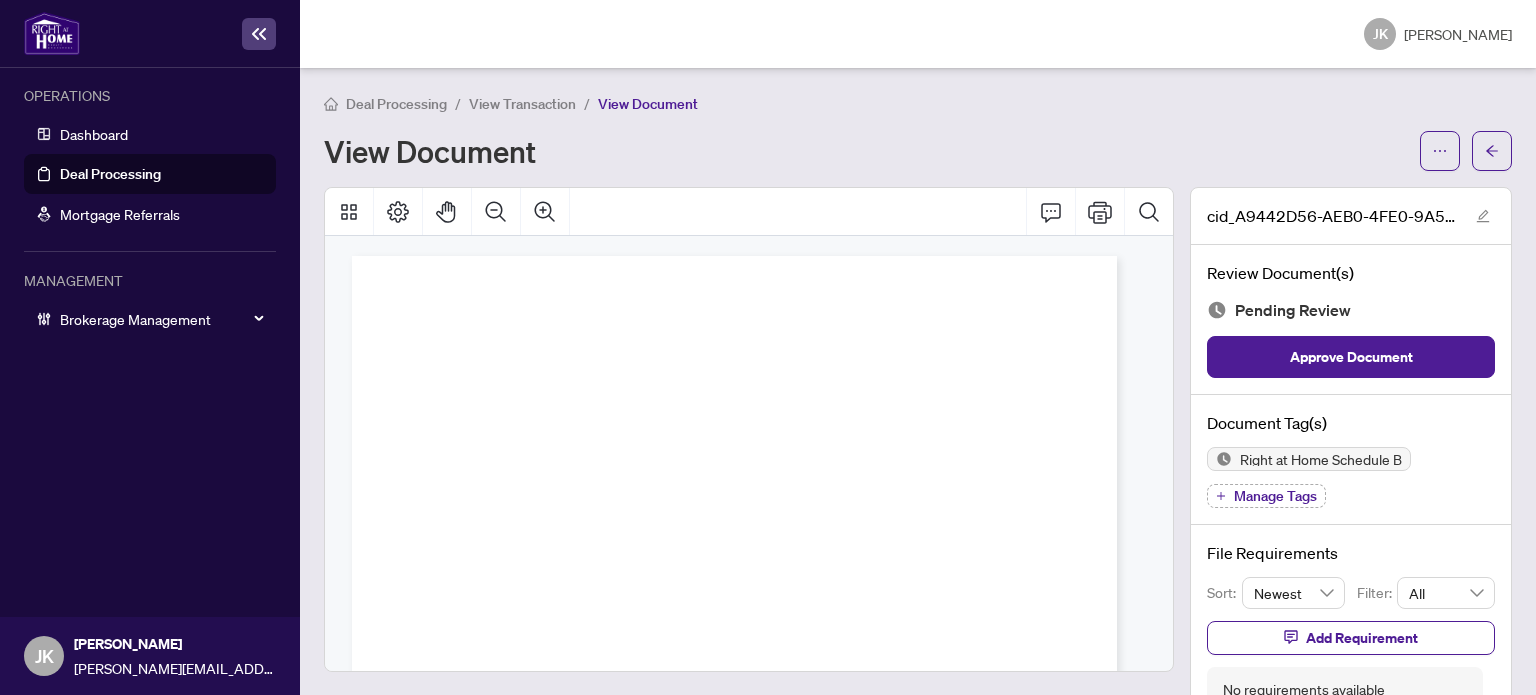 scroll, scrollTop: 0, scrollLeft: 0, axis: both 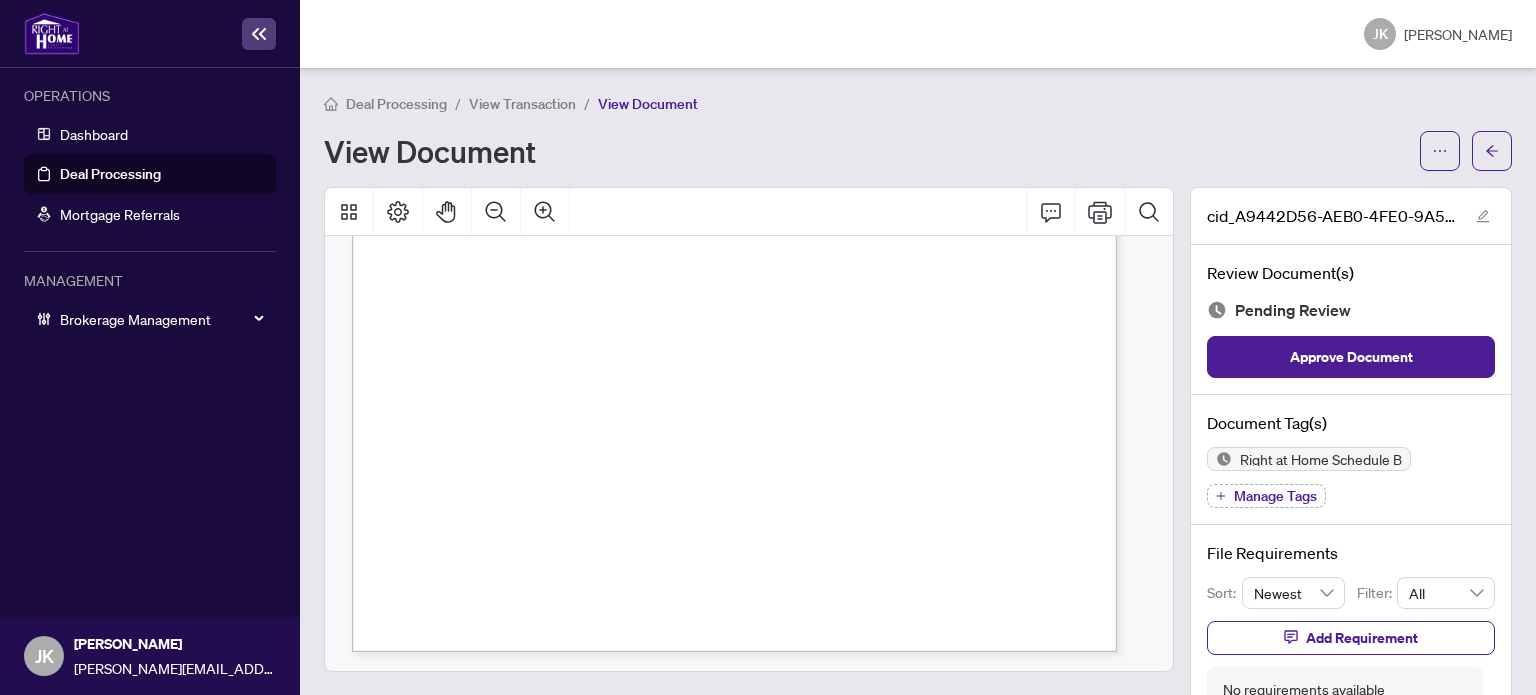 click on "Manage Tags" at bounding box center [1275, 496] 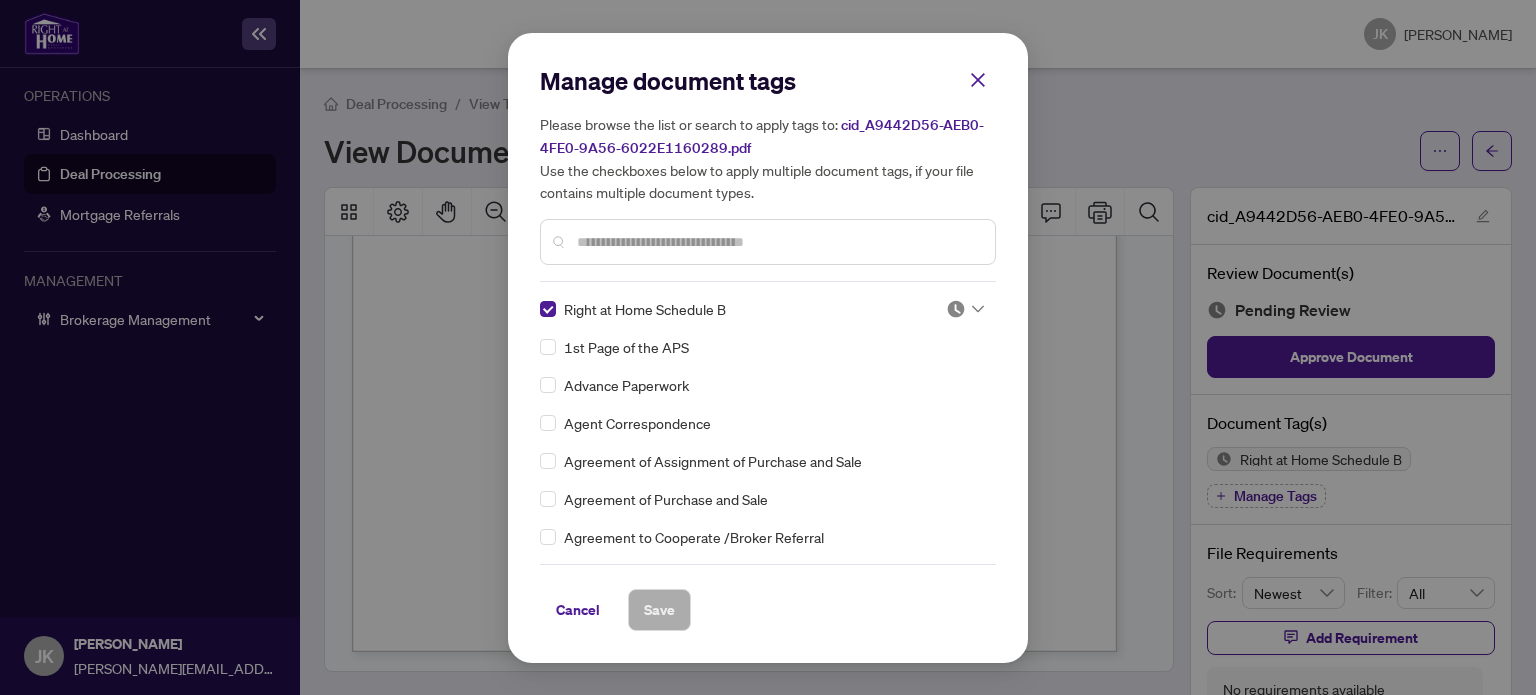 drag, startPoint x: 941, startPoint y: 311, endPoint x: 951, endPoint y: 321, distance: 14.142136 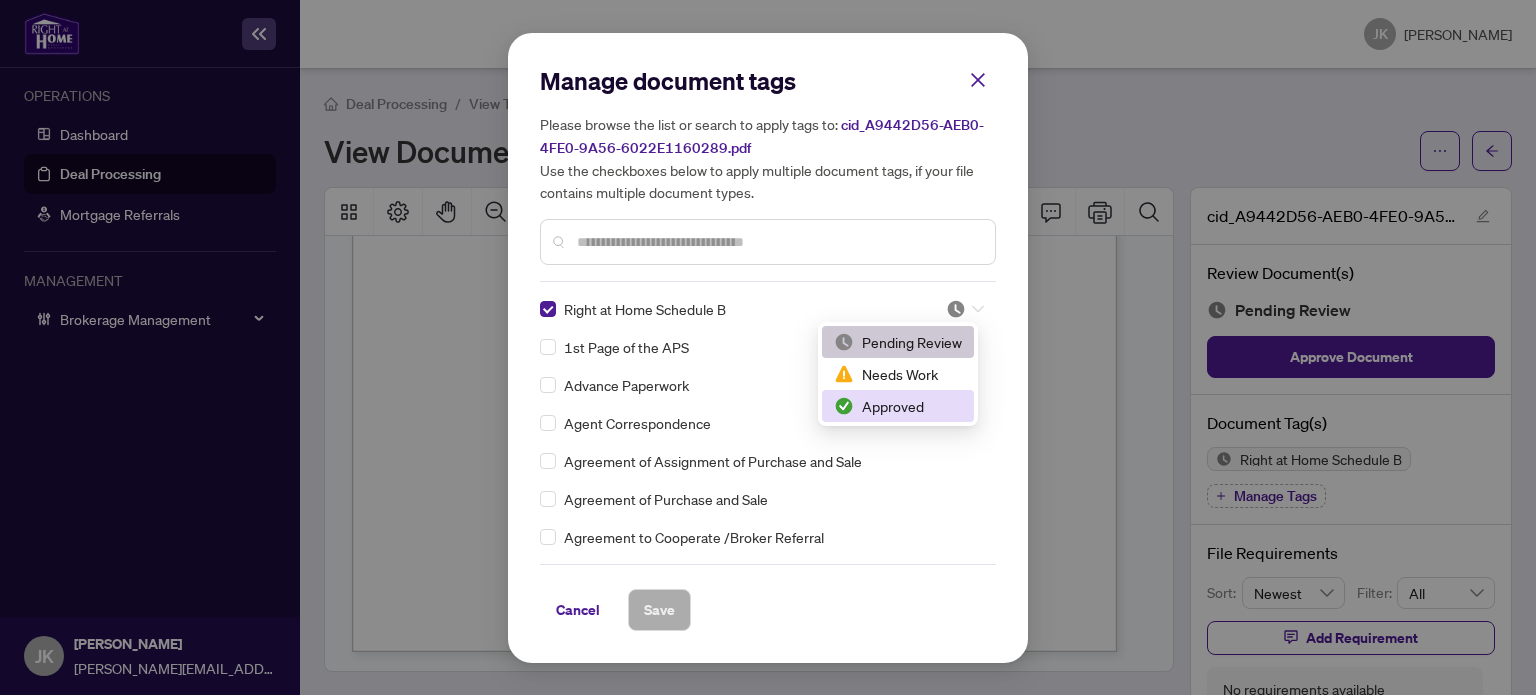 click on "Approved" at bounding box center [898, 406] 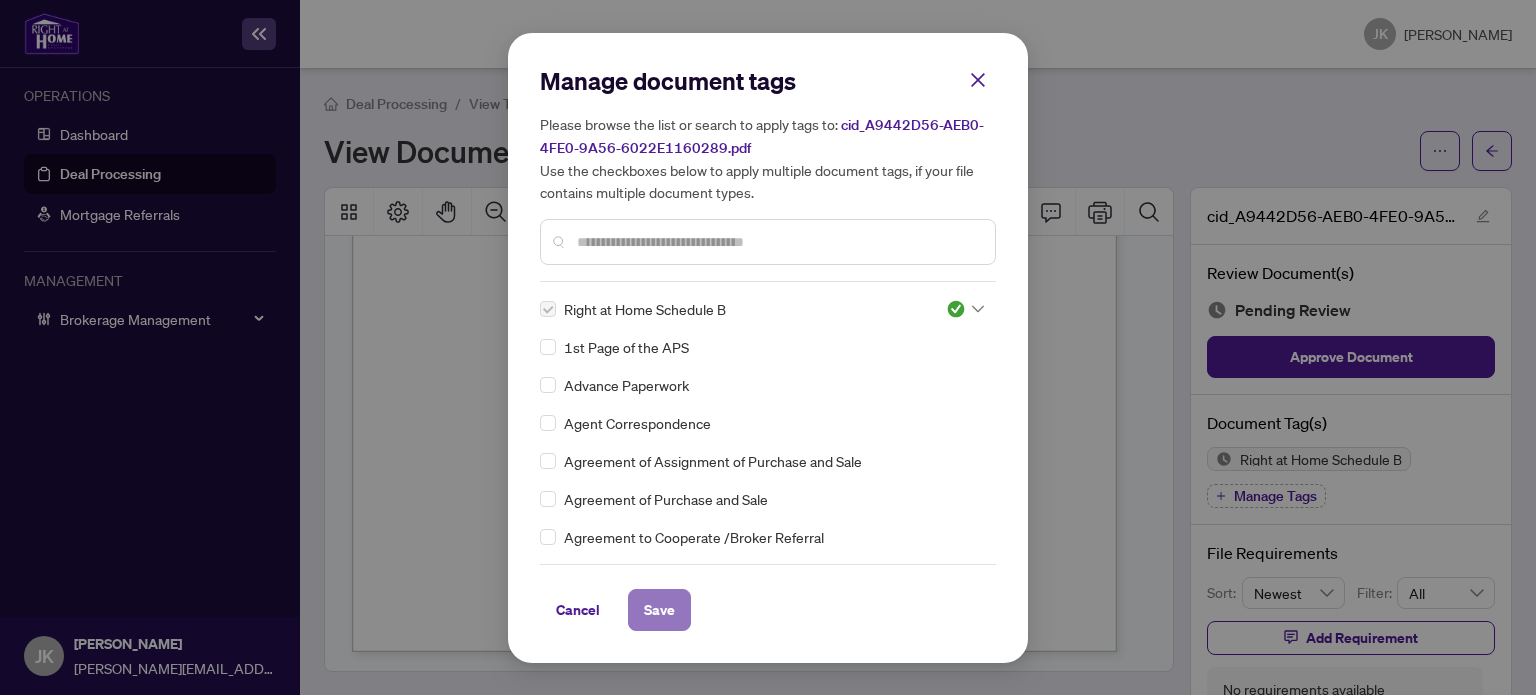 click on "Save" at bounding box center (659, 610) 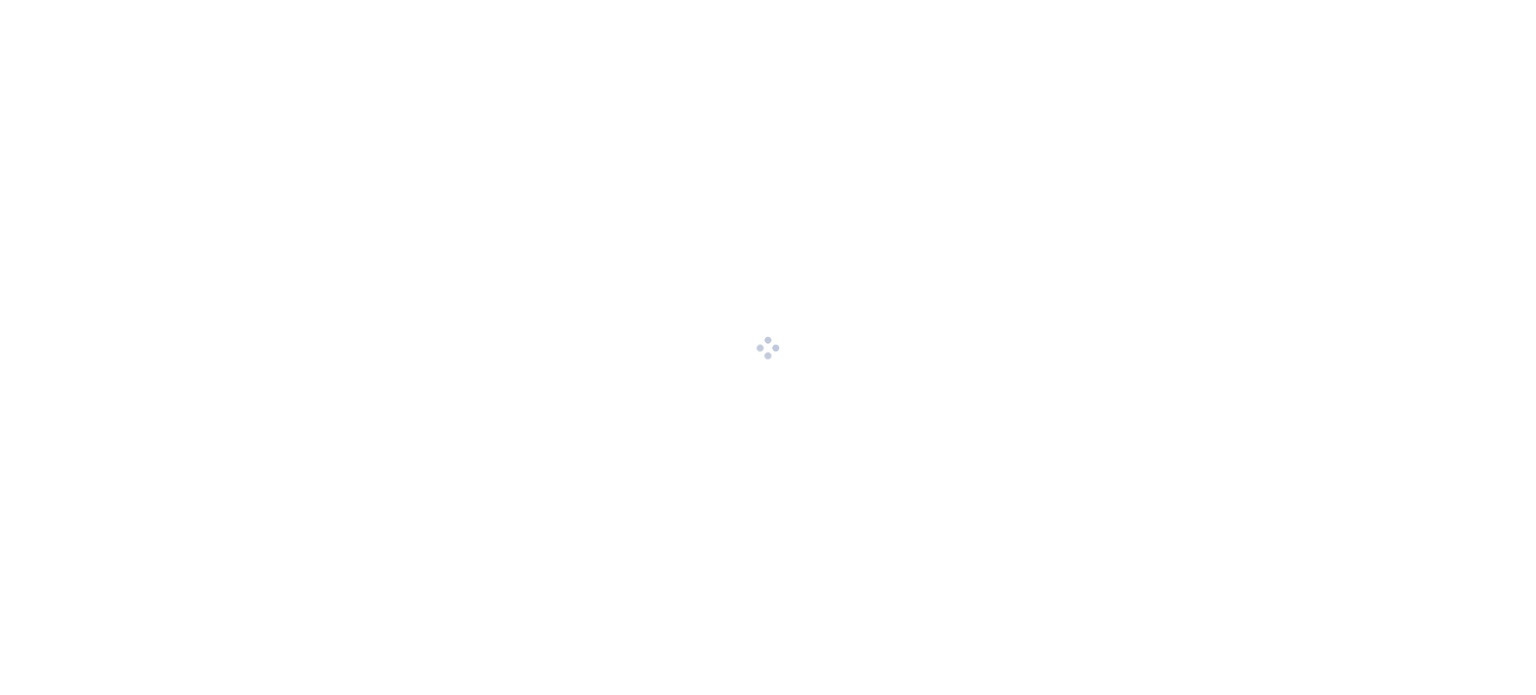 scroll, scrollTop: 0, scrollLeft: 0, axis: both 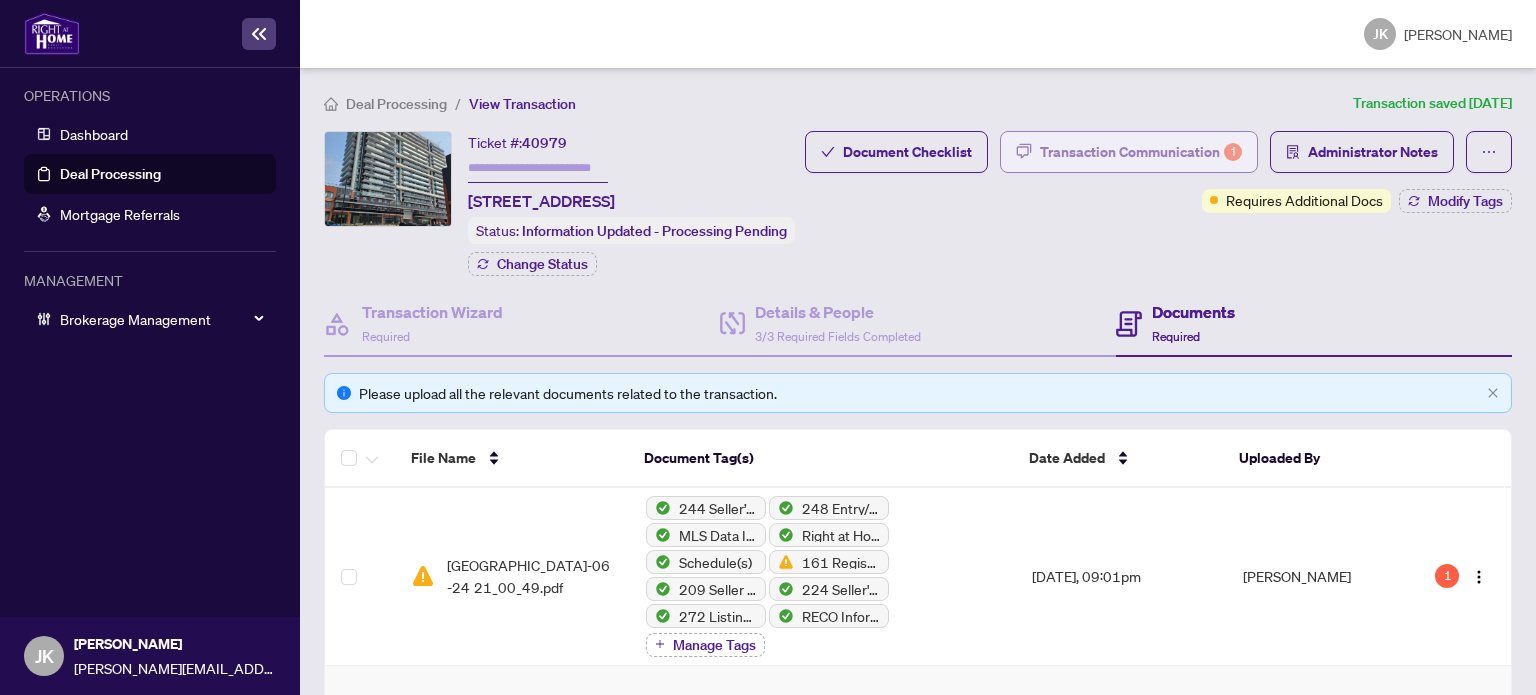 click on "Transaction Communication 1" at bounding box center [1129, 152] 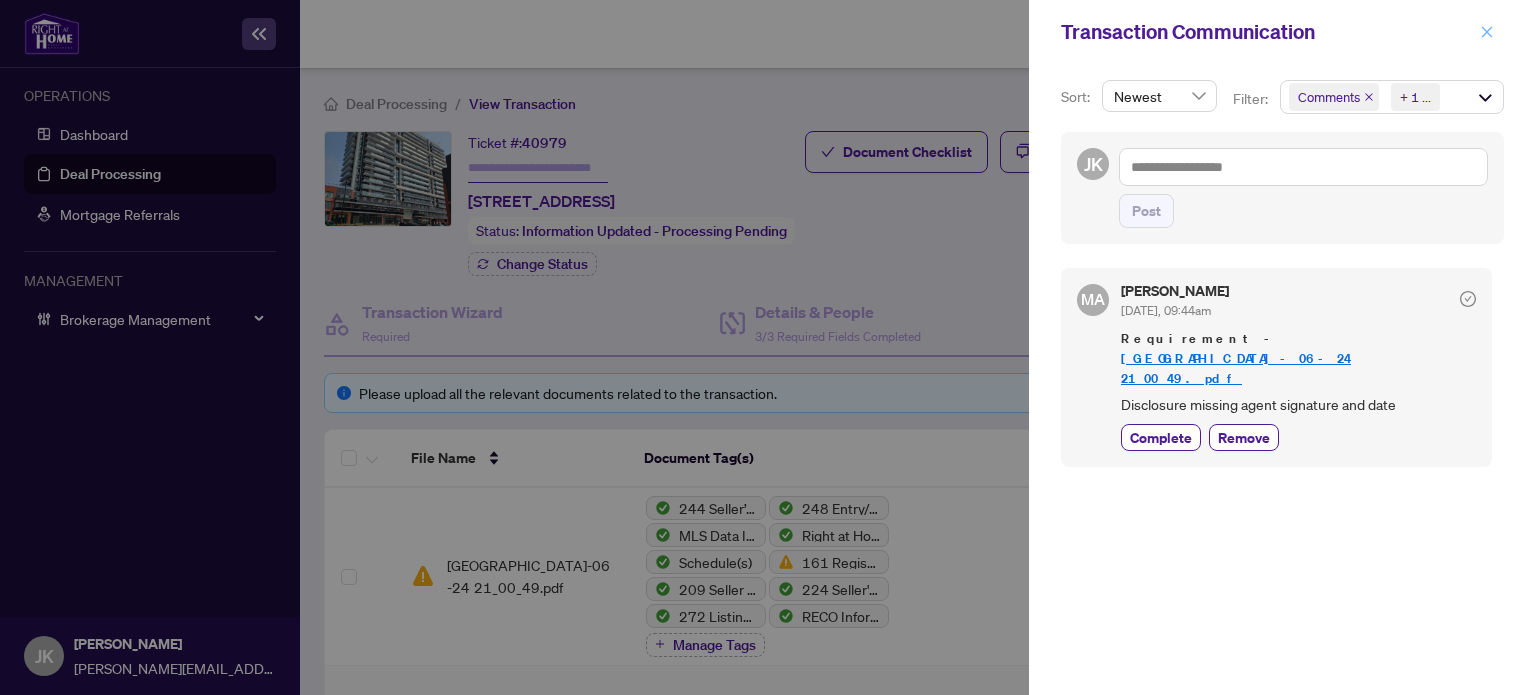 click 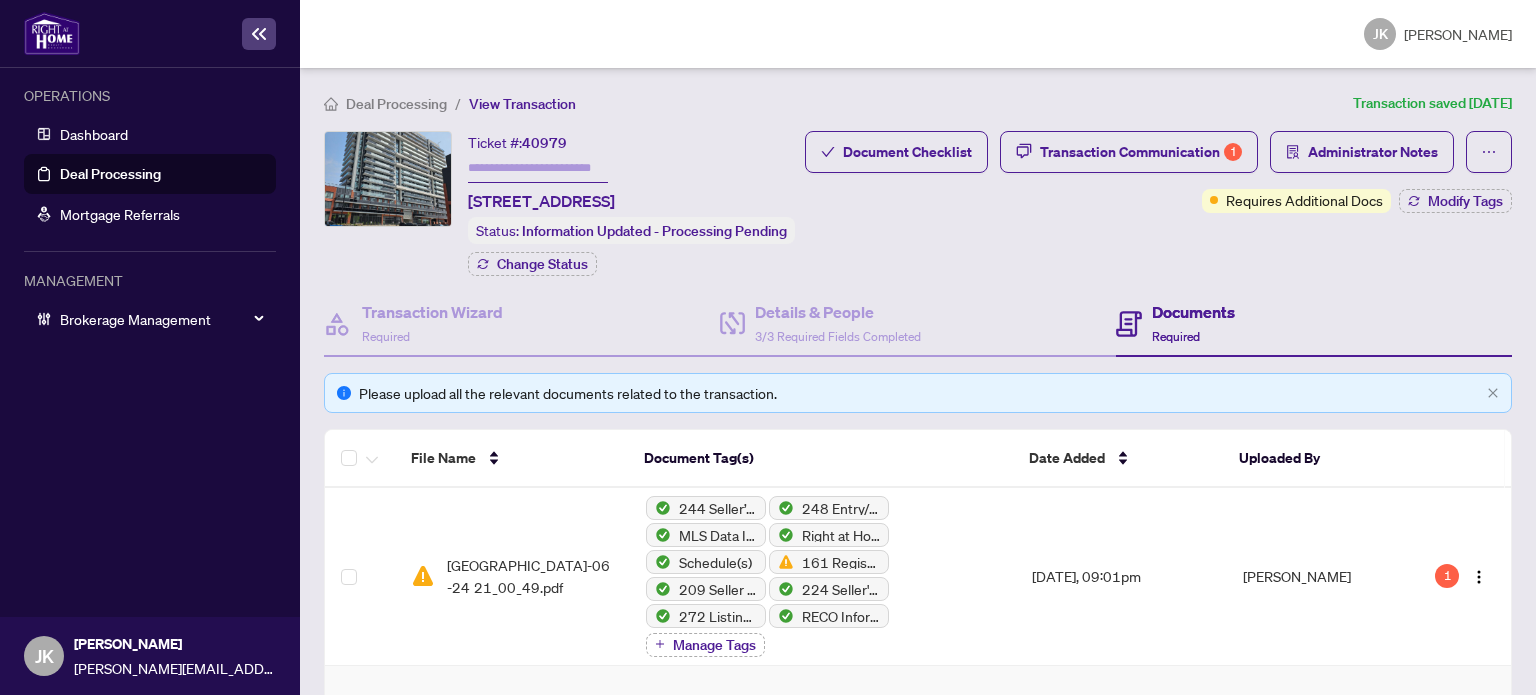 click at bounding box center [538, 168] 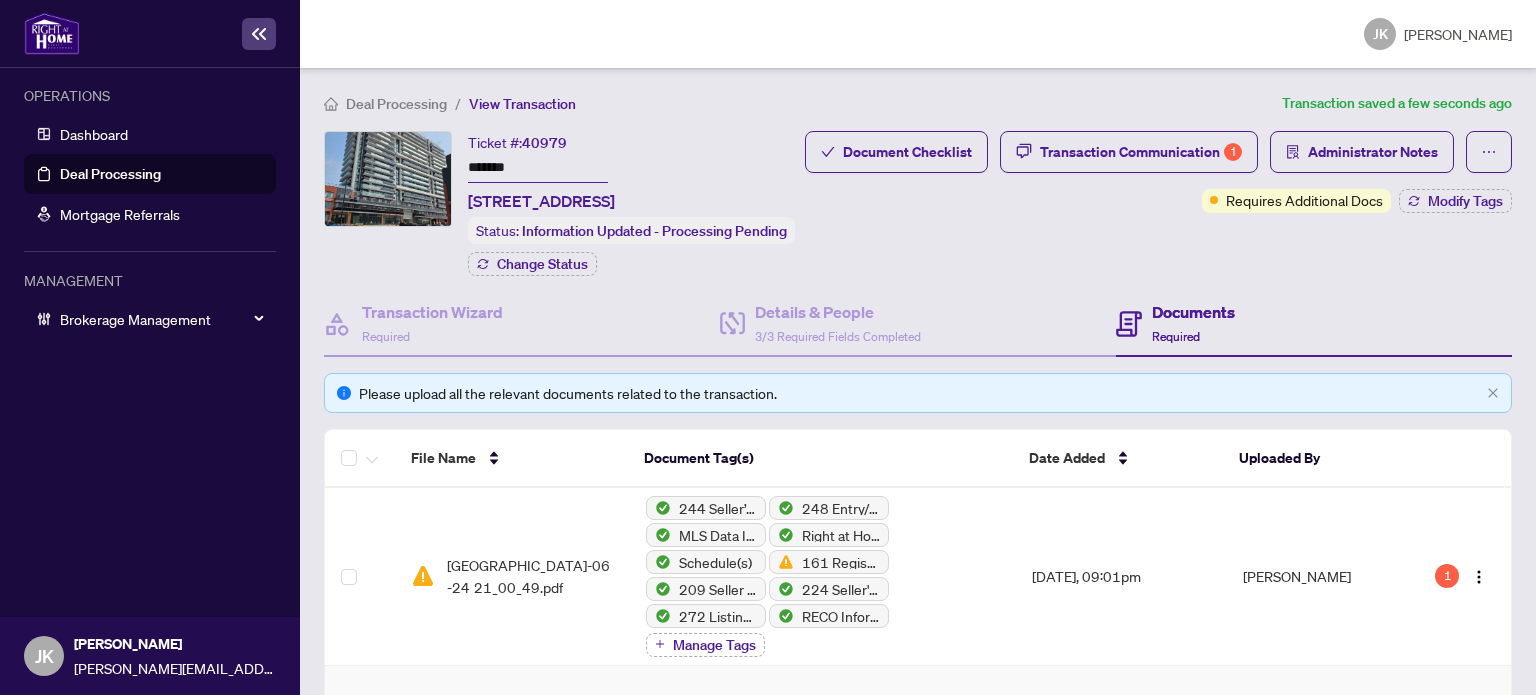 type on "*******" 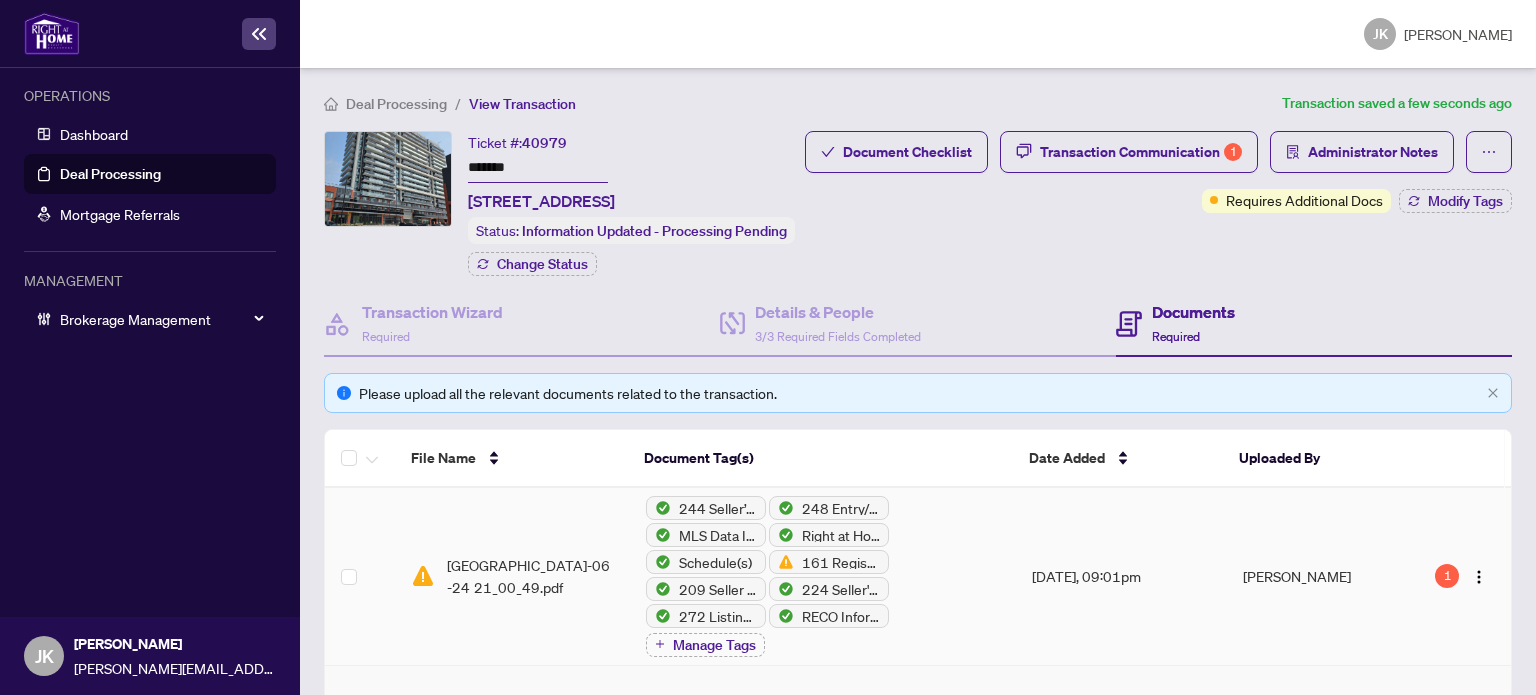 scroll, scrollTop: 456, scrollLeft: 0, axis: vertical 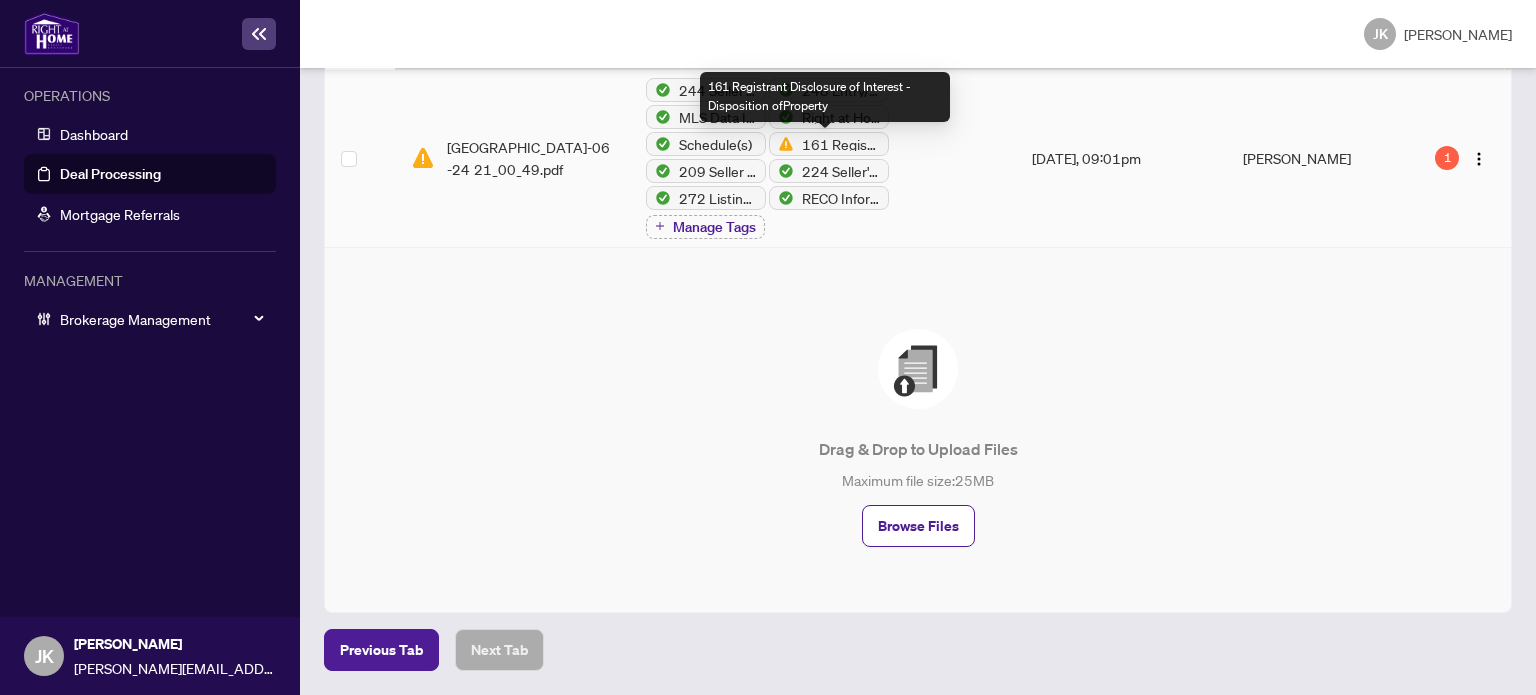 click on "161 Registrant Disclosure of Interest - Disposition ofProperty" at bounding box center [829, 144] 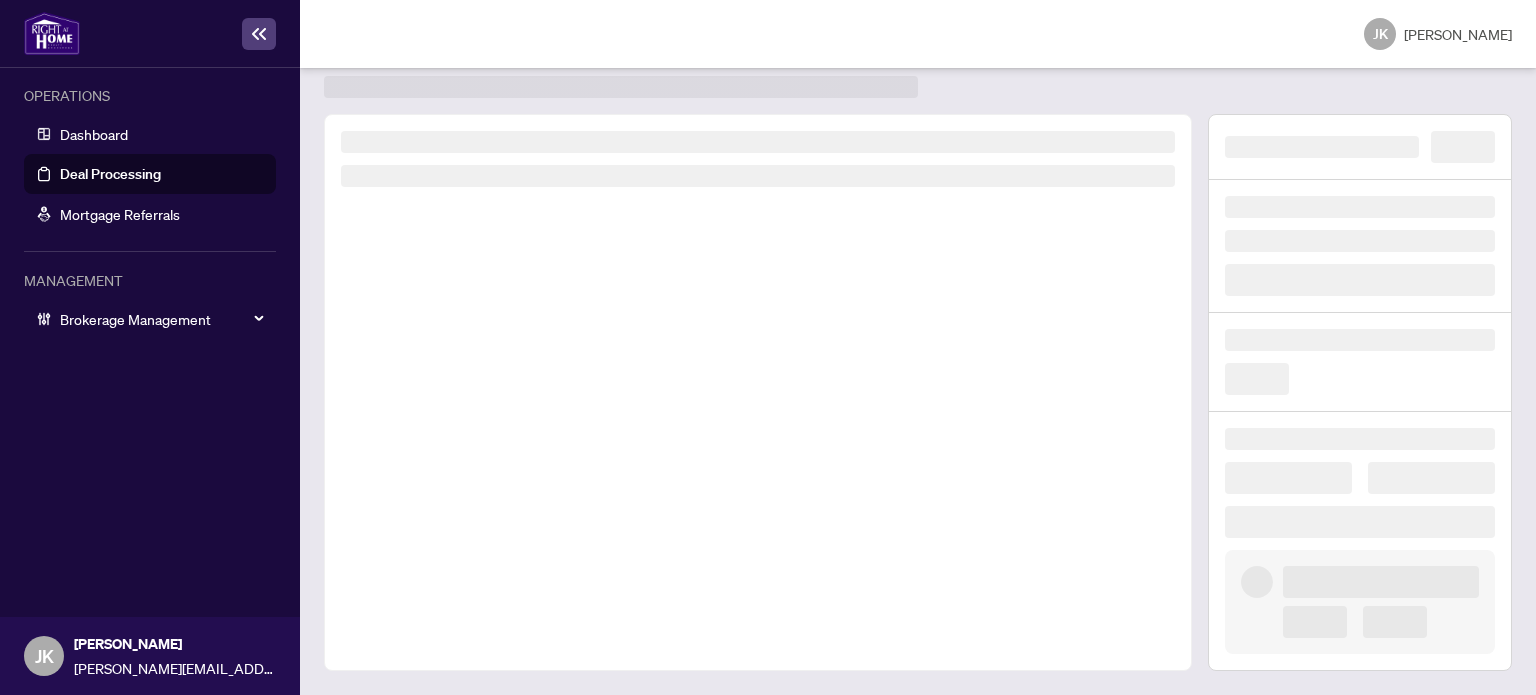 scroll, scrollTop: 52, scrollLeft: 0, axis: vertical 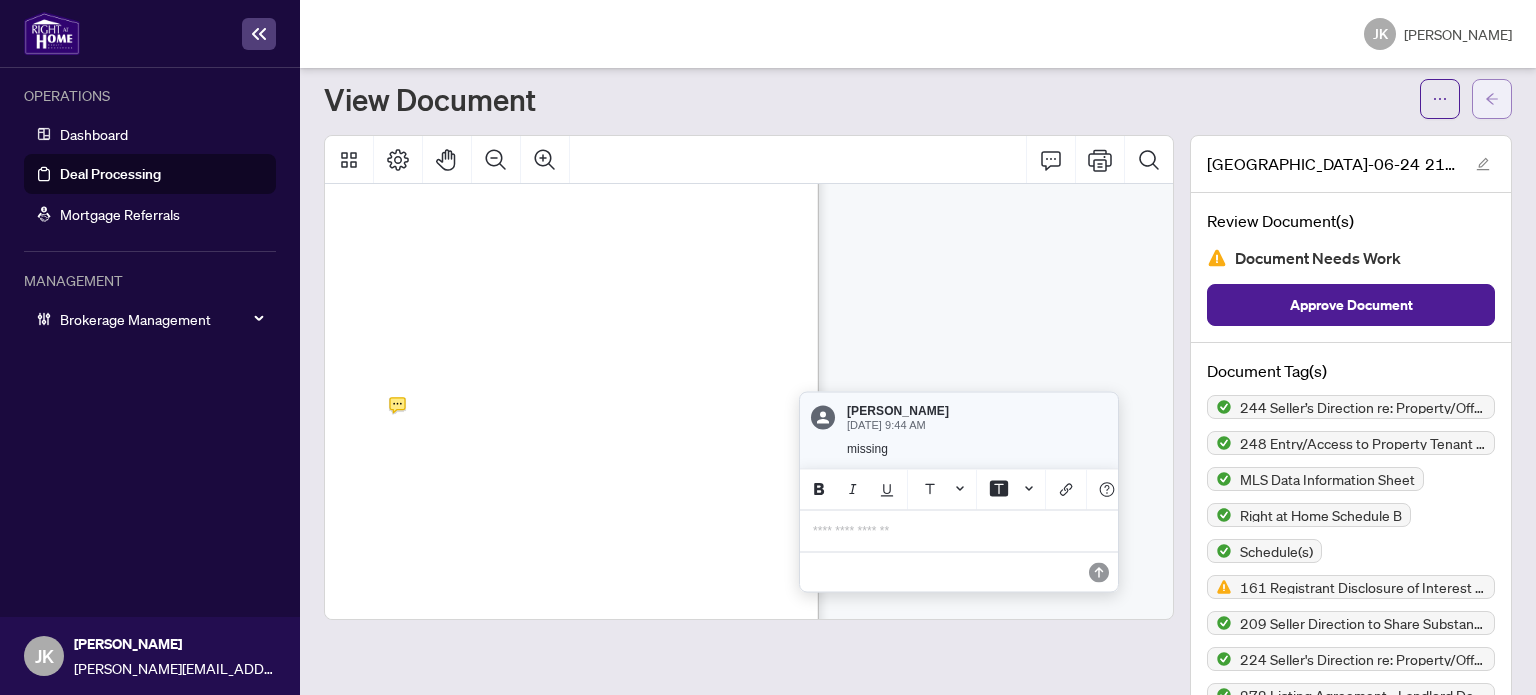 click 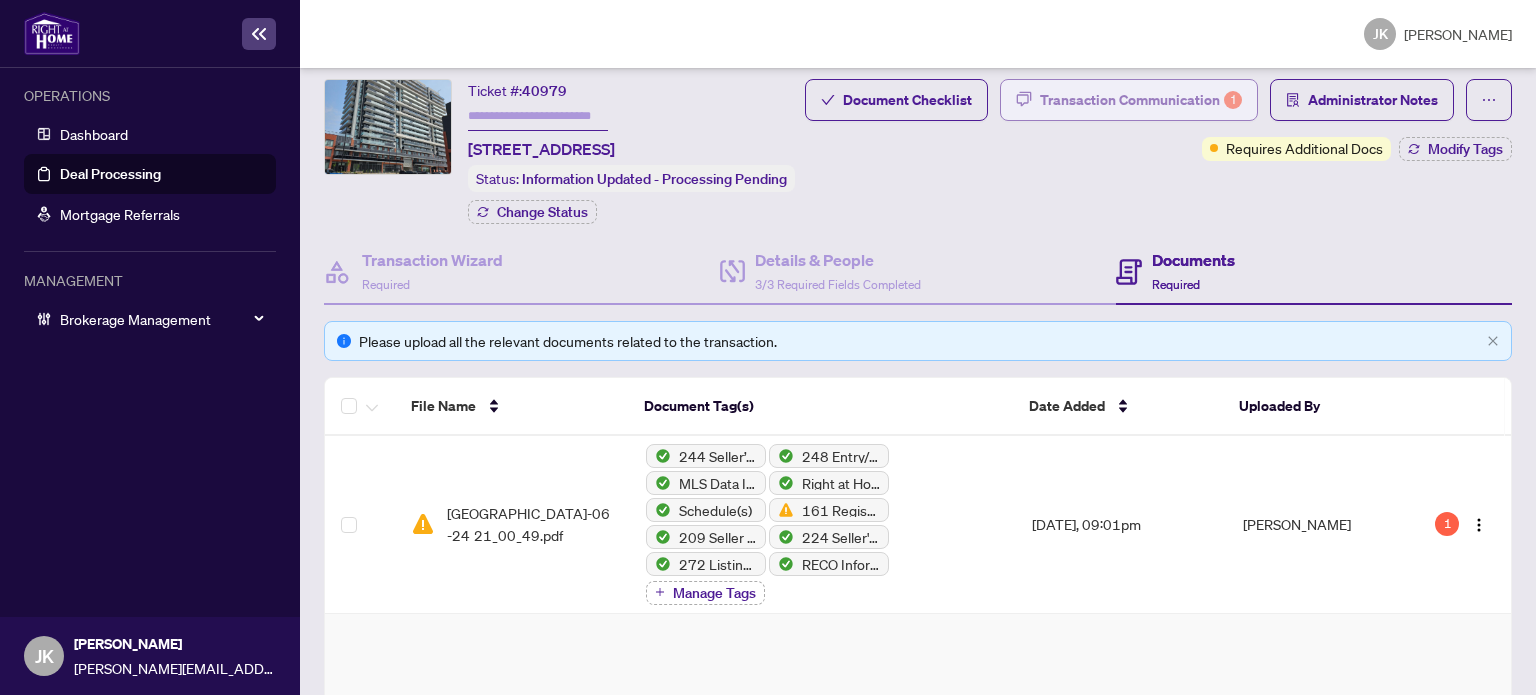 click on "Transaction Communication 1" at bounding box center (1141, 100) 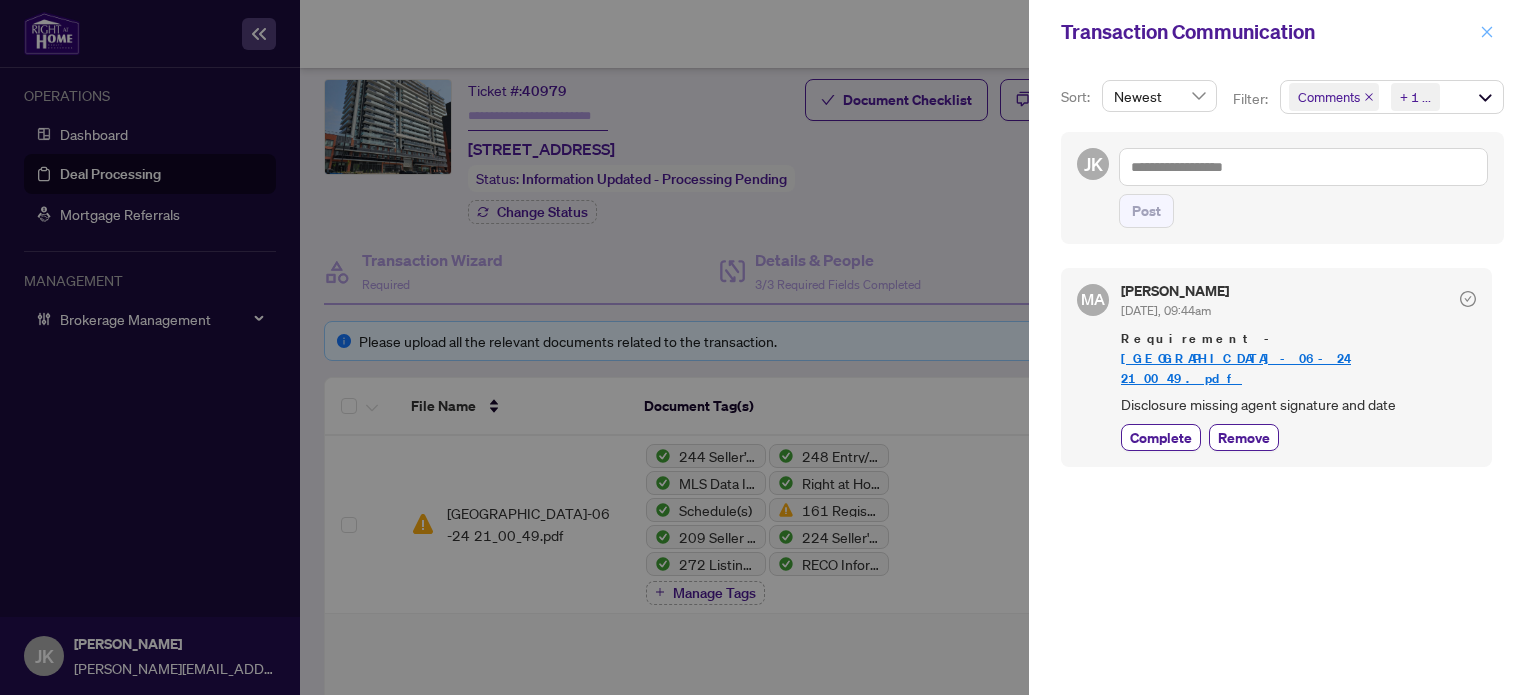 click 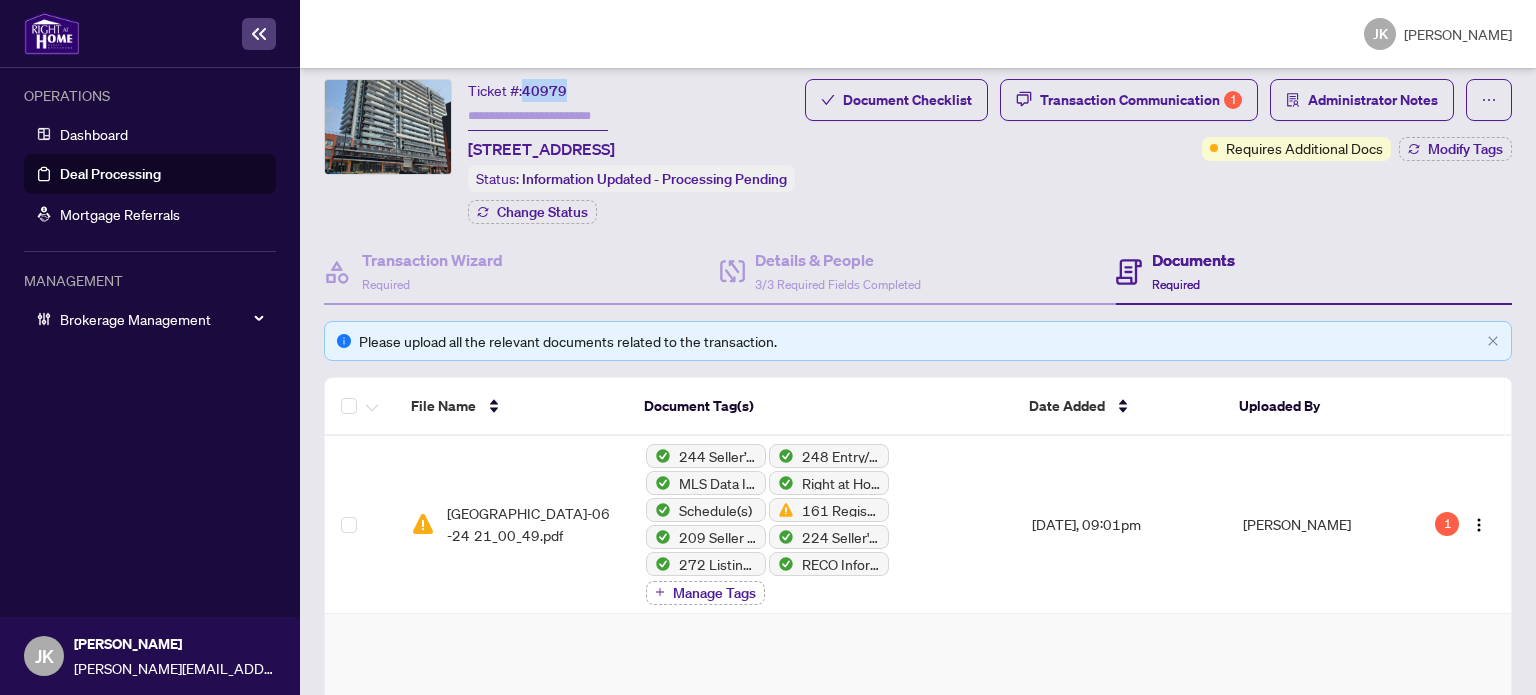 drag, startPoint x: 523, startPoint y: 87, endPoint x: 594, endPoint y: 85, distance: 71.02816 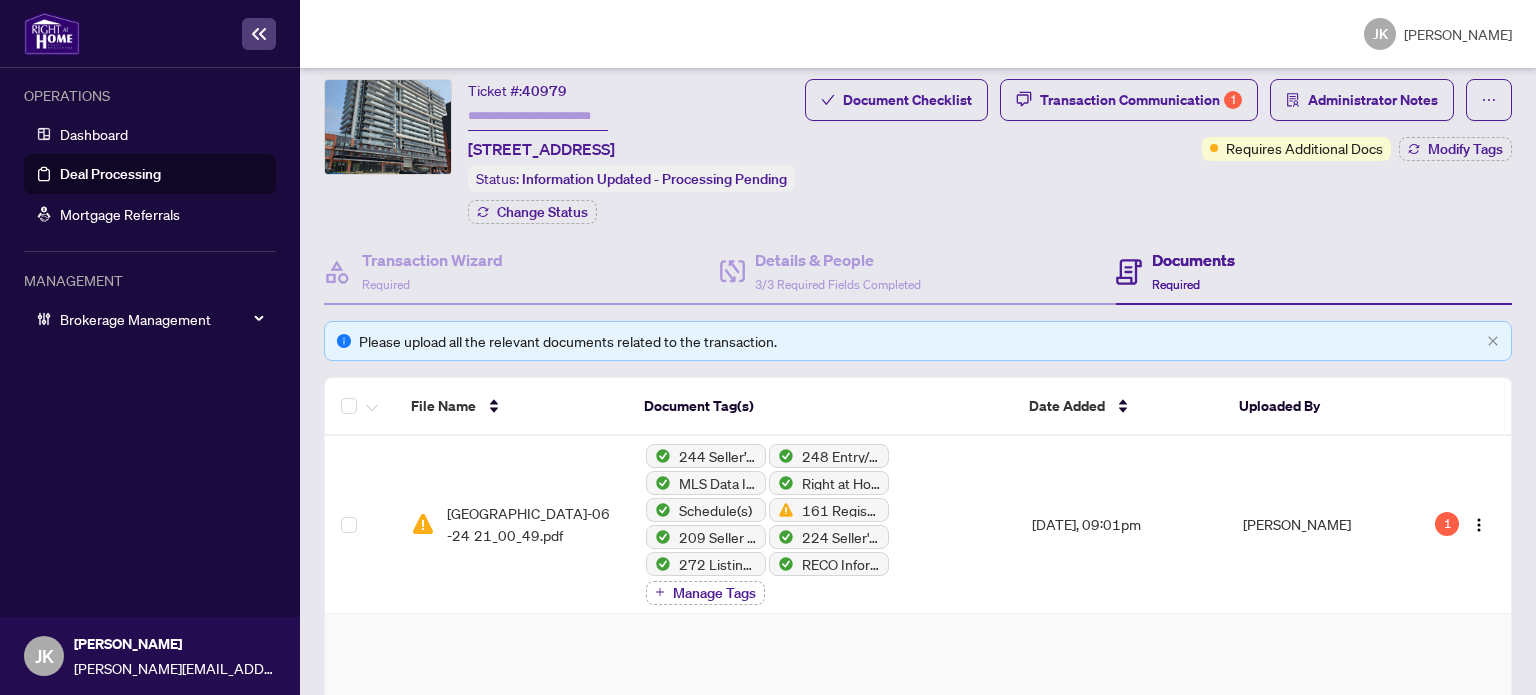 click at bounding box center [538, 116] 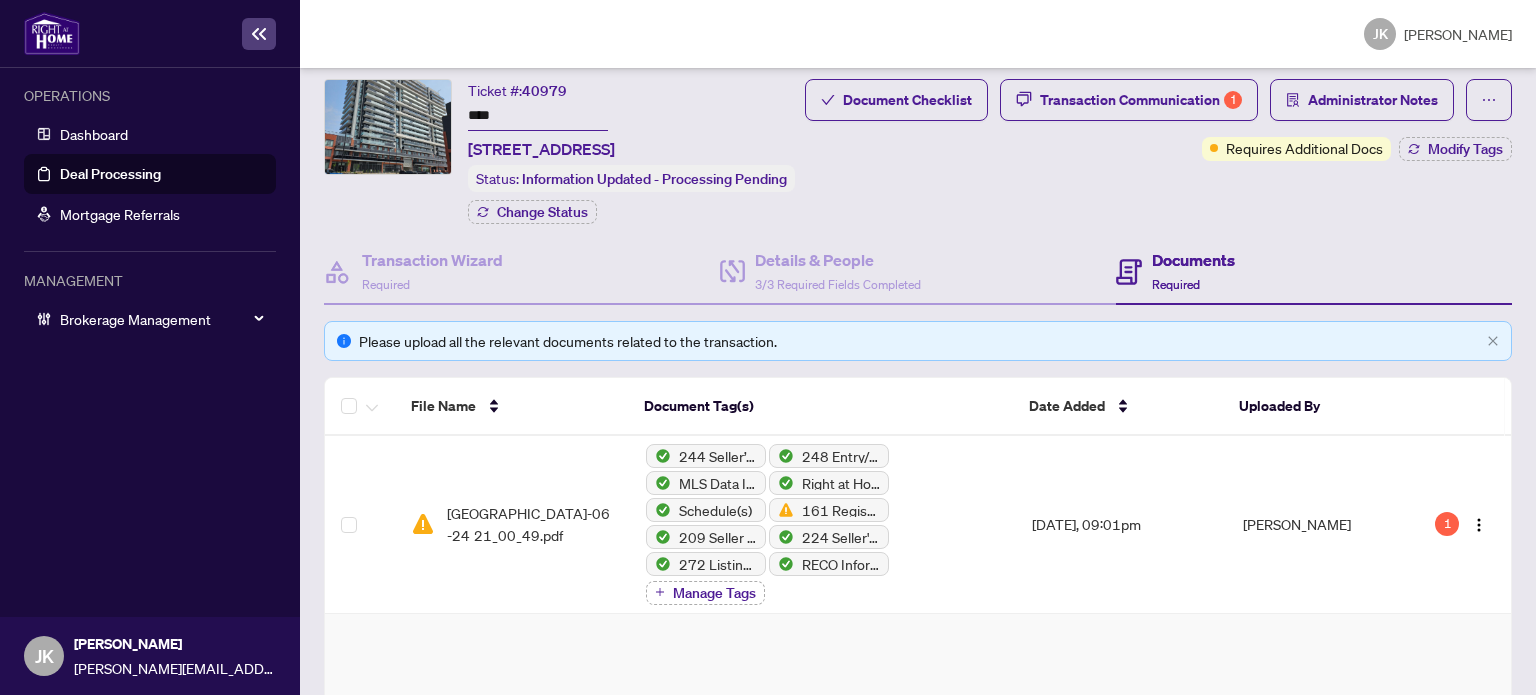 type on "****" 